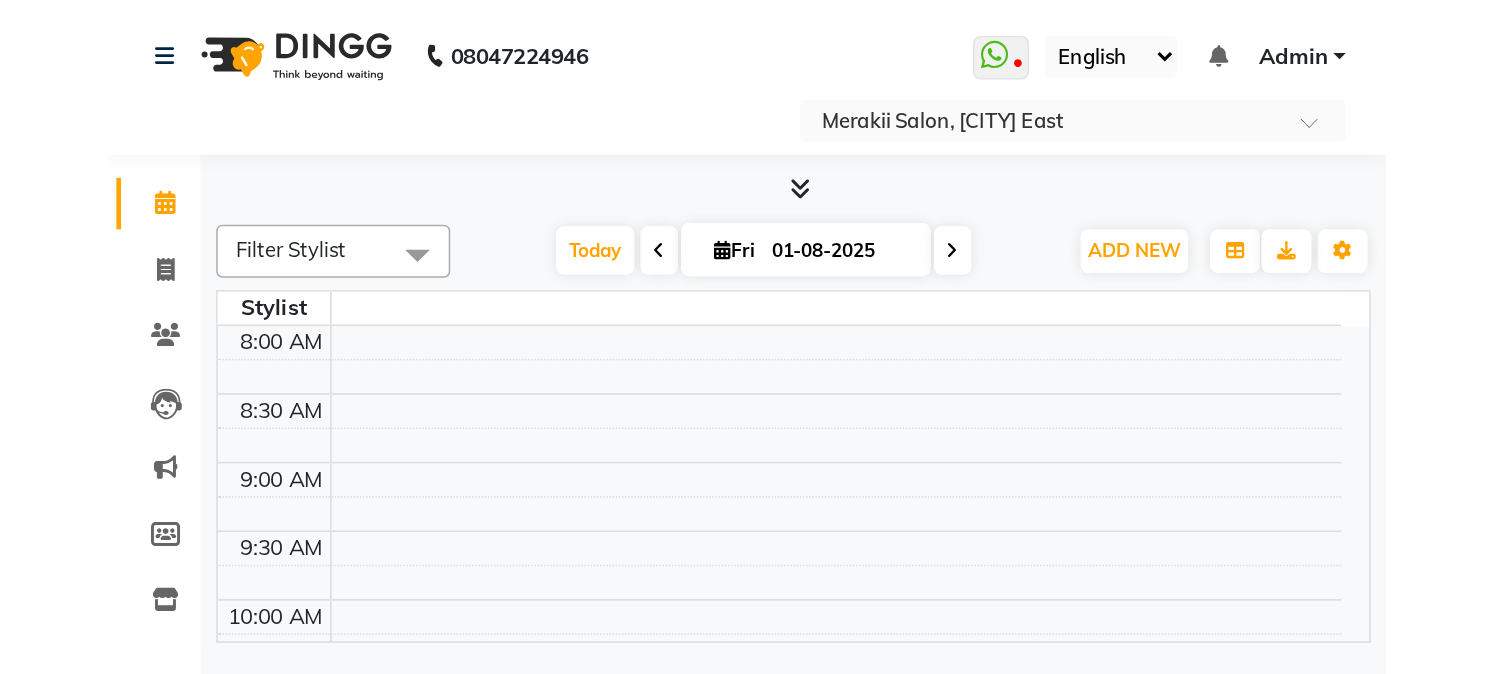 scroll, scrollTop: 0, scrollLeft: 0, axis: both 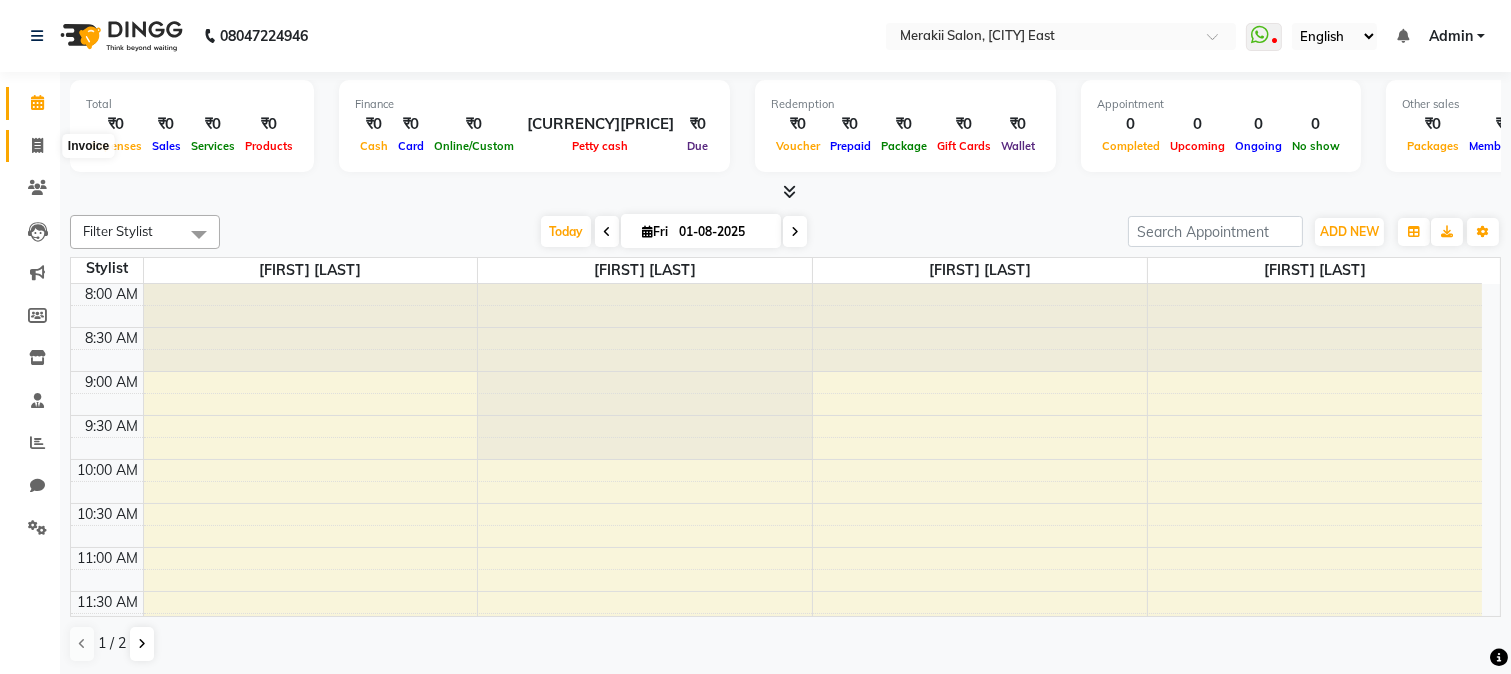 click 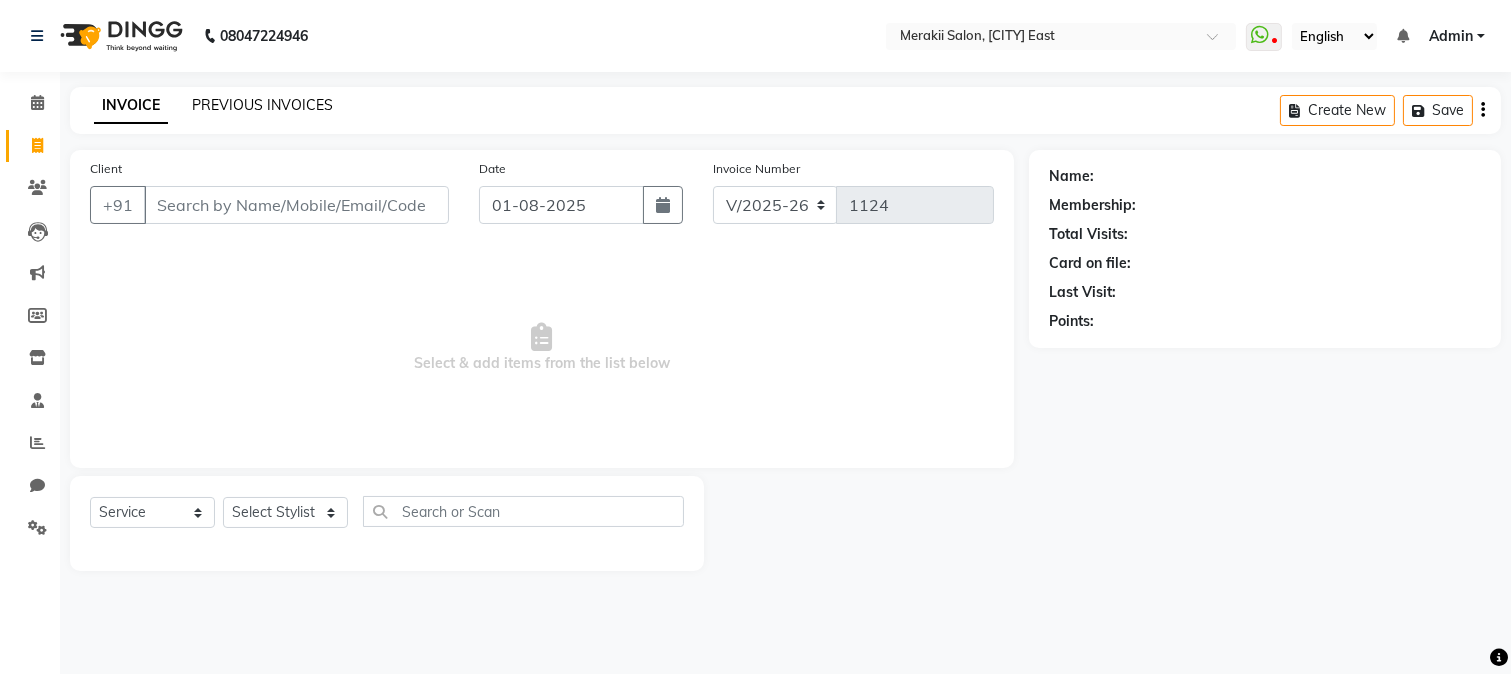 click on "PREVIOUS INVOICES" 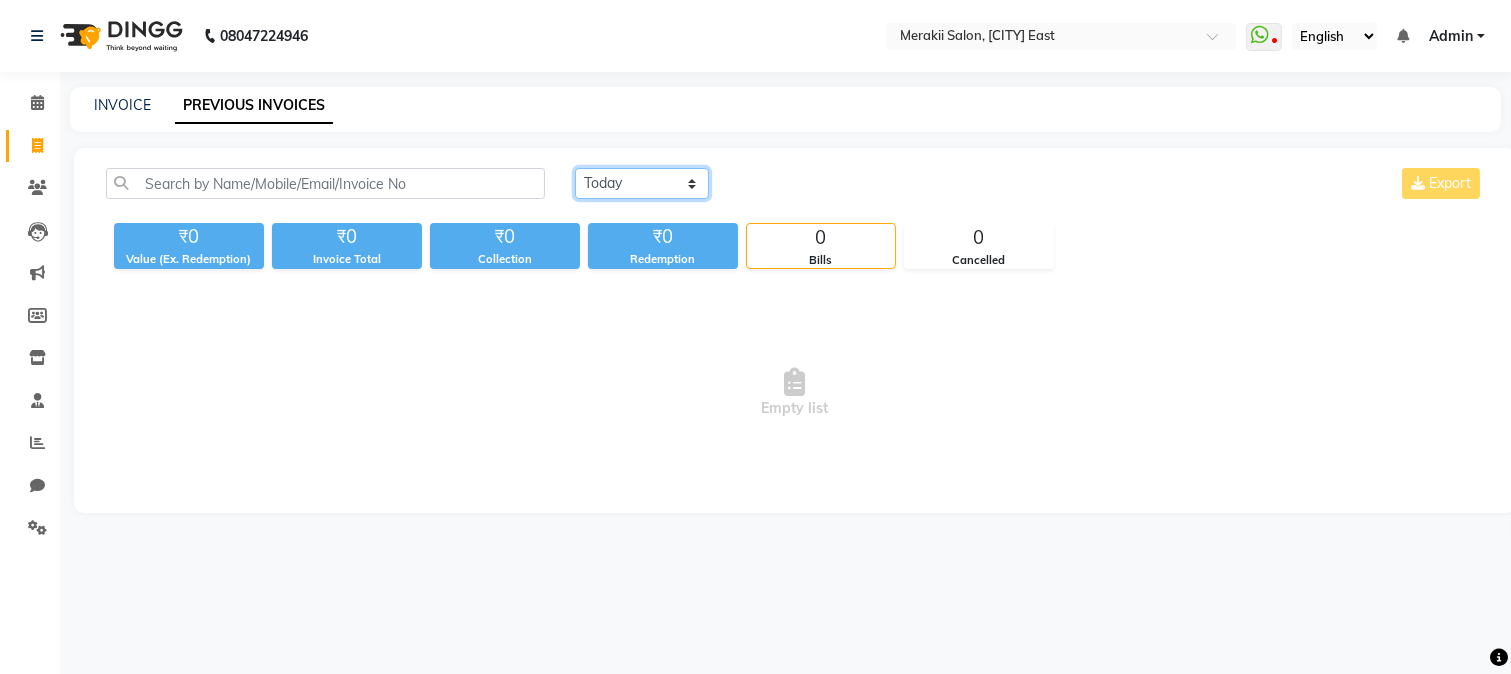 click on "Today Yesterday Custom Range" 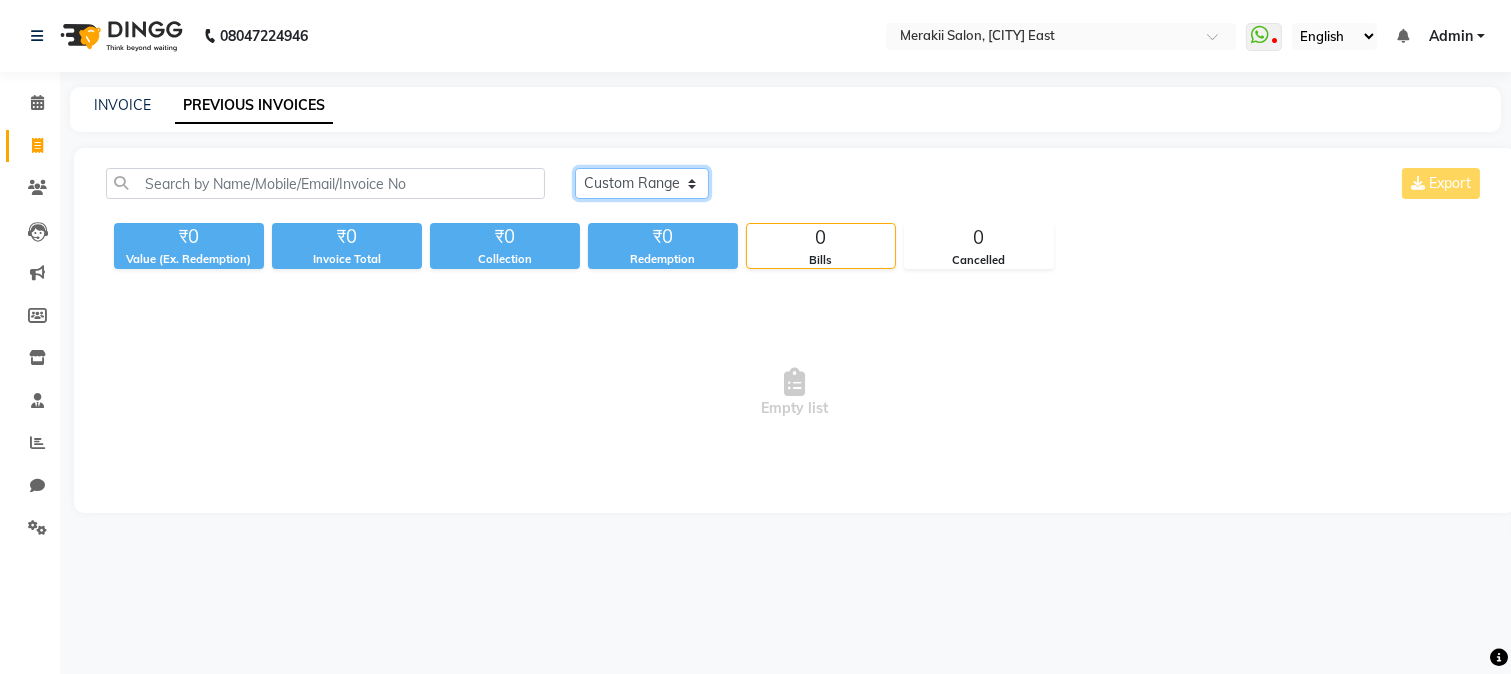 click on "Today Yesterday Custom Range" 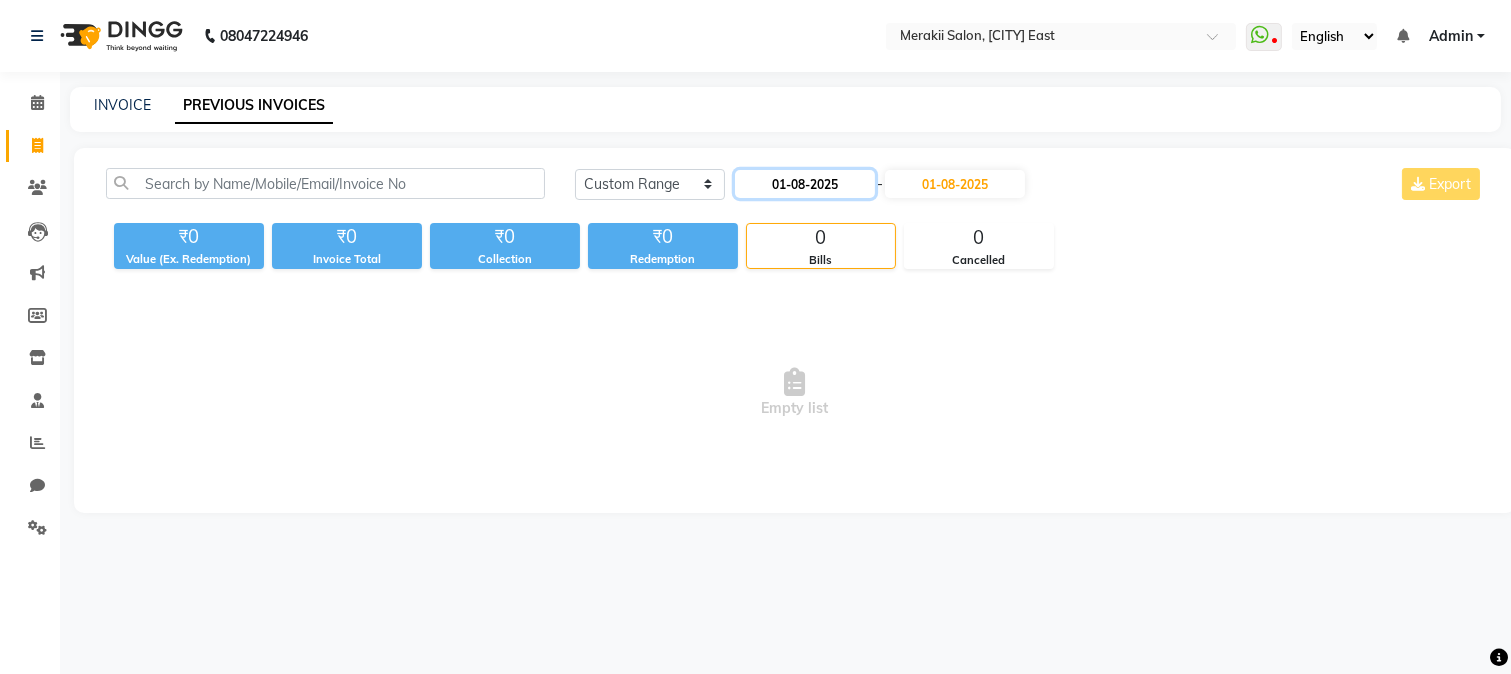 click on "01-08-2025" 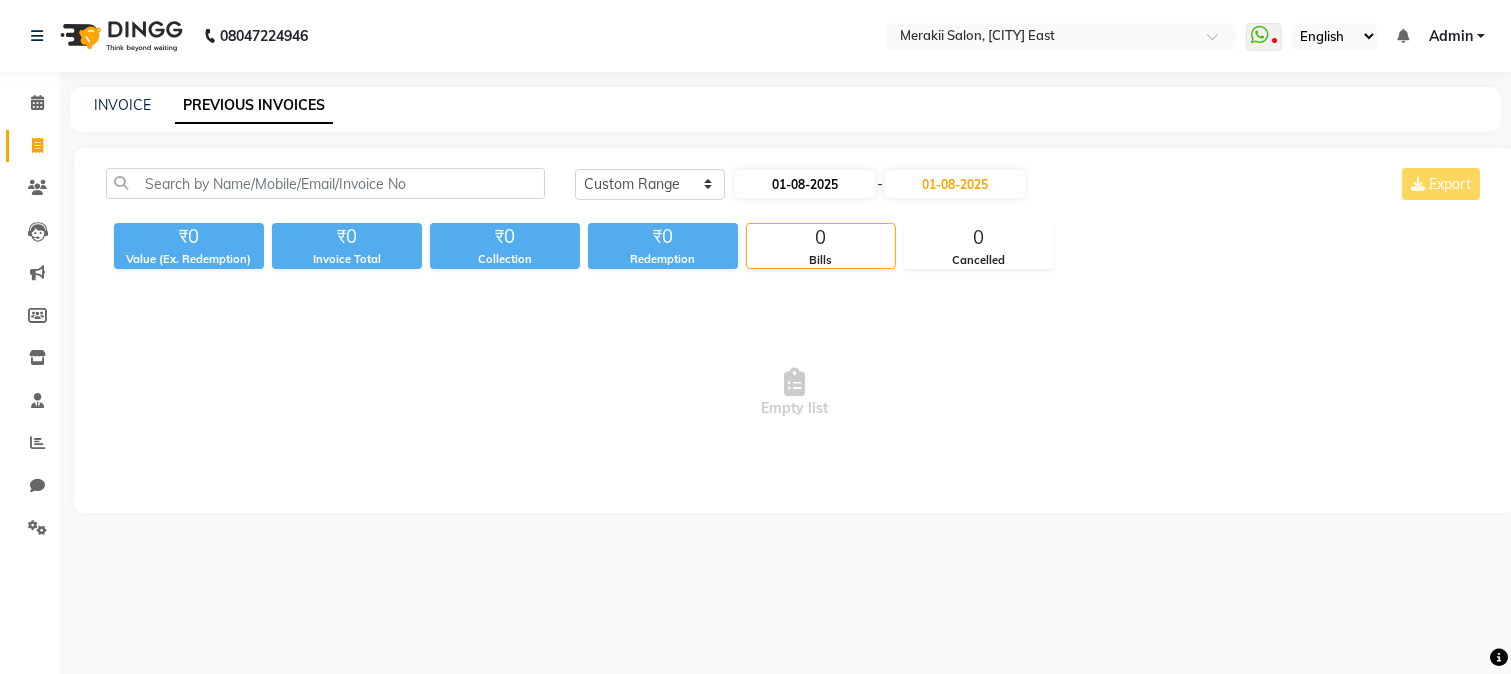 select on "8" 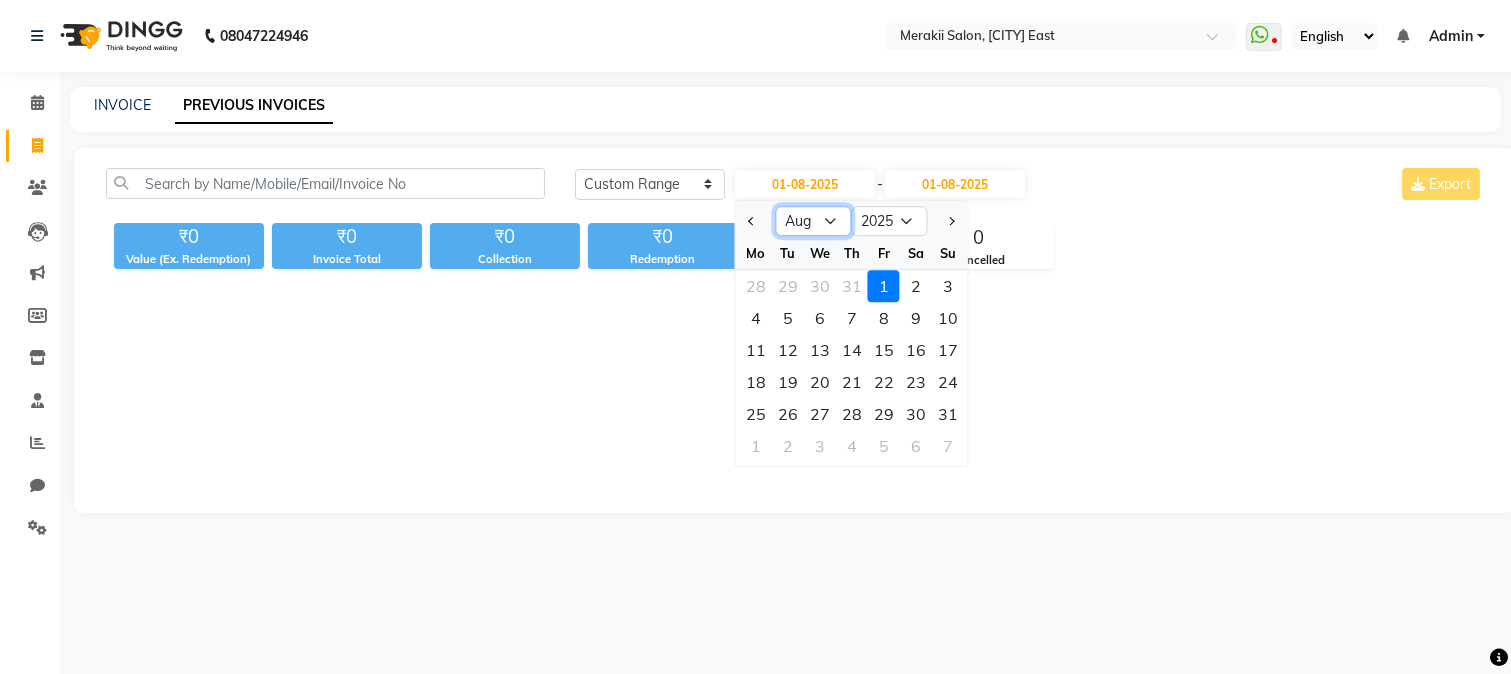 click on "Jan Feb Mar Apr May Jun Jul Aug Sep Oct Nov Dec" 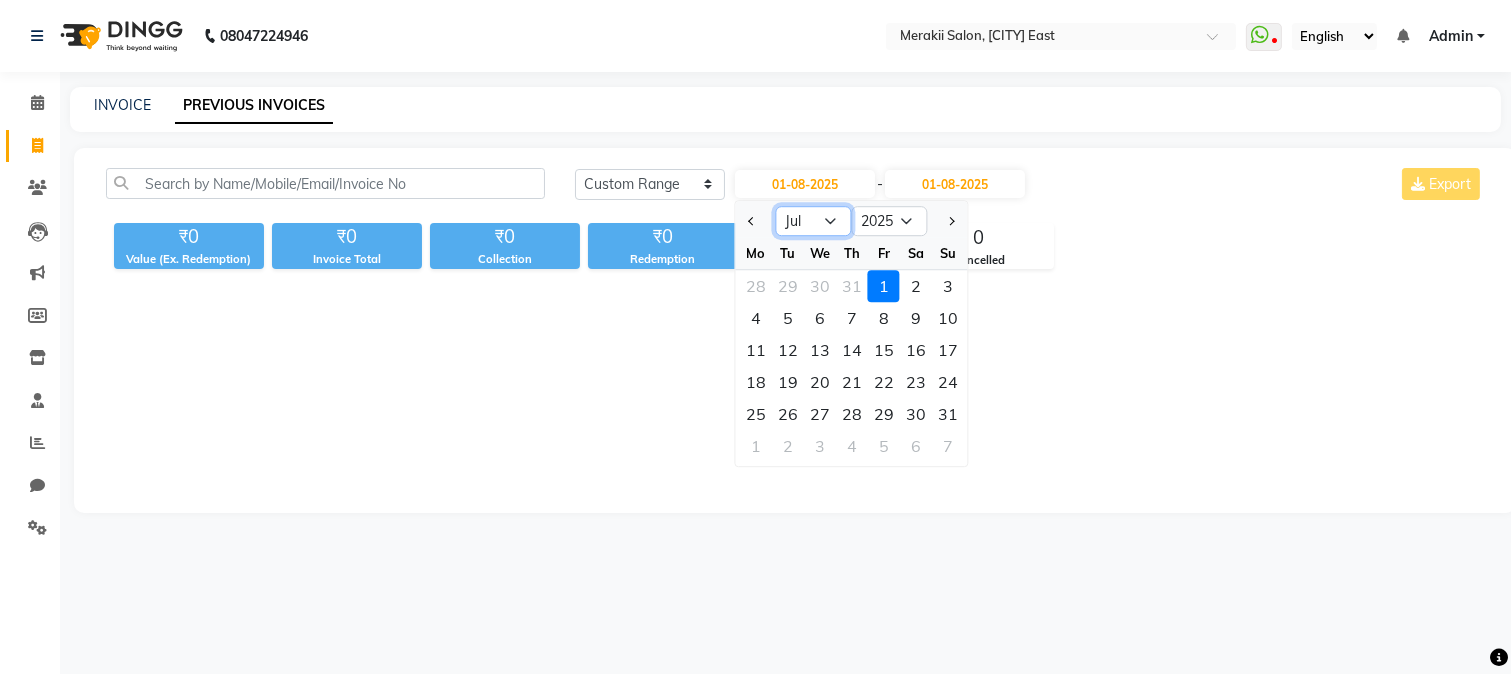 click on "Jan Feb Mar Apr May Jun Jul Aug Sep Oct Nov Dec" 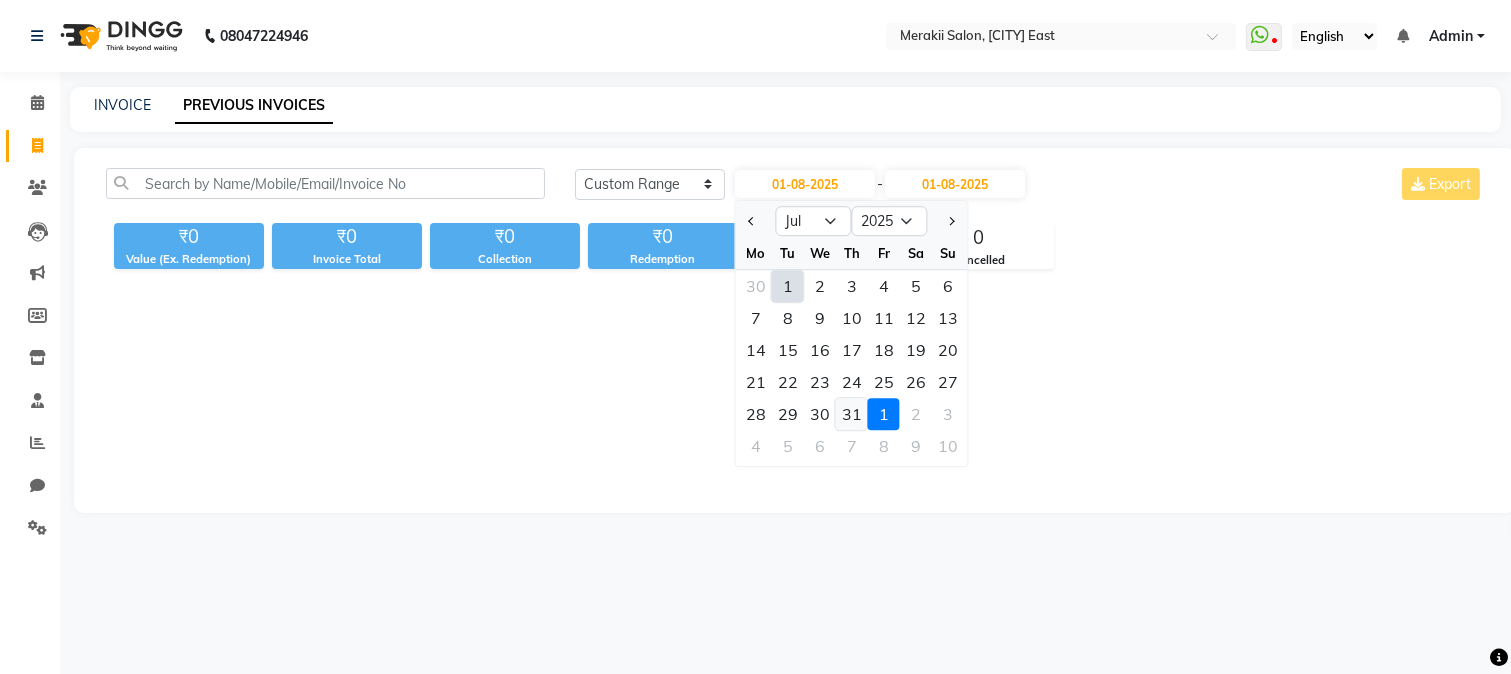 click on "31" 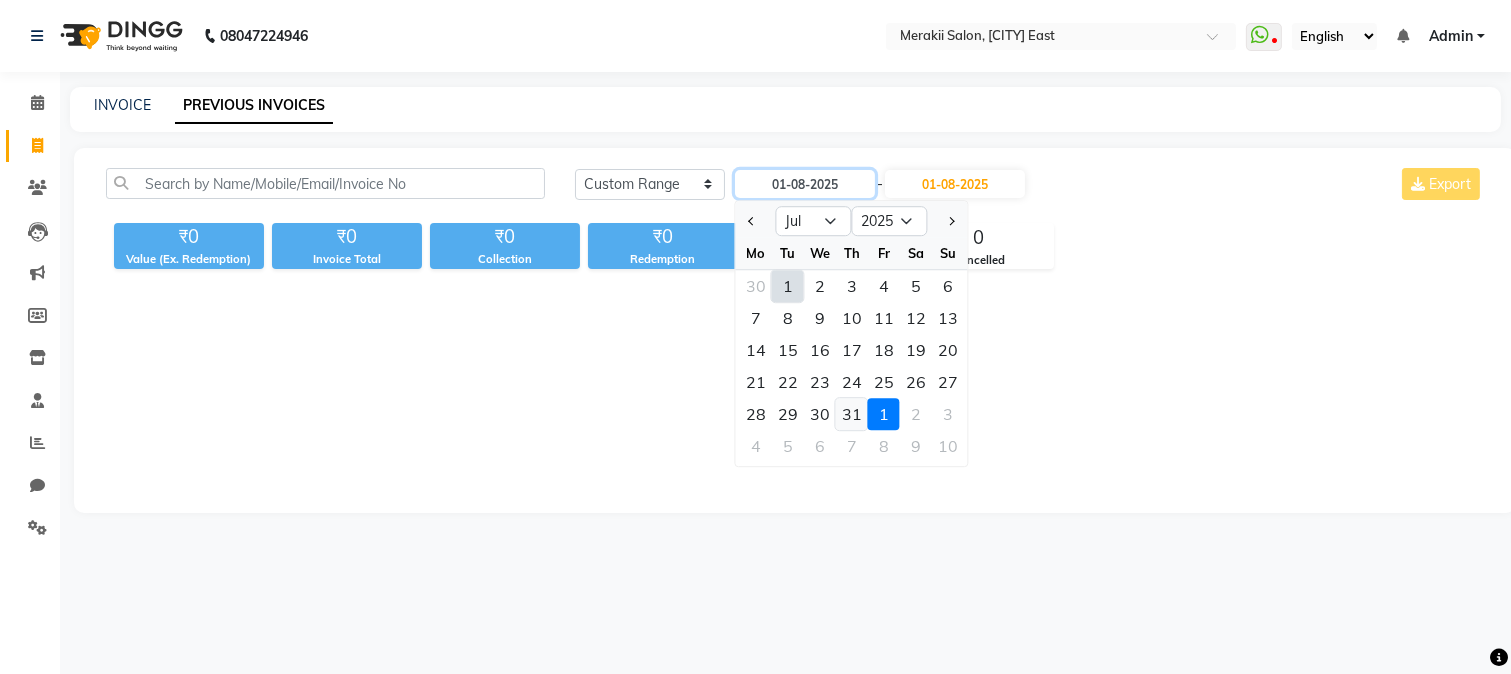 type on "31-07-2025" 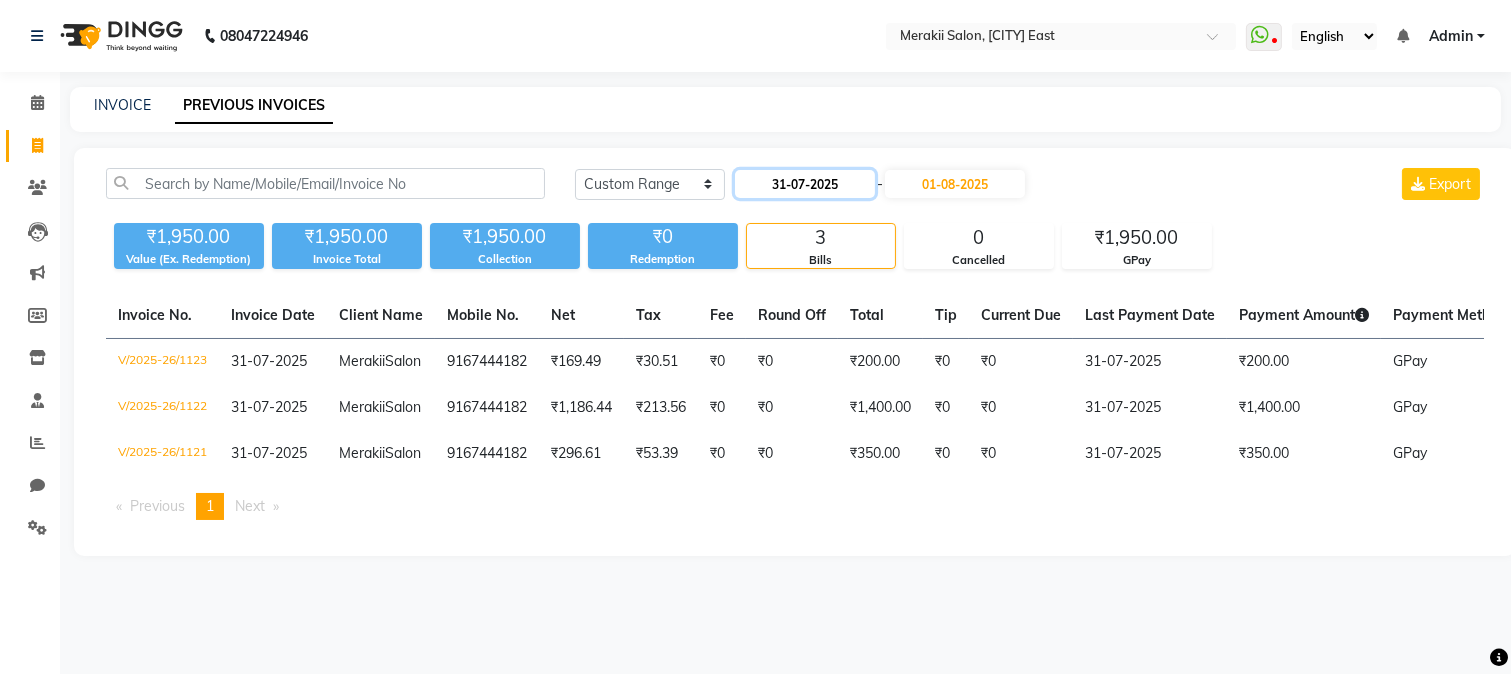 click on "31-07-2025" 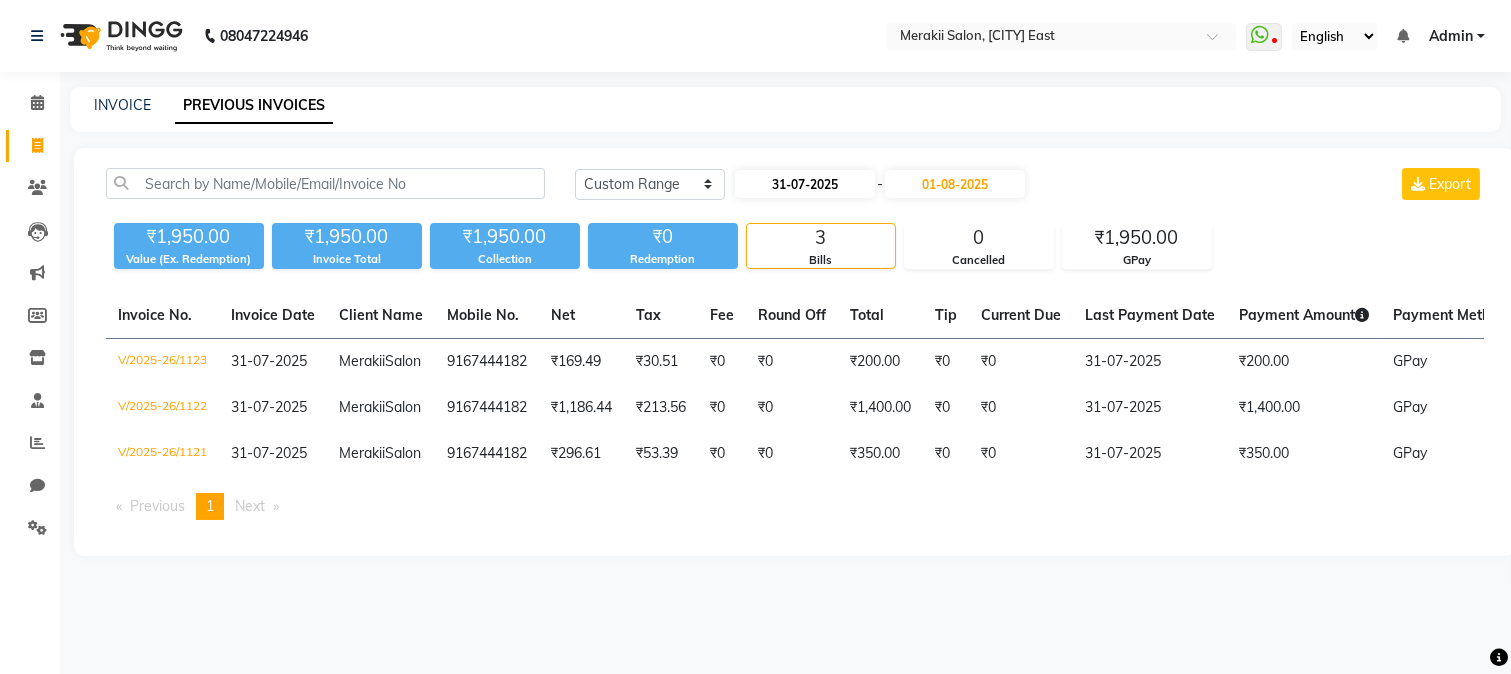 select on "7" 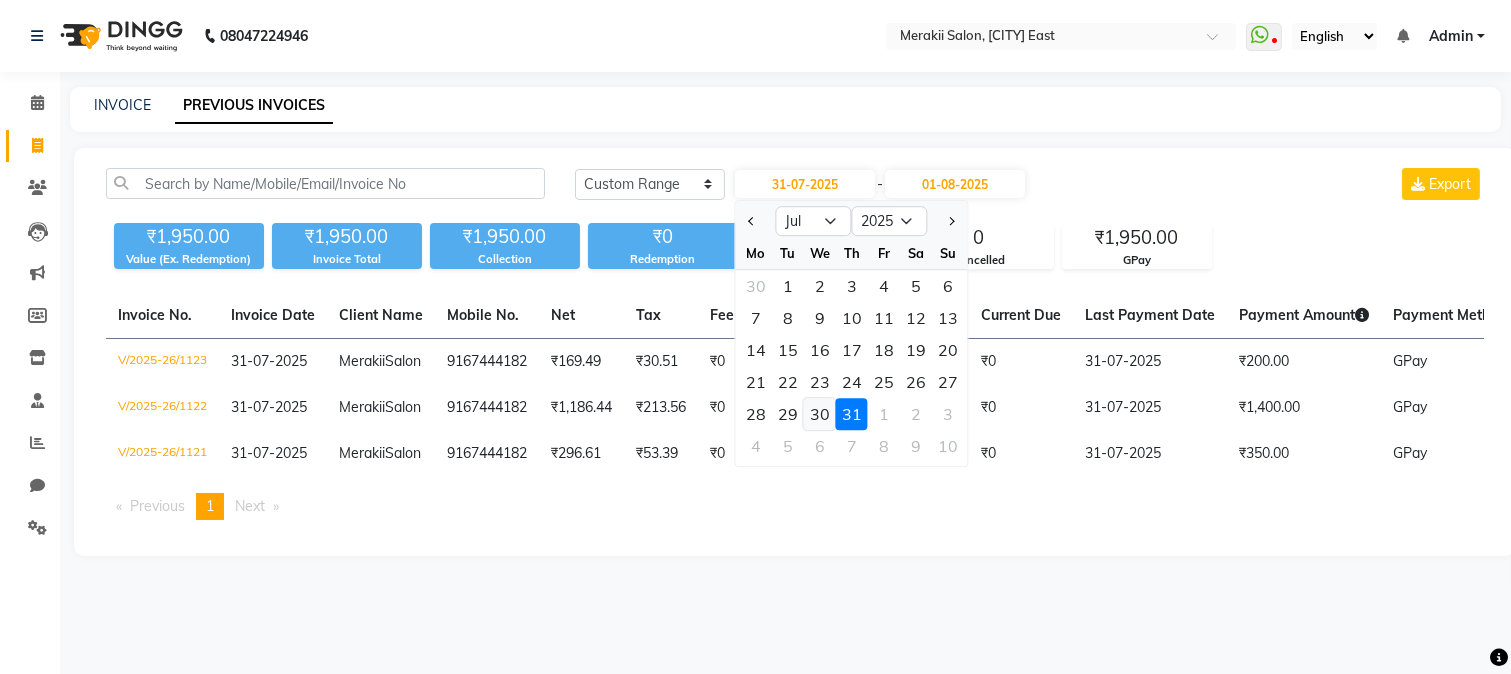 click on "30" 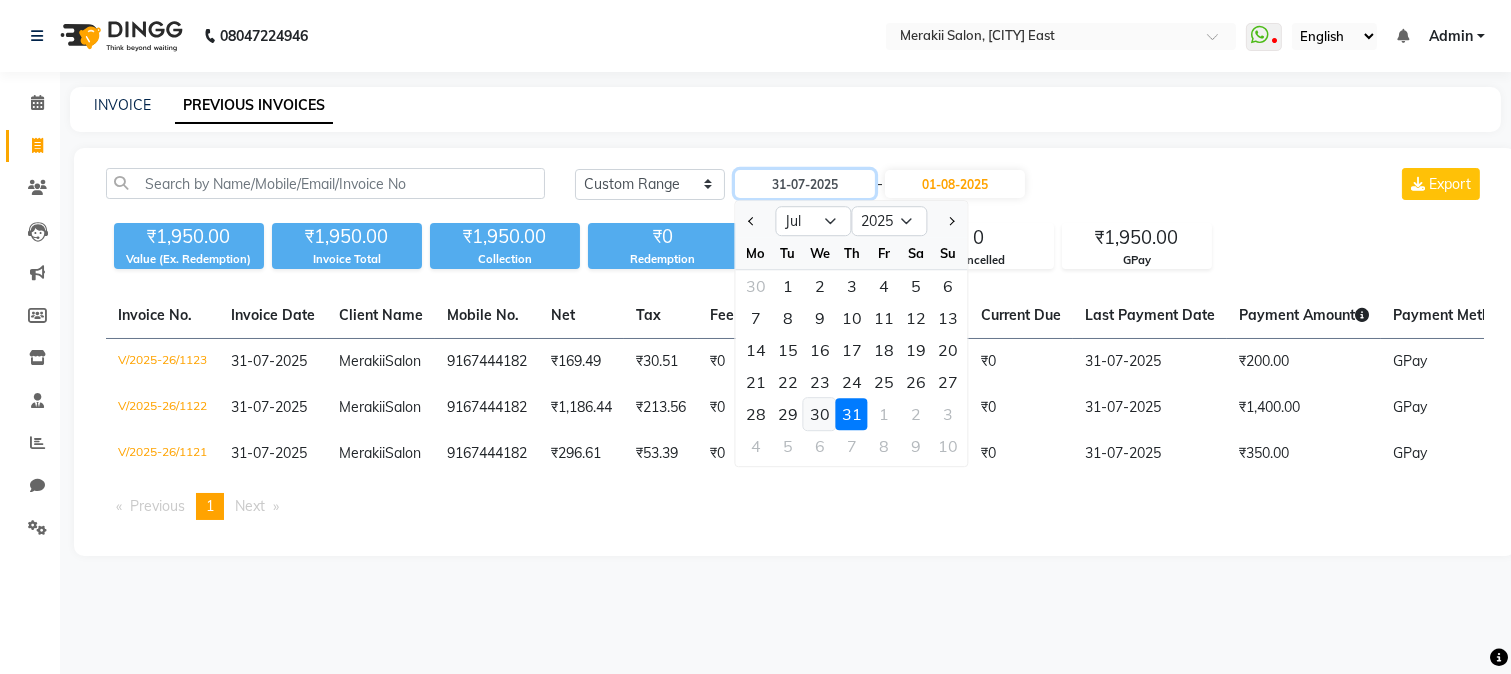 type on "30-07-2025" 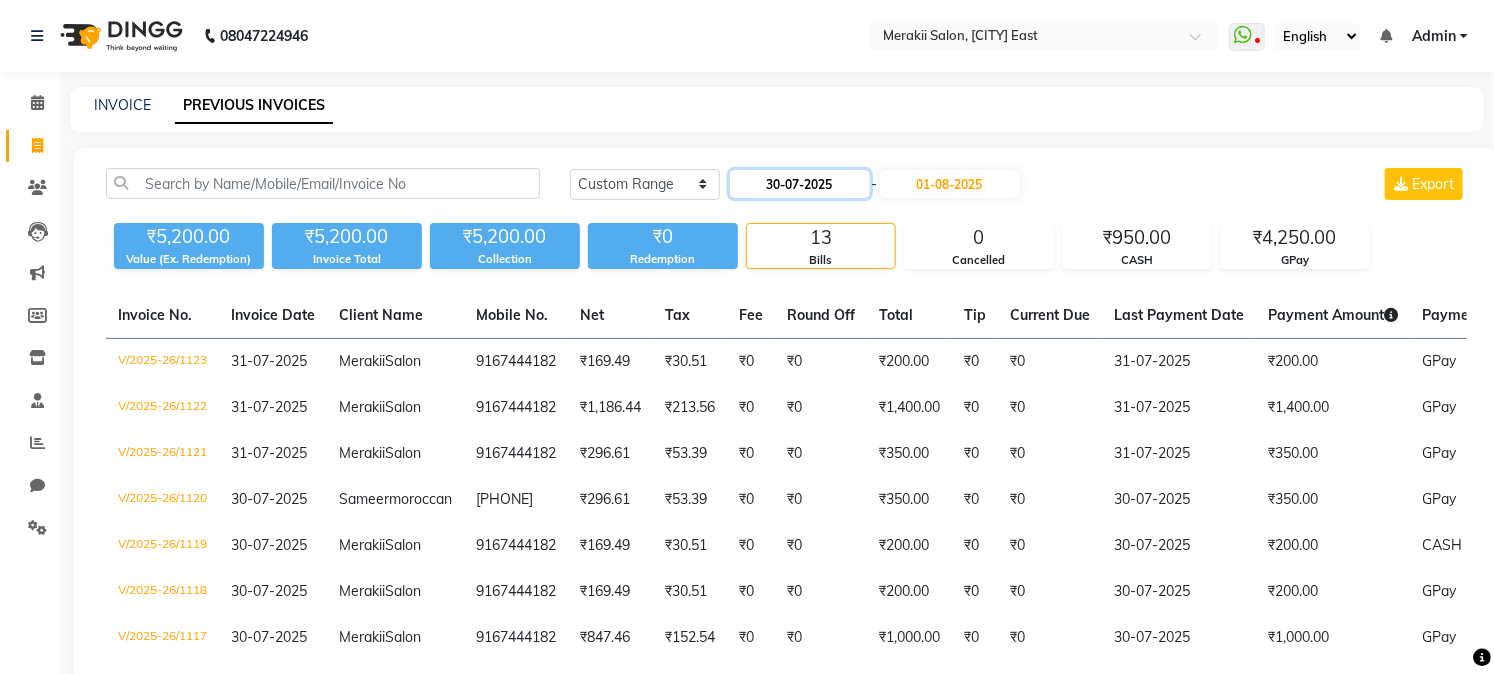 click on "30-07-2025" 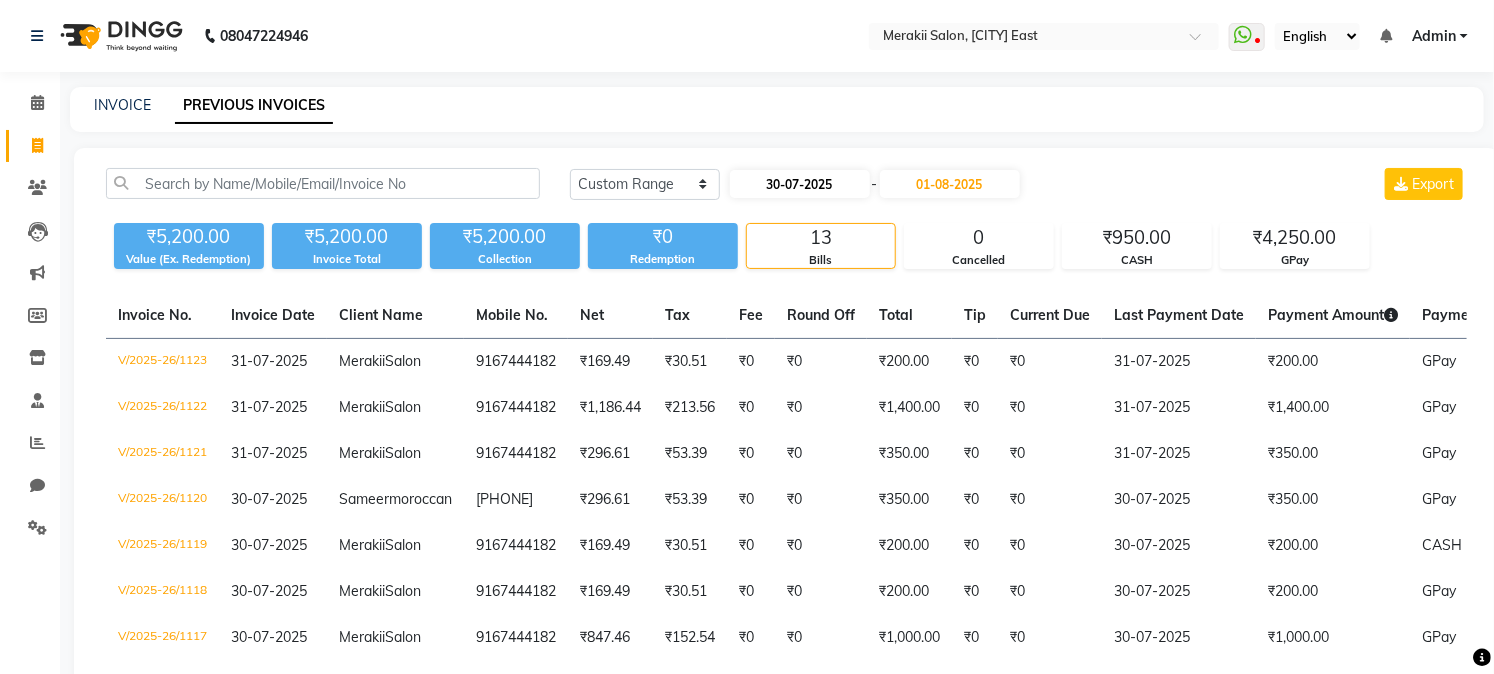 select on "7" 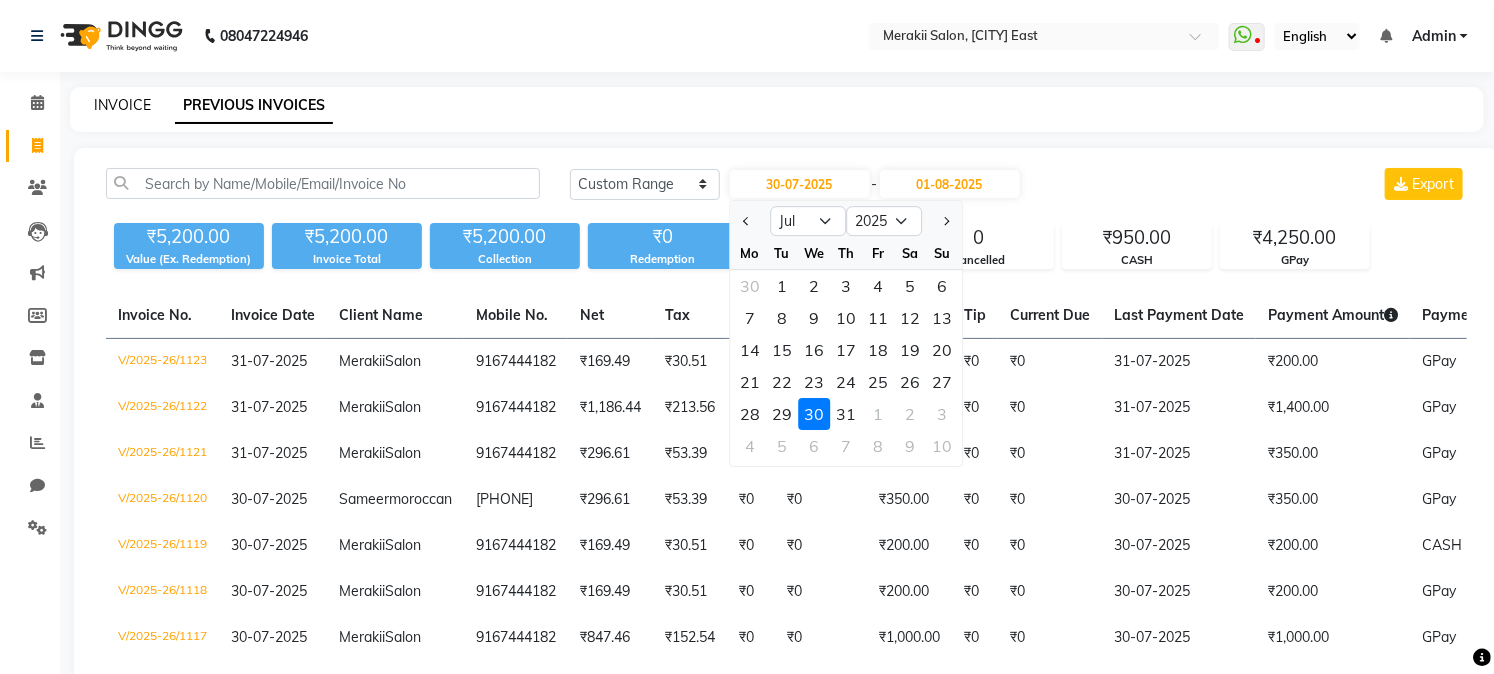click on "INVOICE" 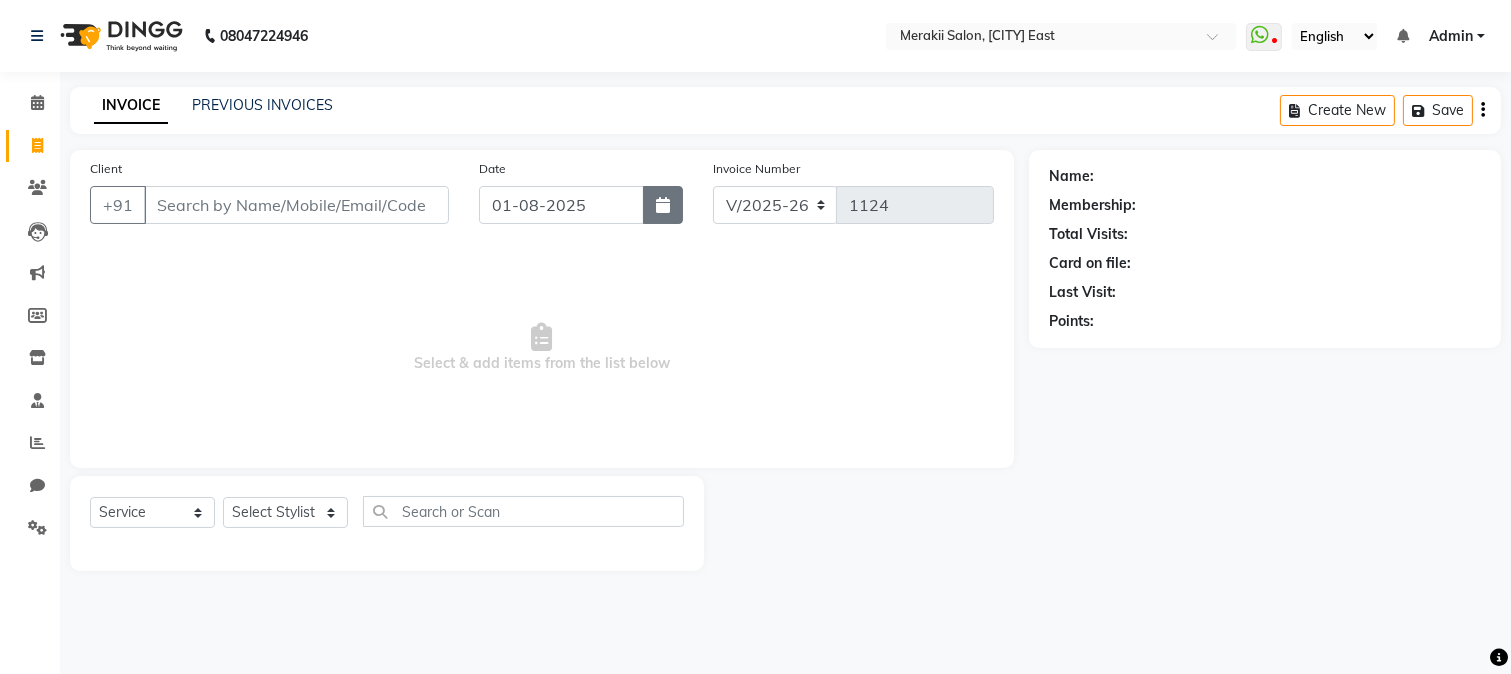 click 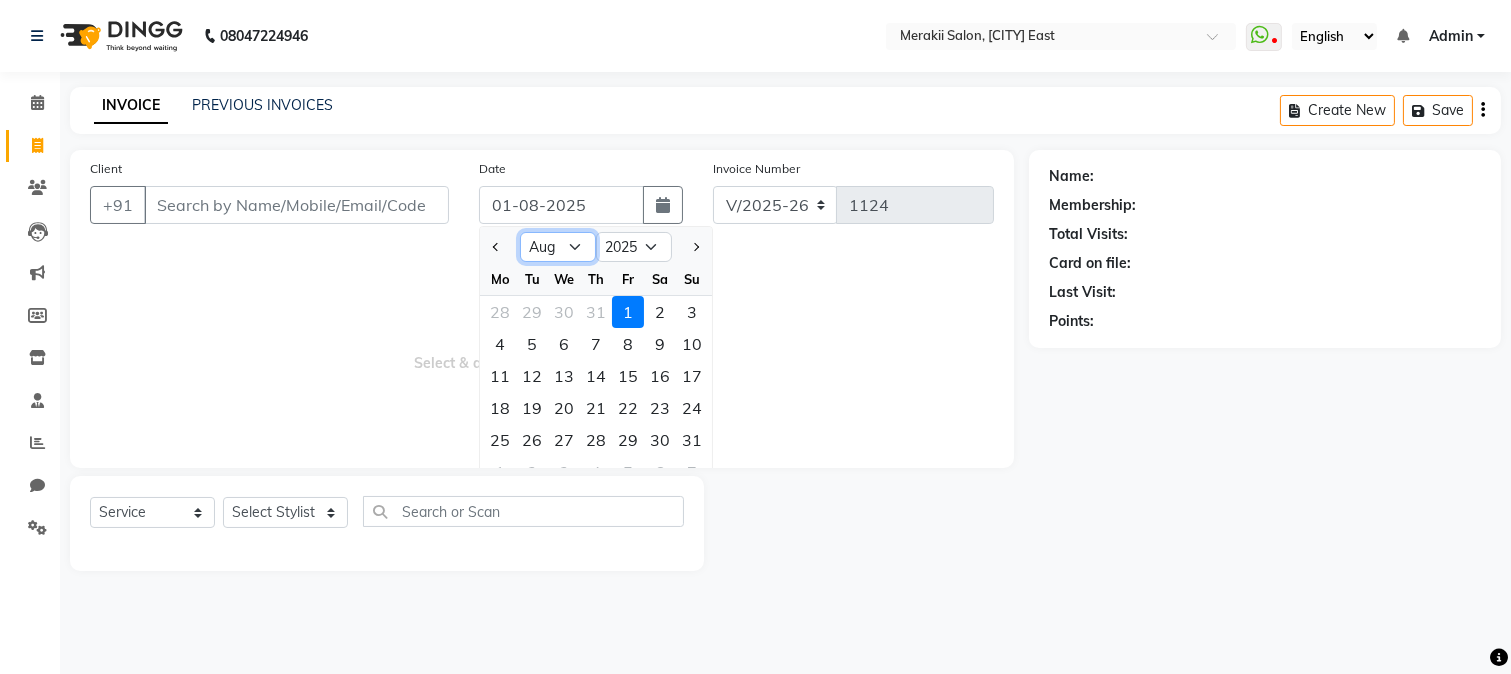 click on "Jan Feb Mar Apr May Jun Jul Aug Sep Oct Nov Dec" 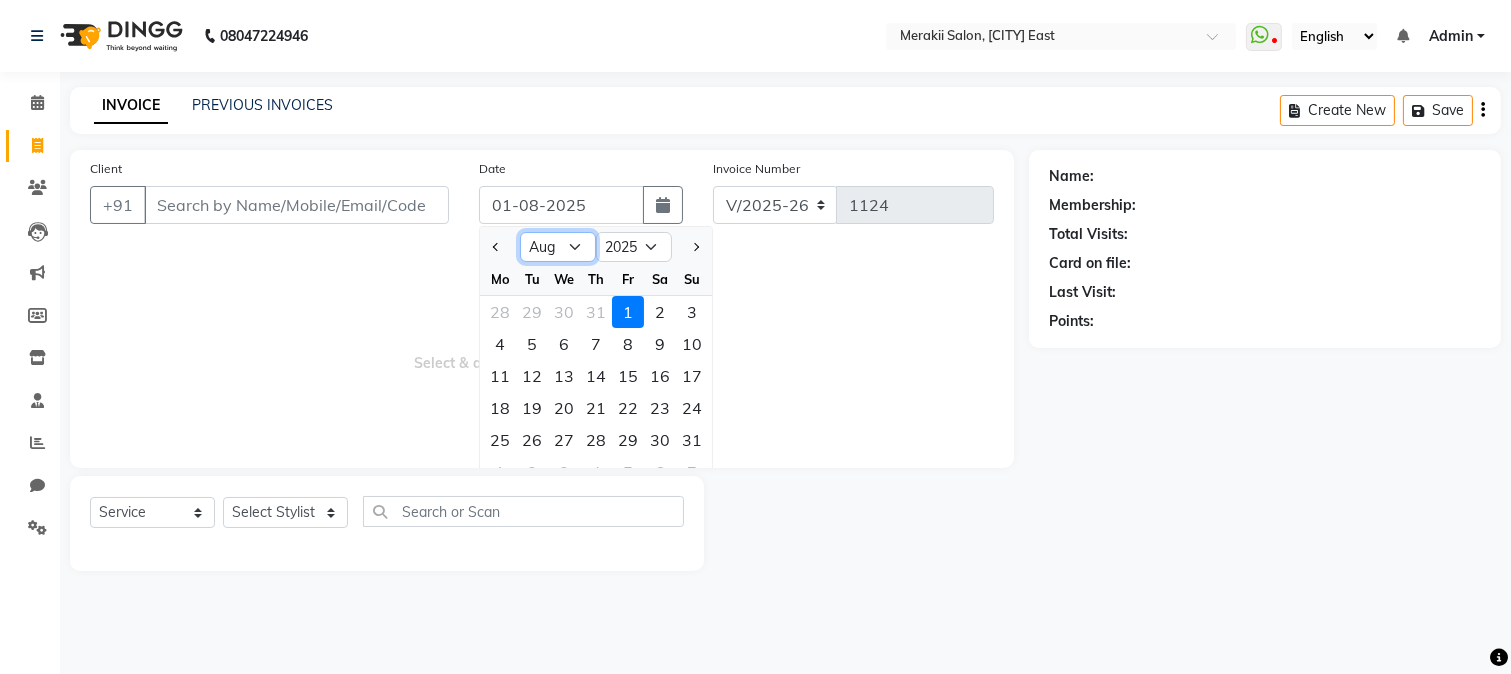select on "7" 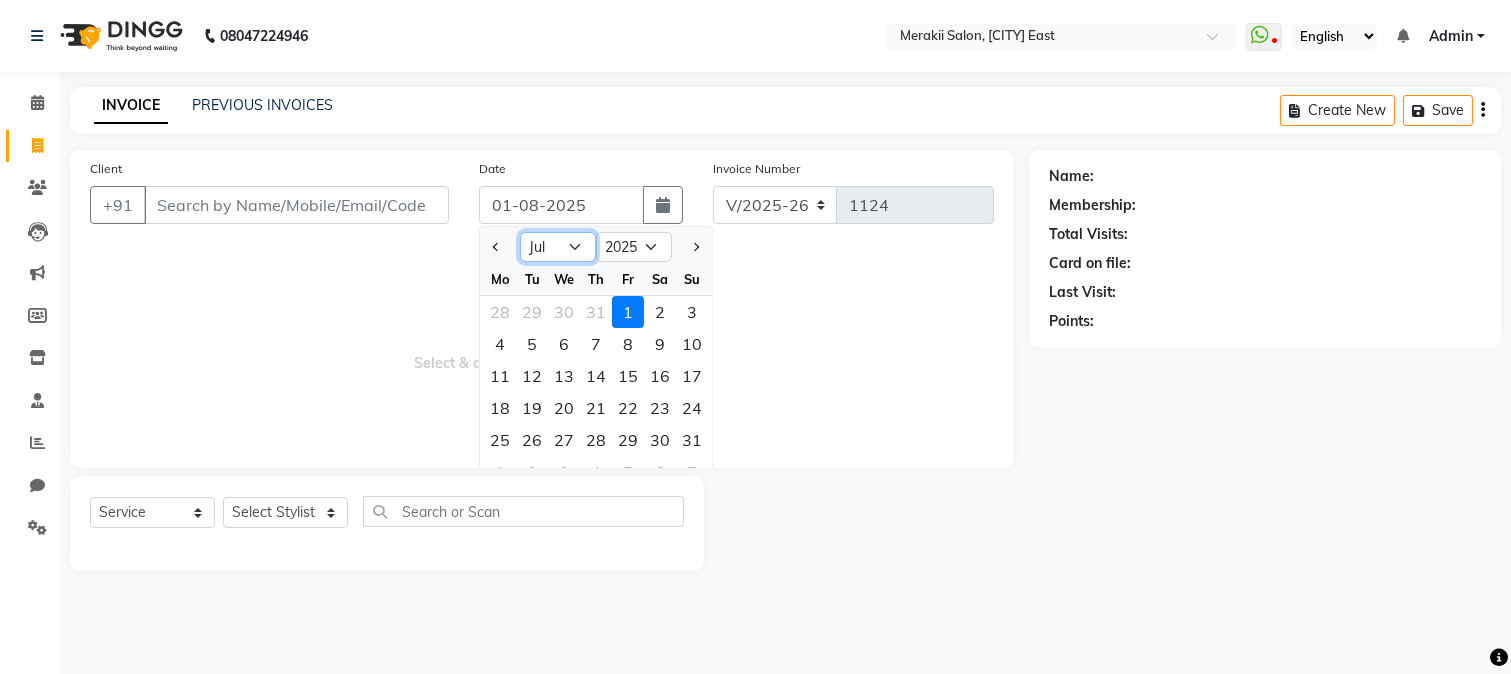click on "Jan Feb Mar Apr May Jun Jul Aug Sep Oct Nov Dec" 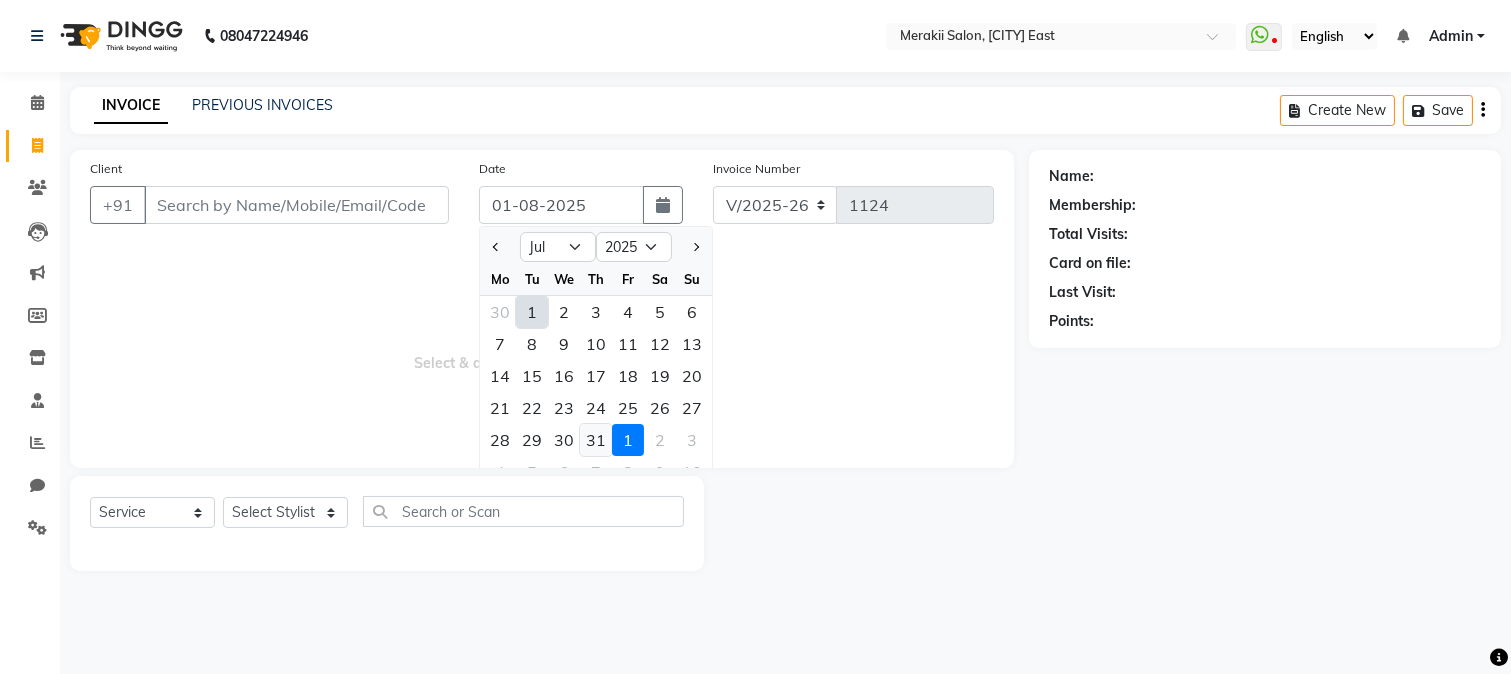 click on "31" 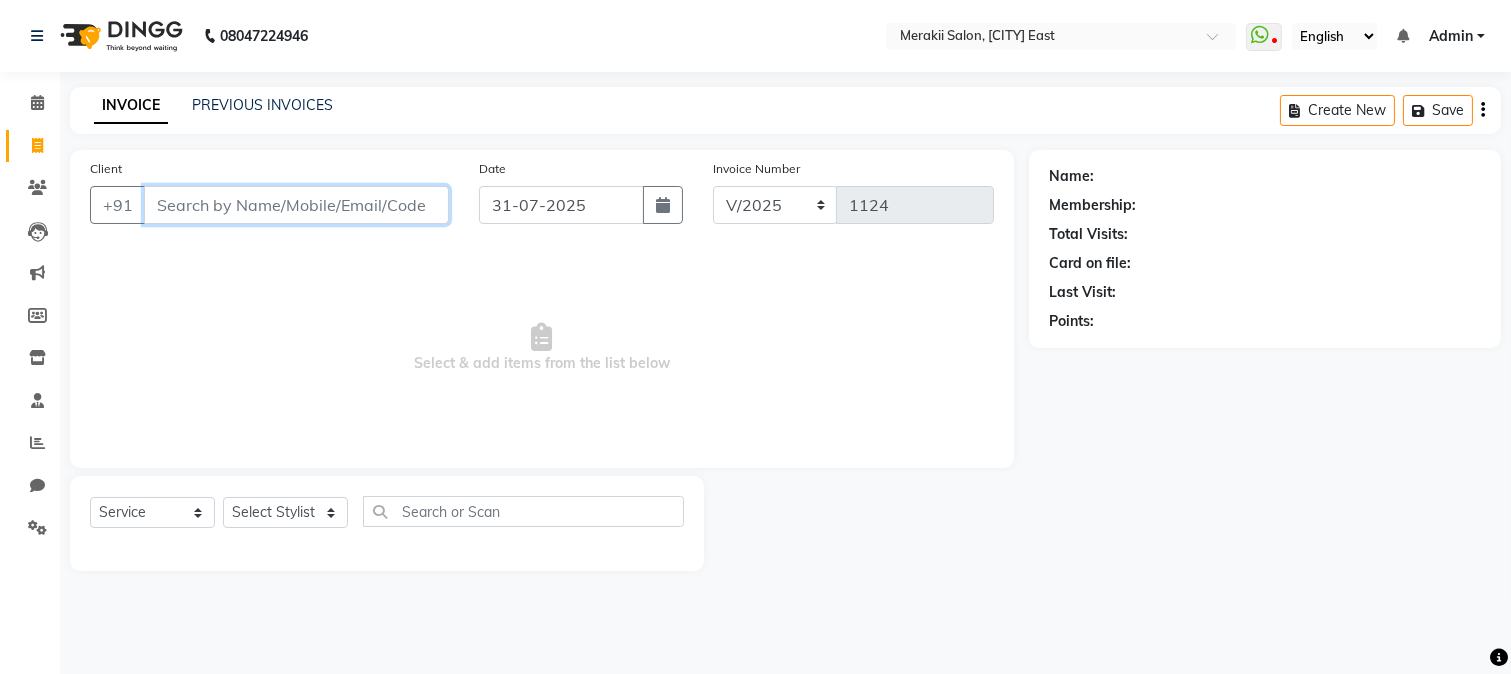 click on "Client" at bounding box center (296, 205) 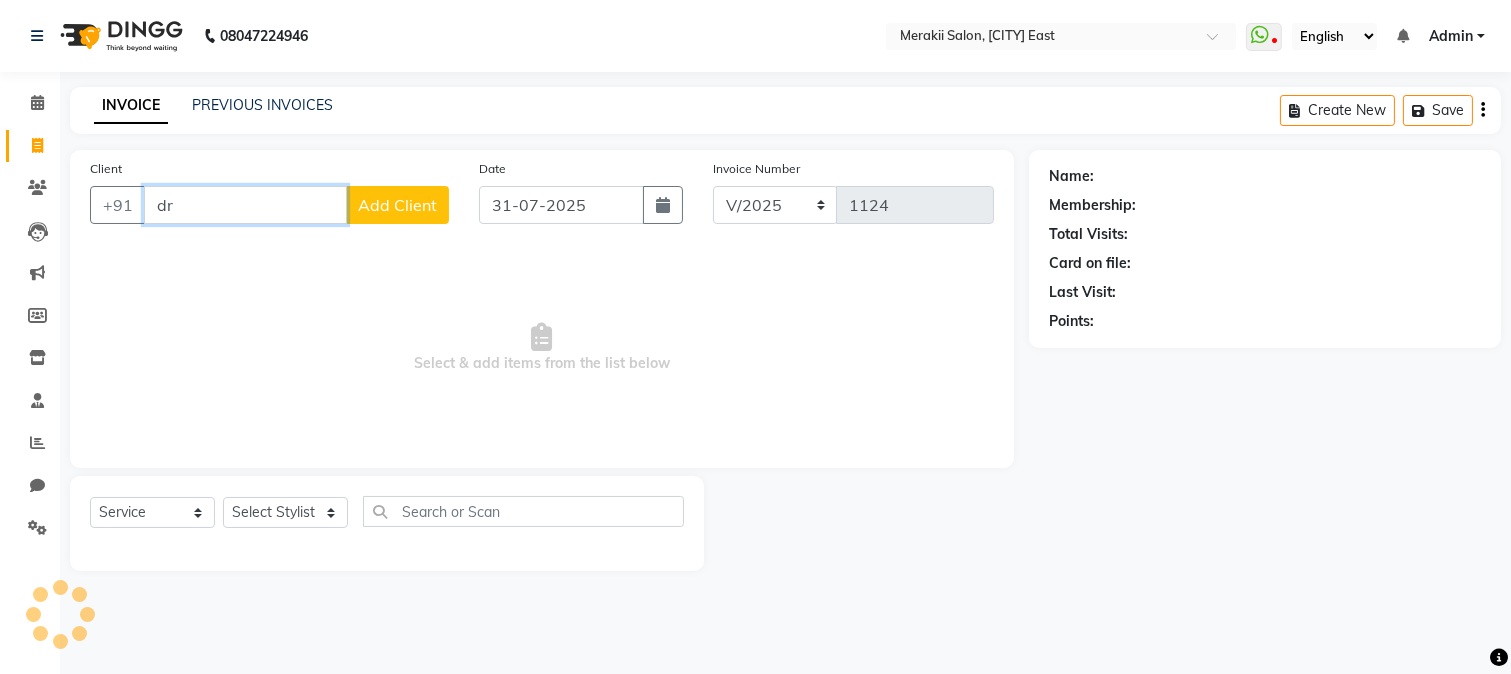 type on "d" 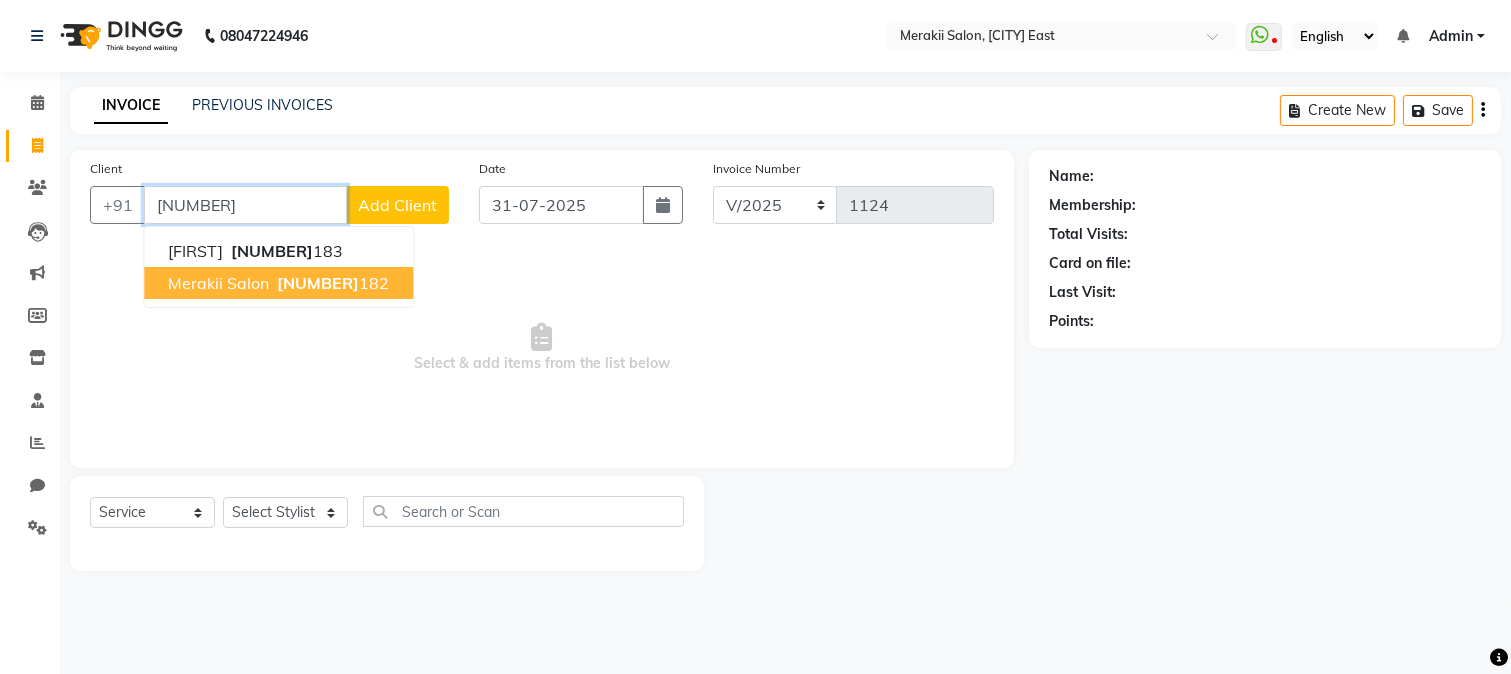 click on "[NUMBER]" at bounding box center (318, 283) 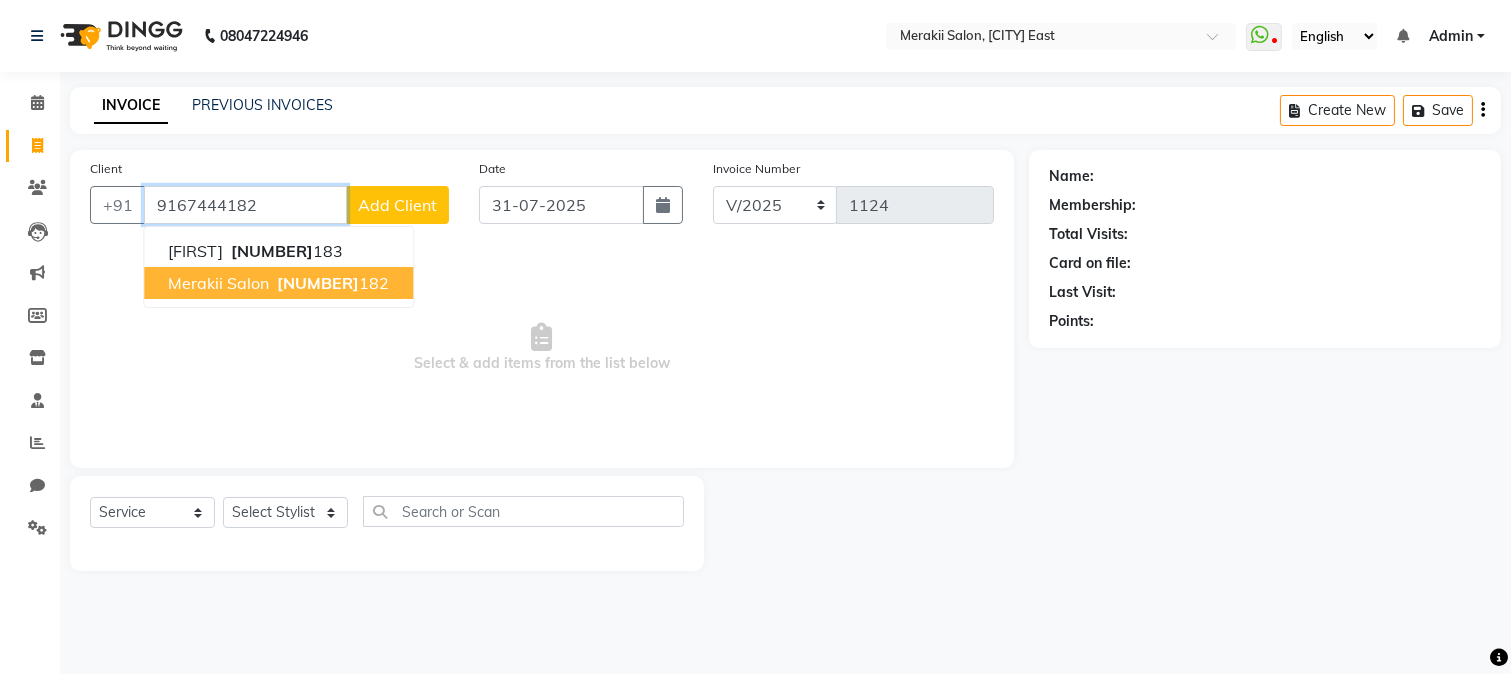 type on "9167444182" 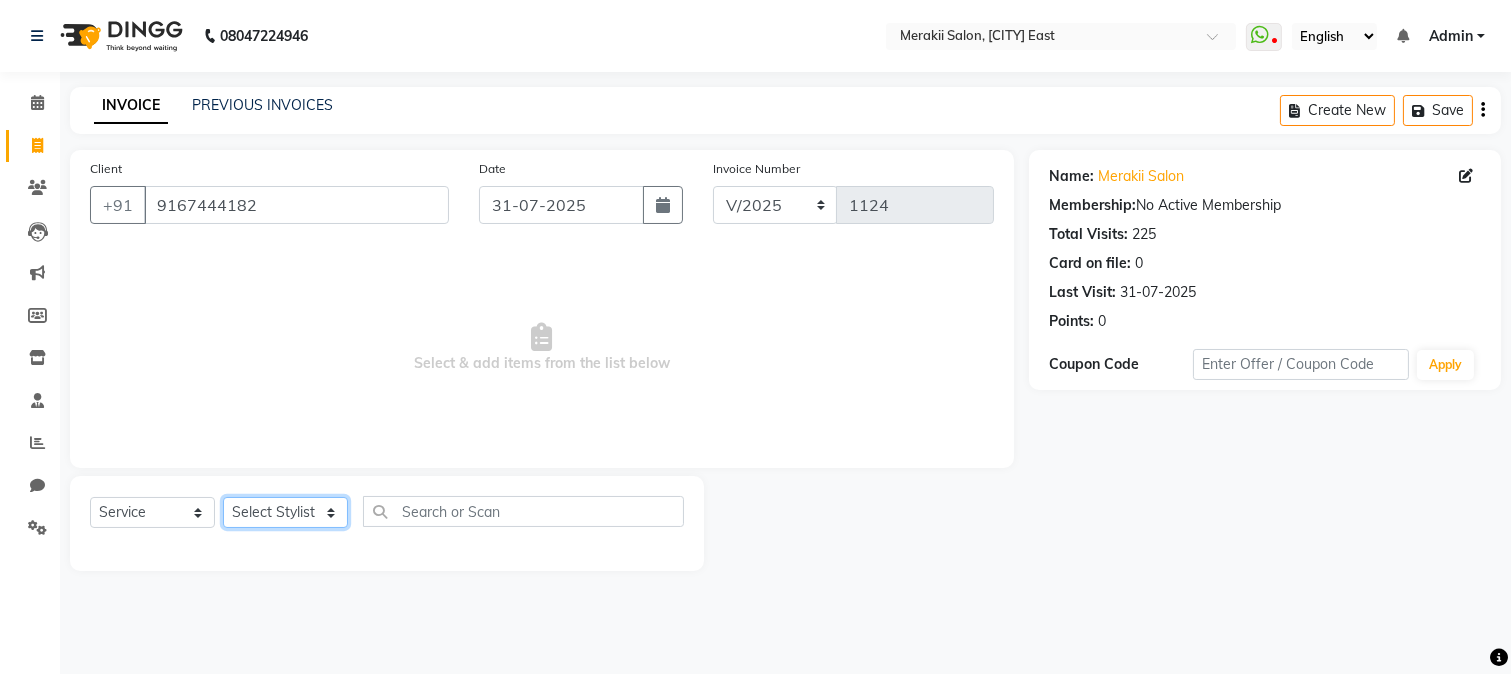 click on "Select Service Product Membership Package Voucher Prepaid Gift Card Select Stylist [FIRST] [LAST] [FIRST] [LAST] [FIRST] [LAST] [FIRST] [LAST] [FIRST] waxing" 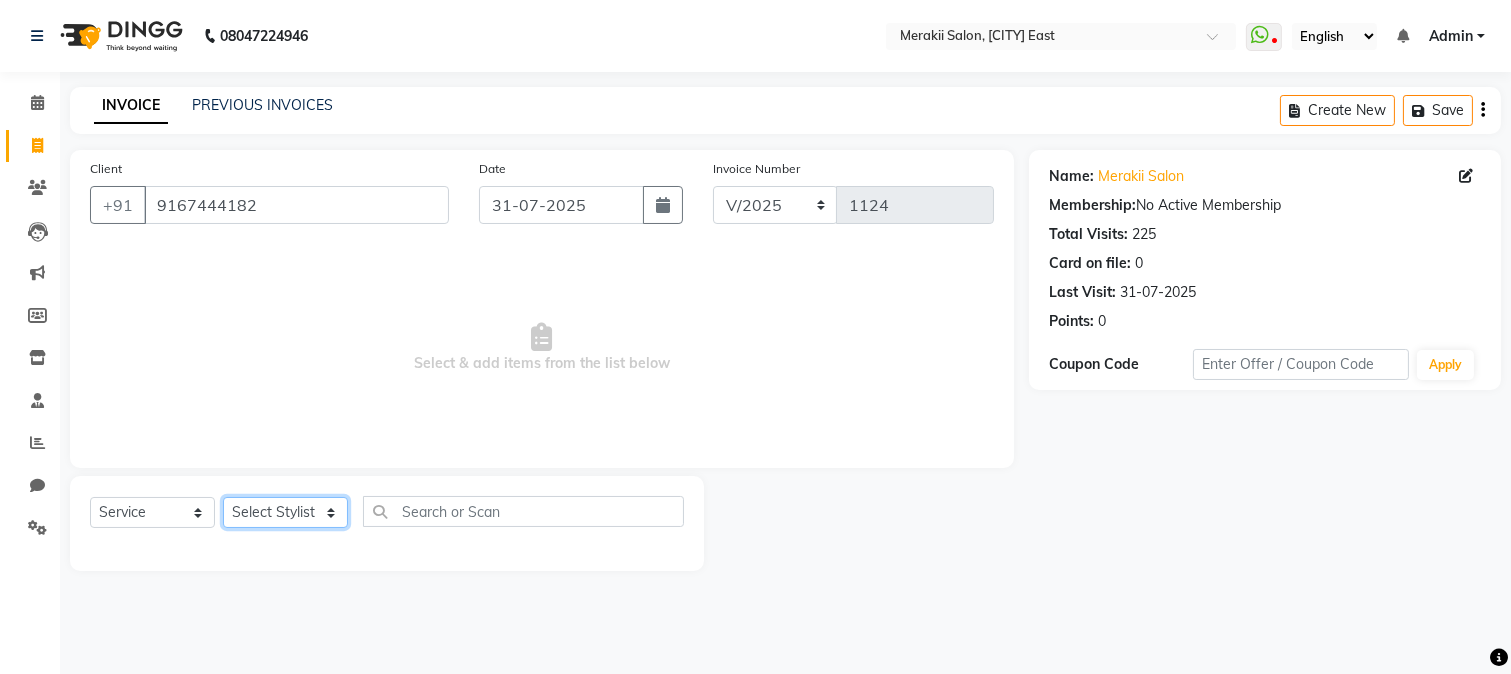 select on "[NUMBER]" 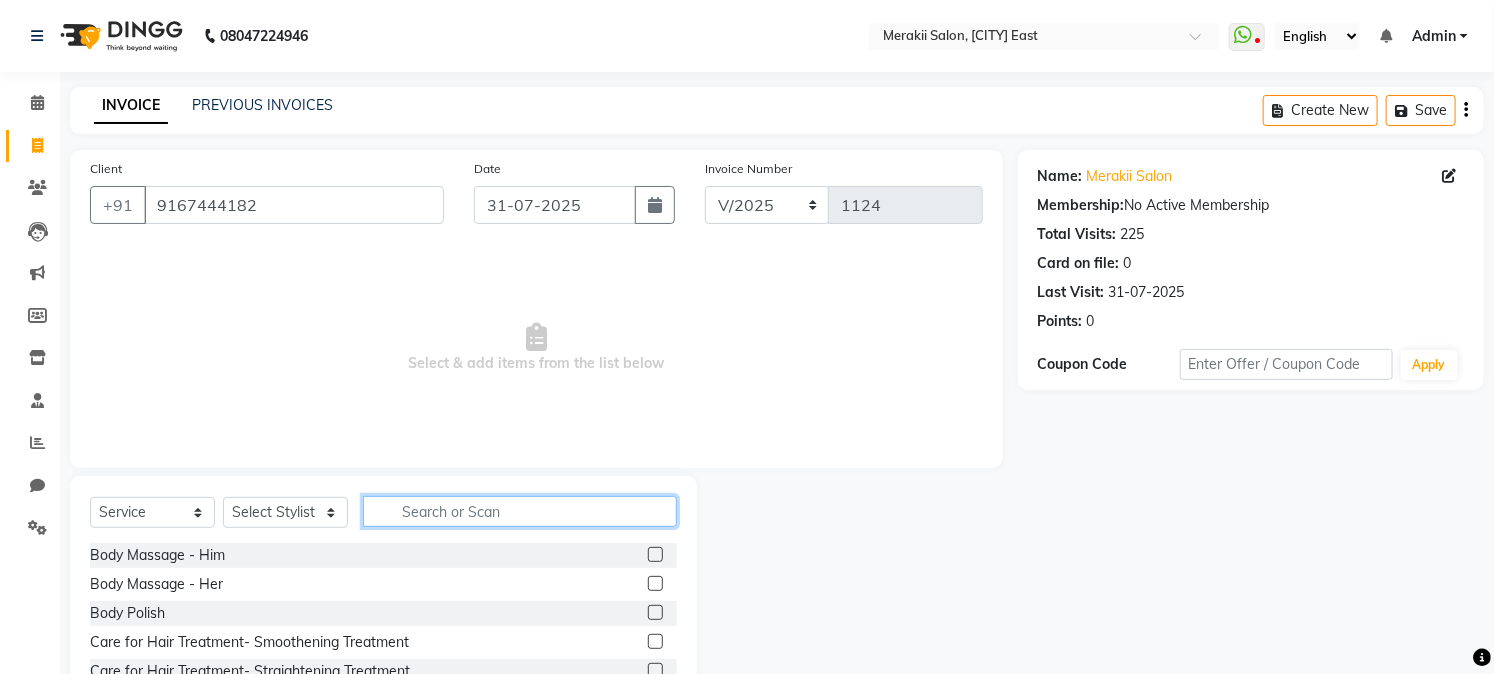 click 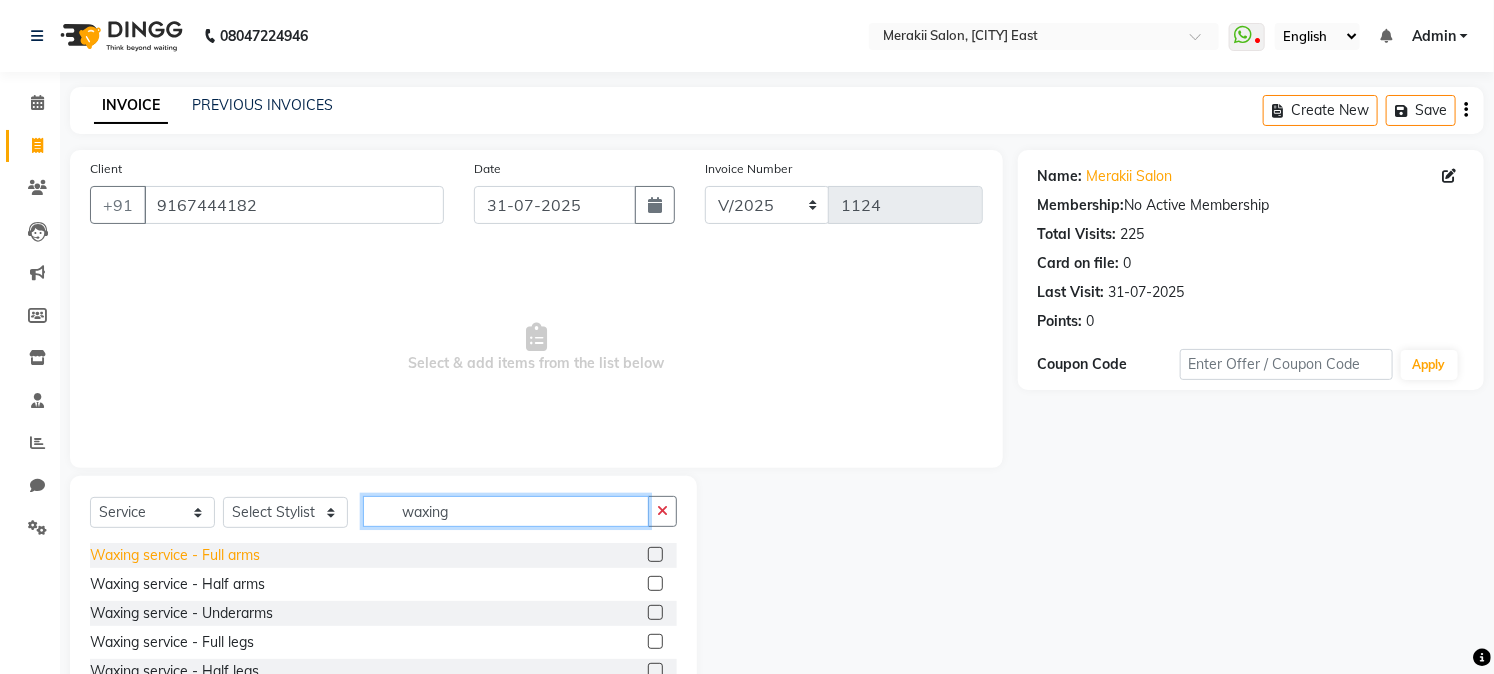 type on "waxing" 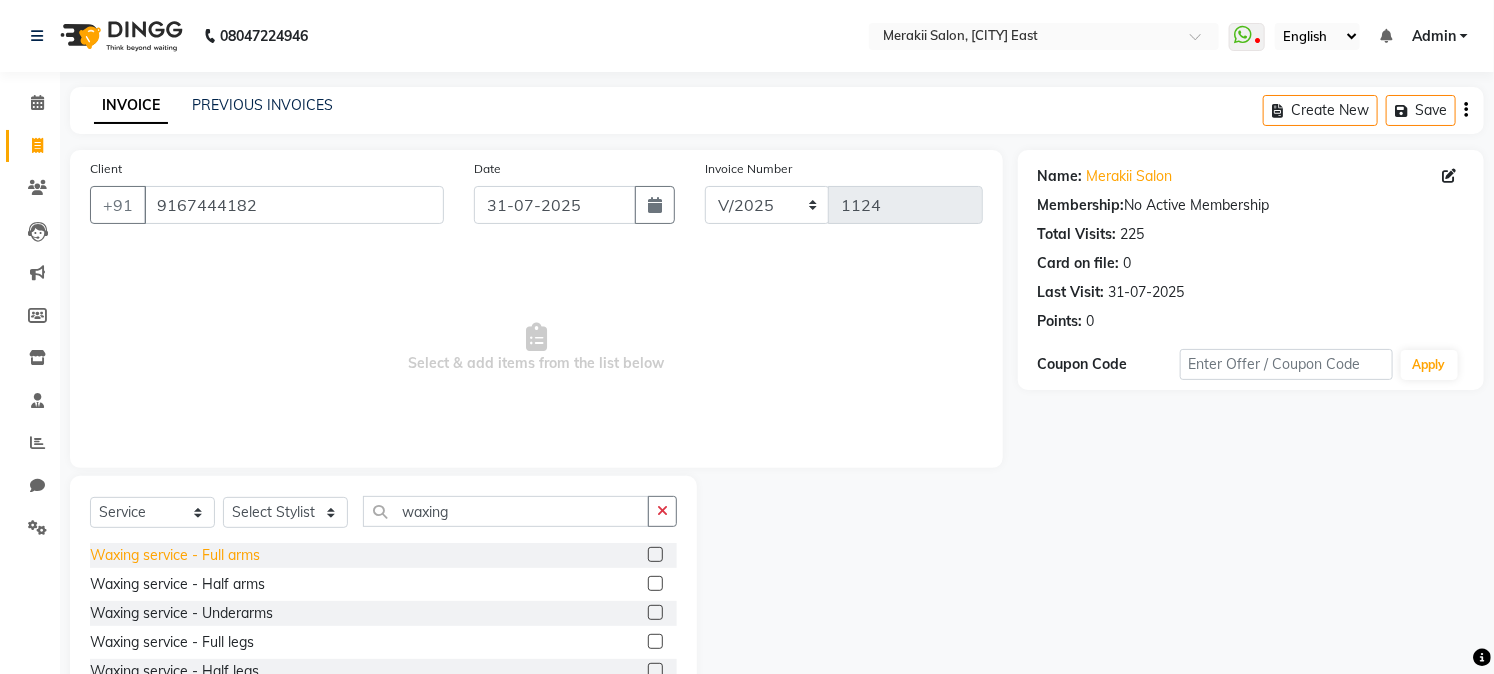 click on "Waxing service - Full arms" 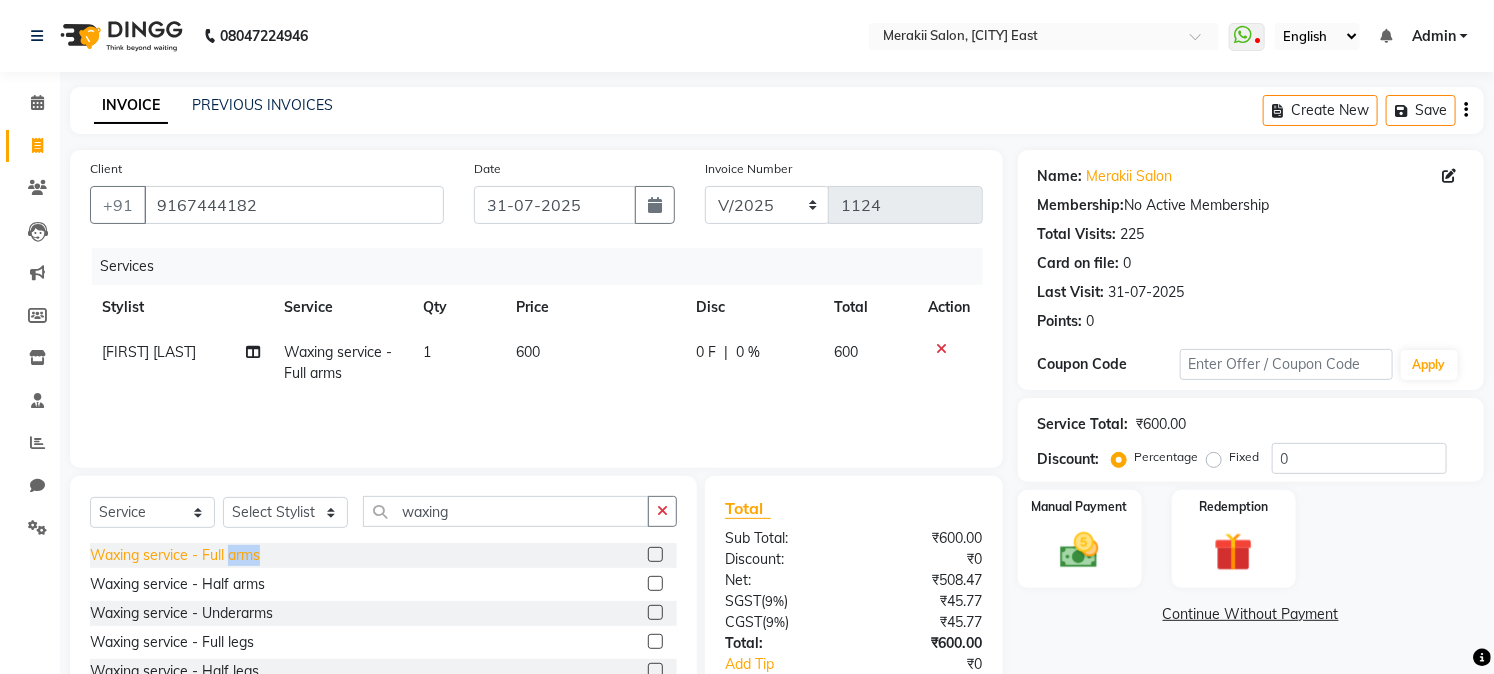 click on "Waxing service - Full arms" 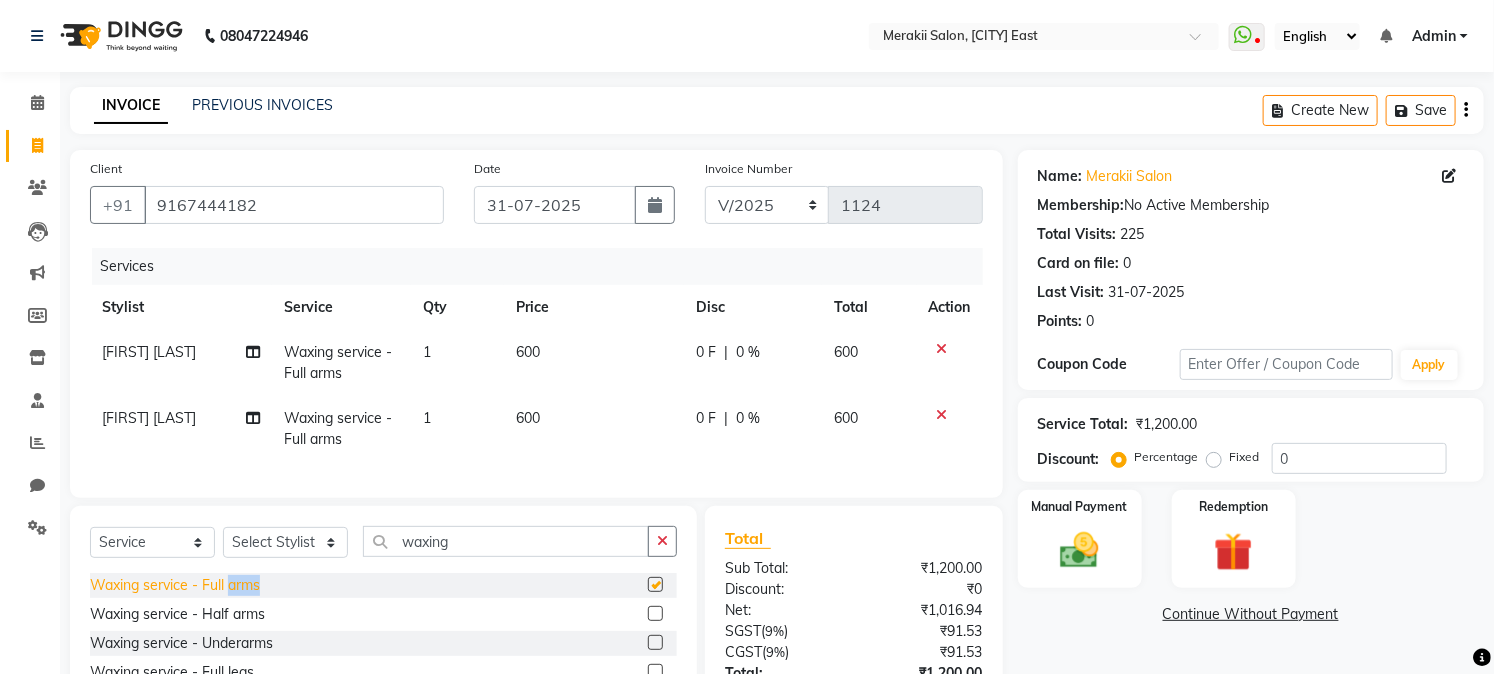 checkbox on "false" 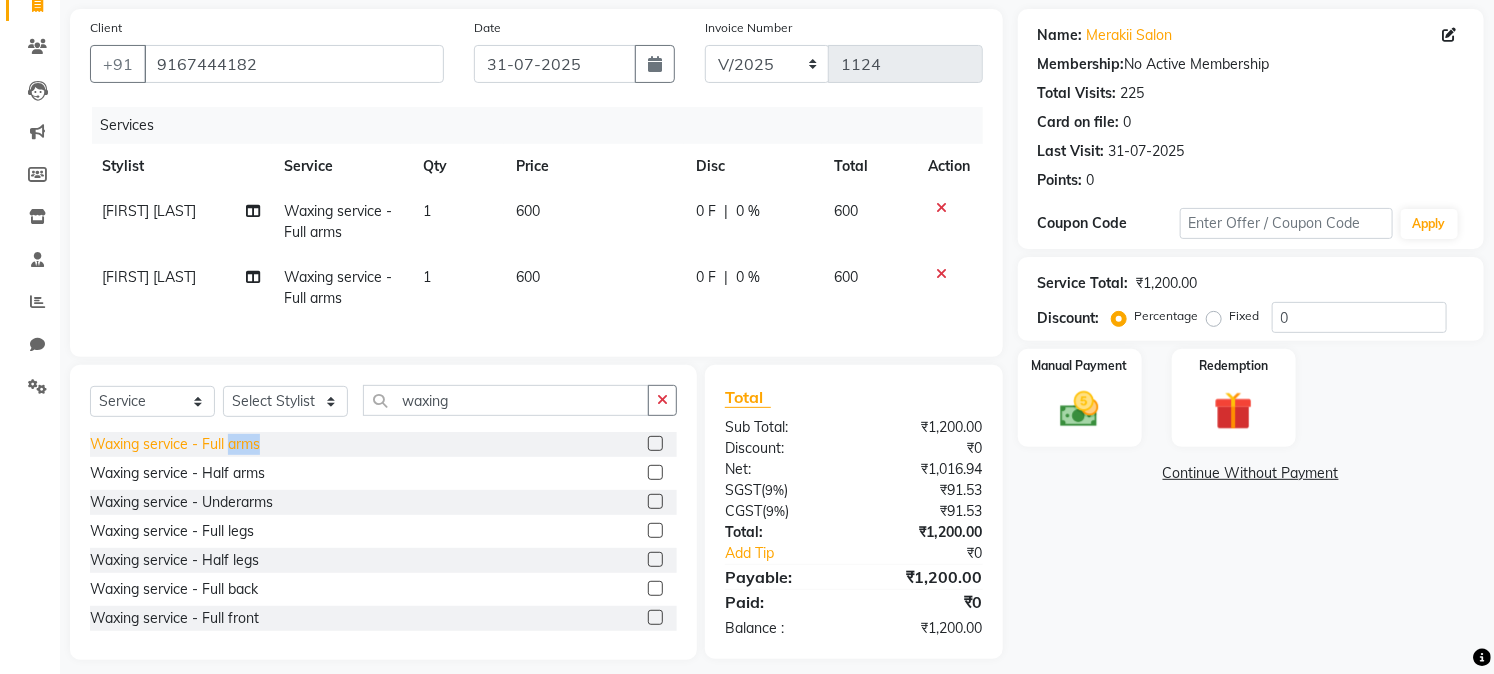 scroll, scrollTop: 151, scrollLeft: 0, axis: vertical 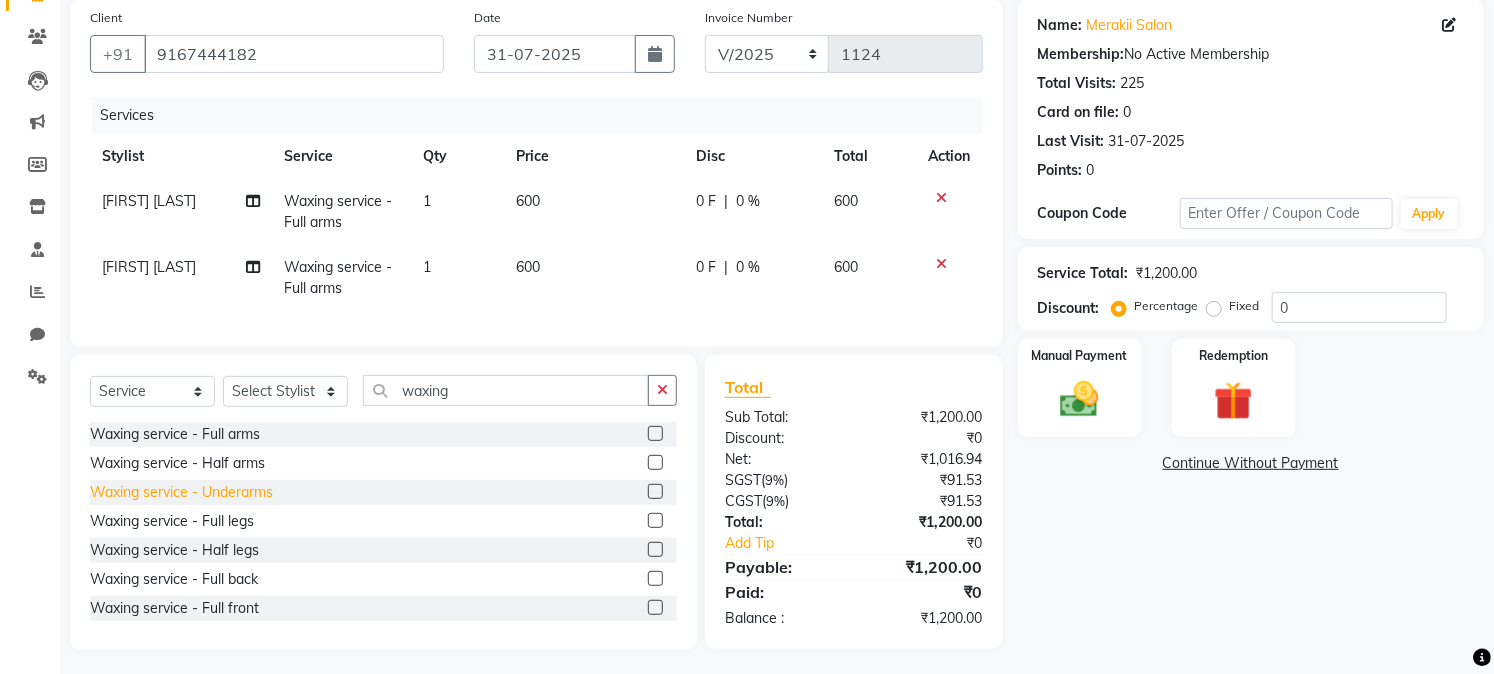 click on "Waxing service - Underarms" 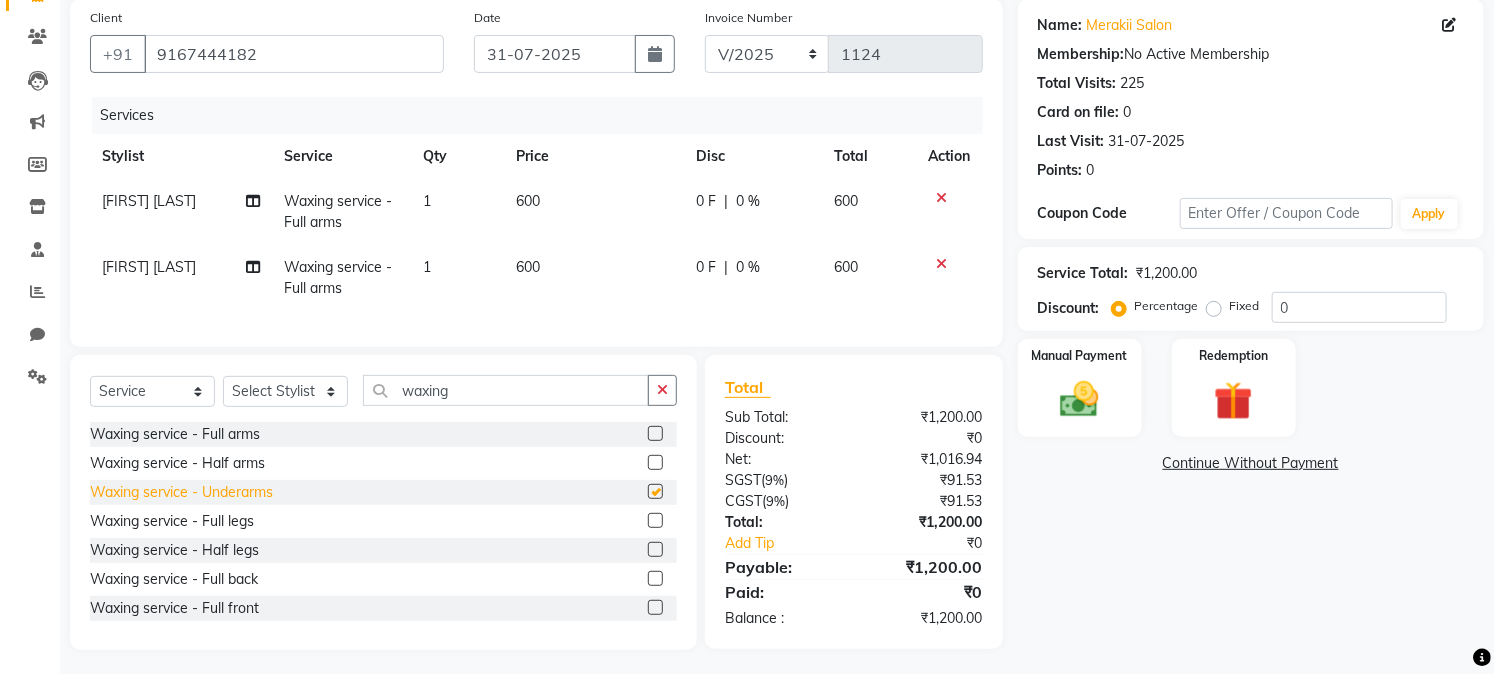 checkbox on "false" 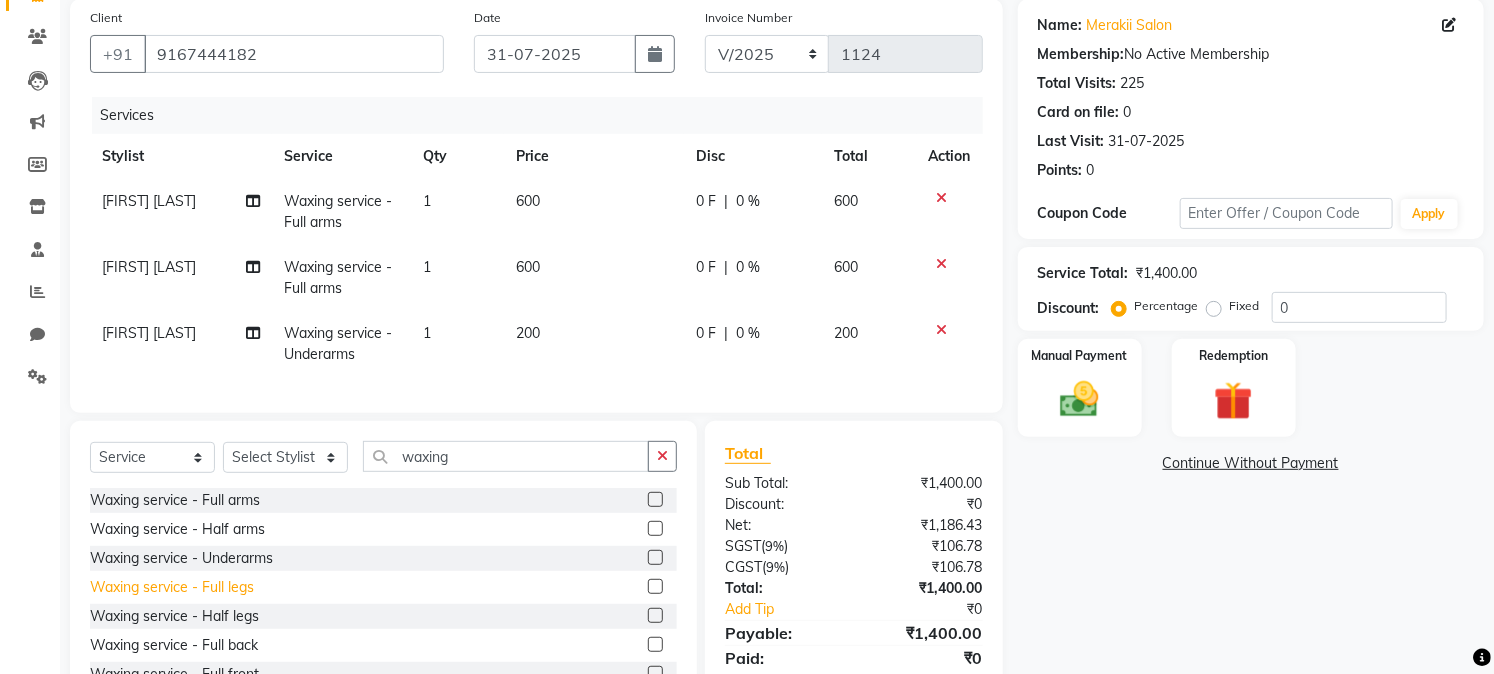 click on "Waxing service - Full legs" 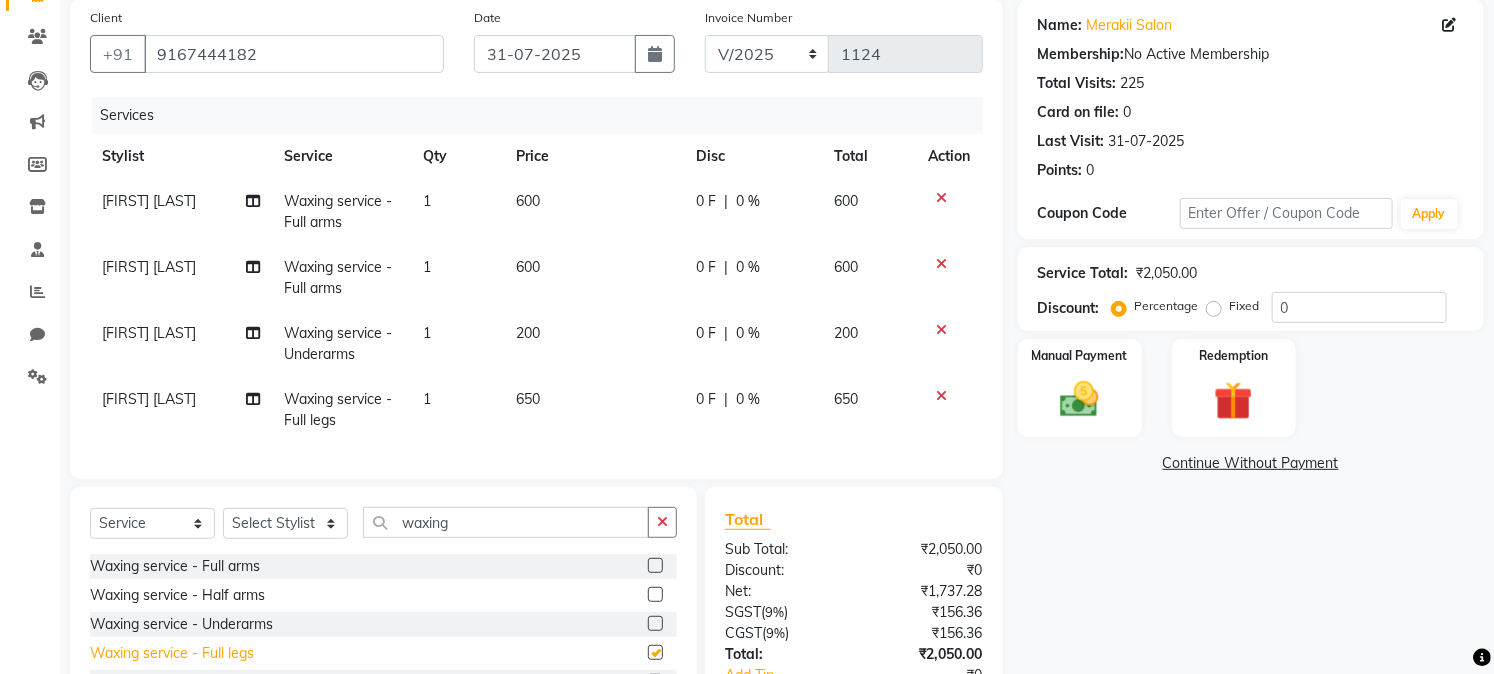 checkbox on "false" 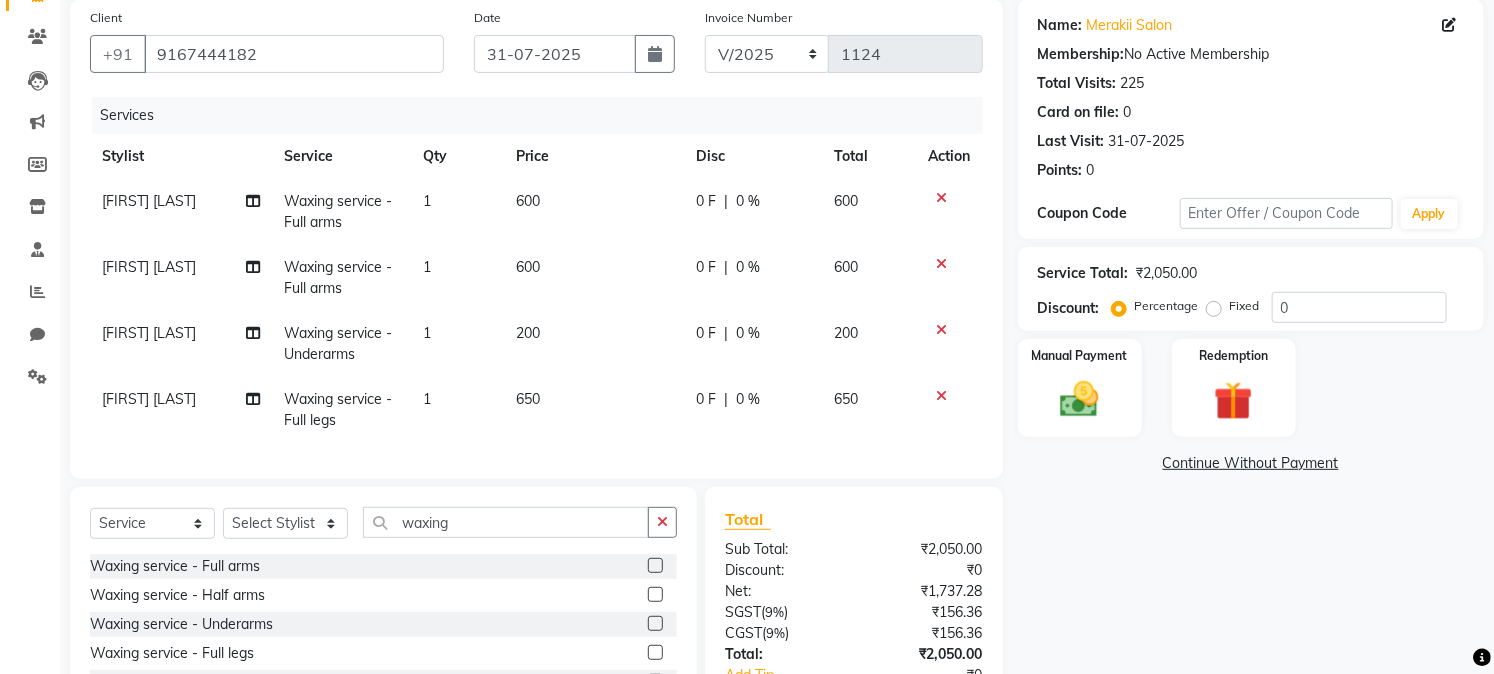 click on "650" 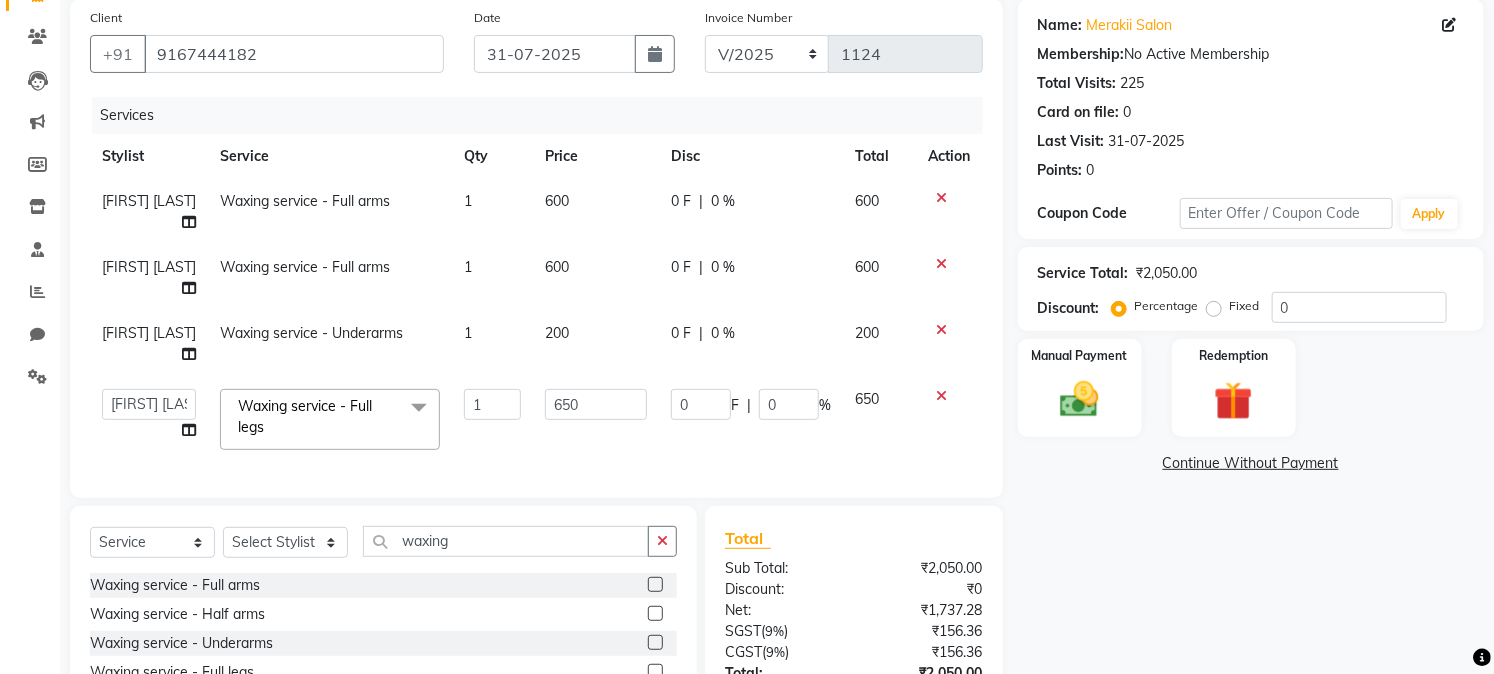 click 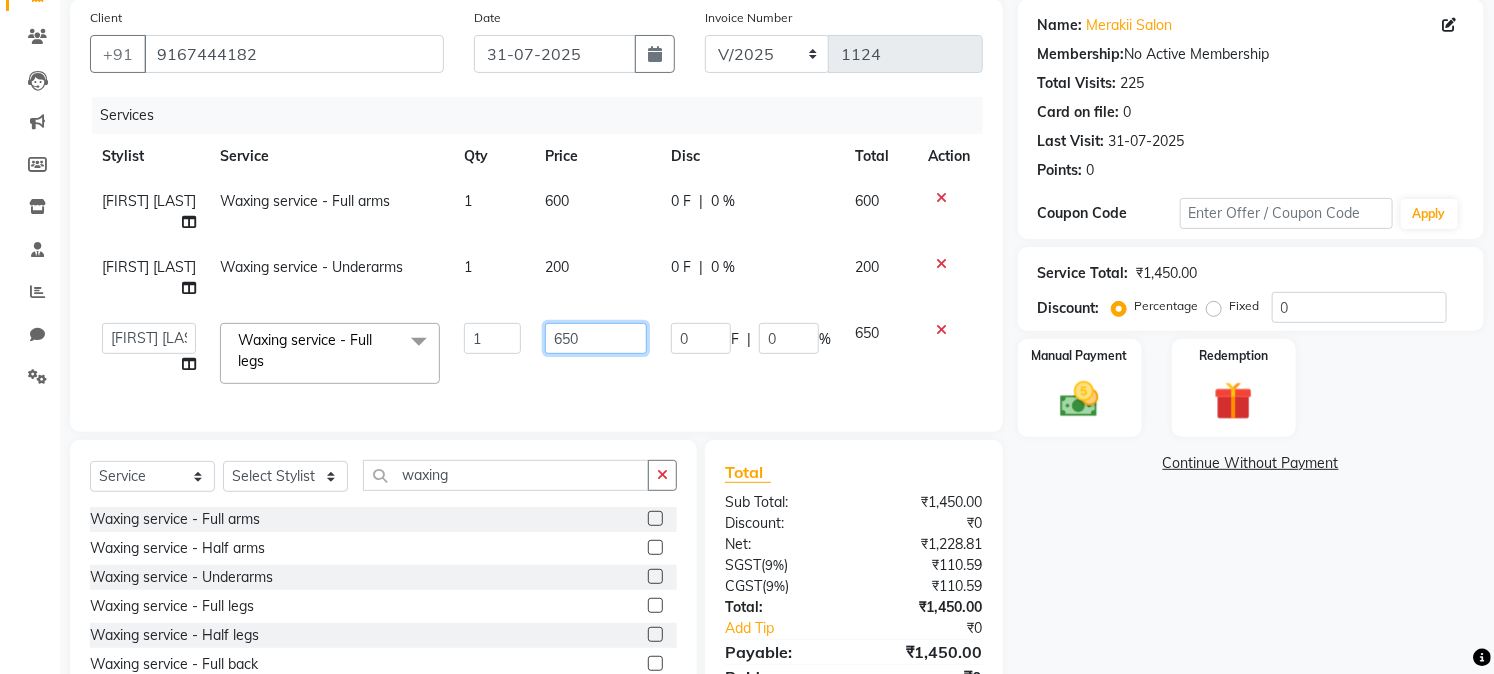 click on "650" 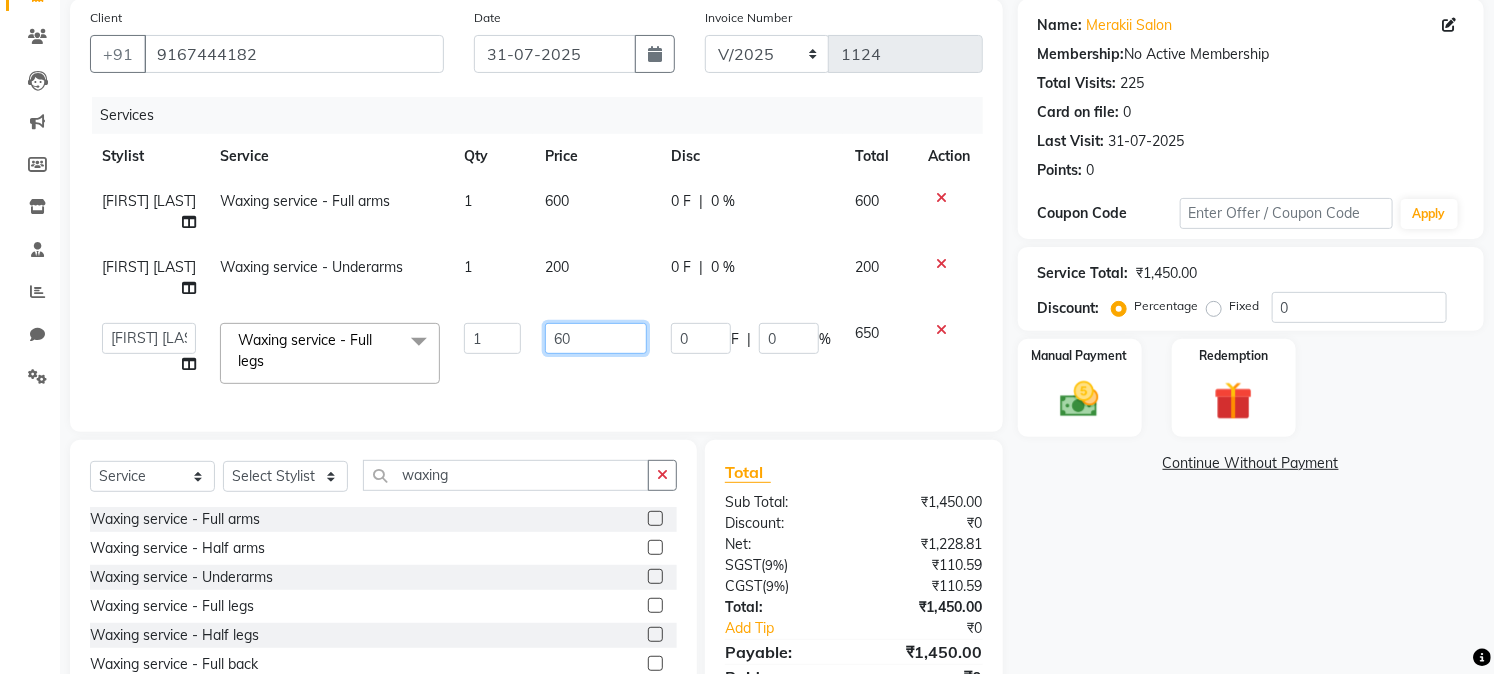 type on "600" 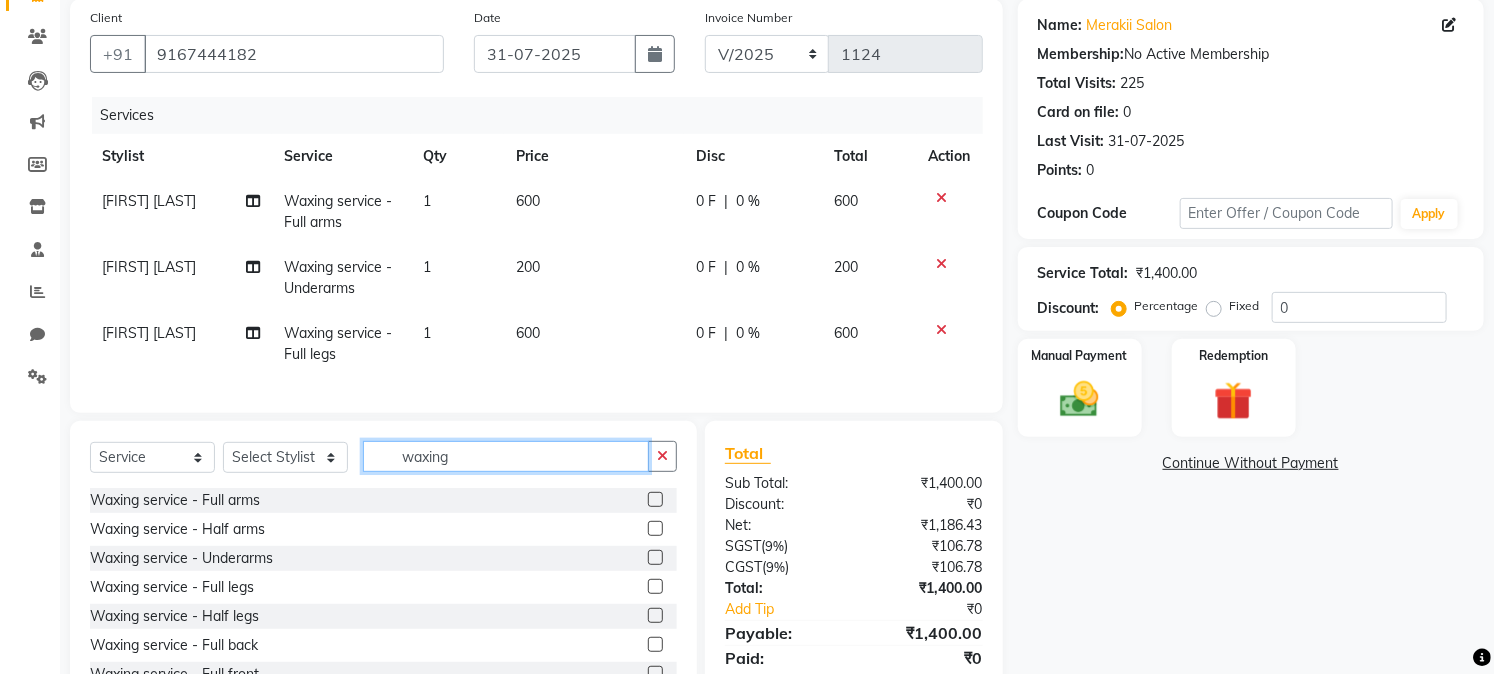 click on "Select Service Product Membership Package Voucher Prepaid Gift Card Select Stylist [FIRST] [LAST] [FIRST] [LAST] [FIRST] [LAST] [FIRST] [LAST] [FIRST] waxing" 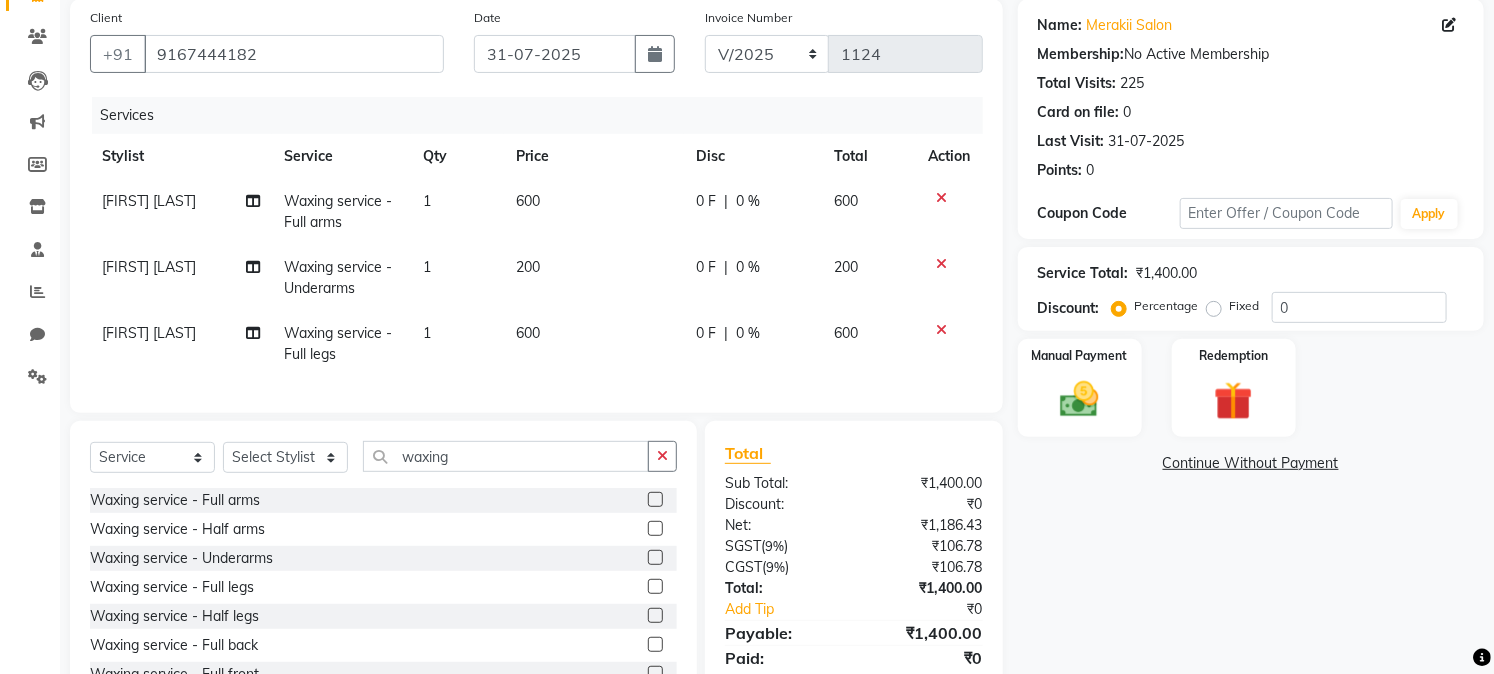 click 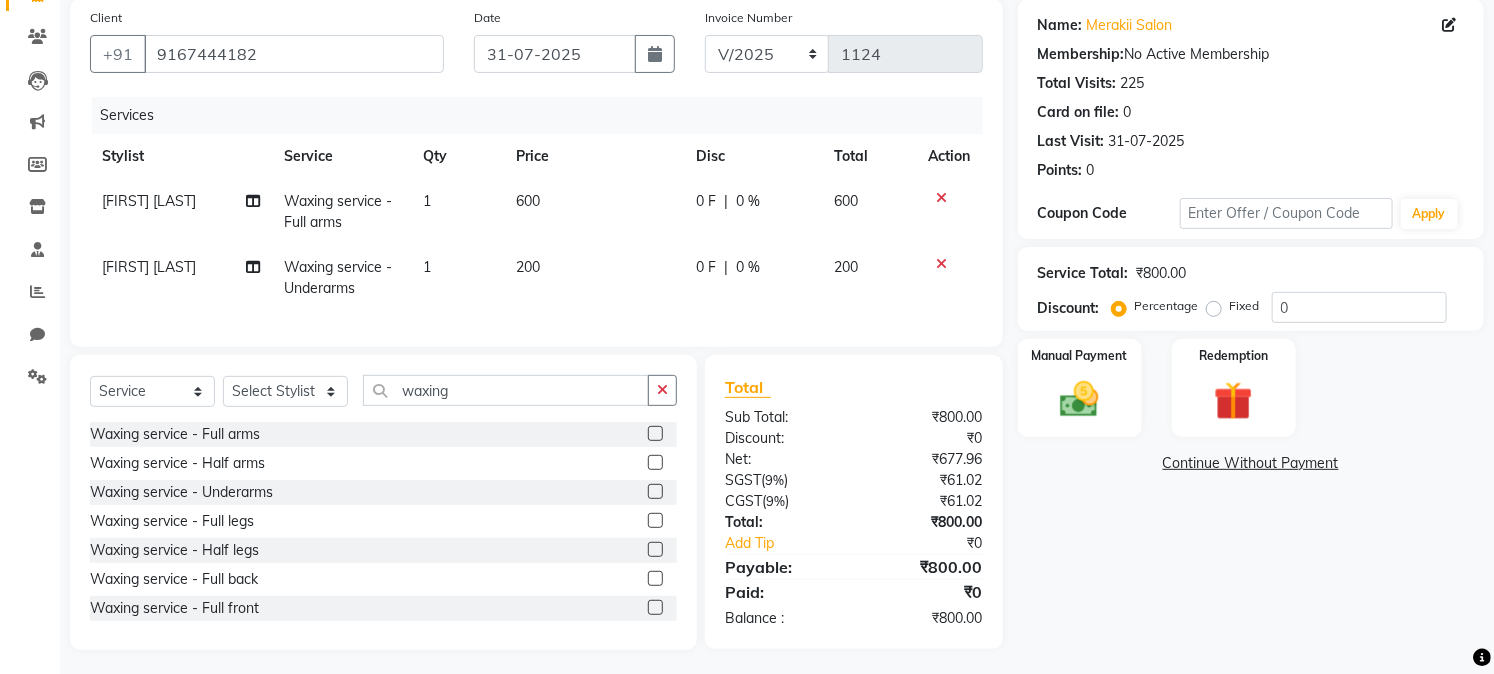 click 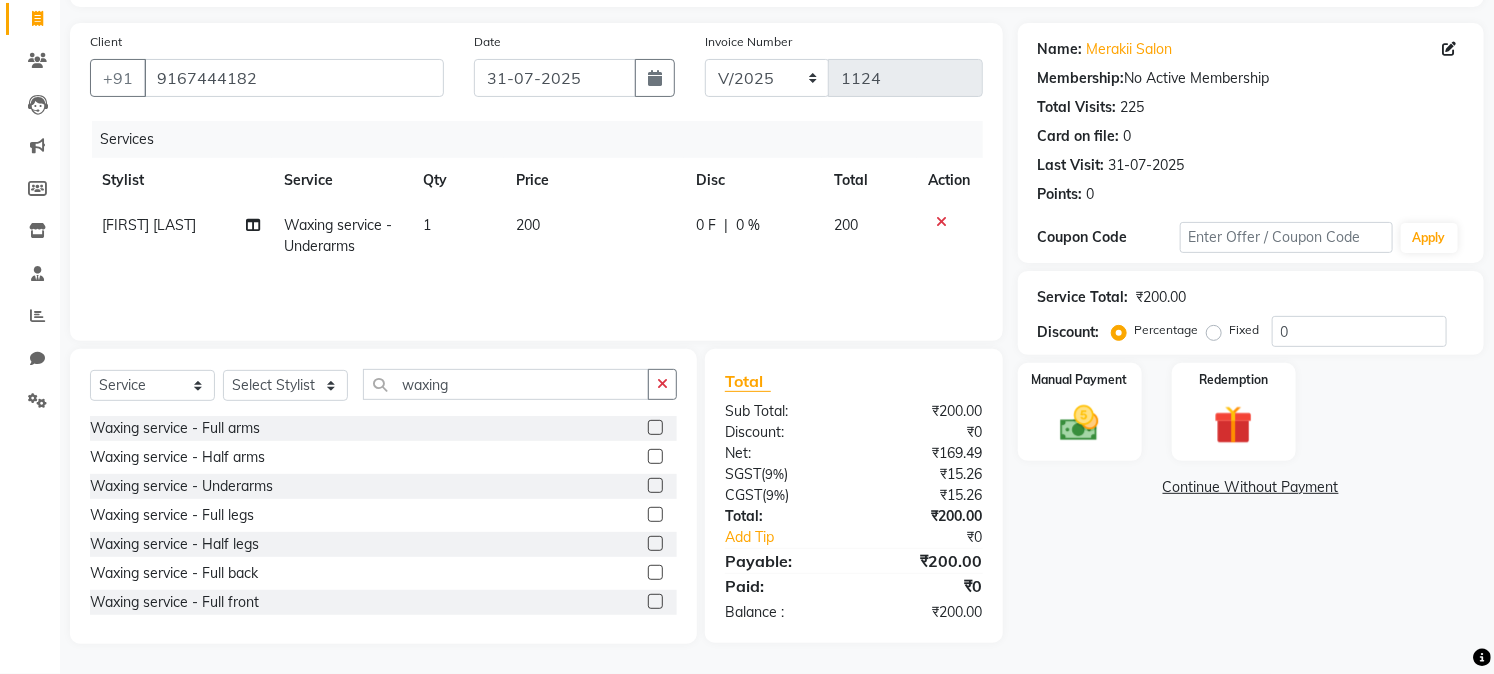 scroll, scrollTop: 126, scrollLeft: 0, axis: vertical 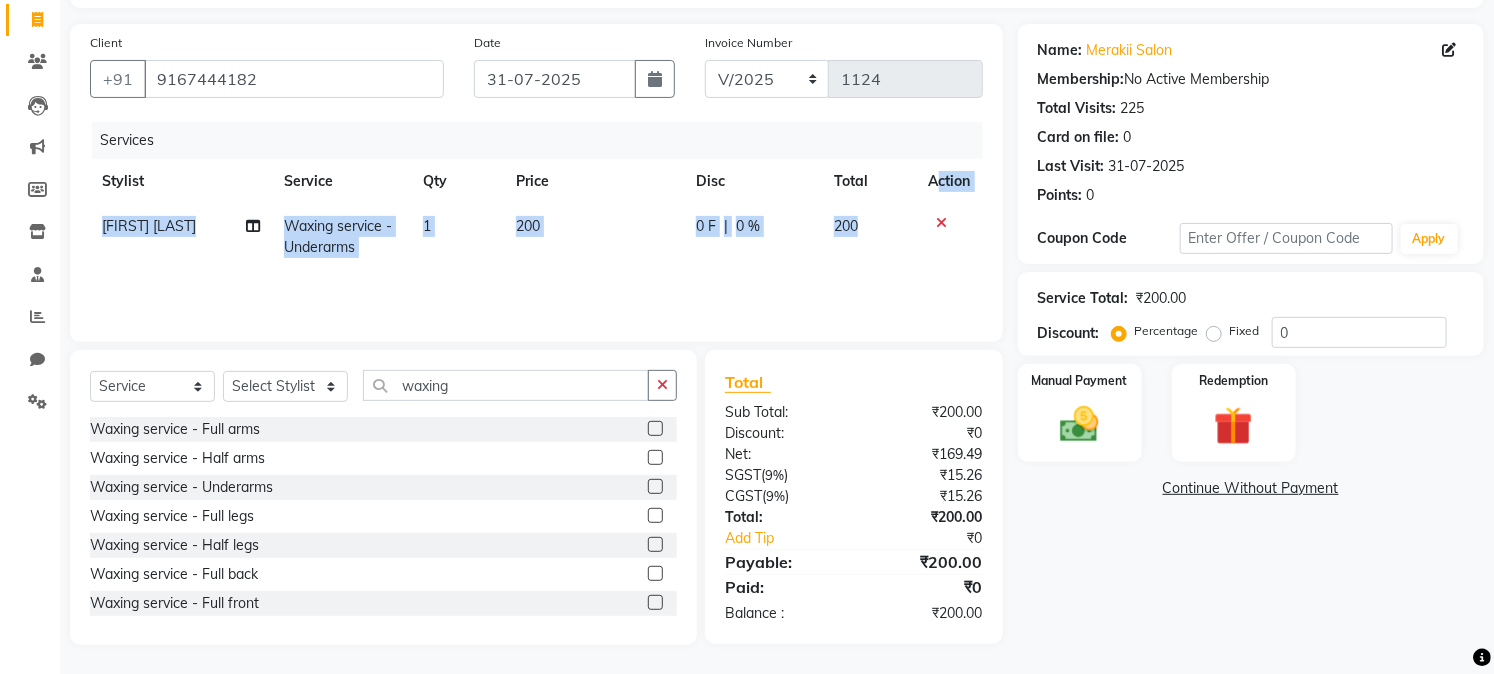 drag, startPoint x: 938, startPoint y: 195, endPoint x: 938, endPoint y: 217, distance: 22 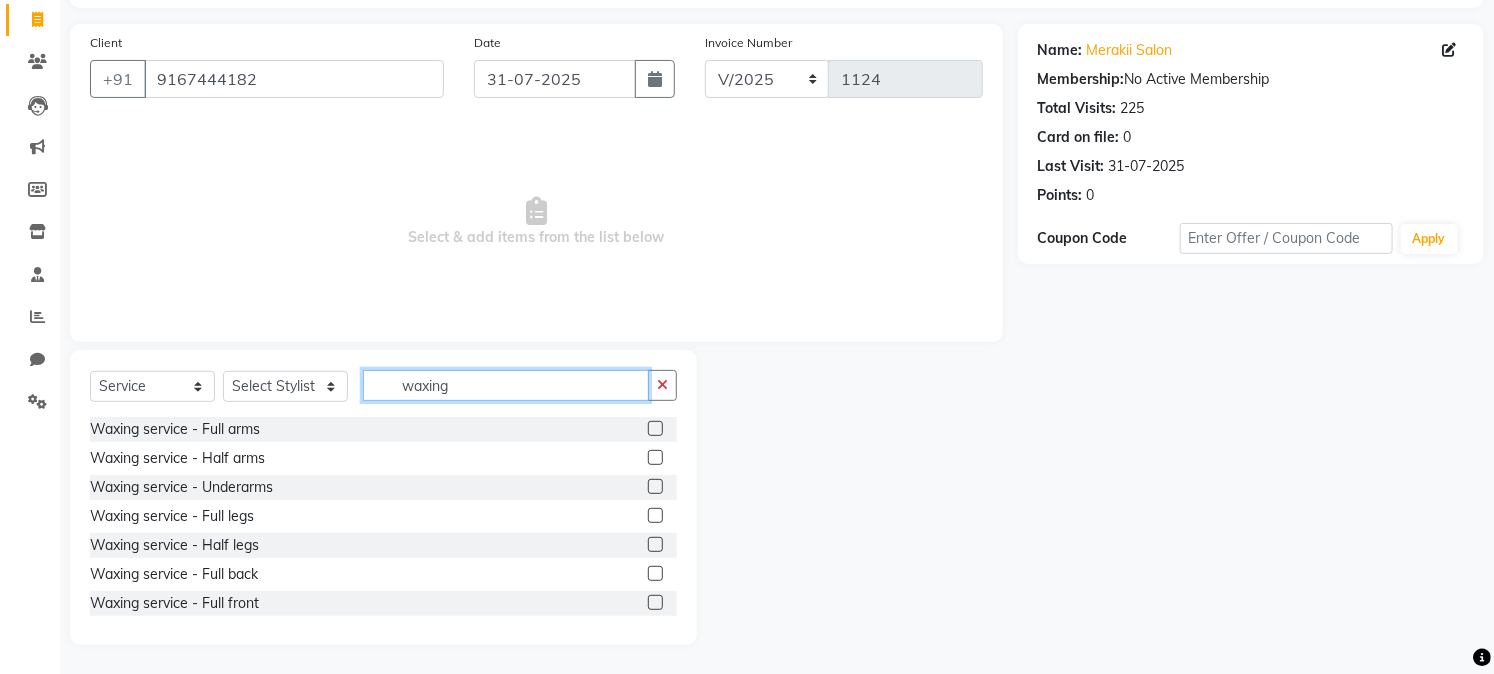 click on "waxing" 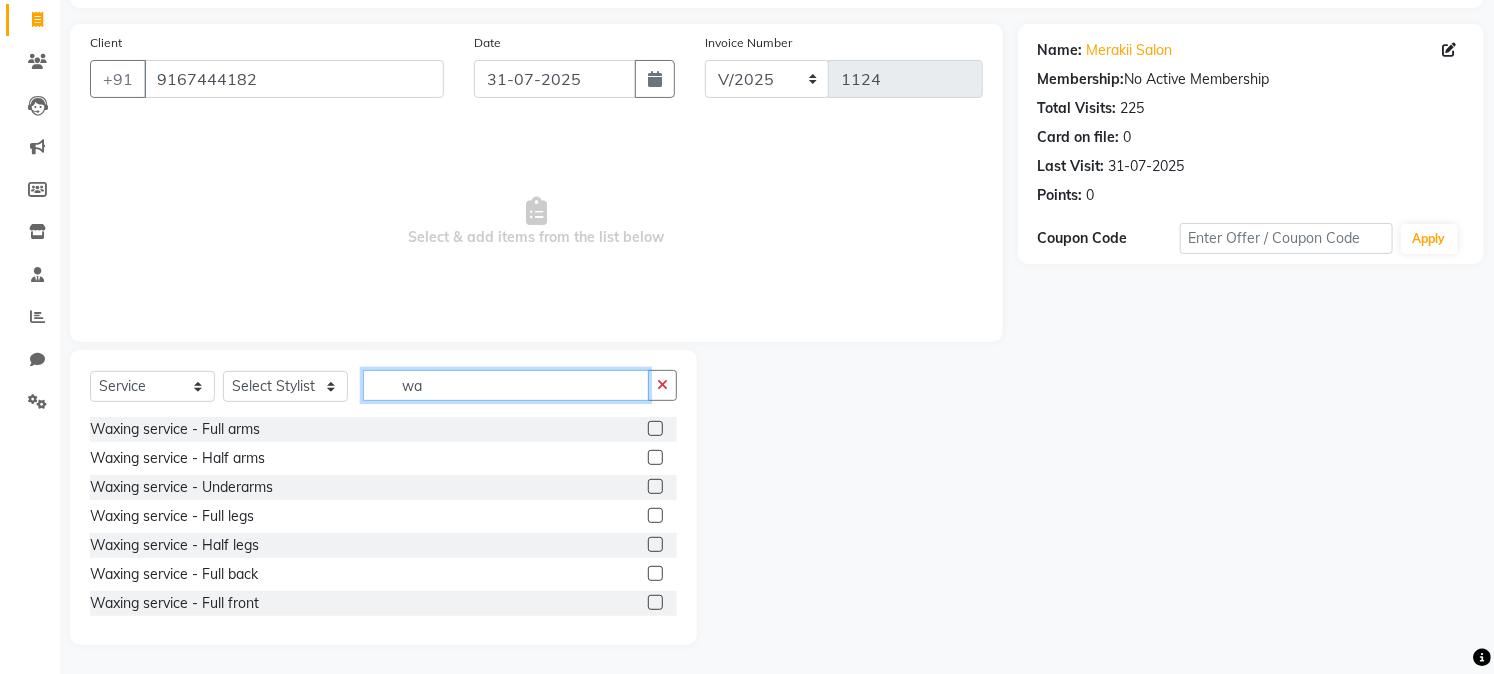 type on "w" 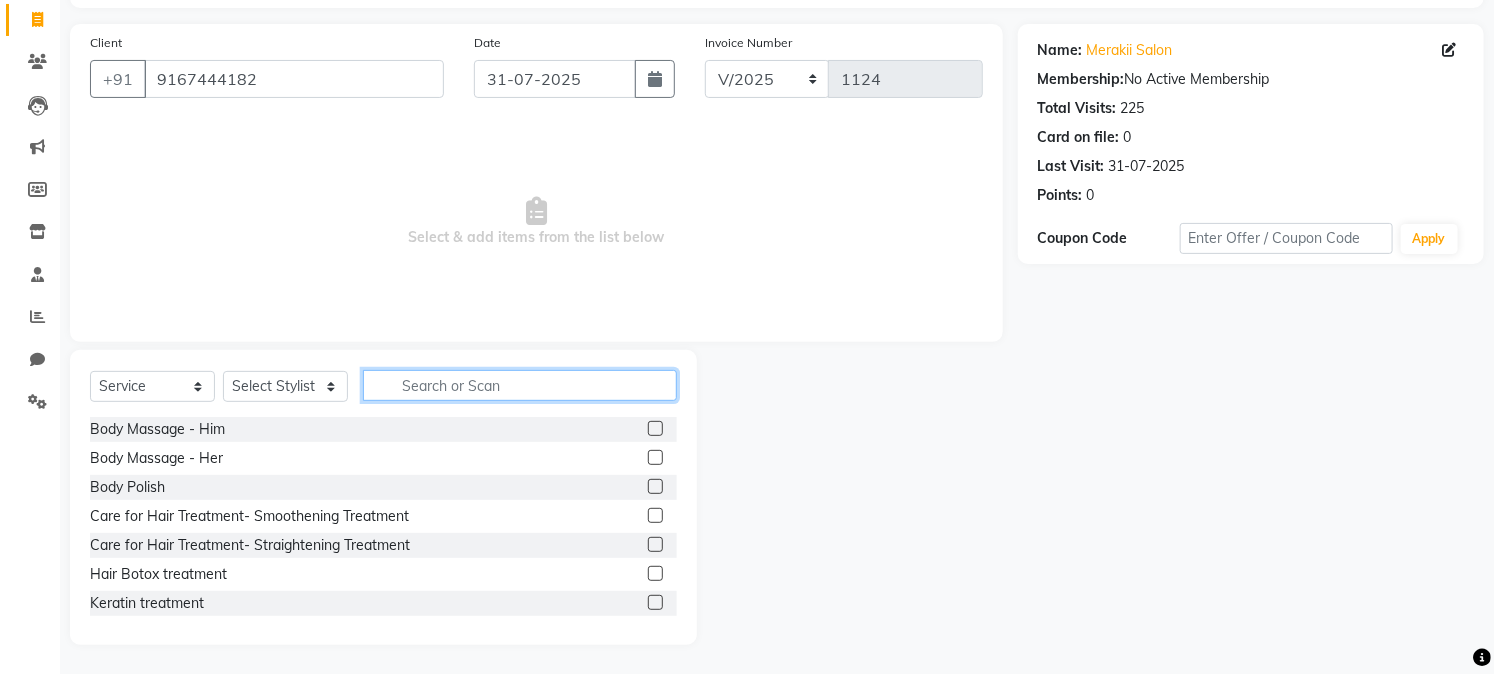 type 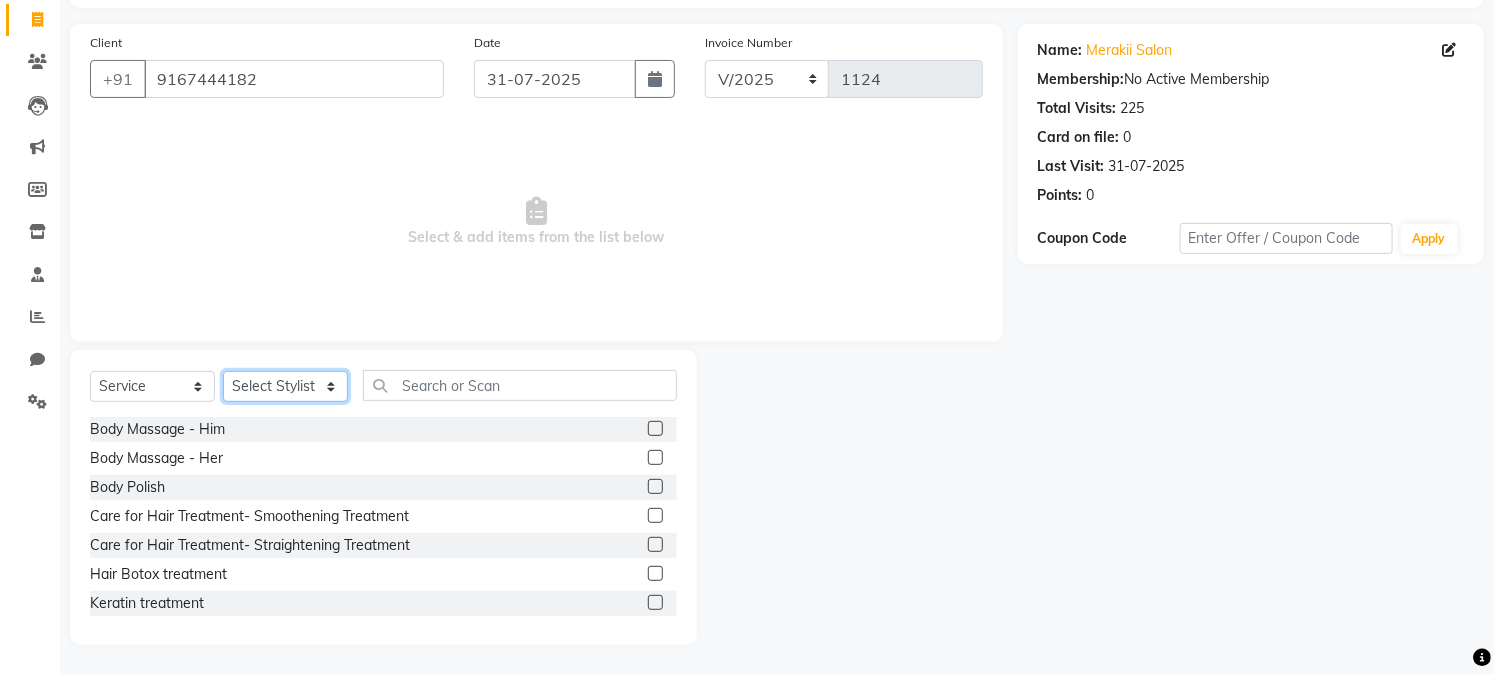 click on "Select Service Product Membership Package Voucher Prepaid Gift Card Select Stylist [FIRST] [LAST] [FIRST] [LAST] [FIRST] [LAST] [FIRST] [LAST] [FIRST] waxing" 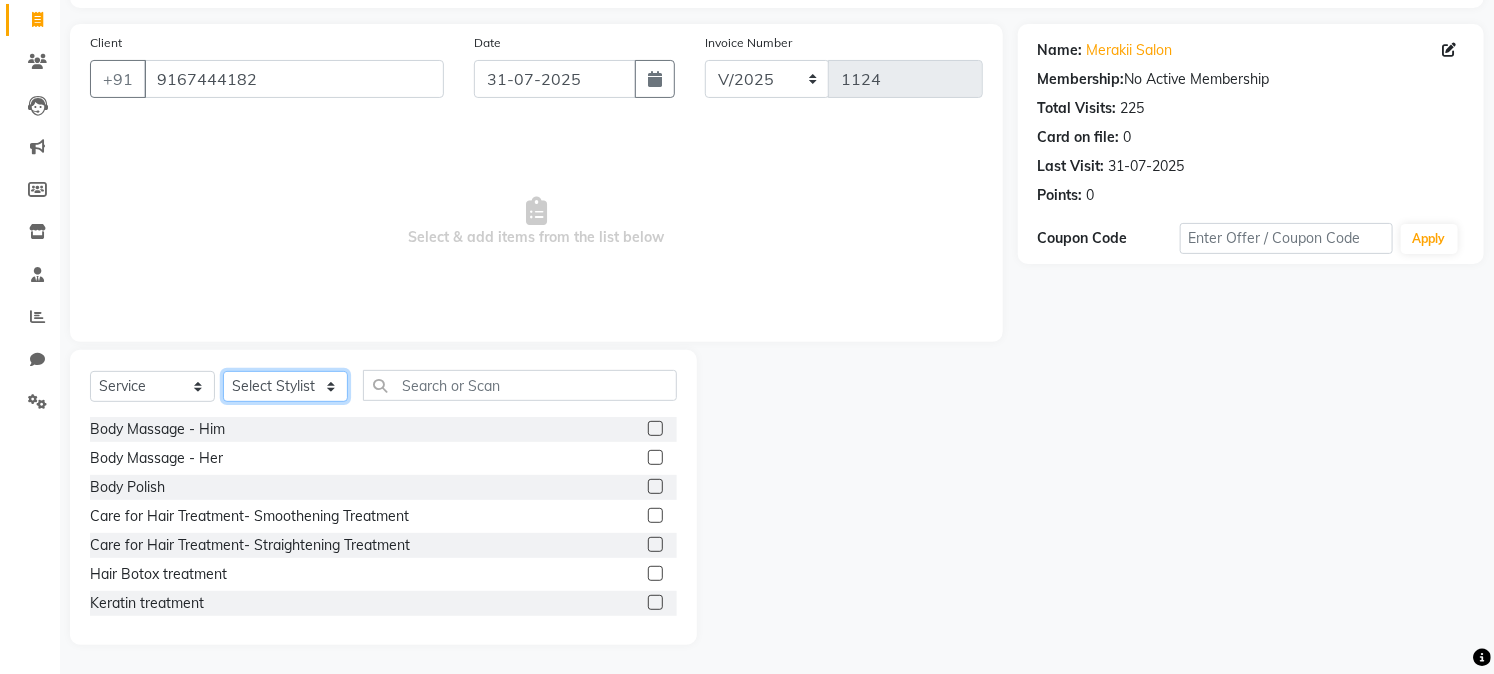select on "74822" 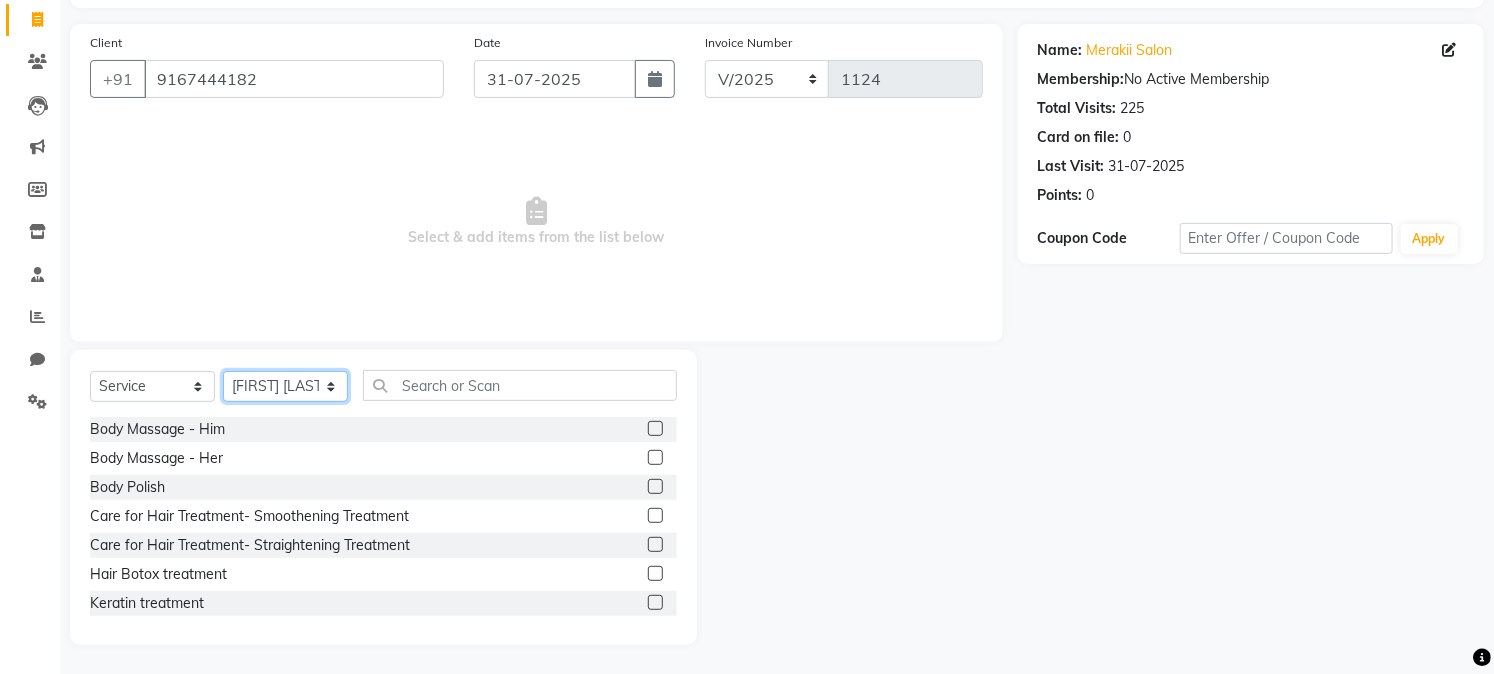 click on "Select Service Product Membership Package Voucher Prepaid Gift Card Select Stylist [FIRST] [LAST] [FIRST] [LAST] [FIRST] [LAST] [FIRST] [LAST] [FIRST] waxing" 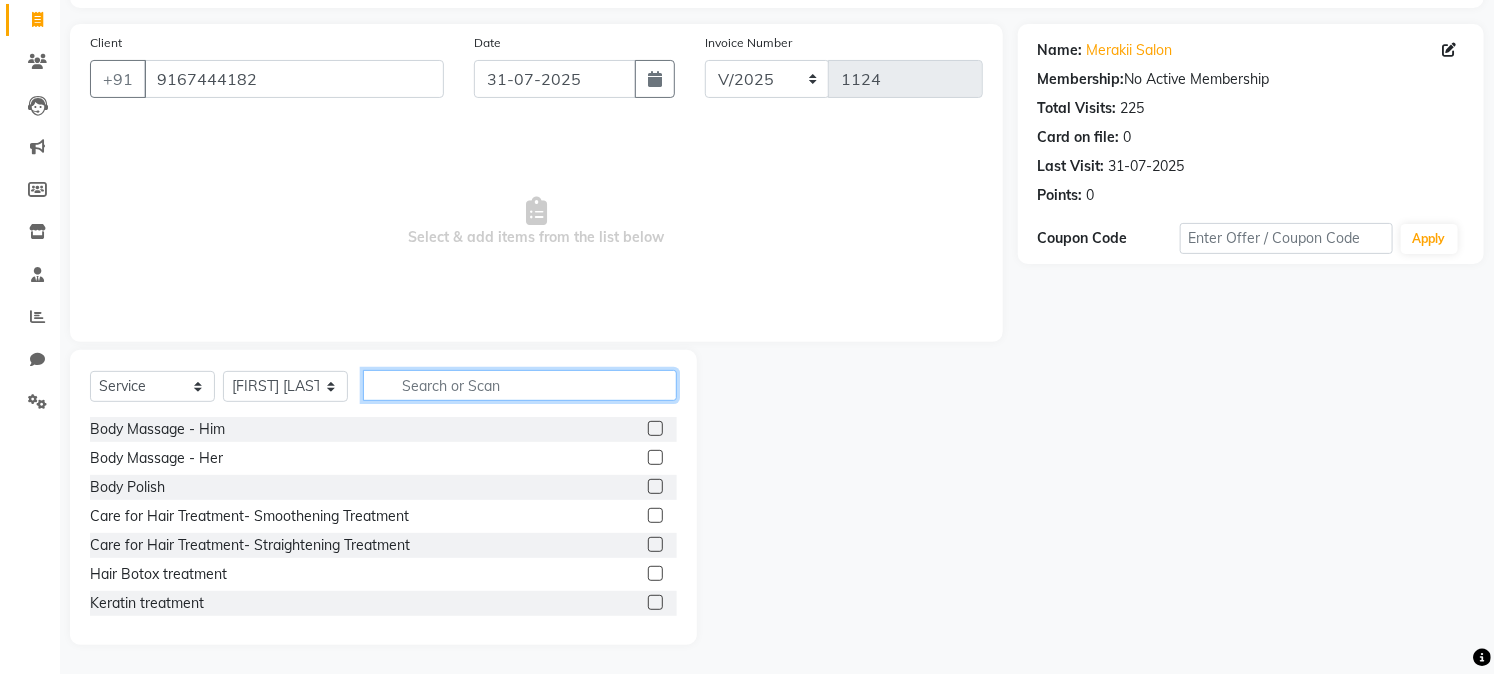 click 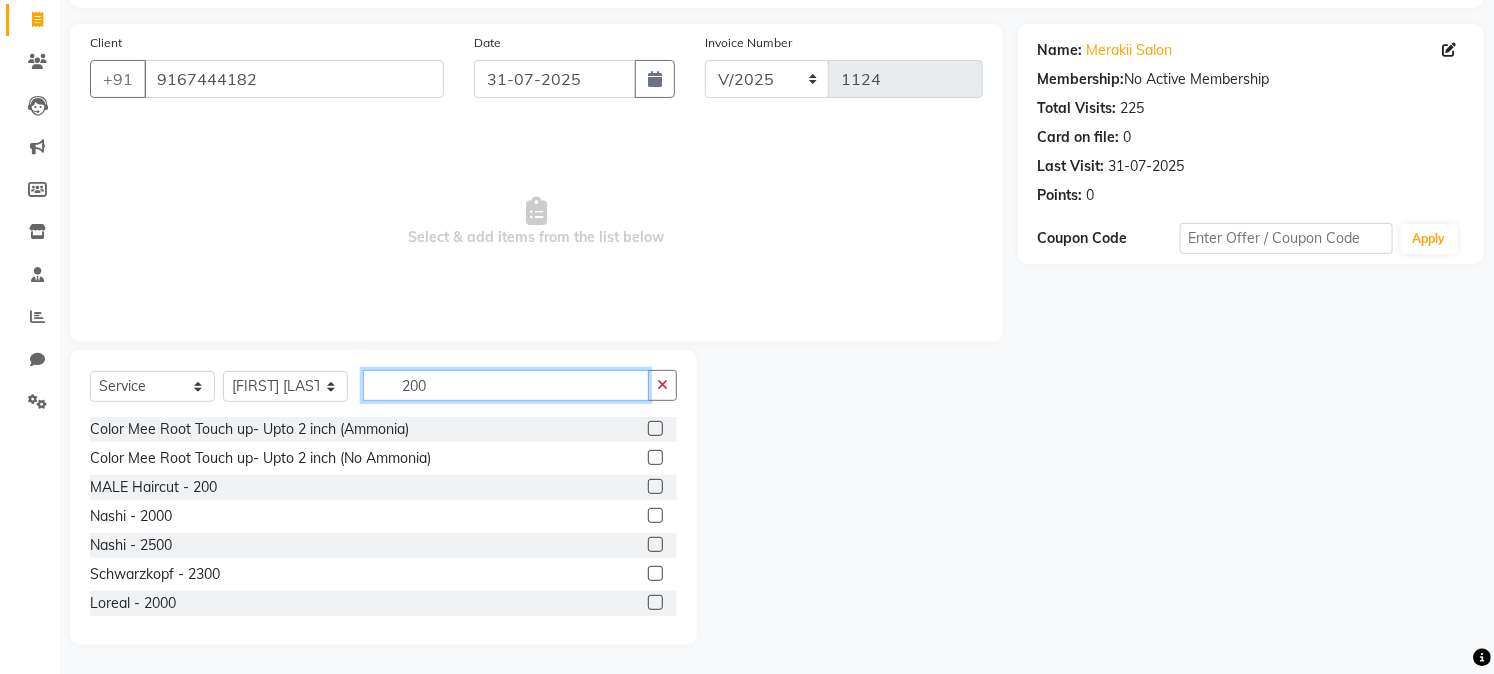 scroll, scrollTop: 14, scrollLeft: 0, axis: vertical 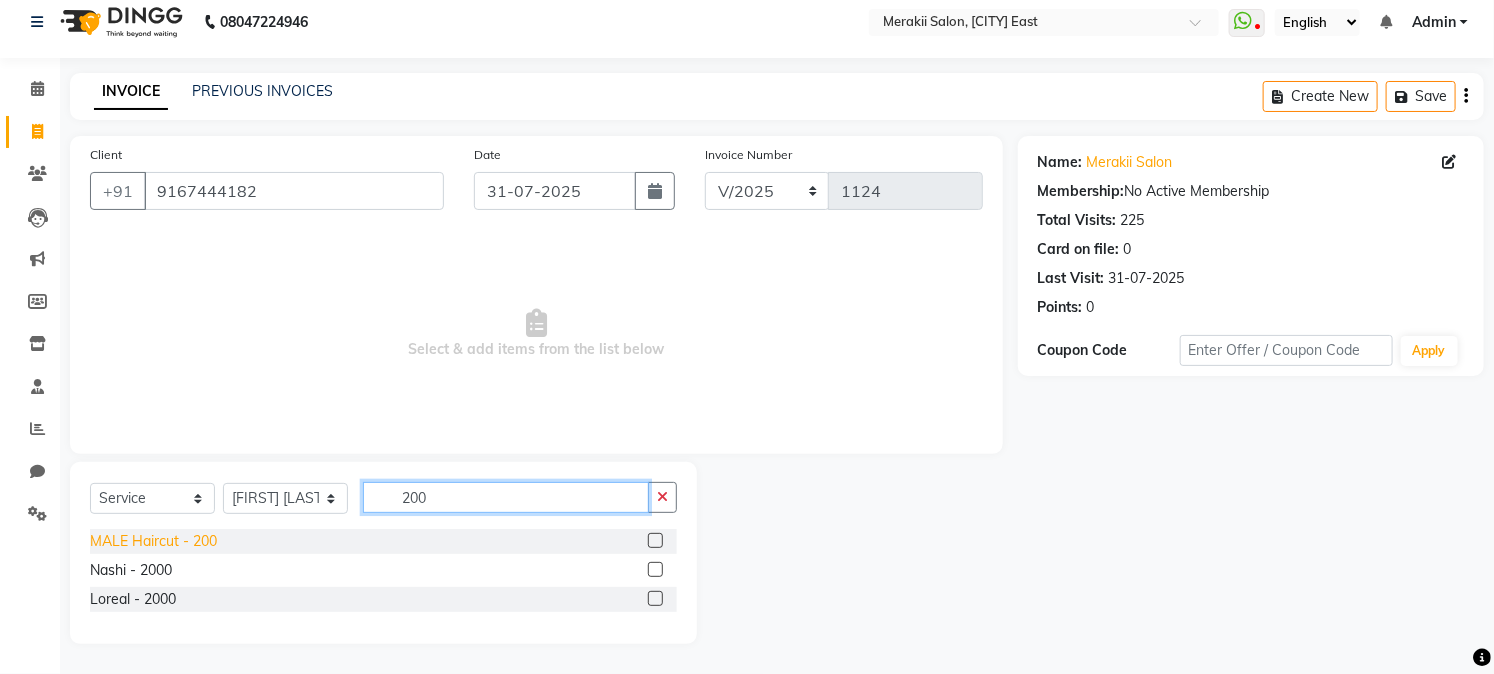 type on "200" 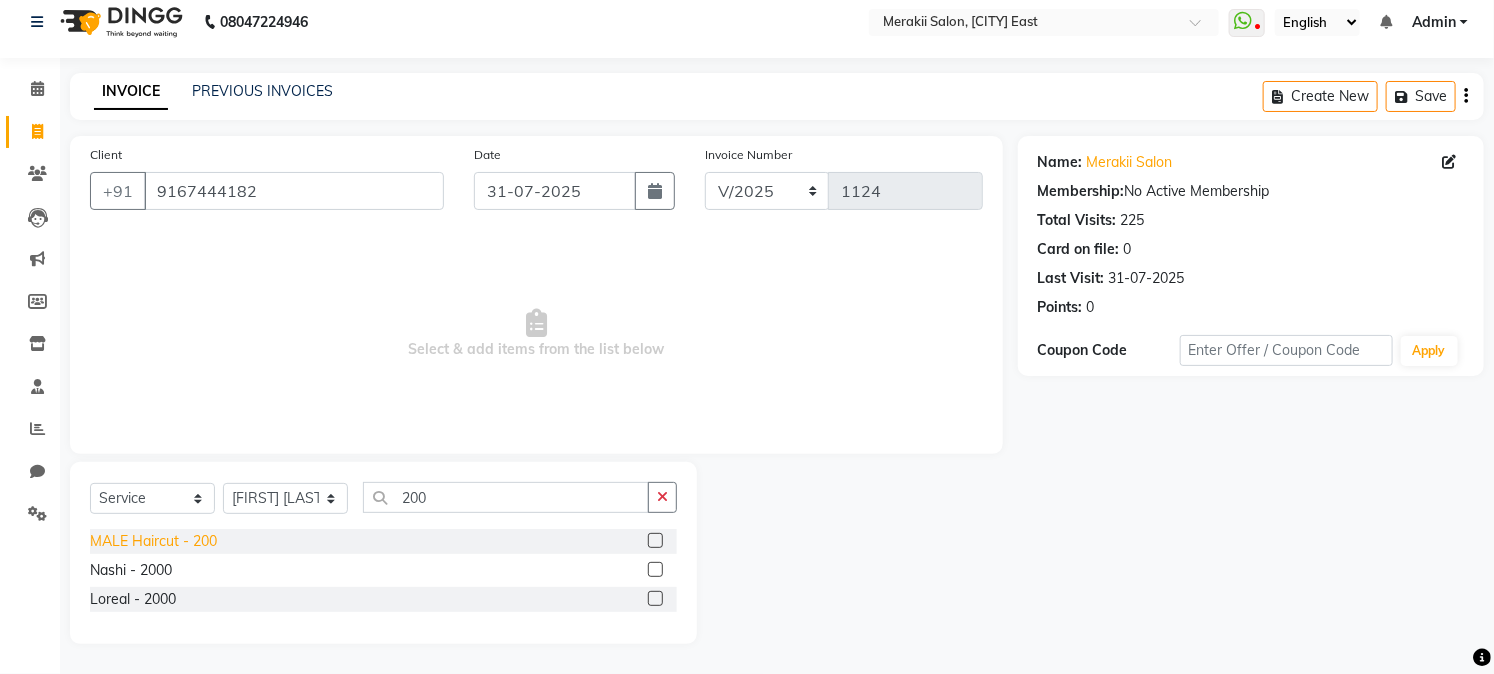 click on "MALE Haircut - 200" 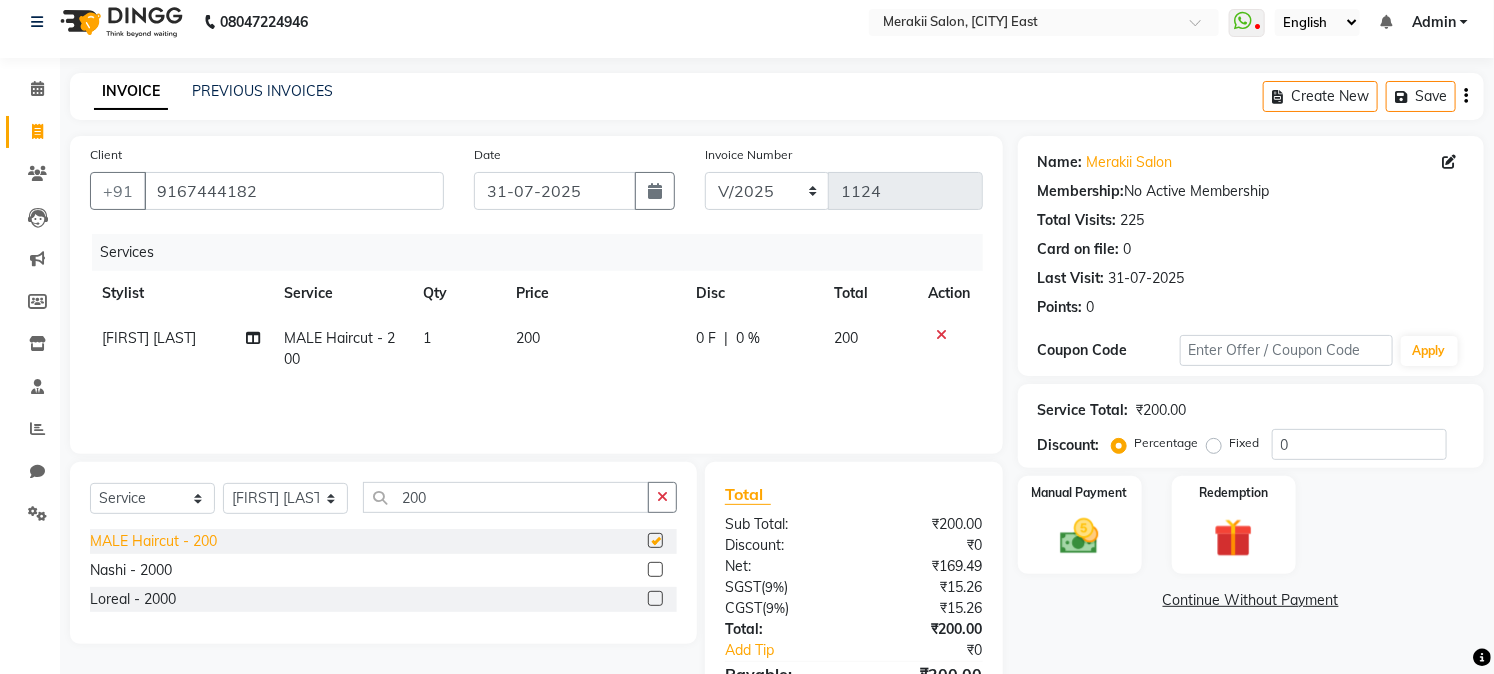 checkbox on "false" 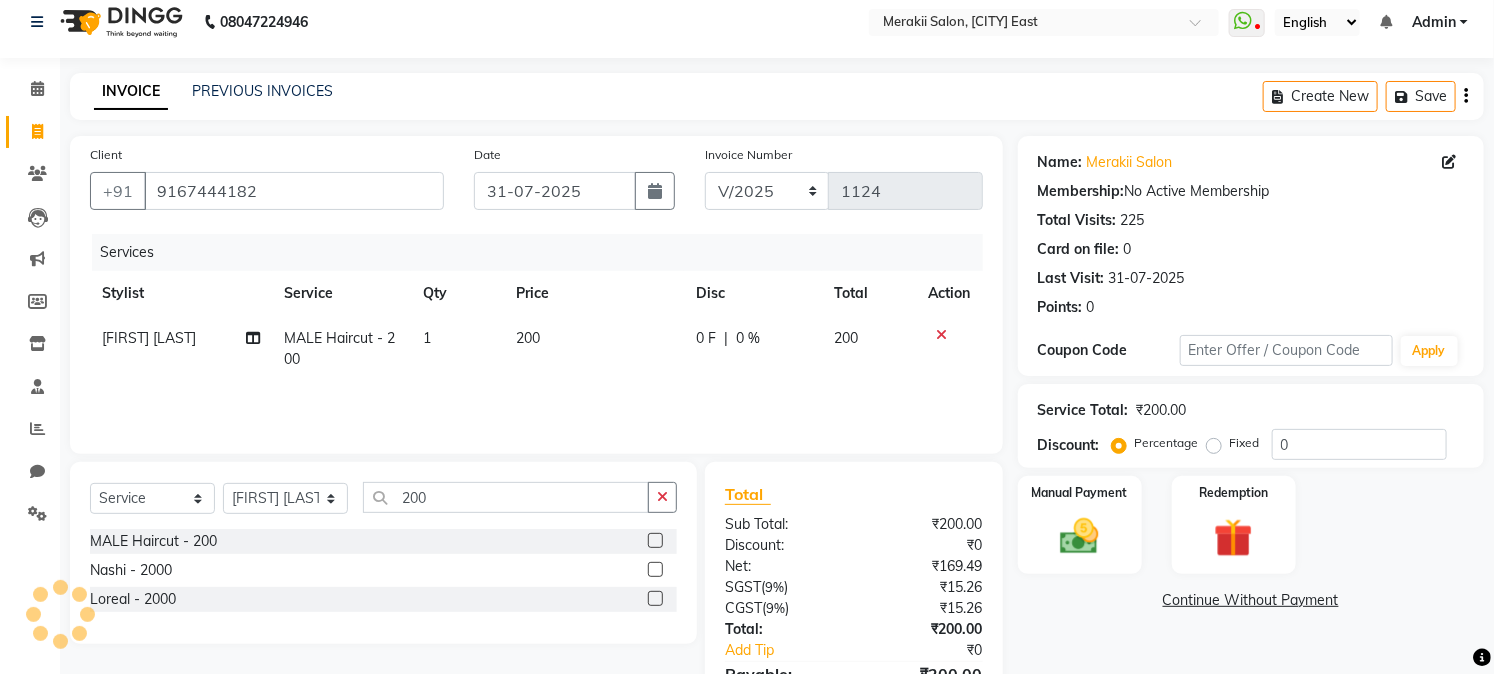 click on "Fixed" 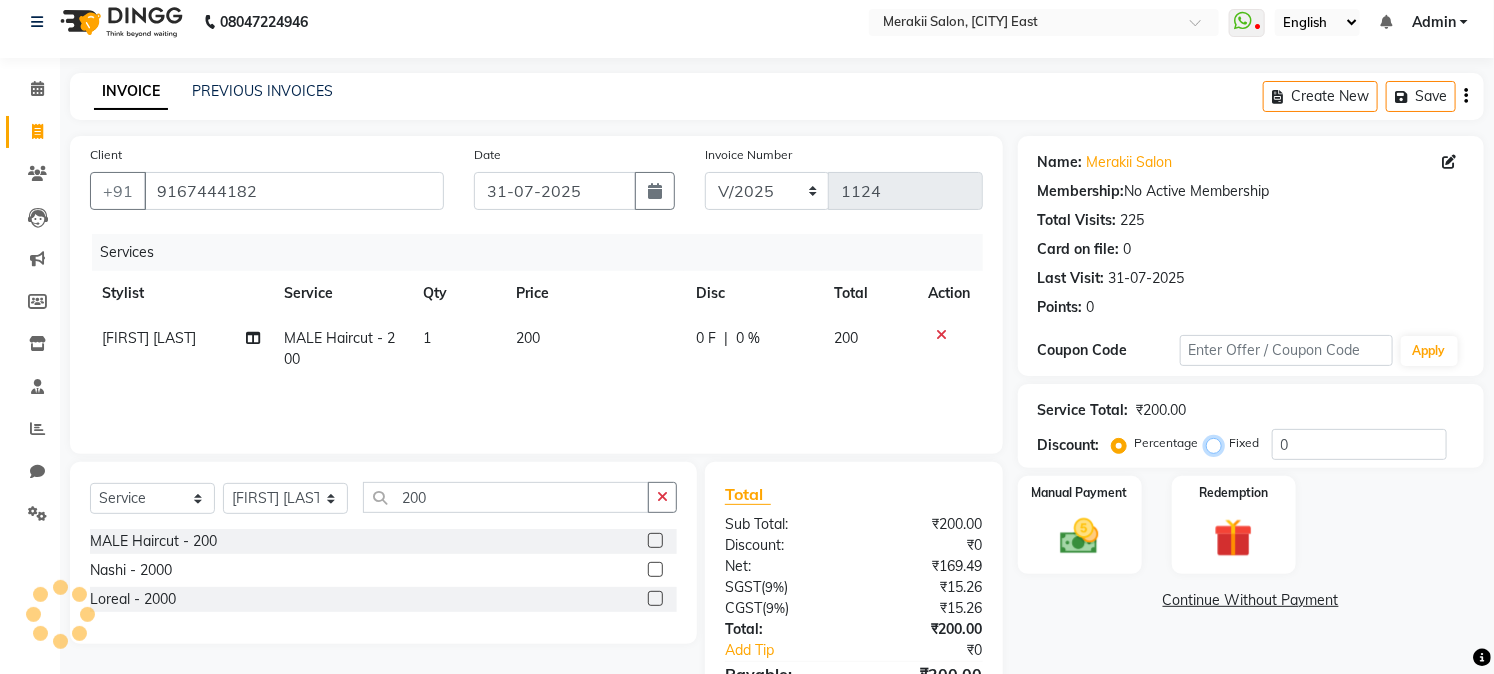 click on "Fixed" at bounding box center [1218, 443] 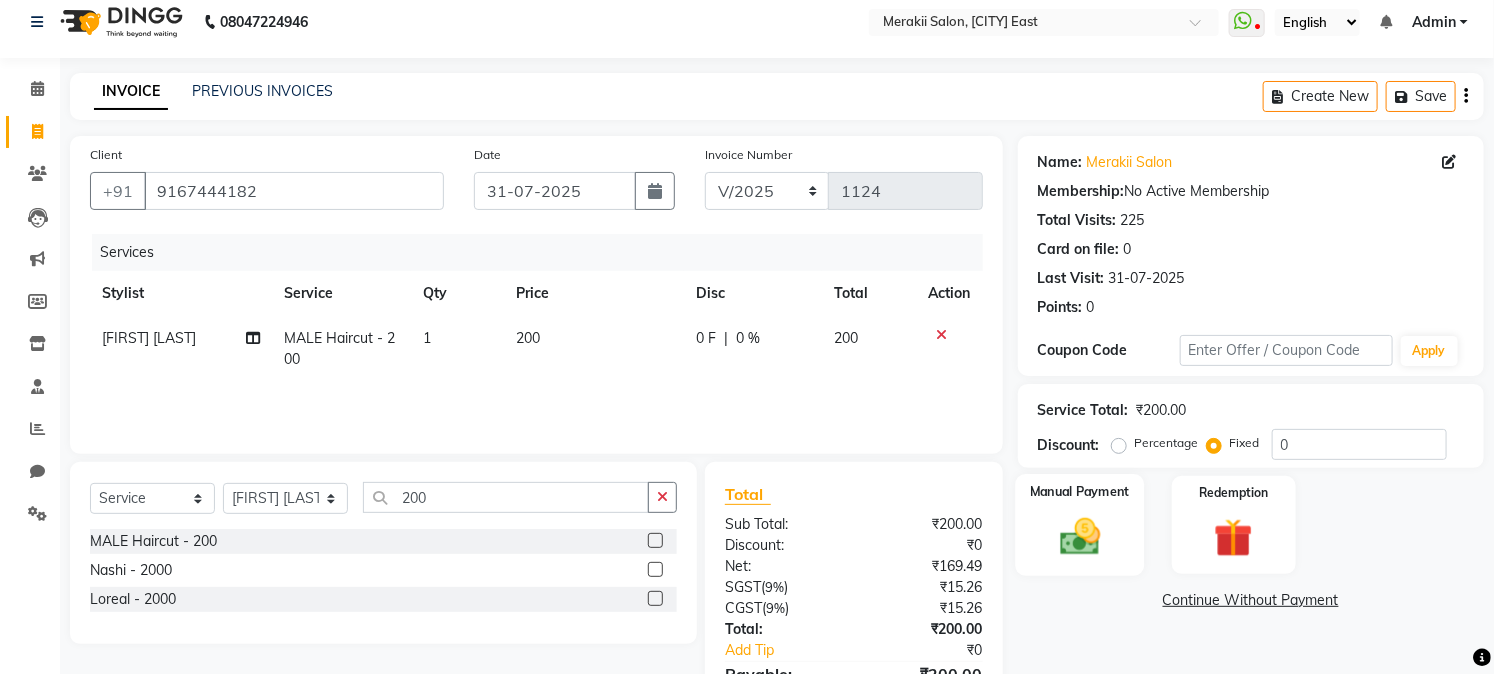 click on "Manual Payment" 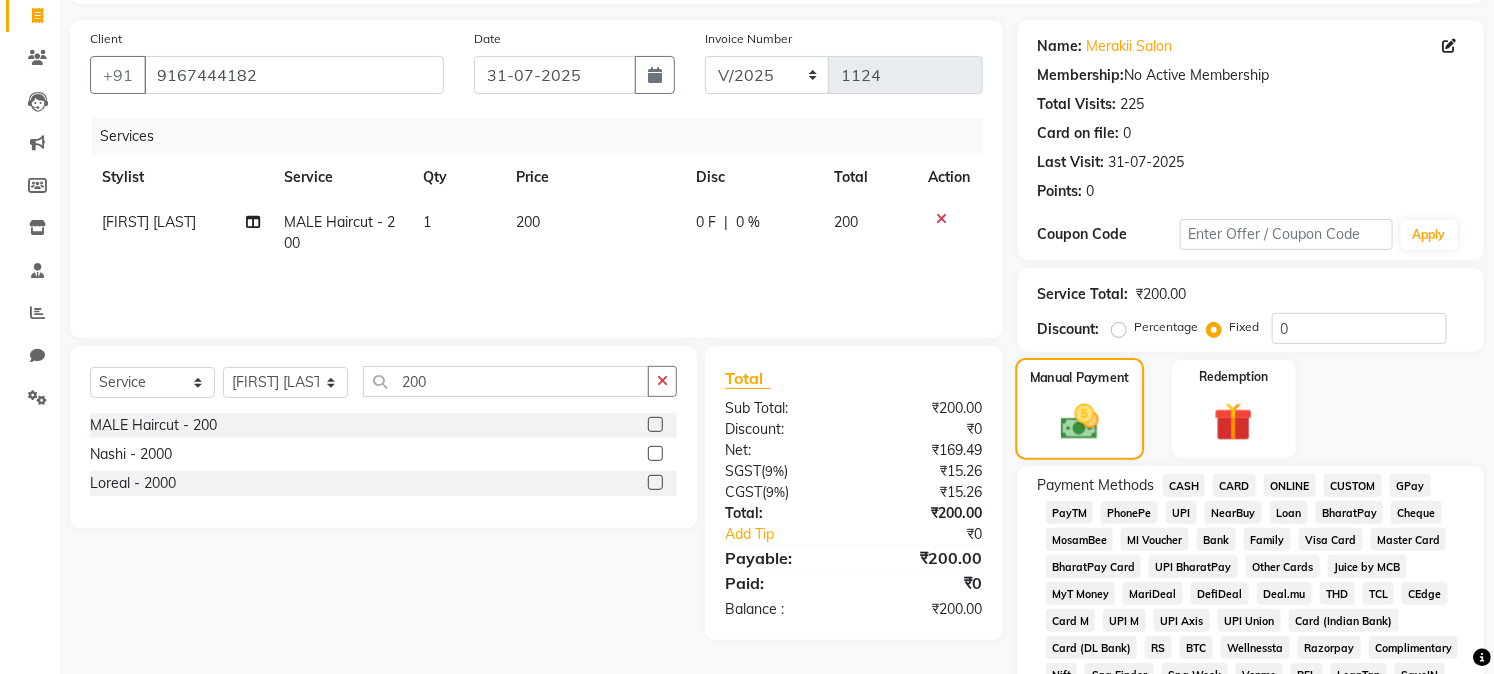 scroll, scrollTop: 131, scrollLeft: 0, axis: vertical 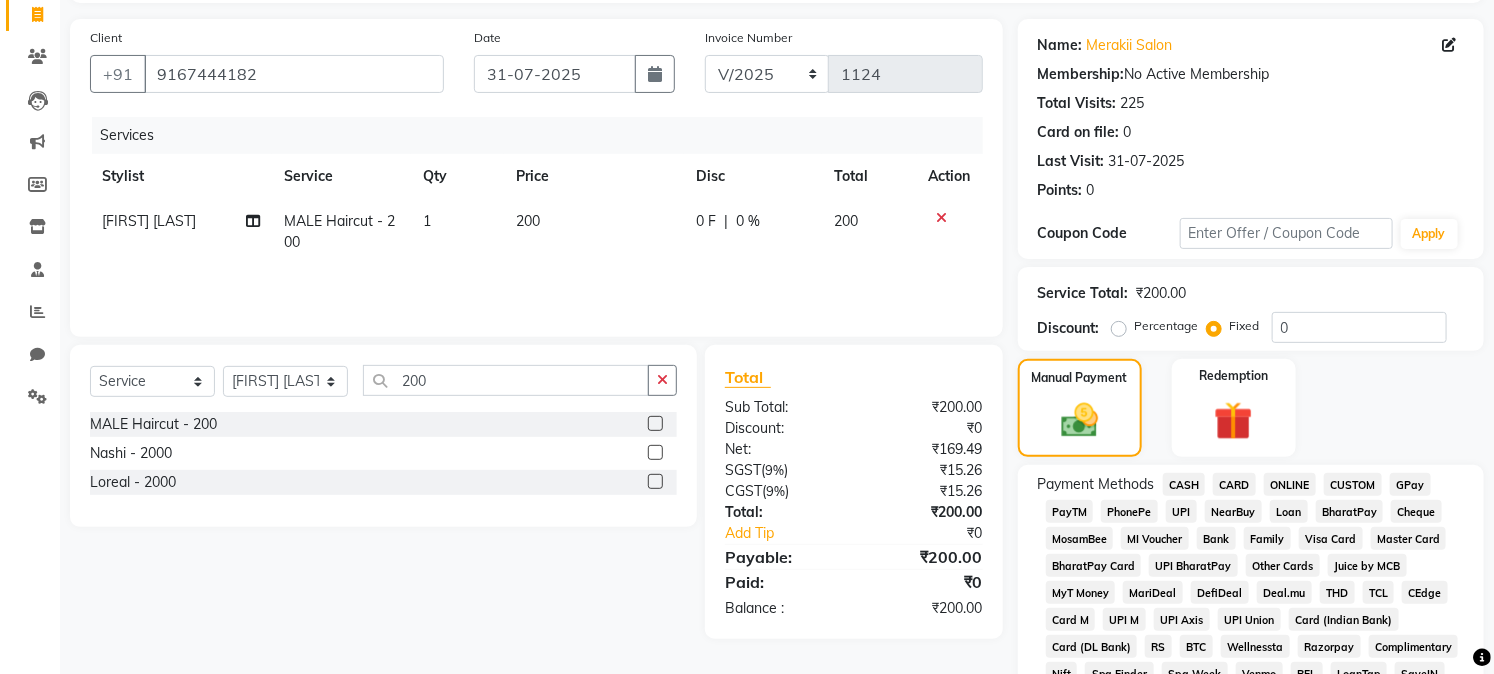 click on "CASH" 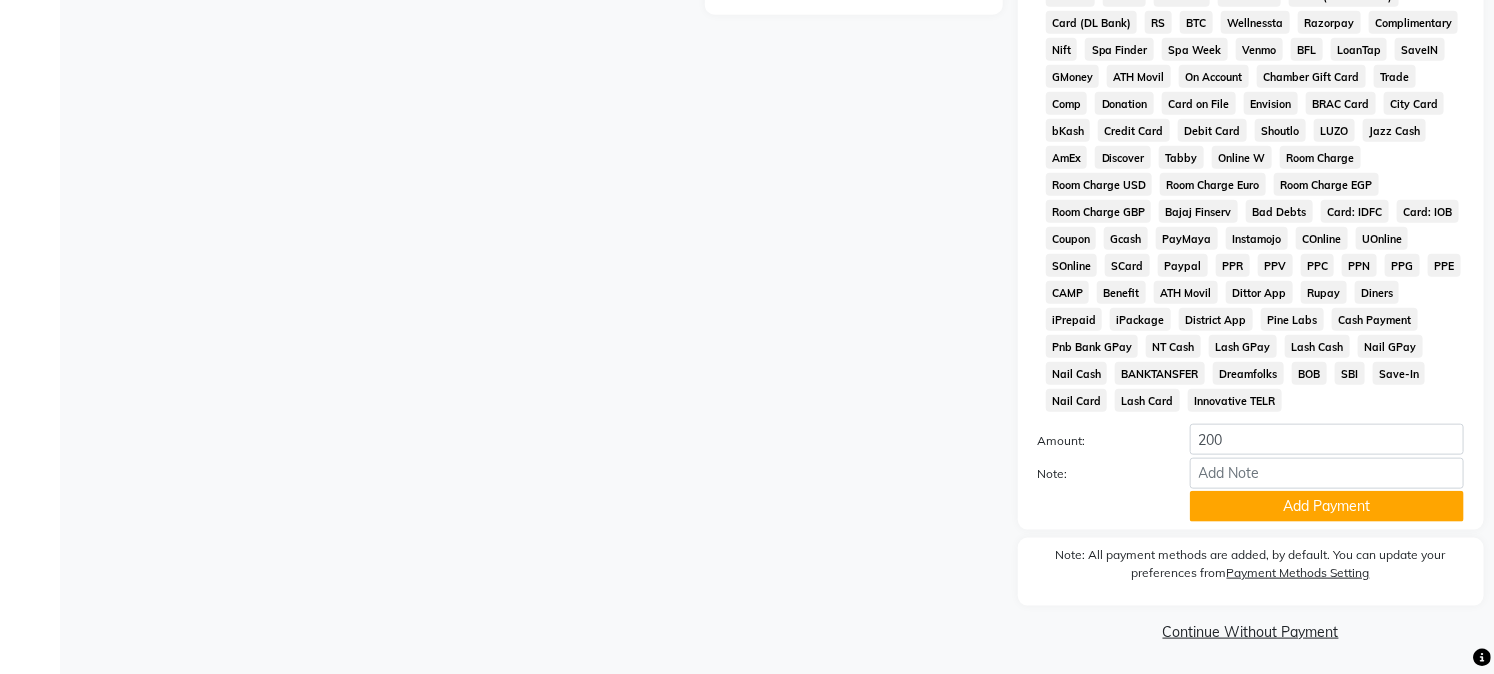 scroll, scrollTop: 756, scrollLeft: 0, axis: vertical 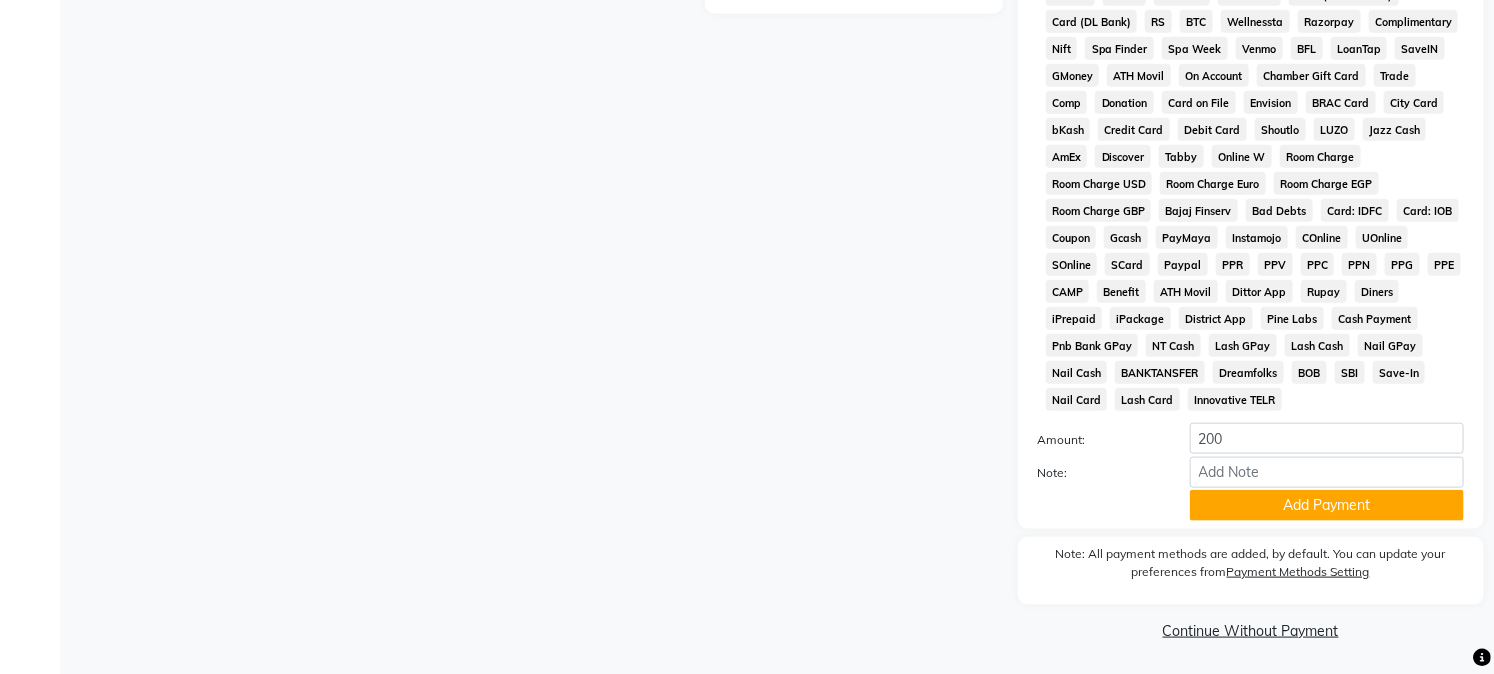 click on "Name: Merakii Salon Membership: No Active Membership Total Visits: 225 Card on file: 0 Last Visit: 31-07-2025 Points: 0 Coupon Code Apply Service Total: [CURRENCY][PRICE] Discount: Percentage Fixed 0 Manual Payment Redemption Payment Methods CASH CARD ONLINE CUSTOM GPay PayPay UPI NearBuy Loan BharatPay Cheque MosamBee MI Voucher Bank Family Visa Card Master Card BharatPay Card UPI BharatPay Other Cards Juice by MCB MyT Money MariDeal DefiDeal Deal.mu THD TCL CEdge Card M UPI M UPI Axis UPI Union Card (Indian Bank) Card (DL Bank) RS BTC Wellnessta Razorpay Complimentary Nift Spa Finder Spa Week Venmo BFL LoanTap SaveIN GMoney ATH Movil On Account Chamber Gift Card Trade Comp Donation Card on File Envision BRAC Card City Card bKash Credit Card Debit Card Shoutlo LUZO Jazz Cash AmEx Discover Tabby Online W Room Charge Room Charge USD Room Charge Euro Gcash" 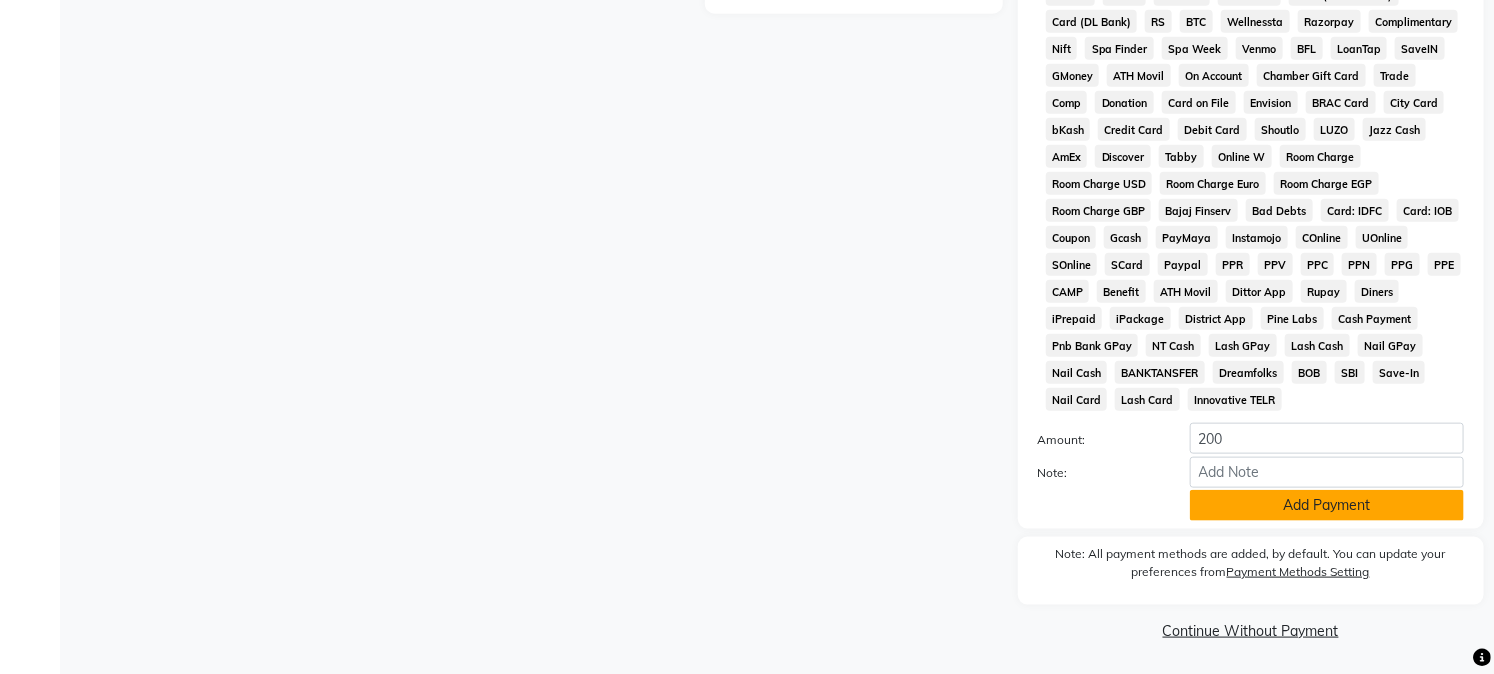 click on "Add Payment" 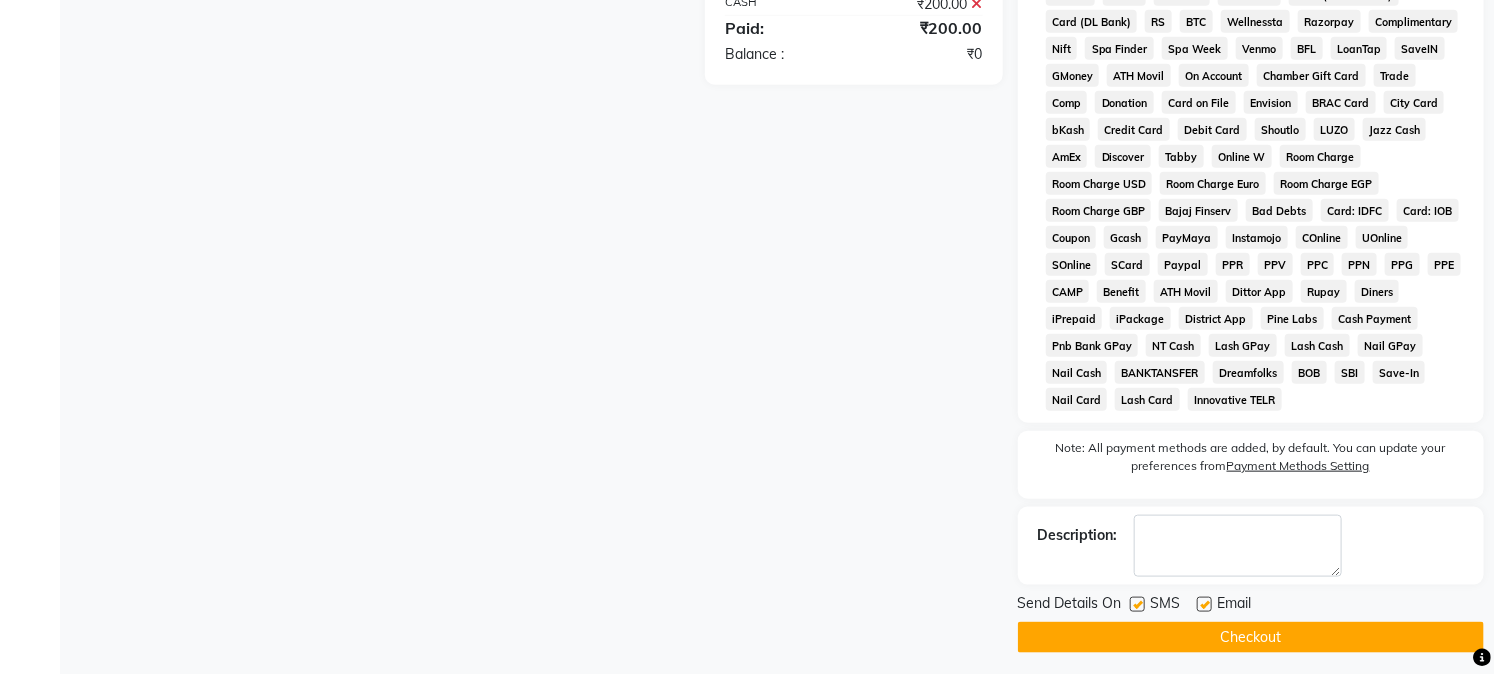 scroll, scrollTop: 770, scrollLeft: 0, axis: vertical 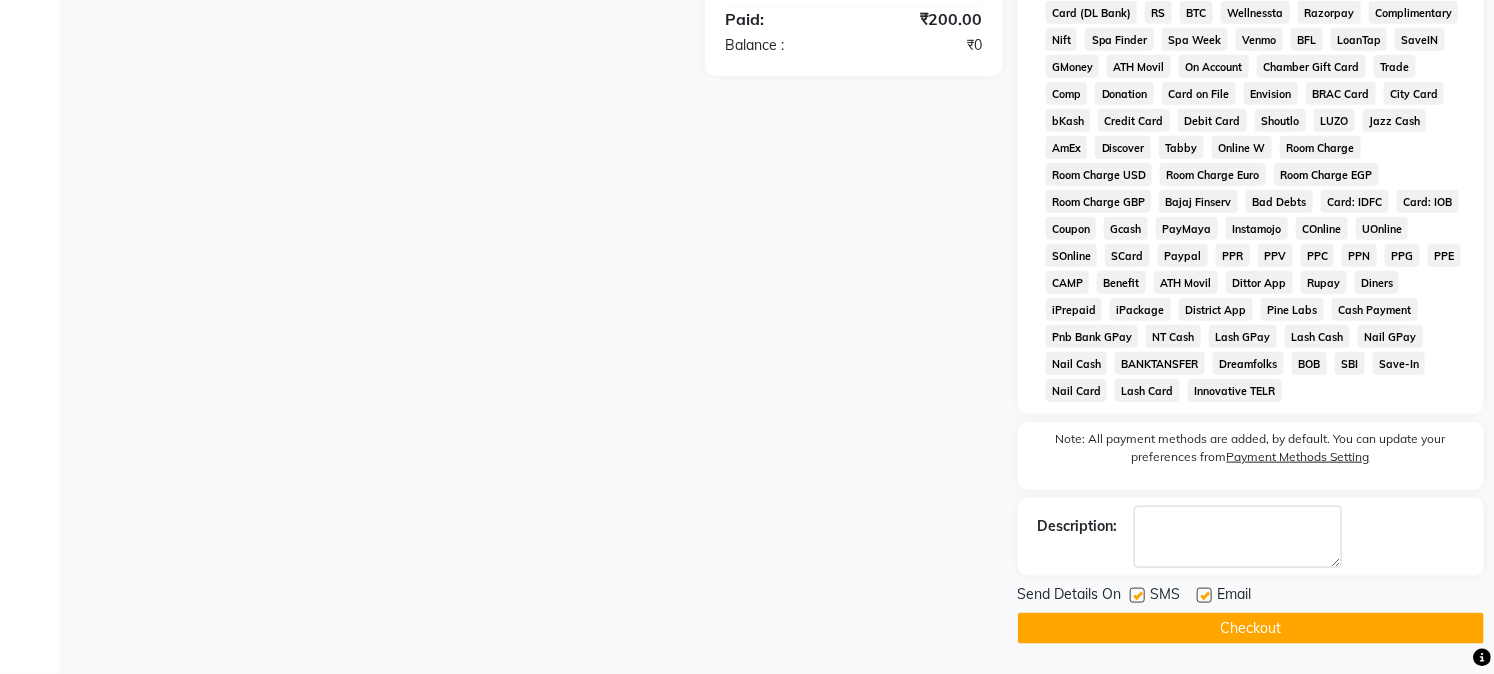 click on "Checkout" 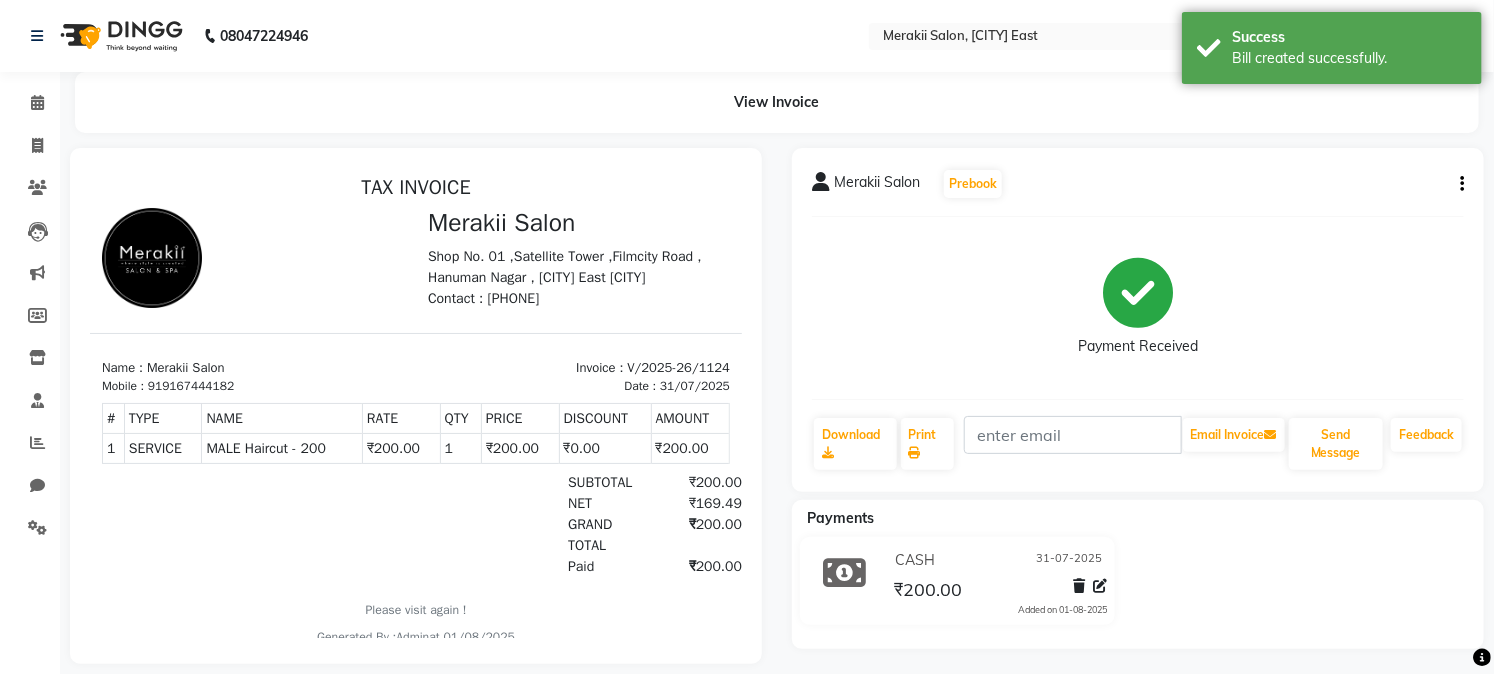 scroll, scrollTop: 0, scrollLeft: 0, axis: both 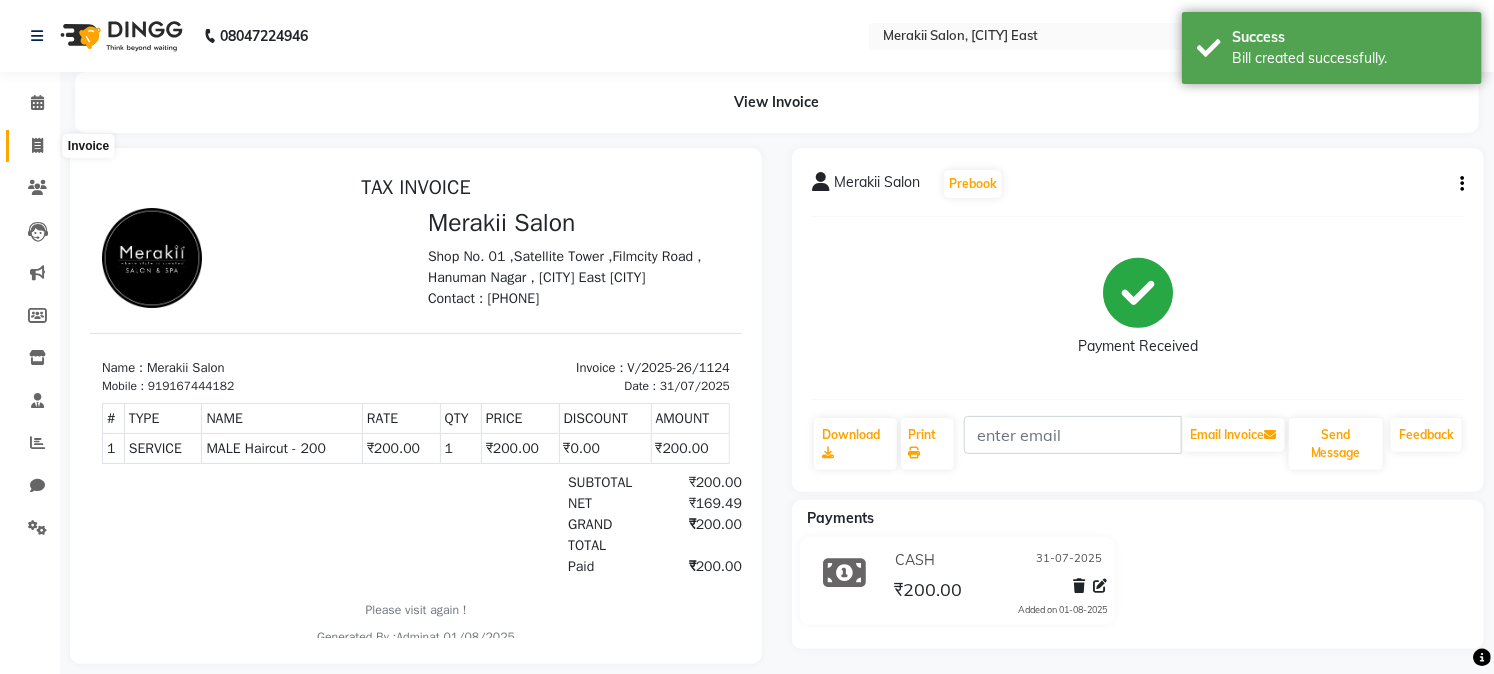 click 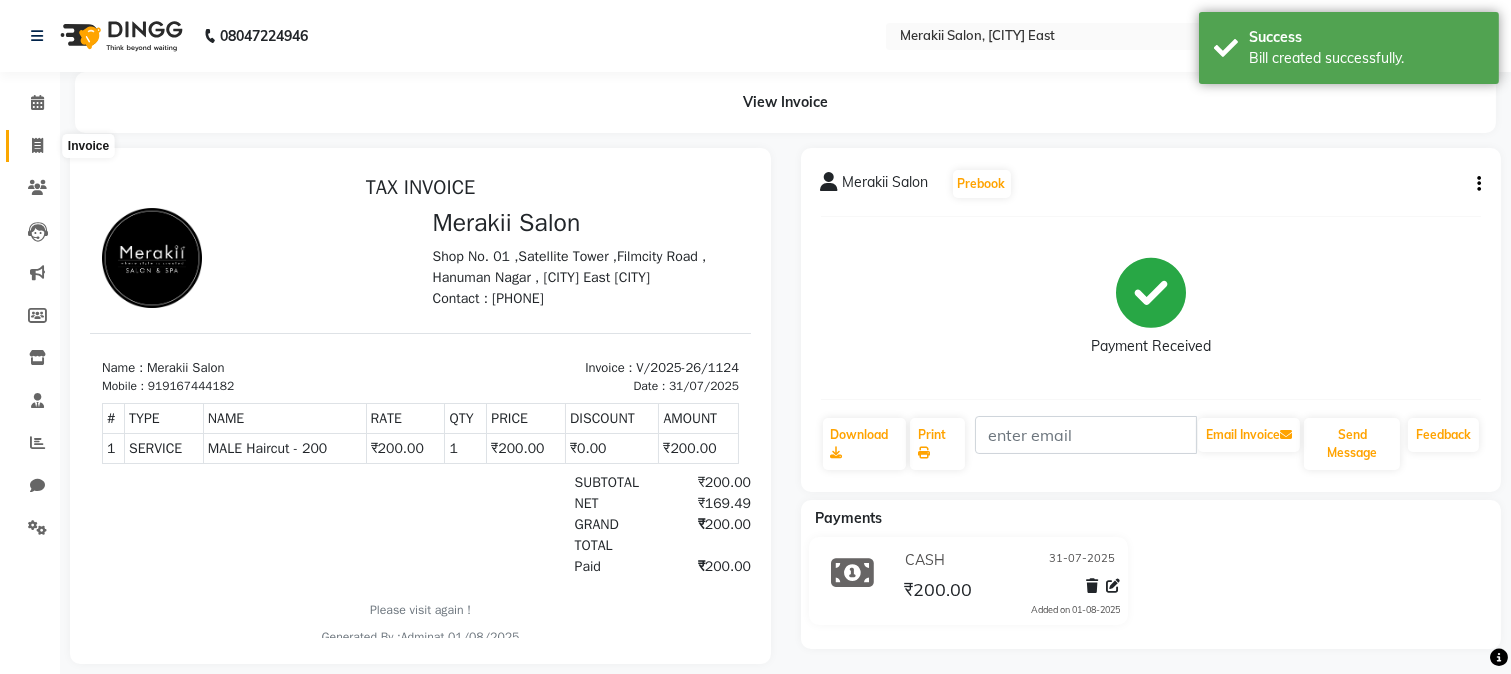 select on "7791" 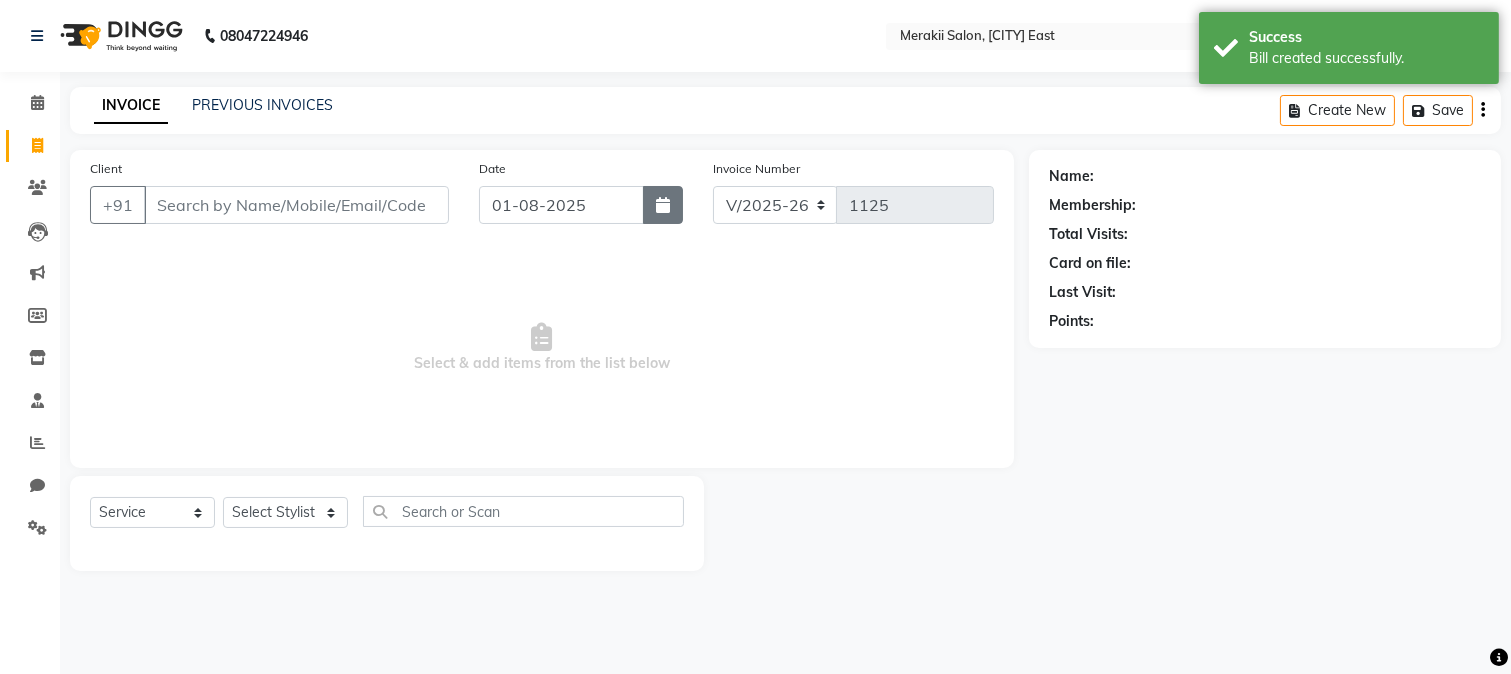 click 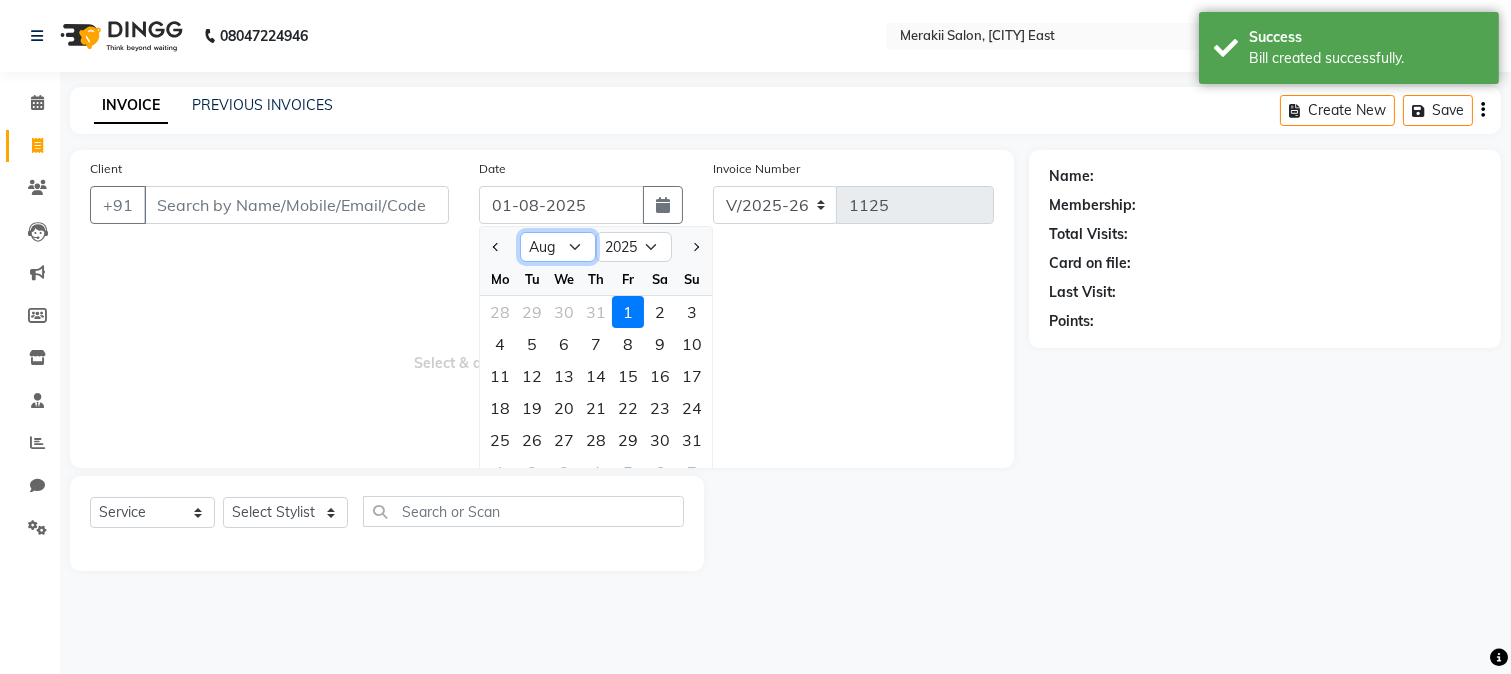 click on "Jan Feb Mar Apr May Jun Jul Aug Sep Oct Nov Dec" 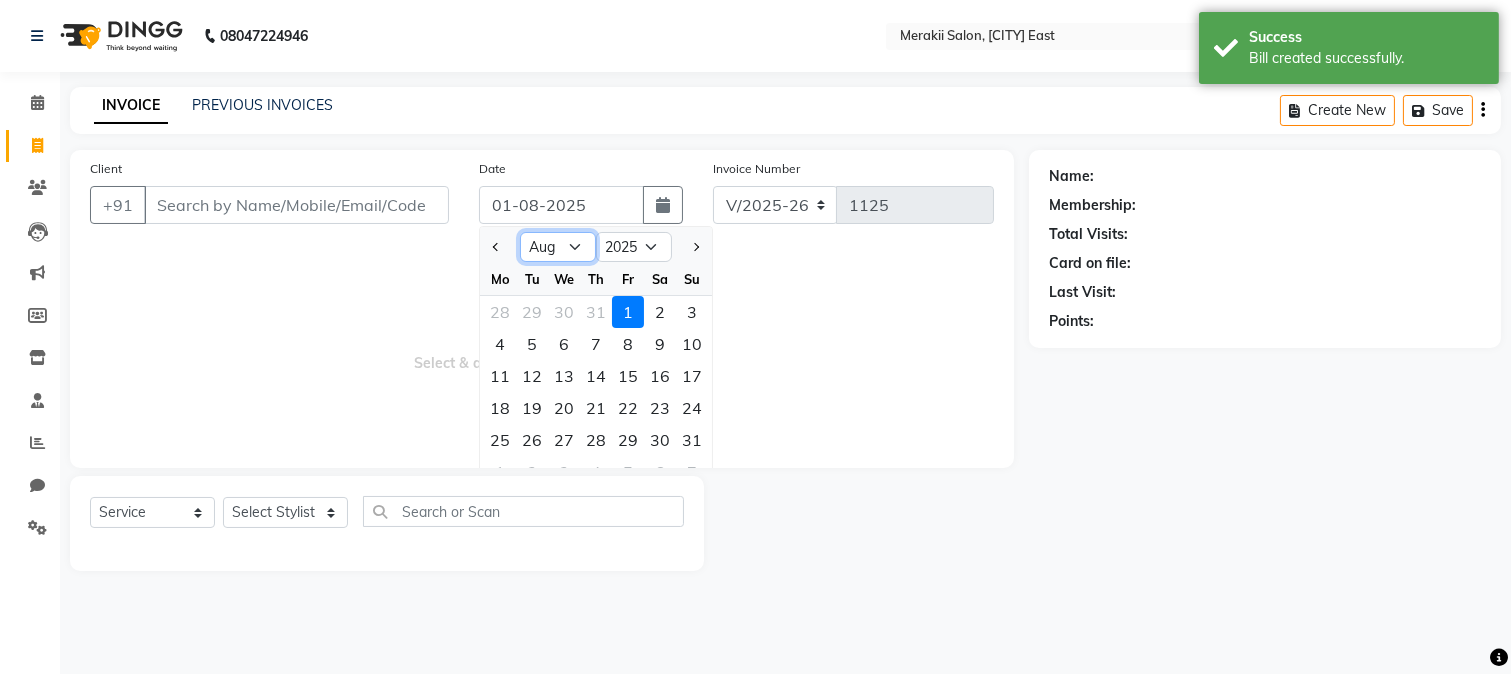 select on "7" 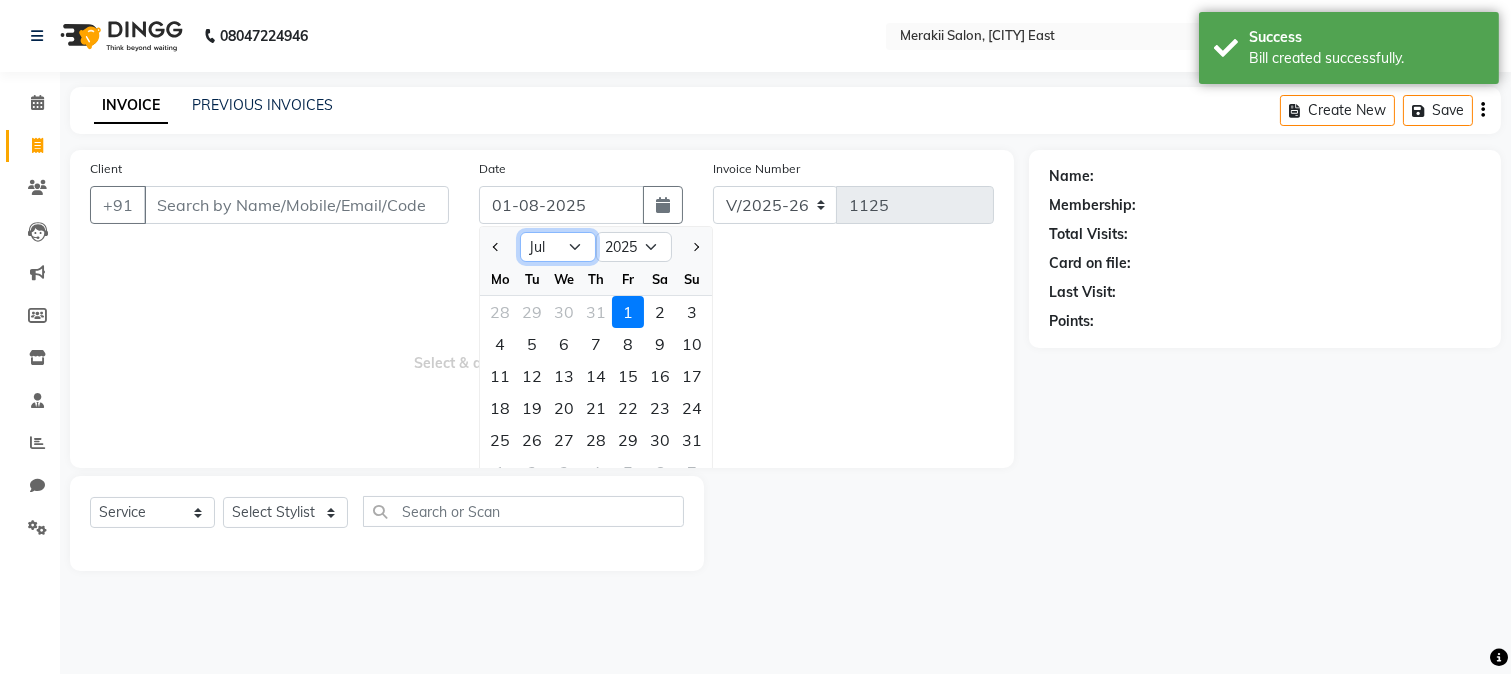 click on "Jan Feb Mar Apr May Jun Jul Aug Sep Oct Nov Dec" 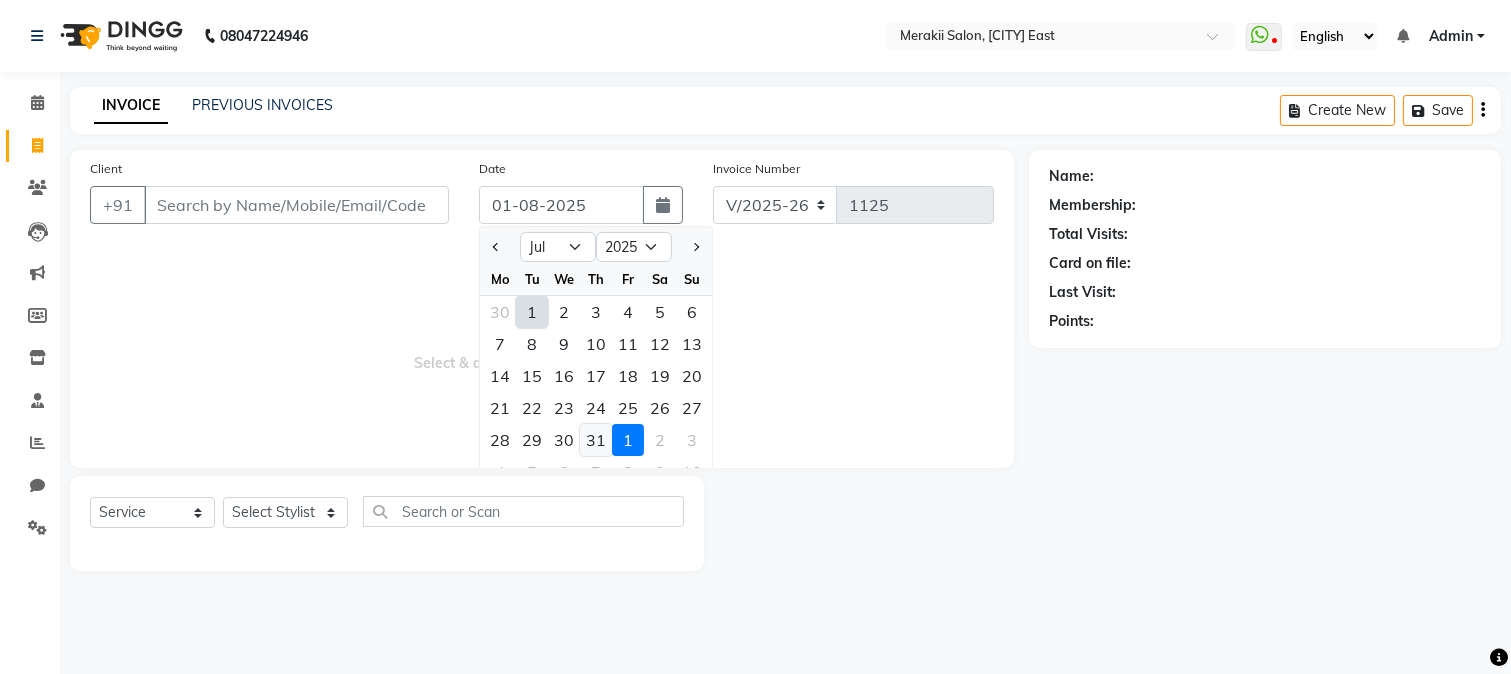 click on "31" 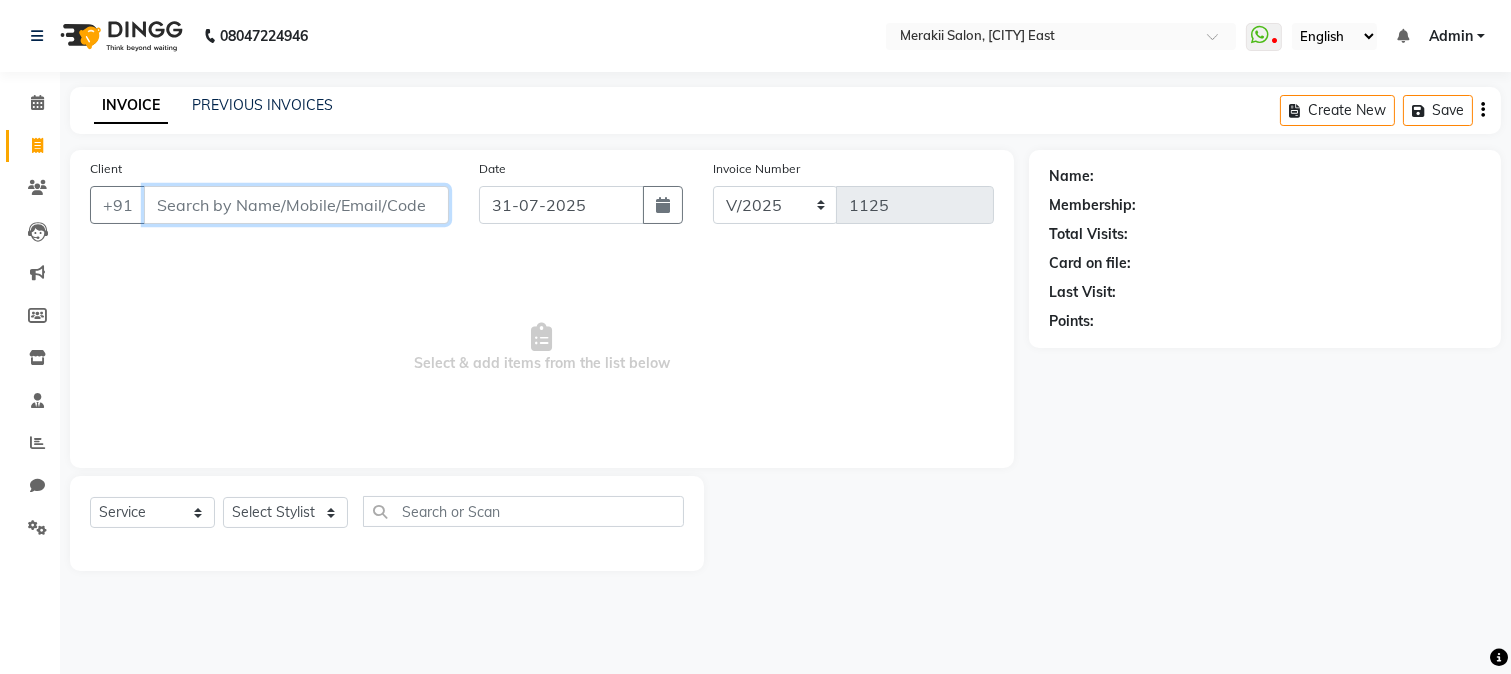 click on "Client" at bounding box center [296, 205] 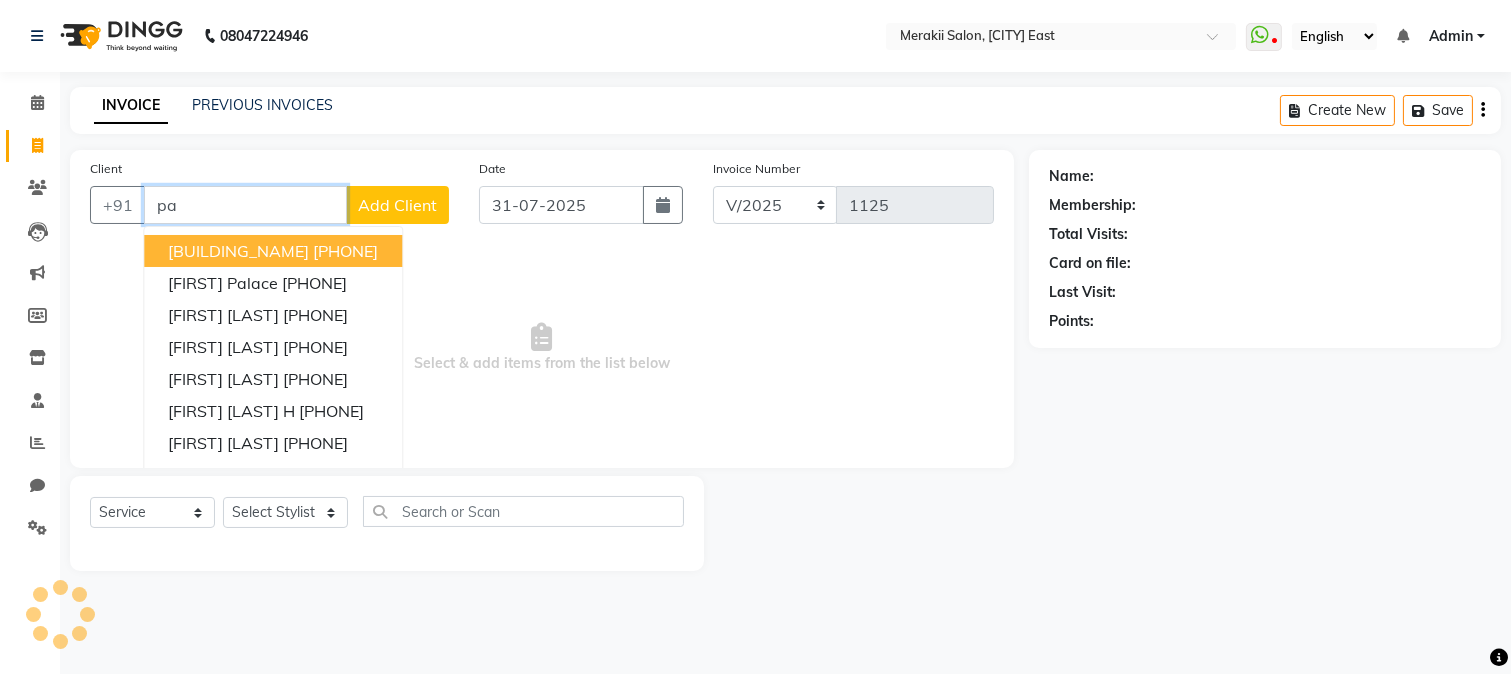 type on "p" 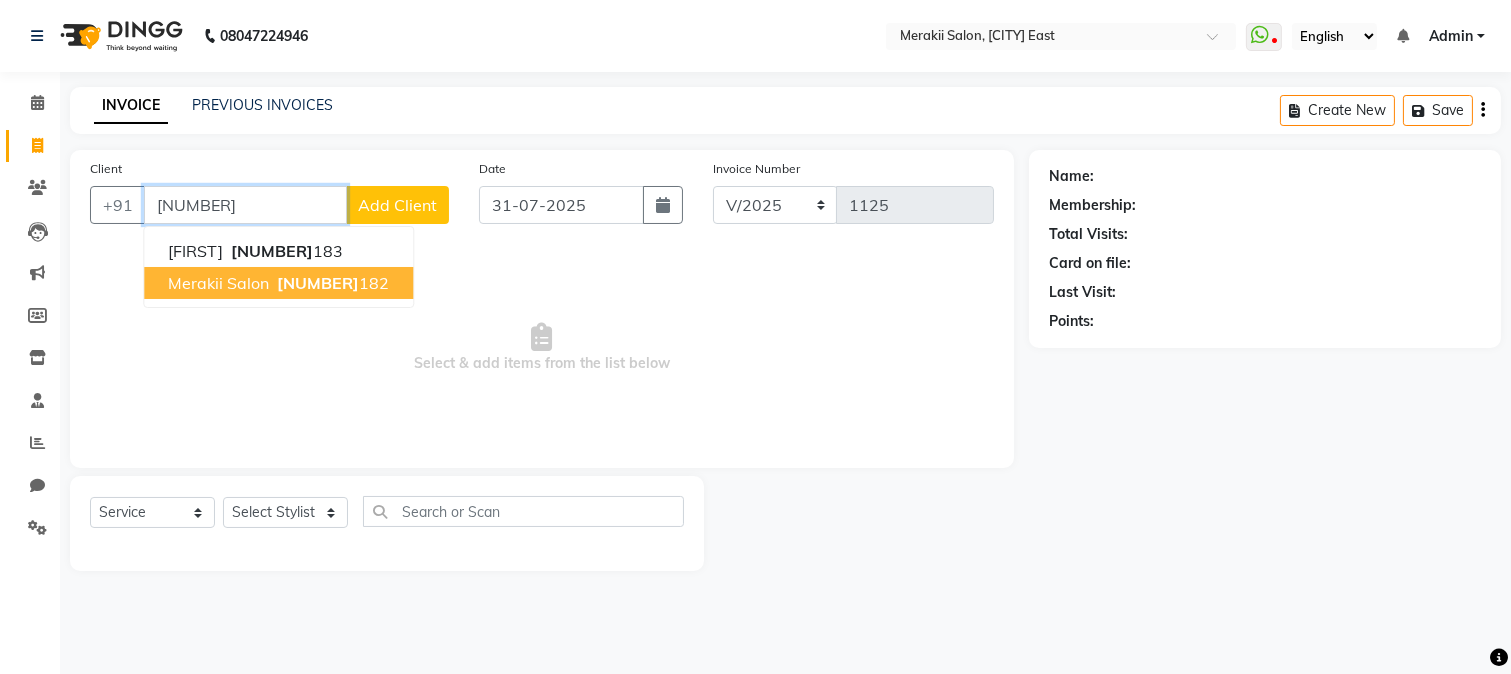 click on "Merakii Salon [PHONE] [NUMBER]" at bounding box center (278, 283) 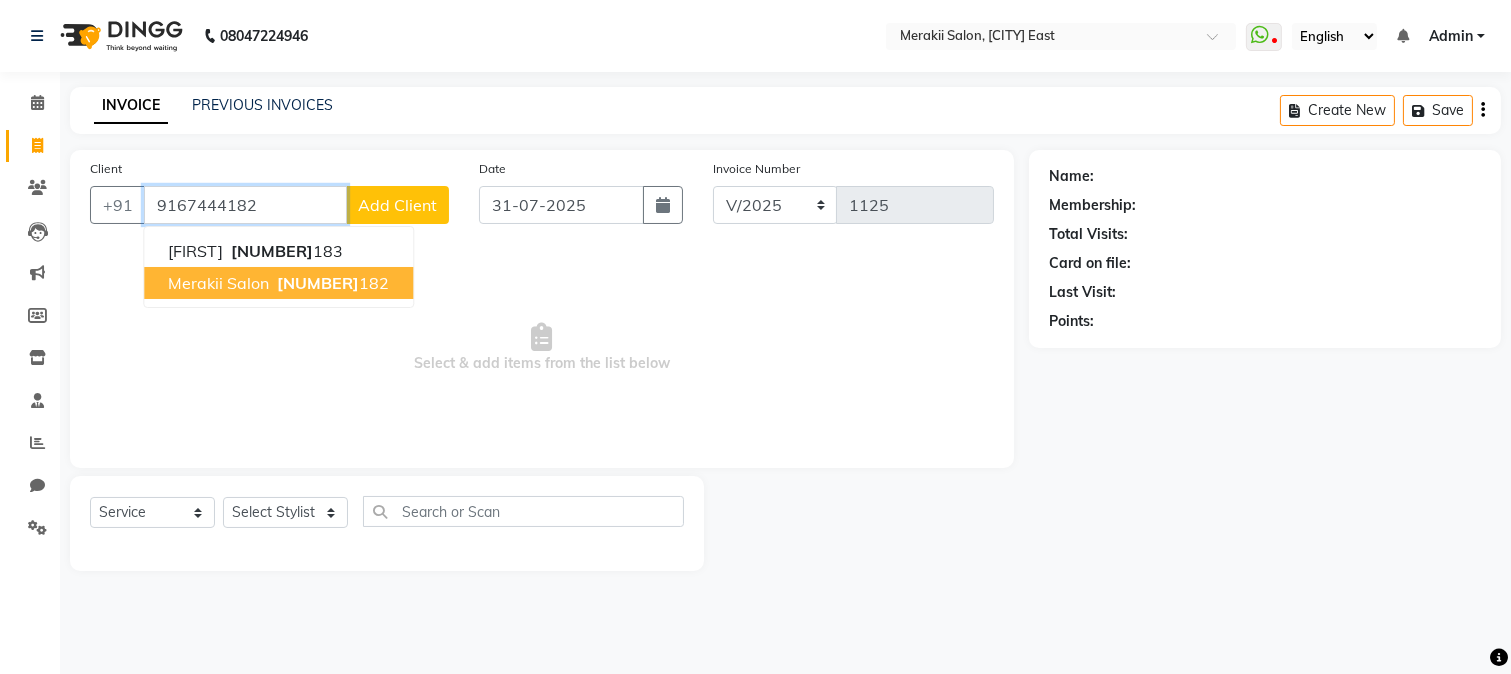 type on "9167444182" 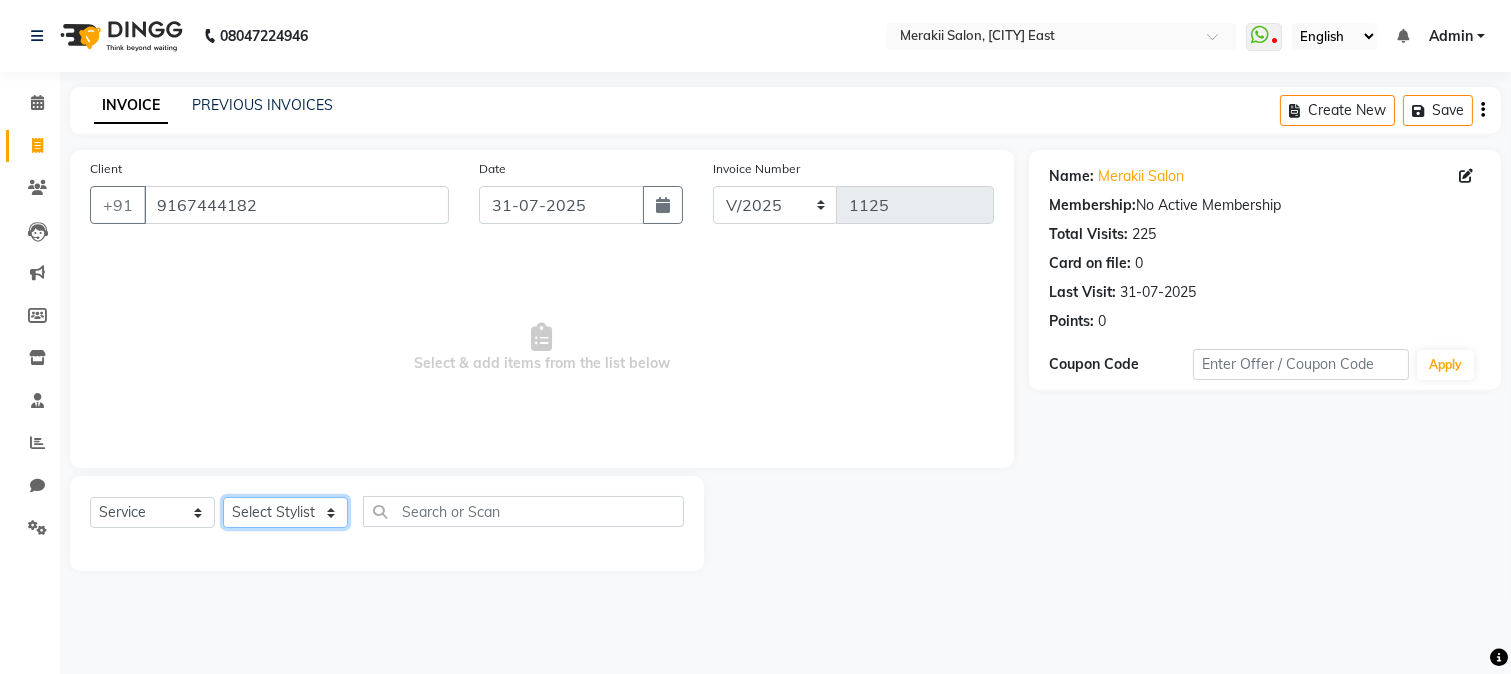 click on "Select Service Product Membership Package Voucher Prepaid Gift Card Select Stylist [FIRST] [LAST] [FIRST] [LAST] [FIRST] [LAST] [FIRST] [LAST] [FIRST] waxing" 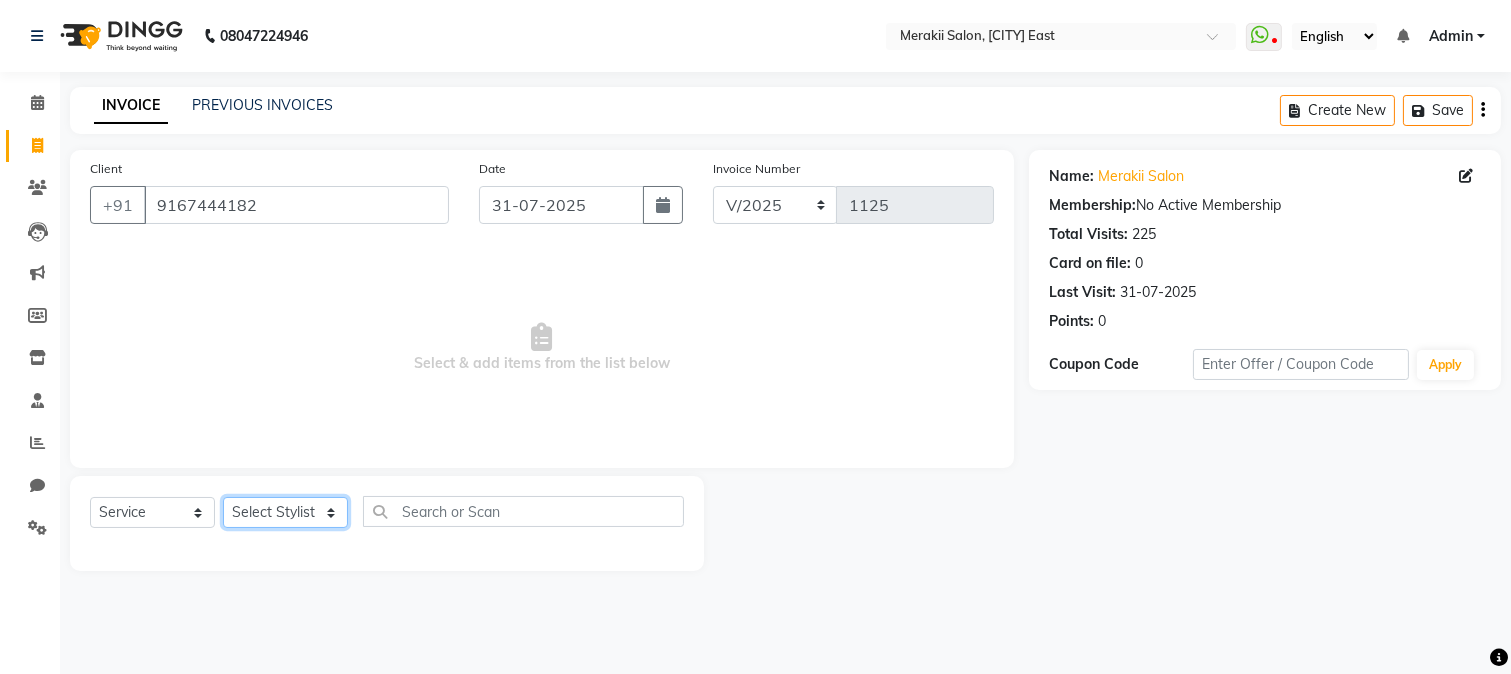 select on "[NUMBER]" 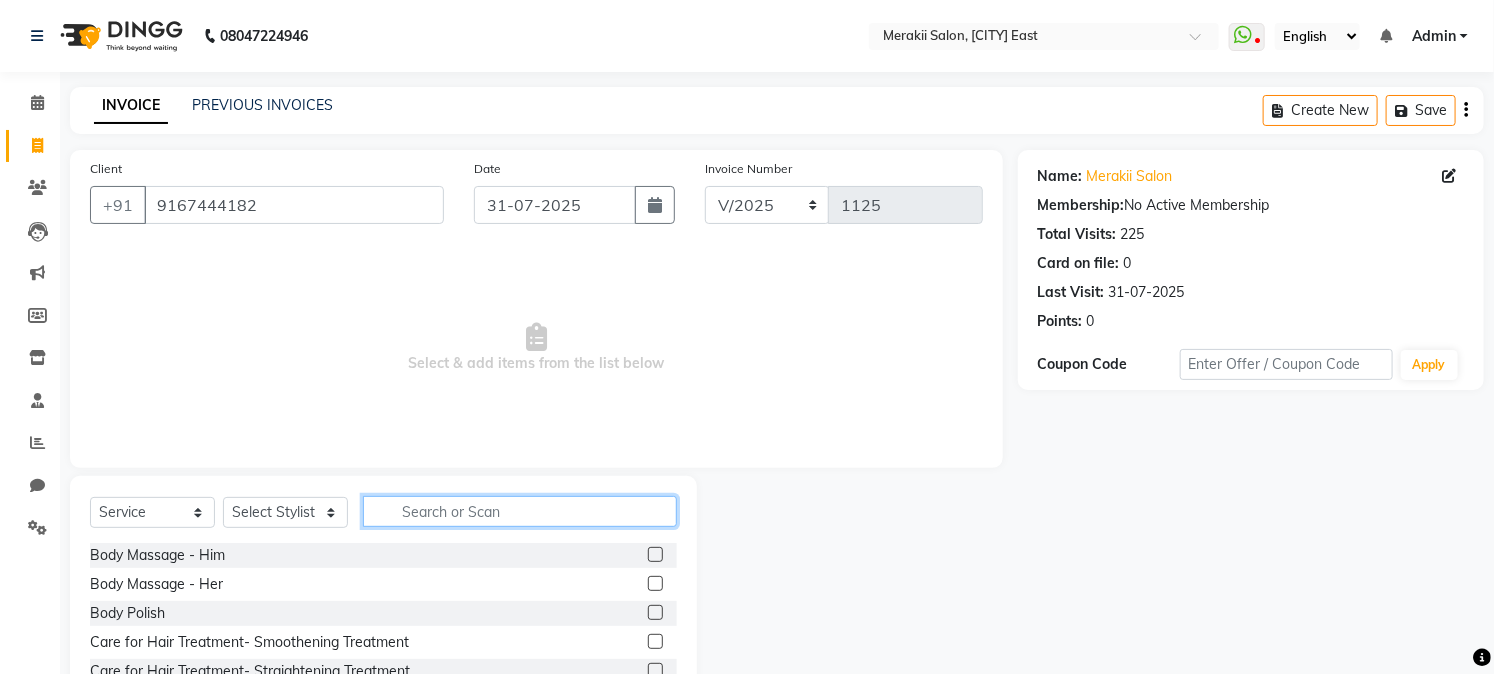 click 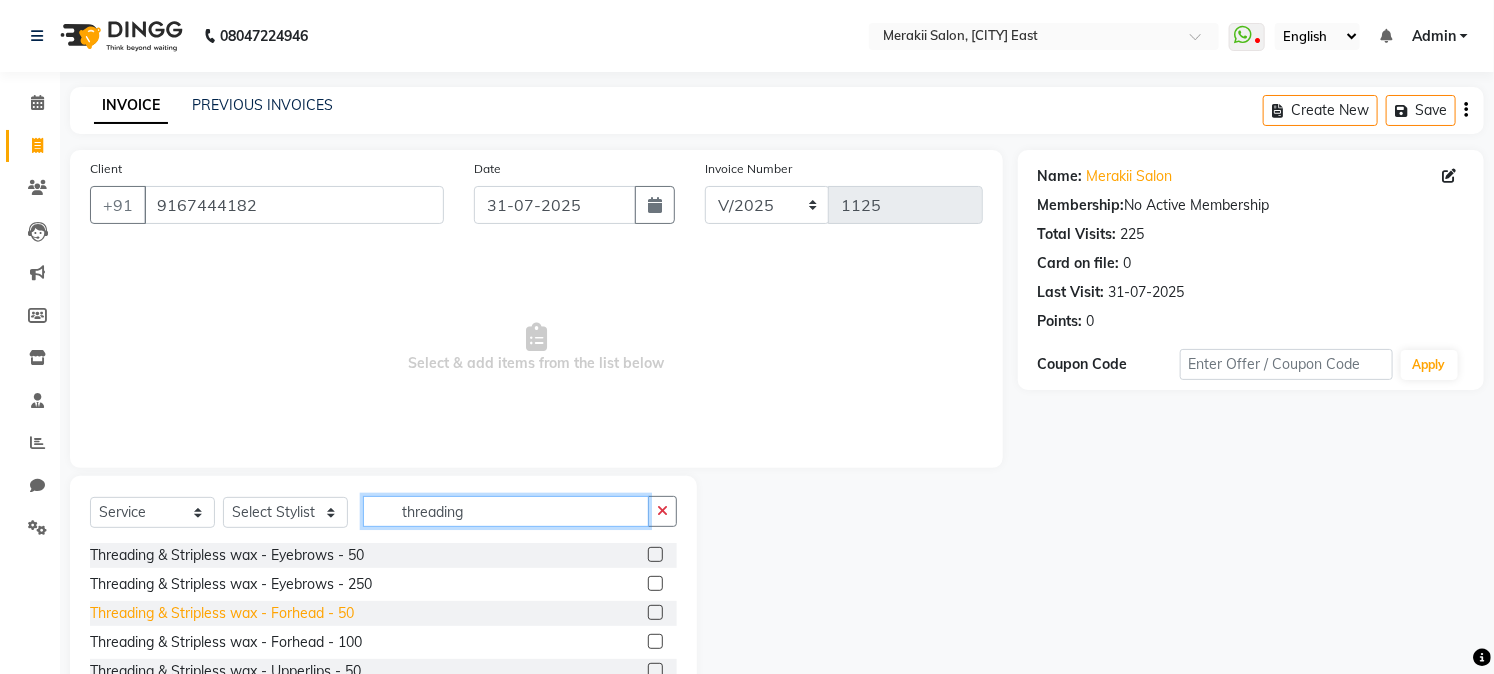 type on "threading" 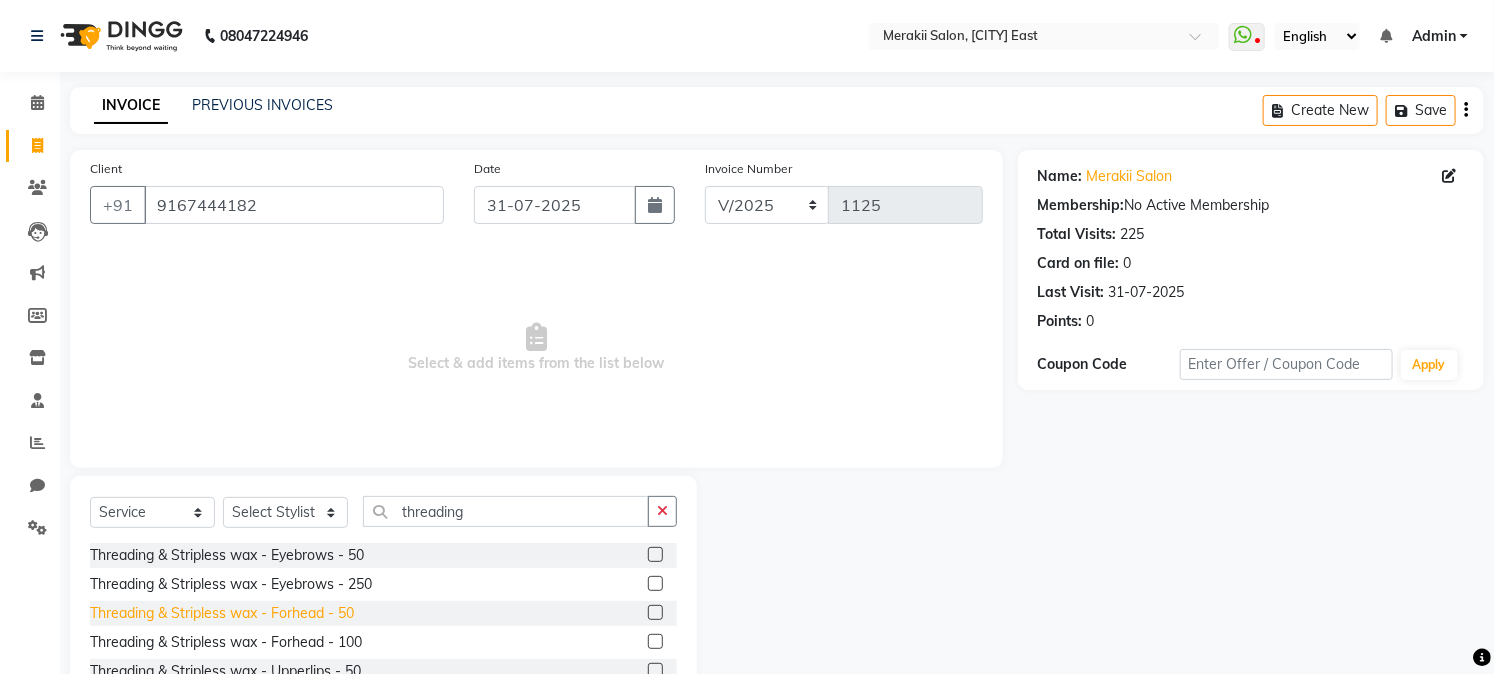 click on "Threading & Stripless wax - Forhead - 50" 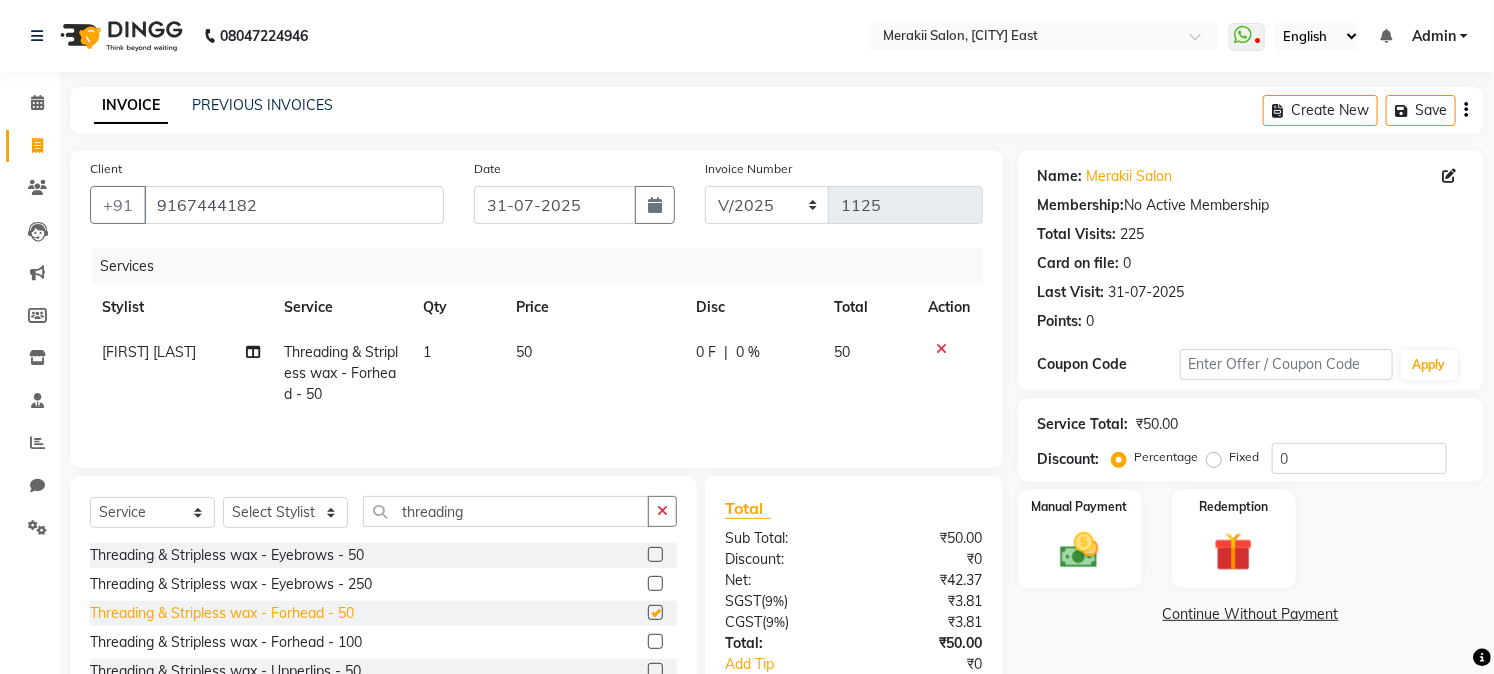 checkbox on "false" 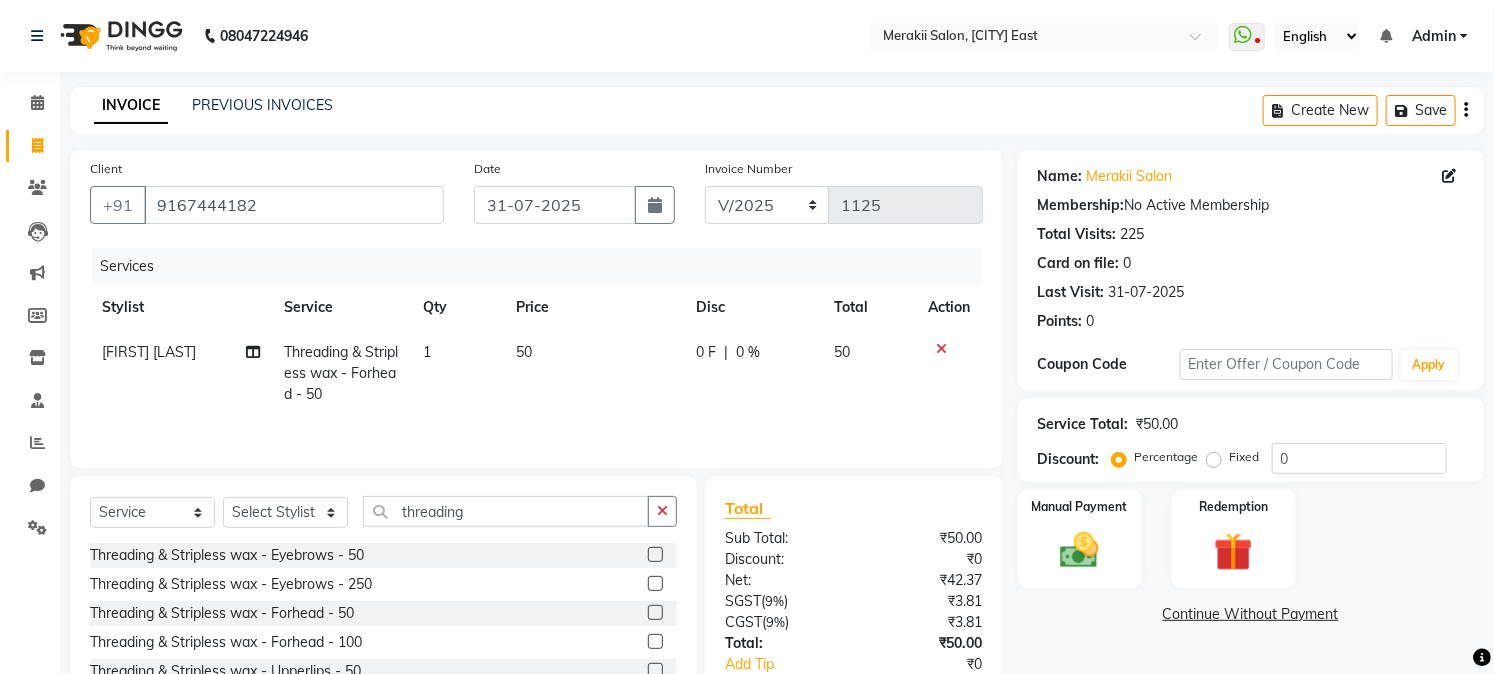 click on "Fixed" 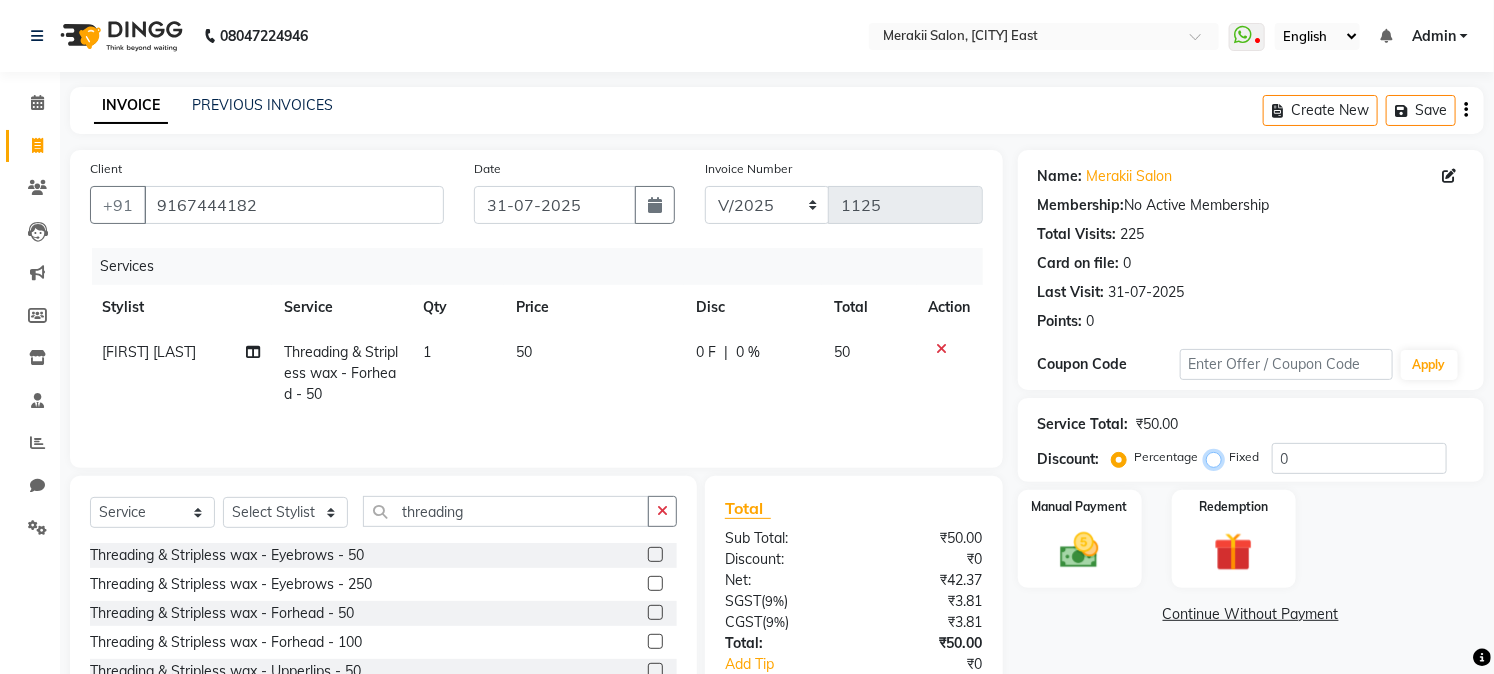 click on "Fixed" at bounding box center [1218, 457] 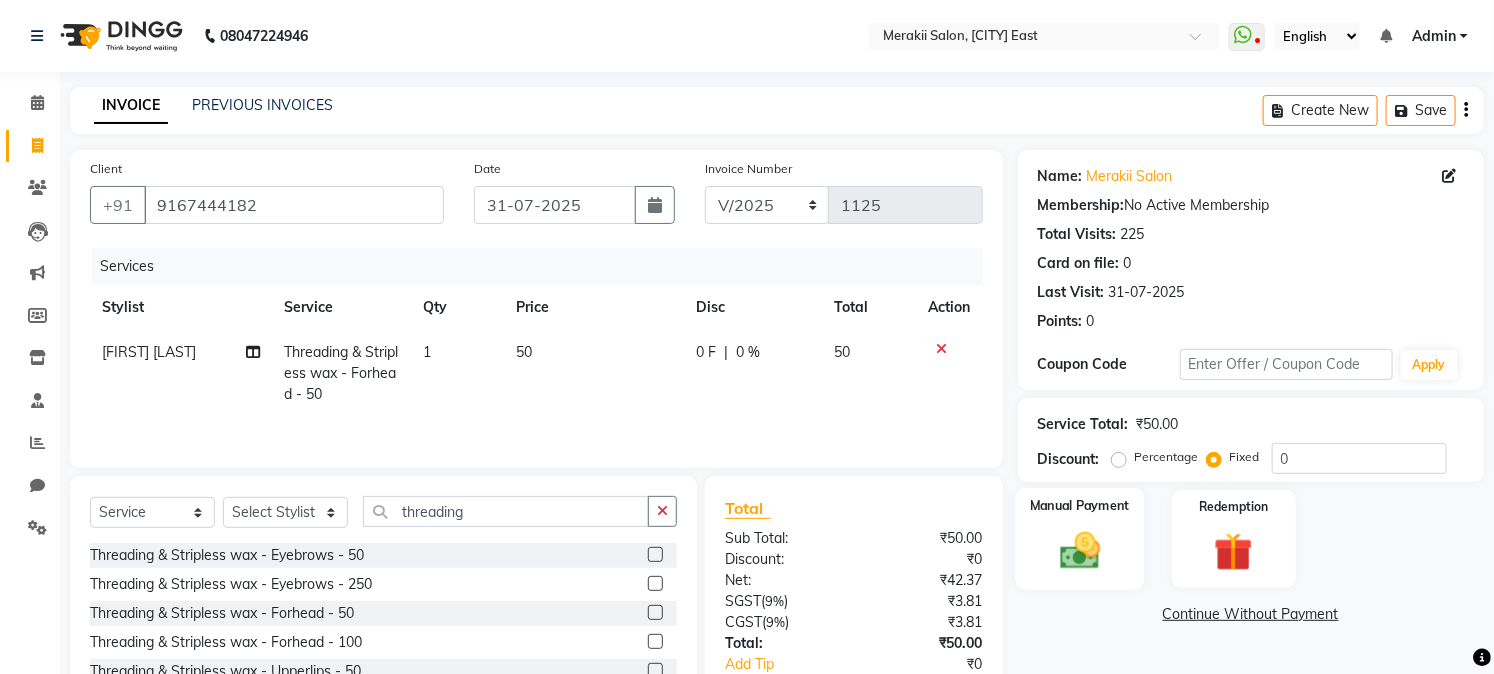 click 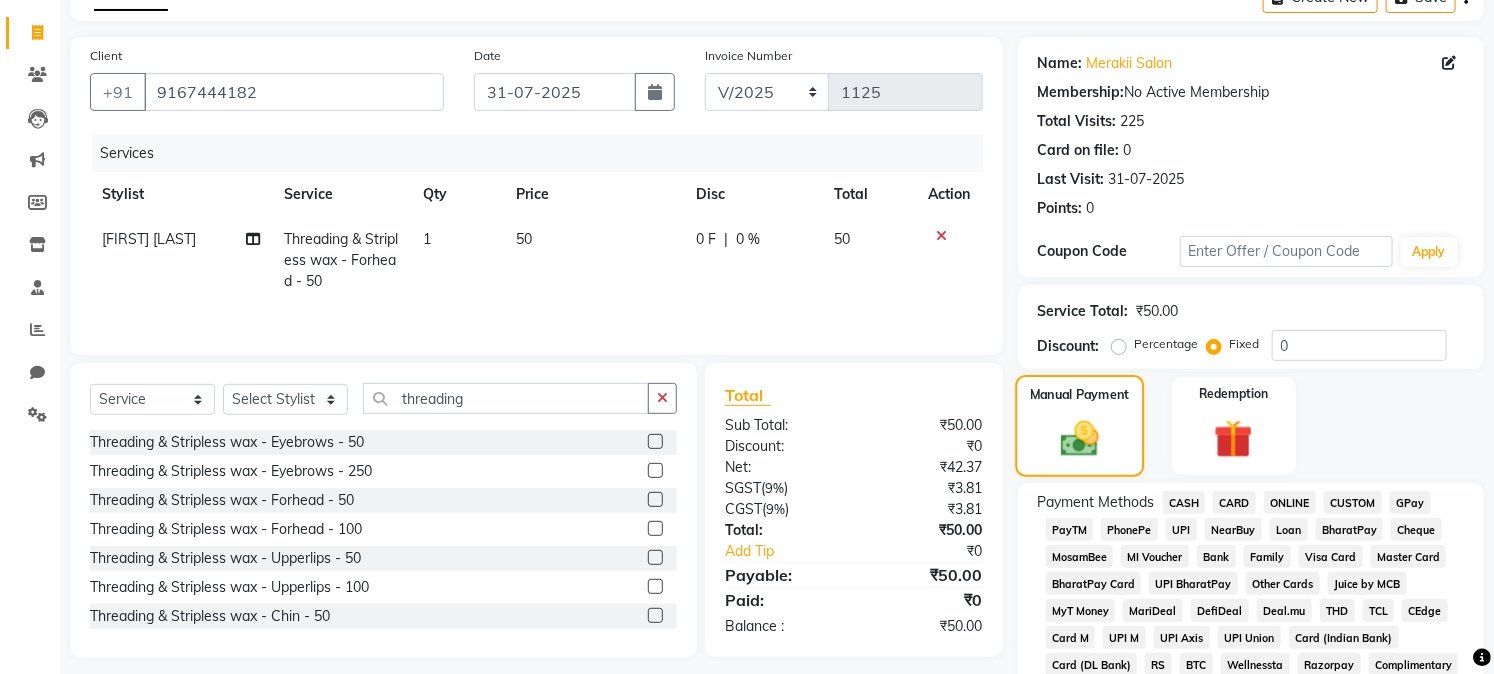scroll, scrollTop: 118, scrollLeft: 0, axis: vertical 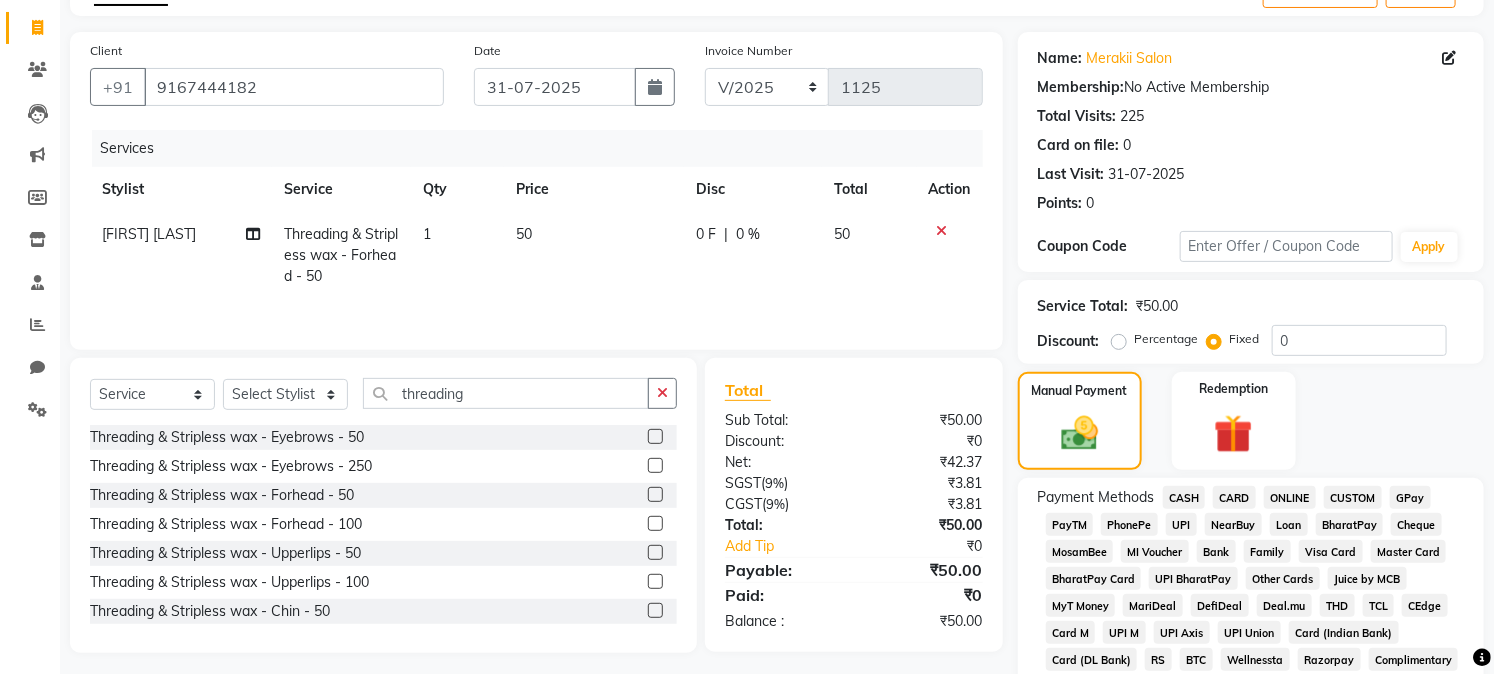 click on "CASH" 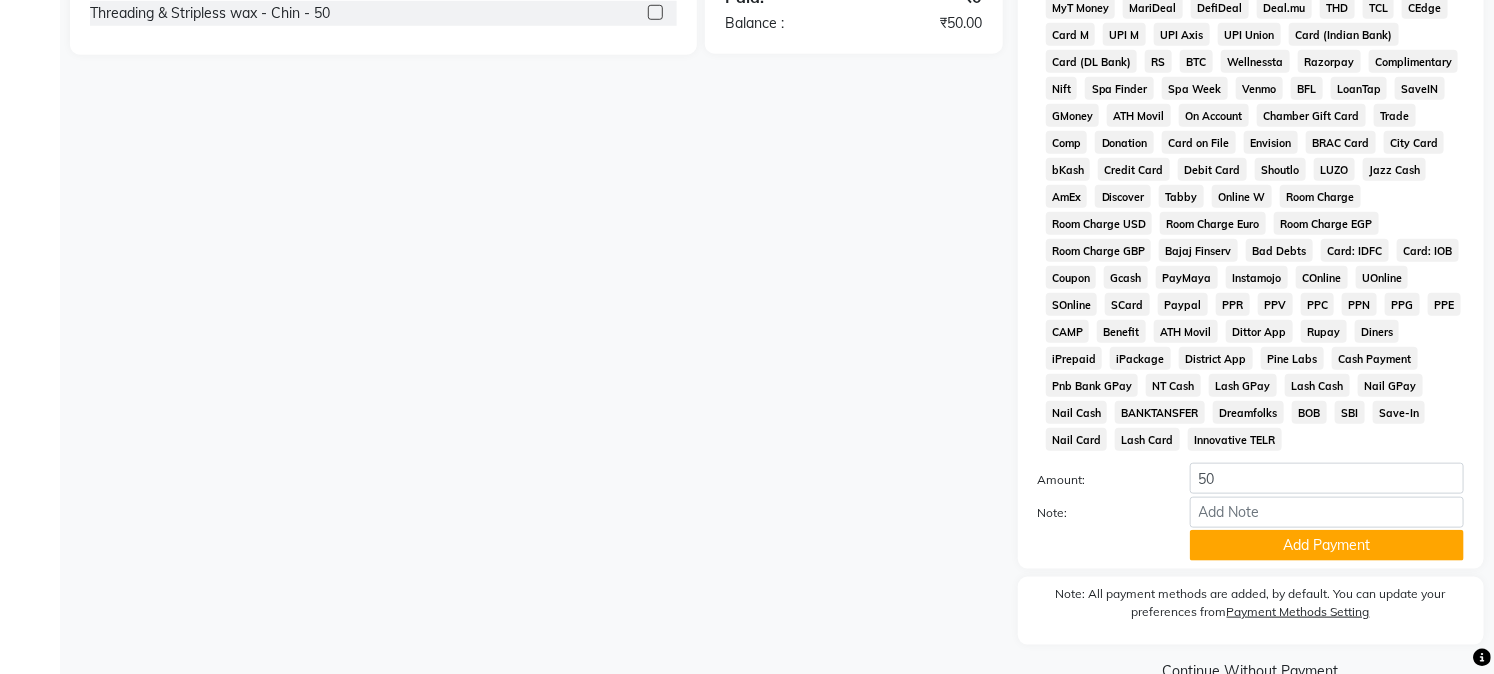 scroll, scrollTop: 763, scrollLeft: 0, axis: vertical 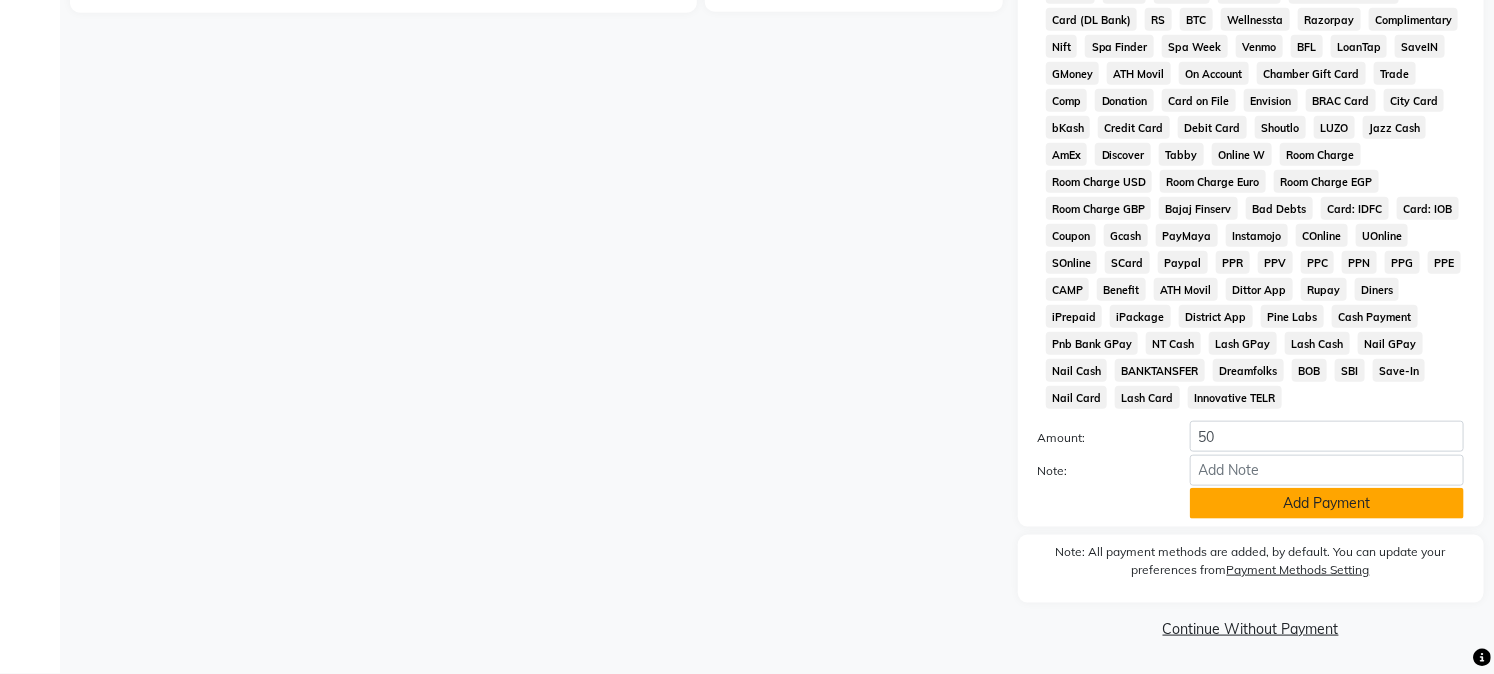 click on "Add Payment" 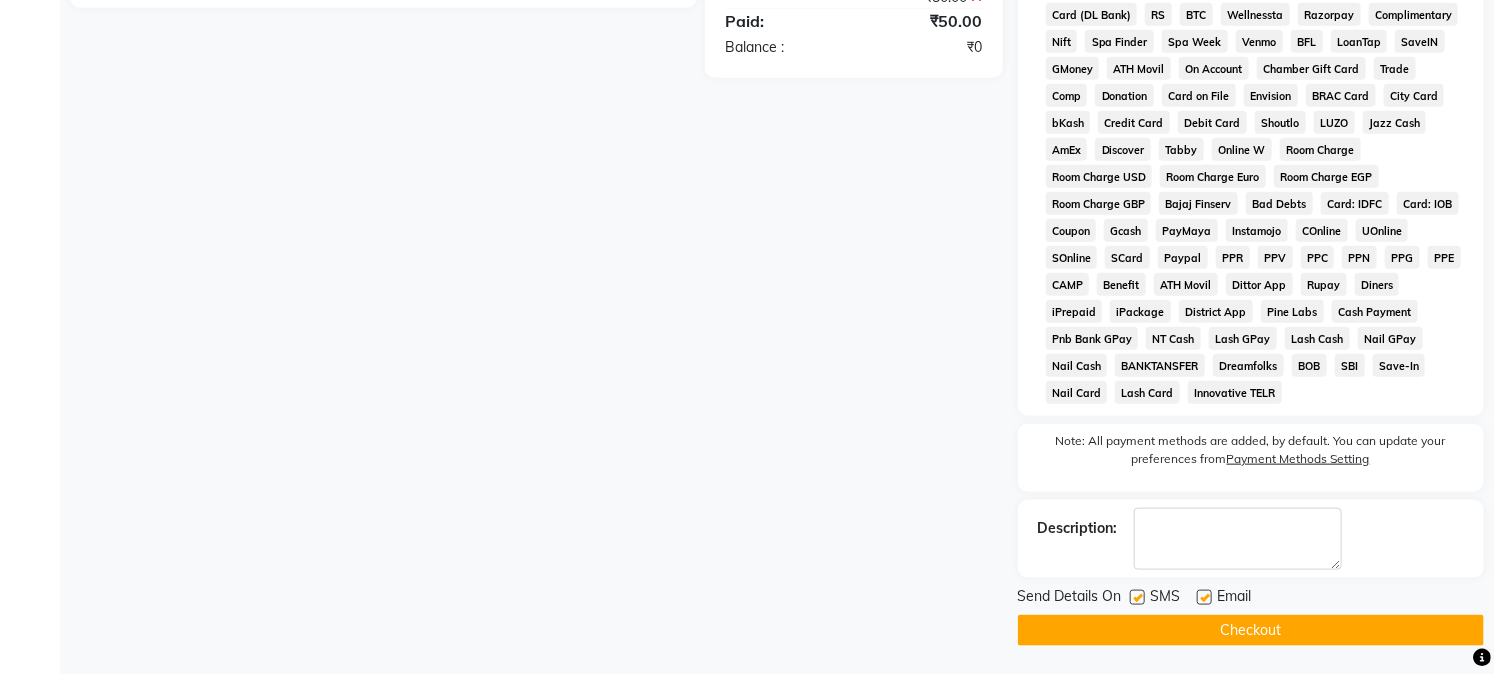 scroll, scrollTop: 770, scrollLeft: 0, axis: vertical 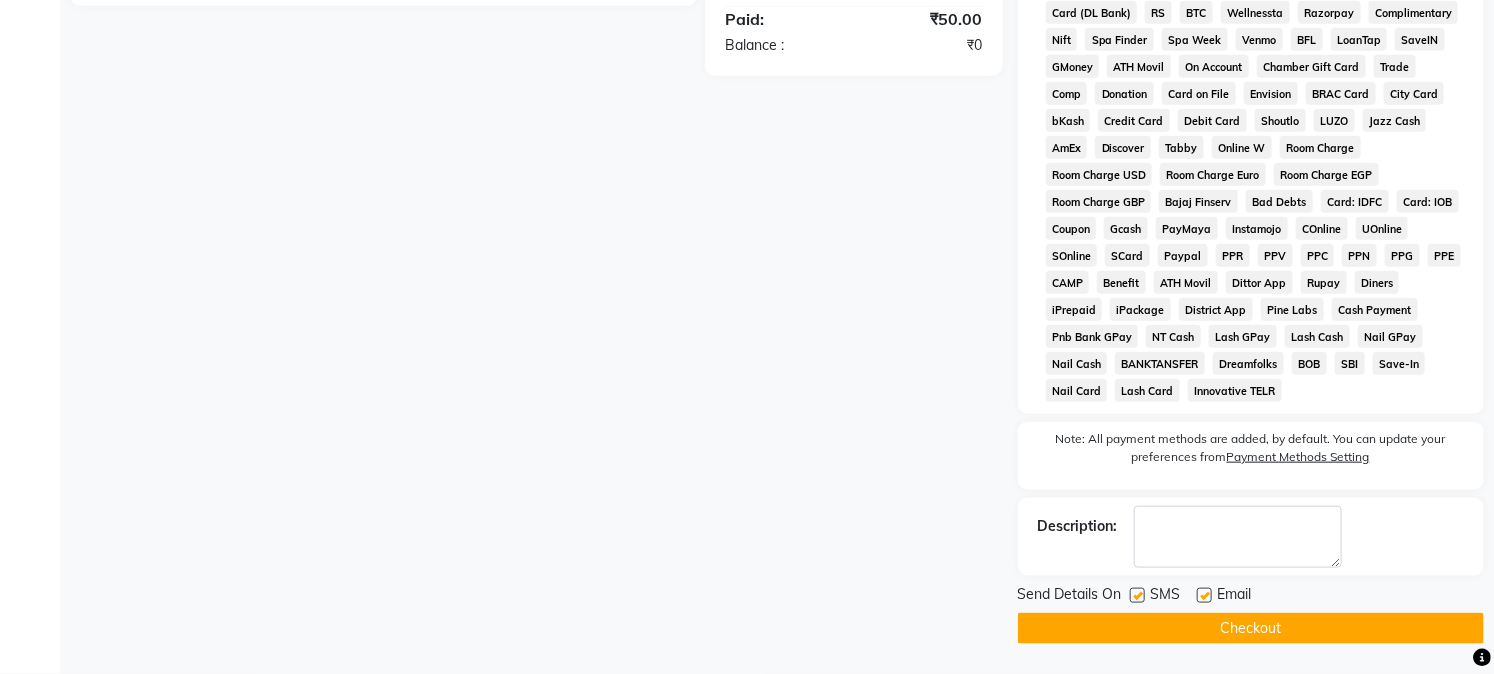 click on "Checkout" 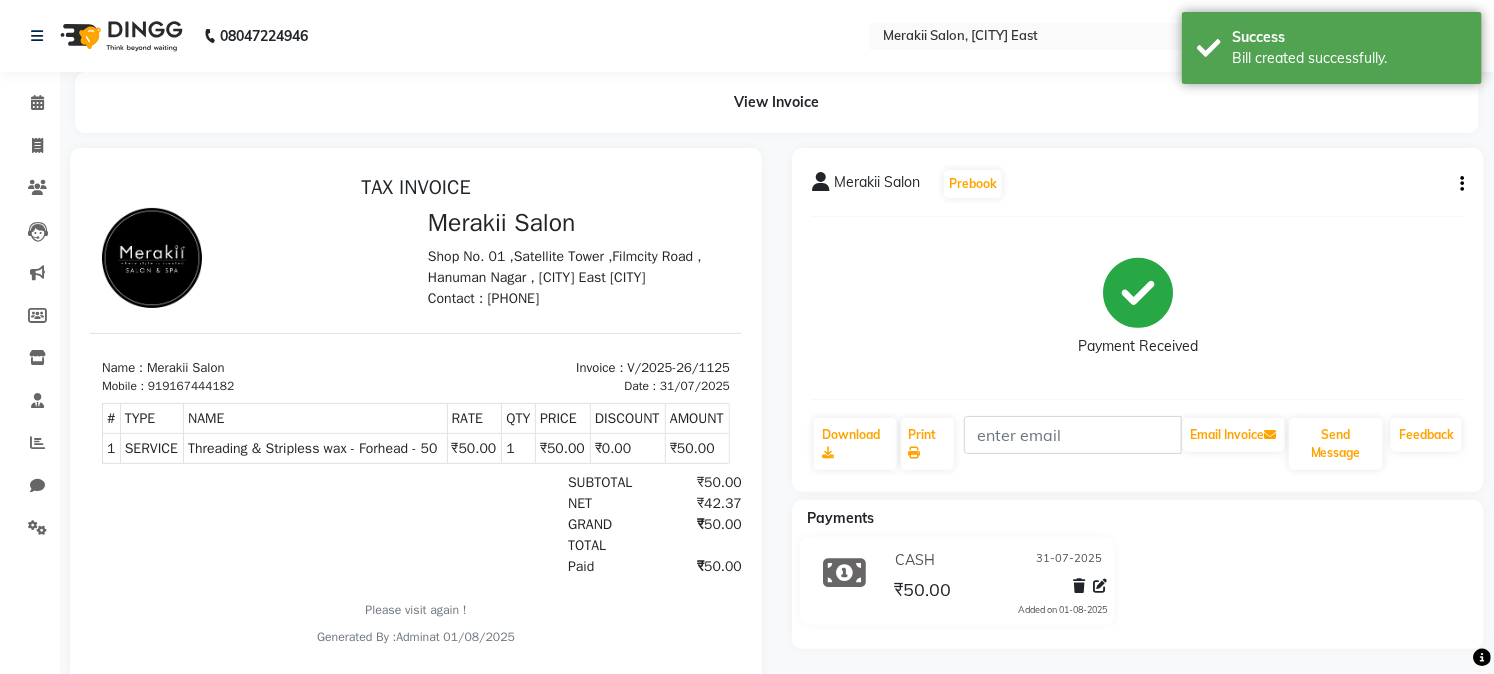 scroll, scrollTop: 0, scrollLeft: 0, axis: both 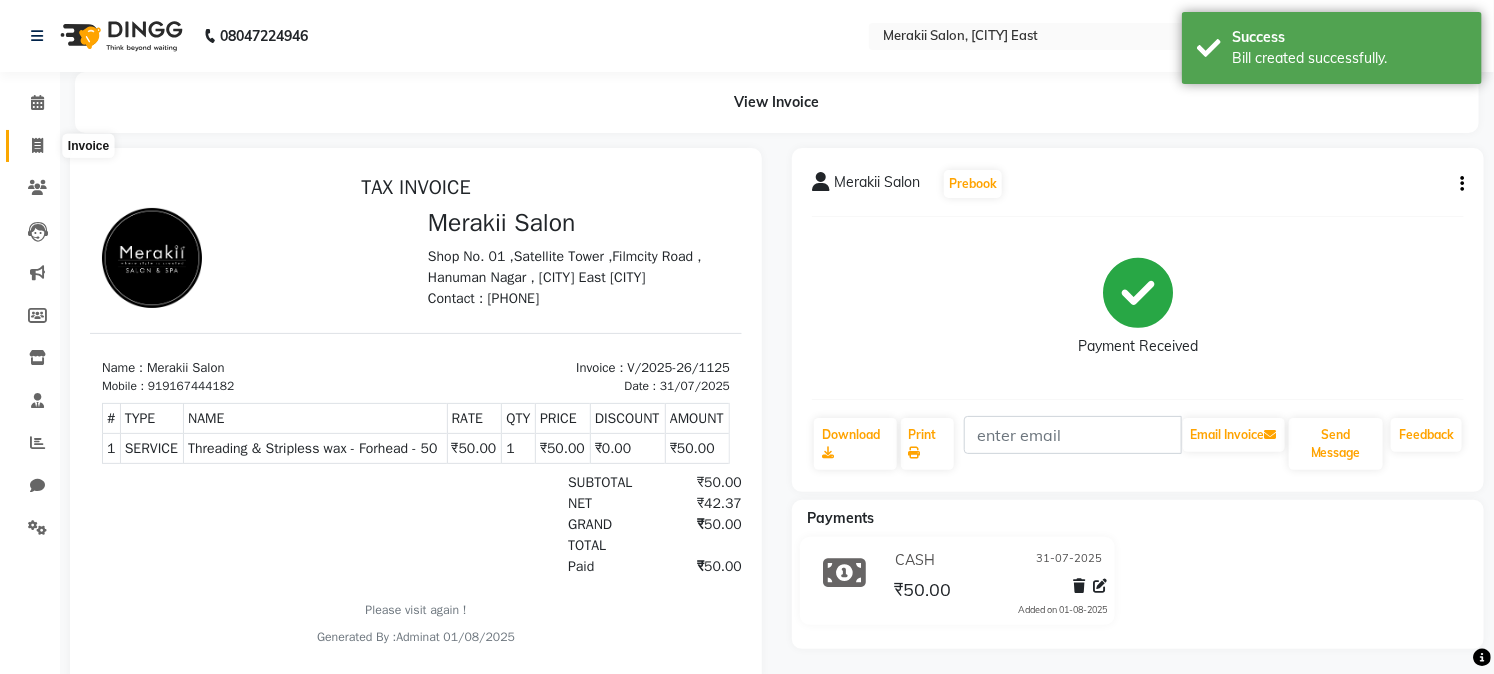 click 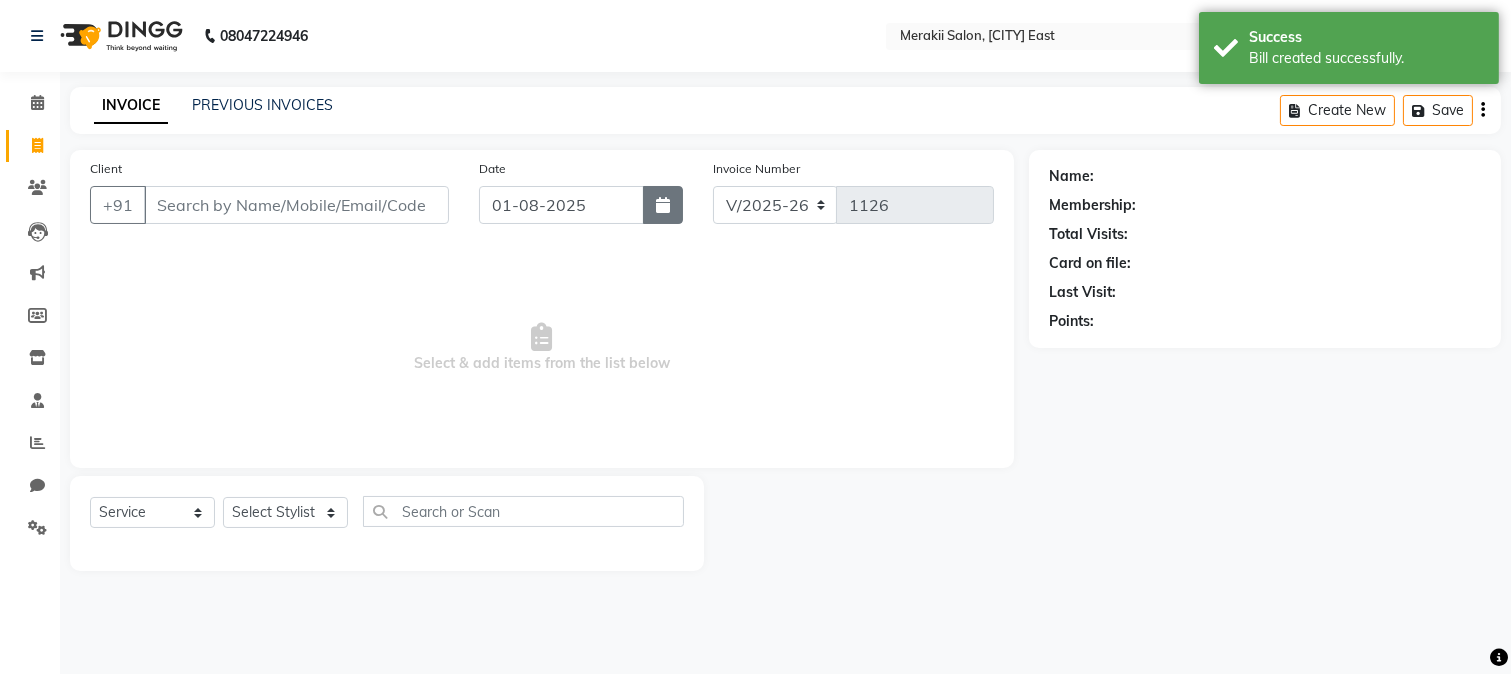 click 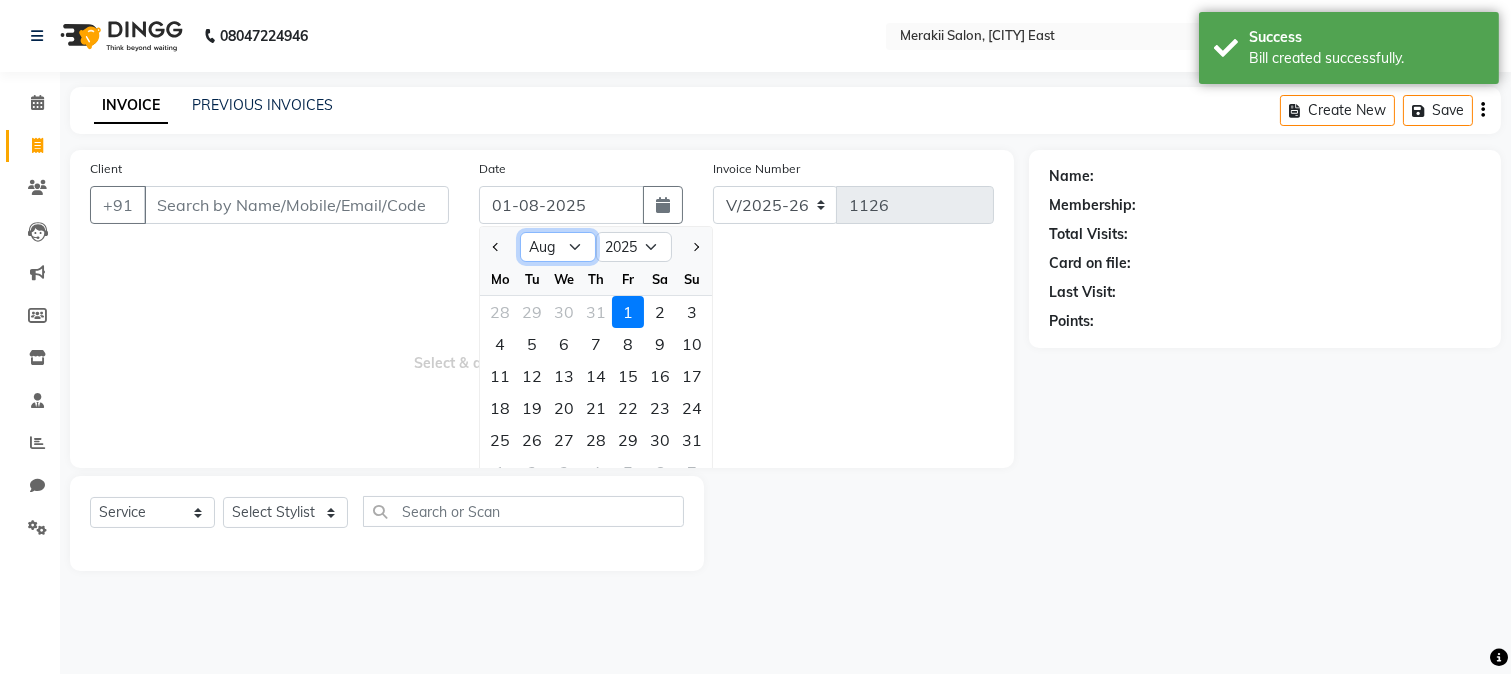 click on "Jan Feb Mar Apr May Jun Jul Aug Sep Oct Nov Dec" 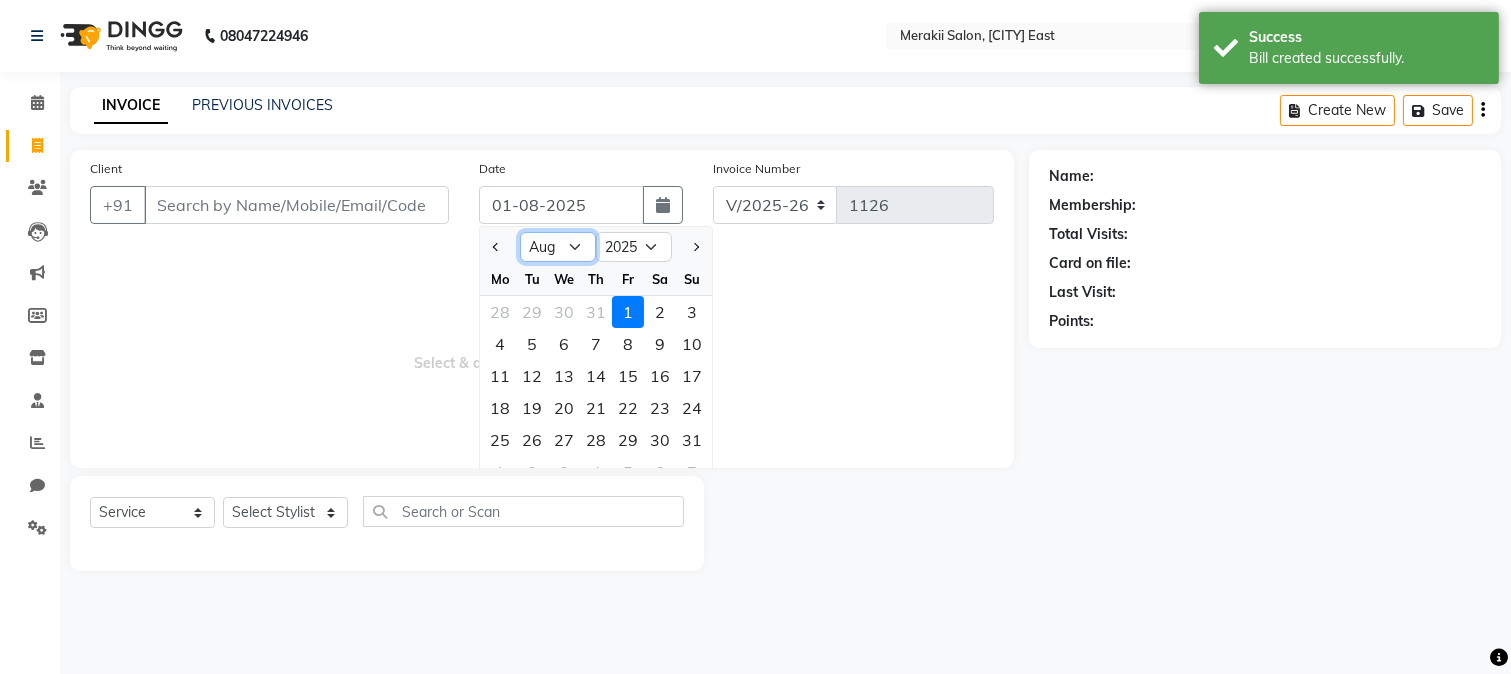 select on "7" 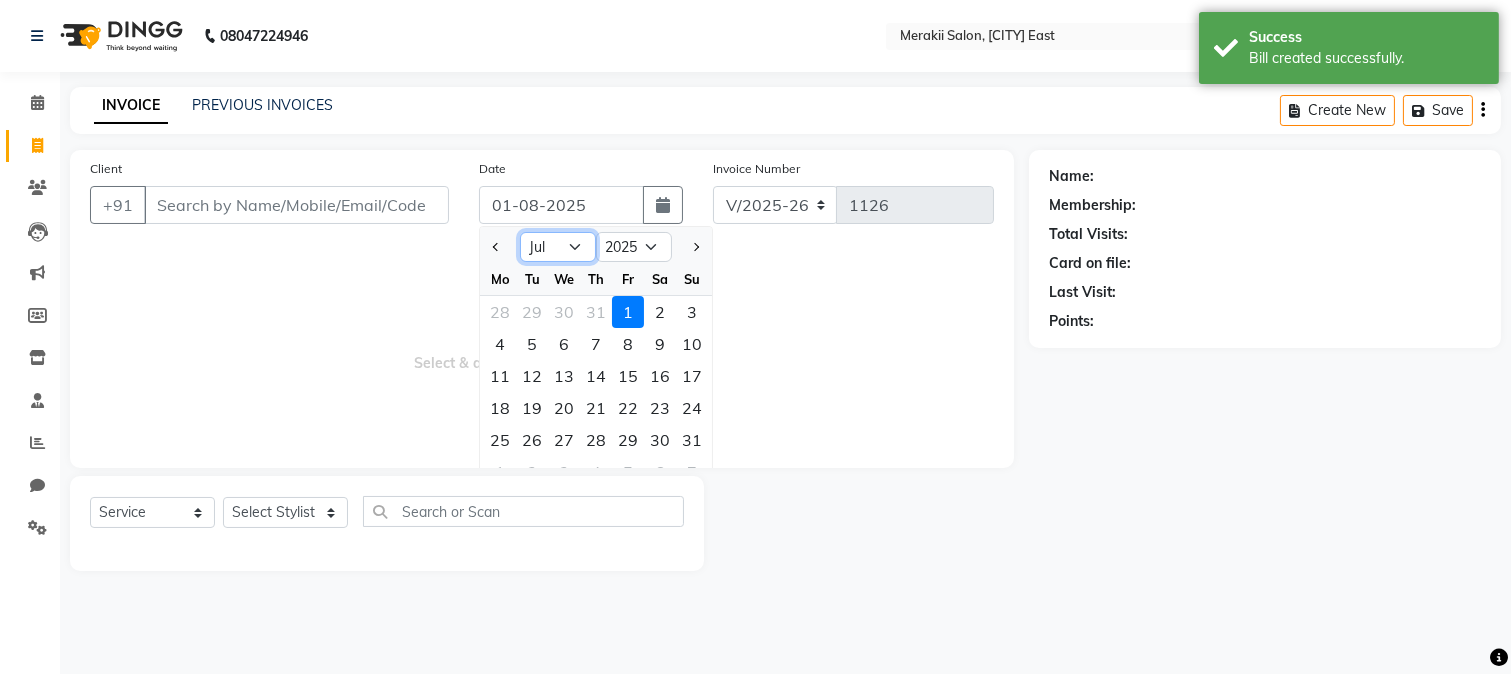 click on "Jan Feb Mar Apr May Jun Jul Aug Sep Oct Nov Dec" 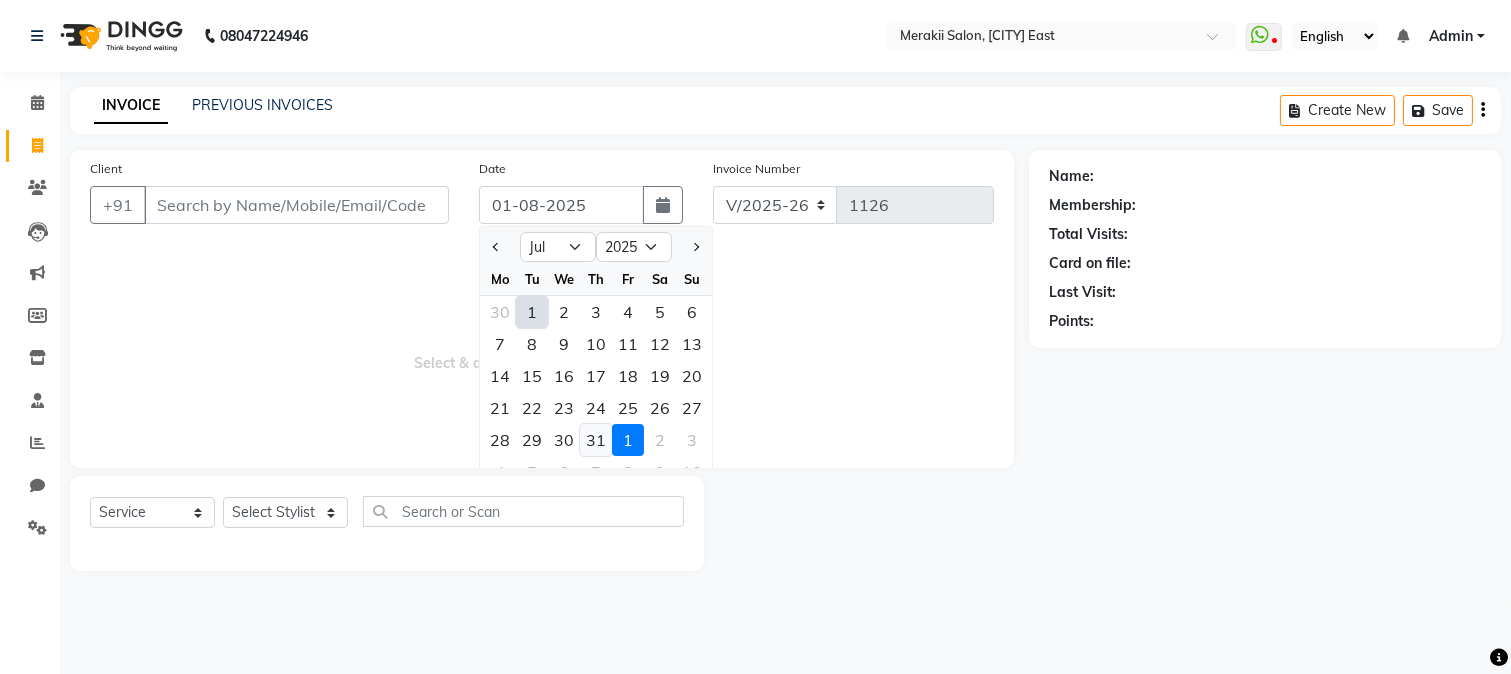 click on "31" 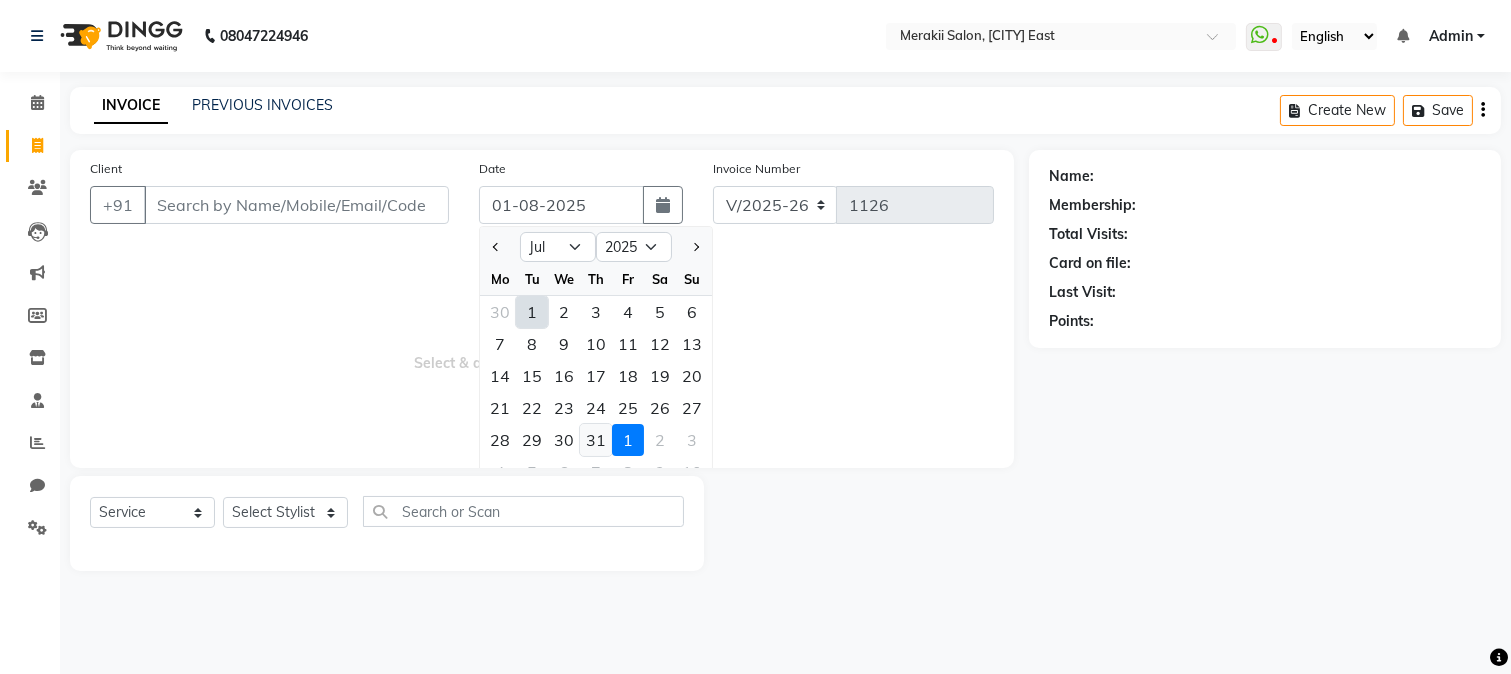 type on "31-07-2025" 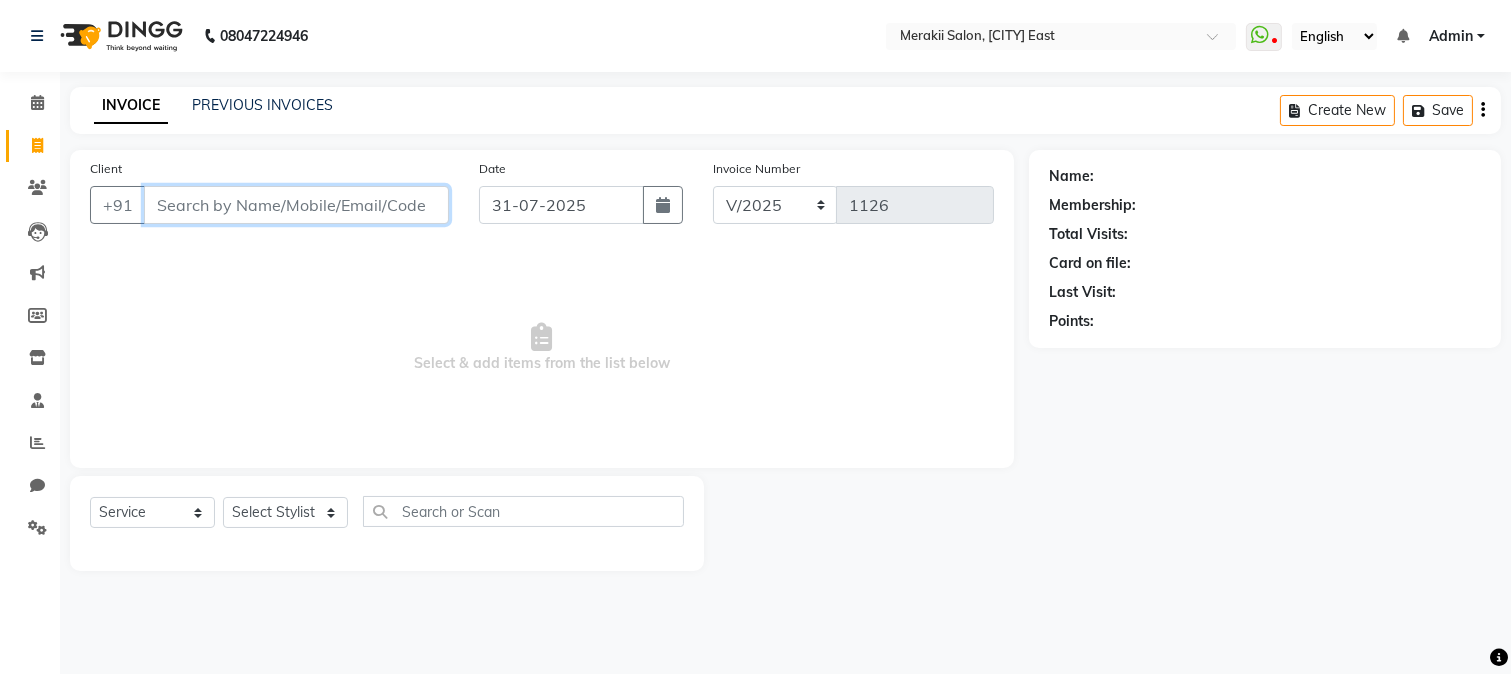 click on "Client" at bounding box center [296, 205] 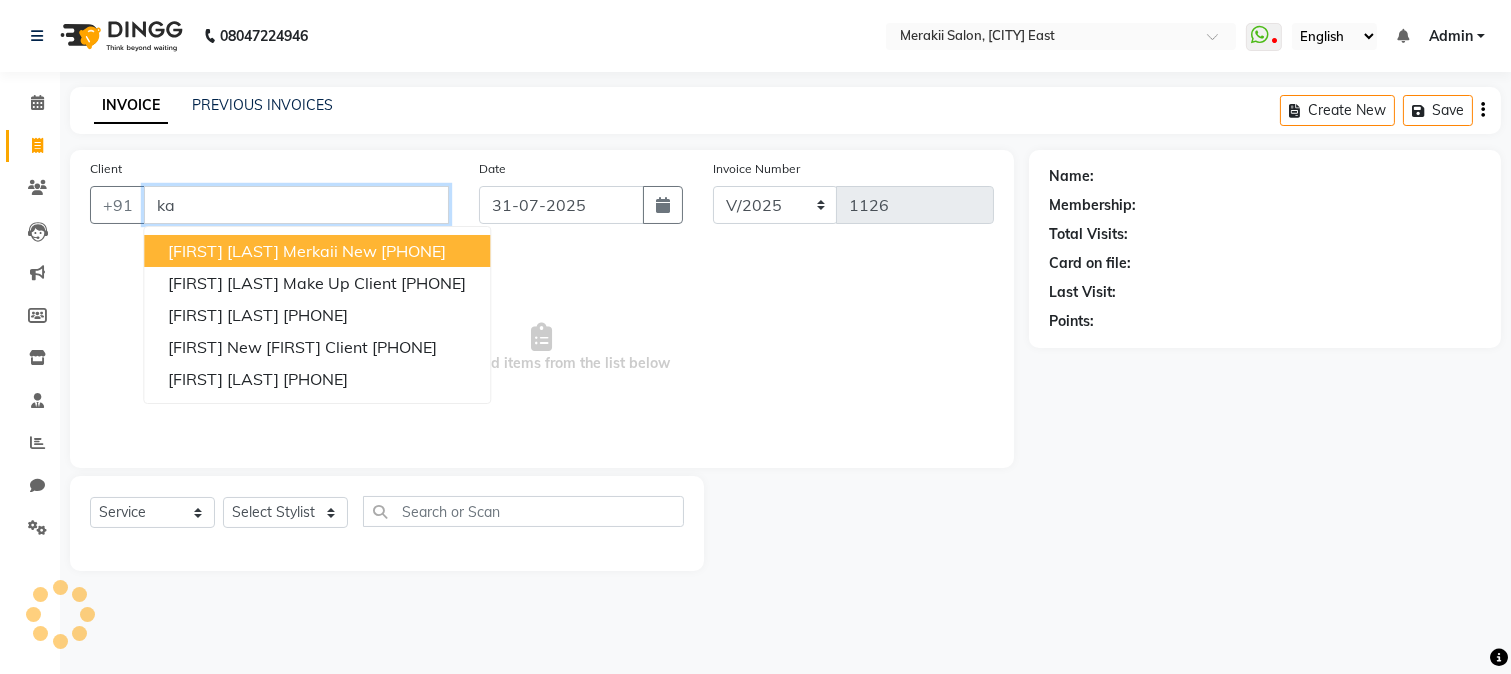 type on "k" 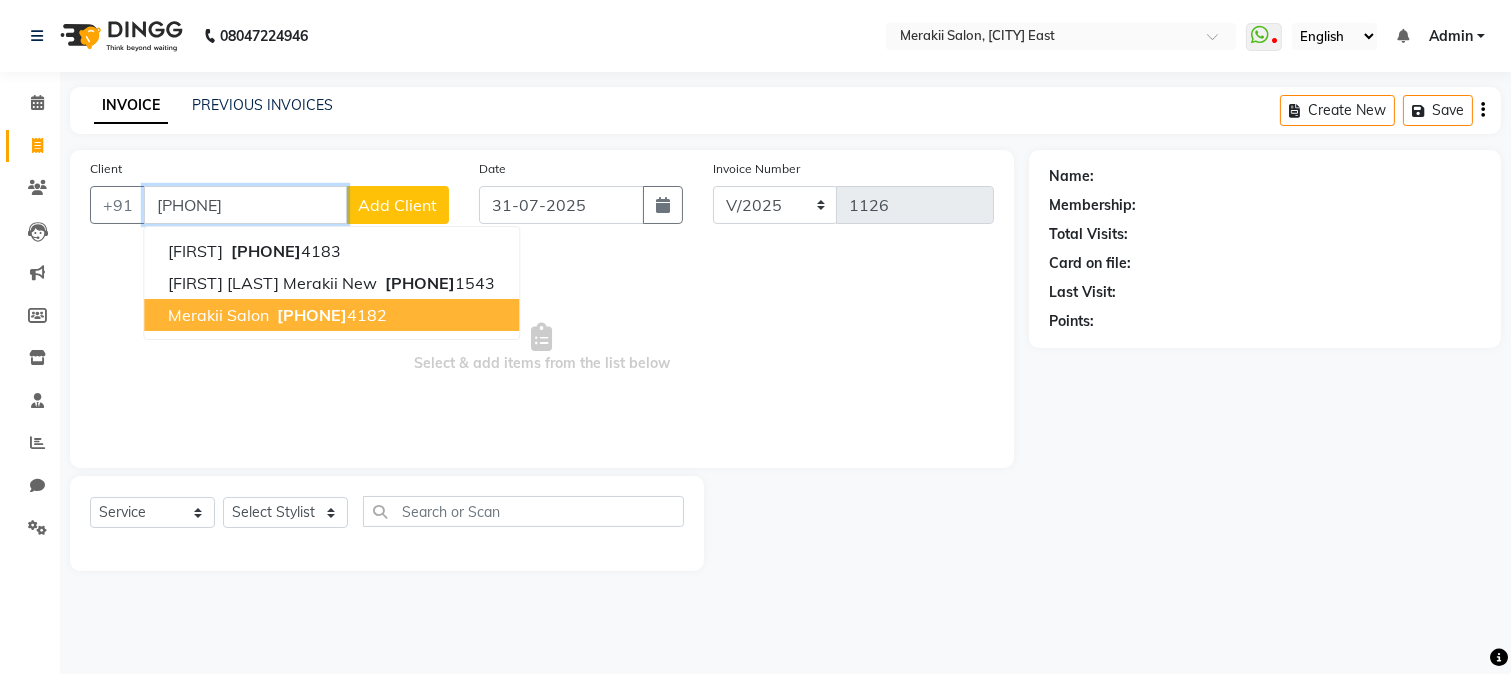 click on "Merakii Salon" at bounding box center [218, 315] 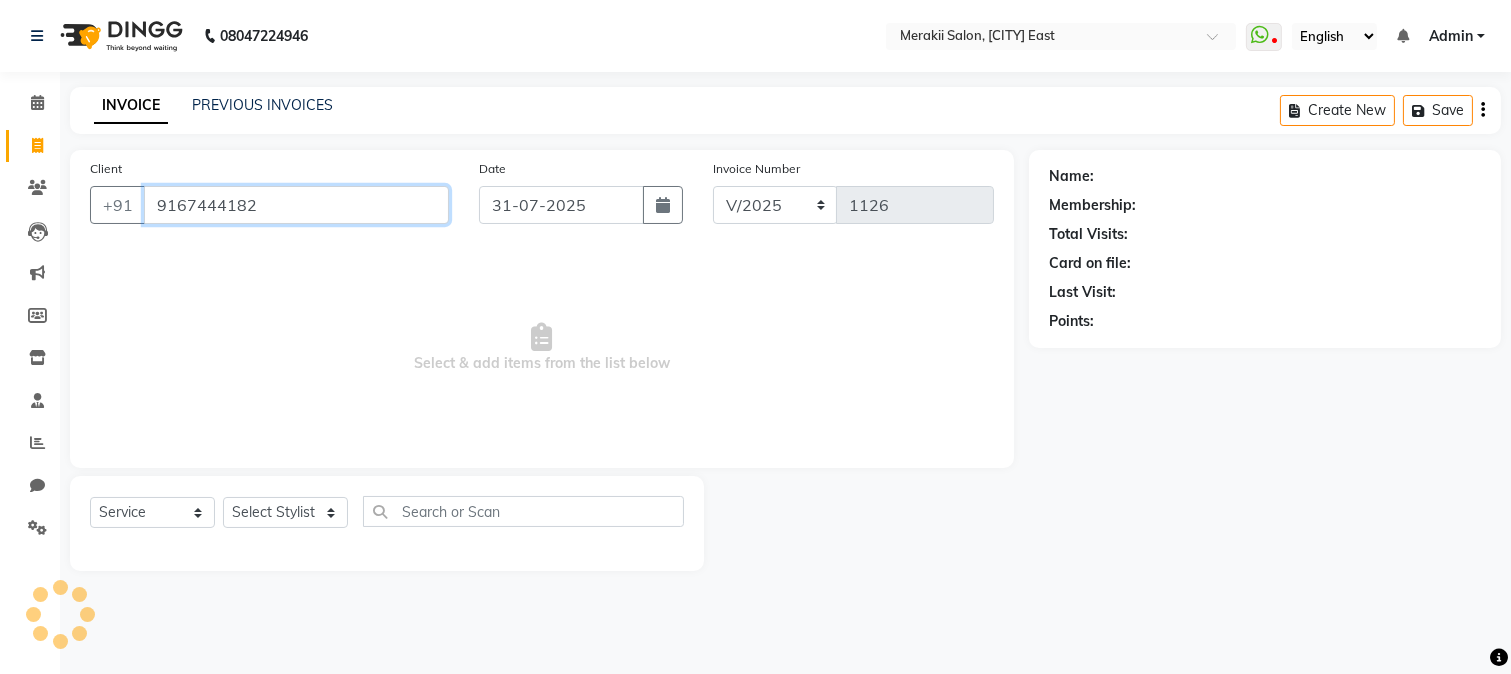 type on "9167444182" 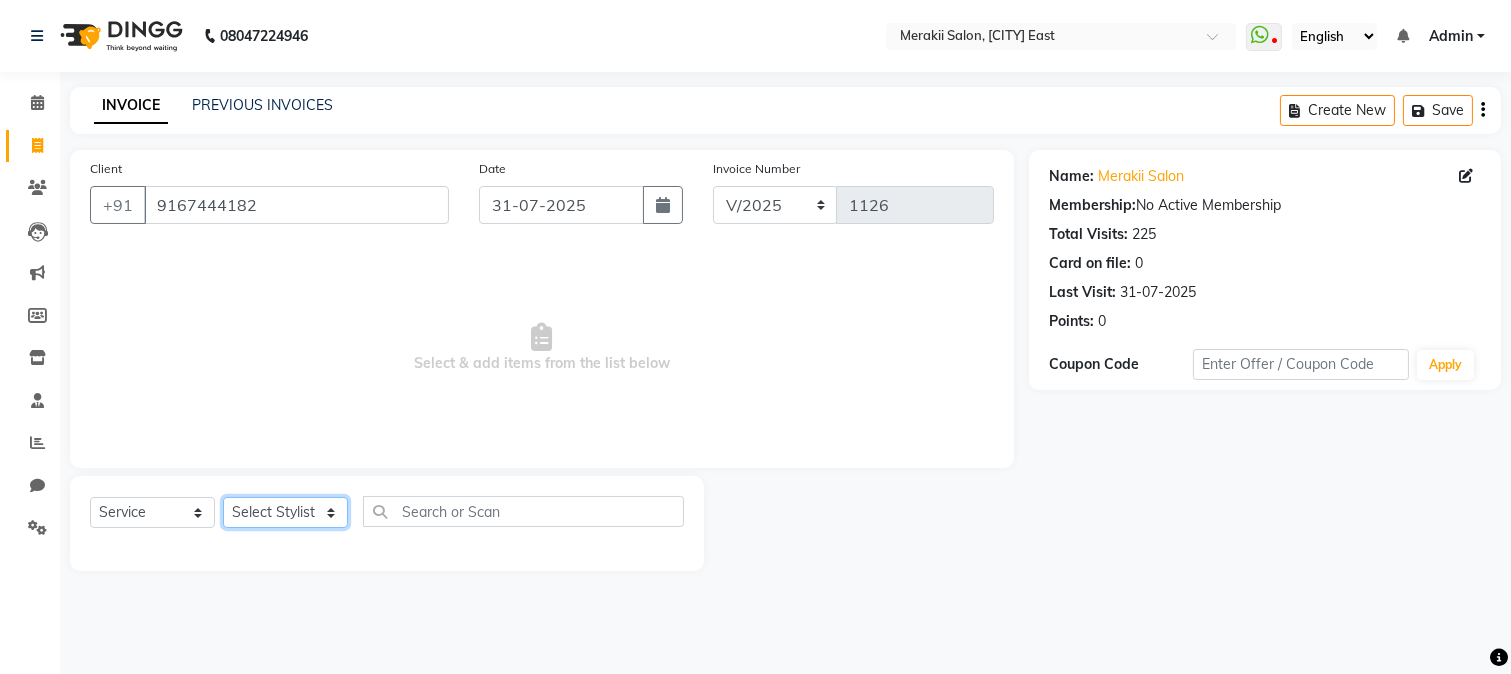 click on "Select Service Product Membership Package Voucher Prepaid Gift Card Select Stylist [FIRST] [LAST] [FIRST] [LAST] [FIRST] [LAST] [FIRST] [LAST] [FIRST] waxing" 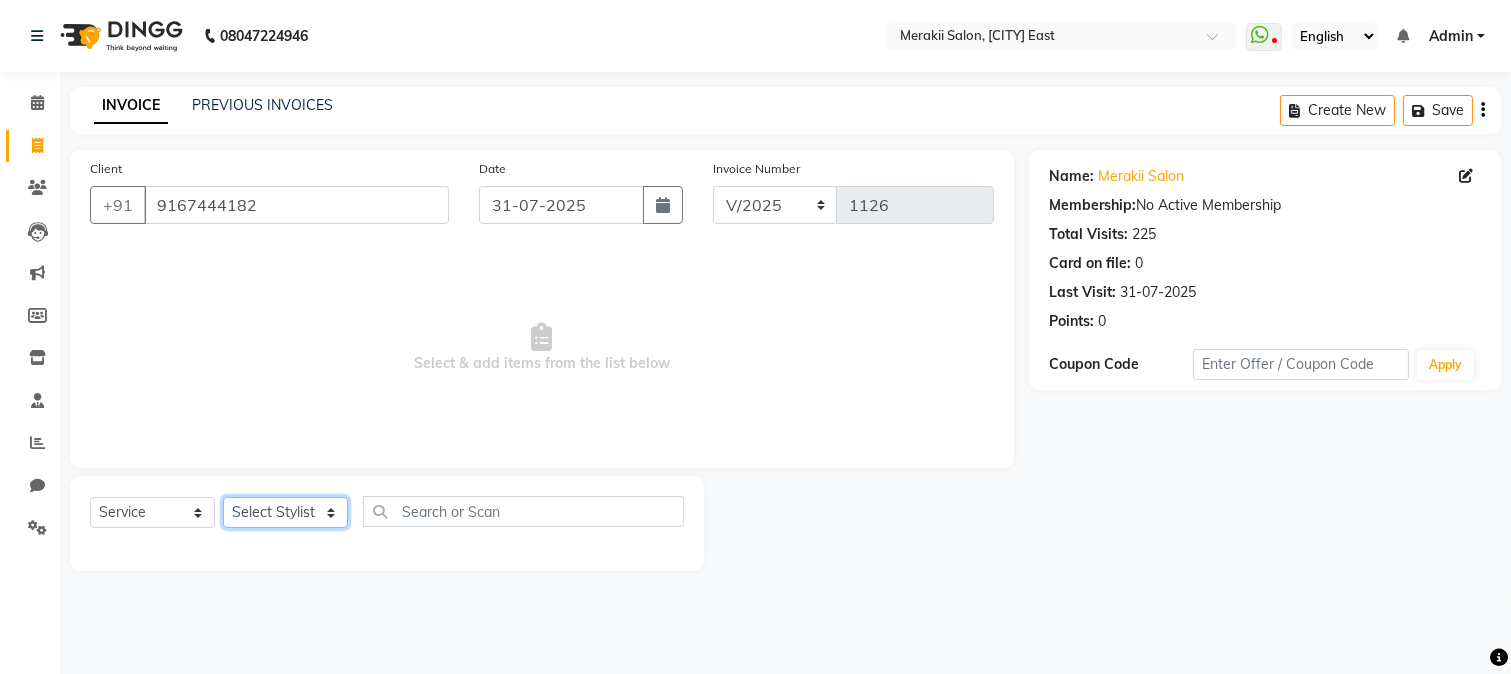 select on "[NUMBER]" 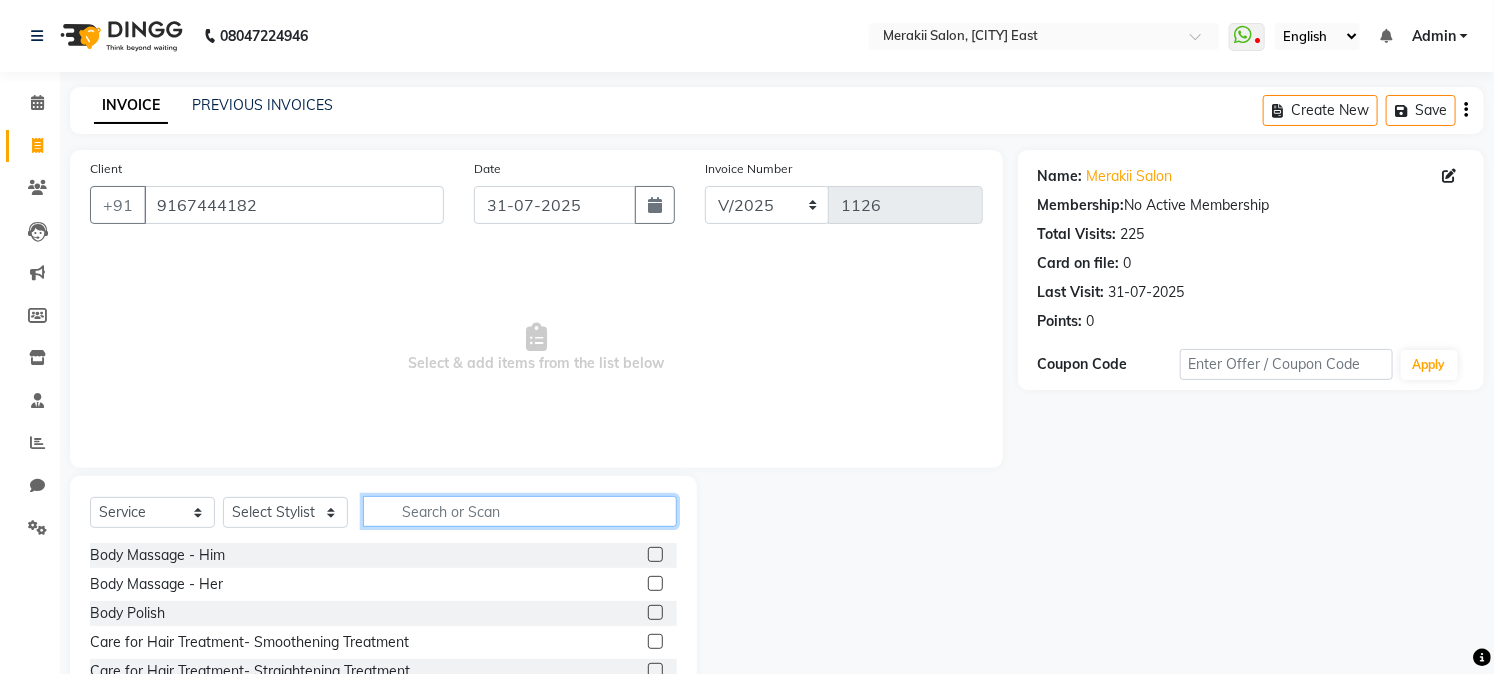 click 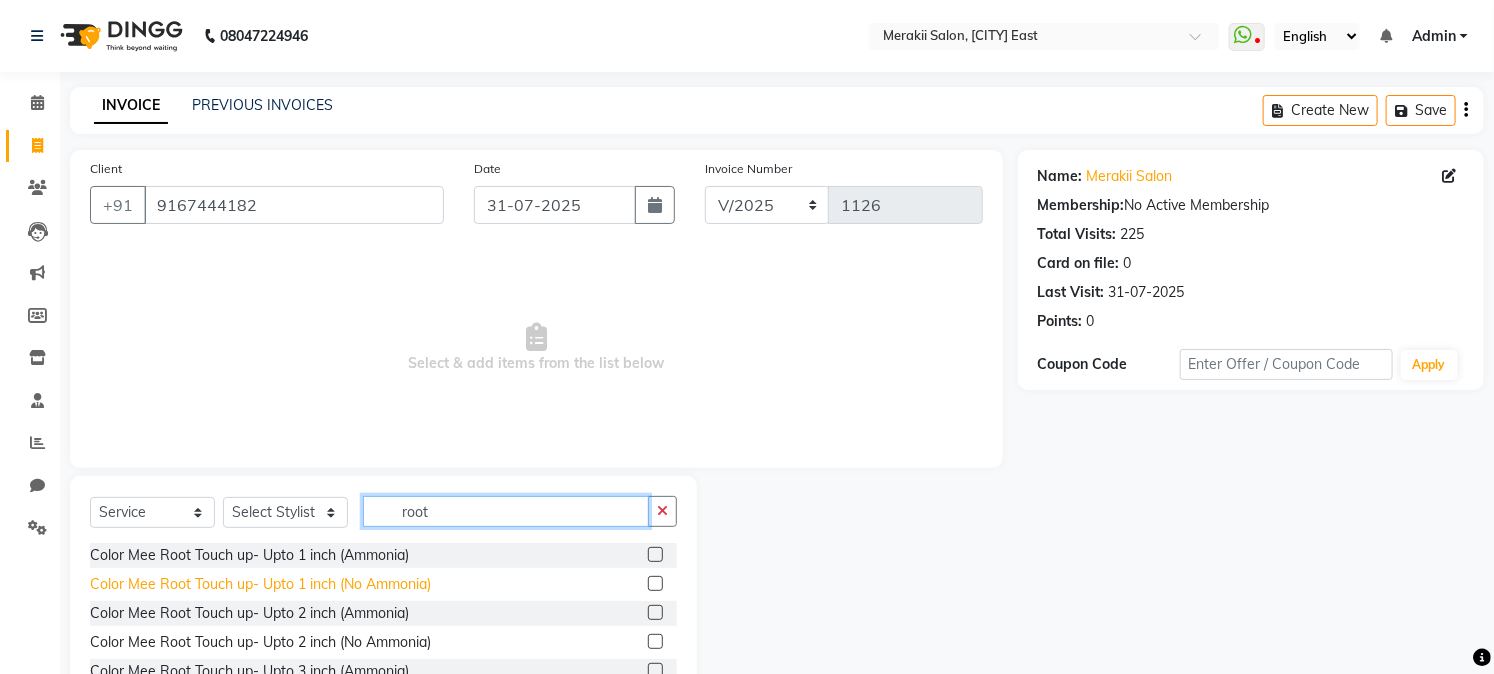 type on "root" 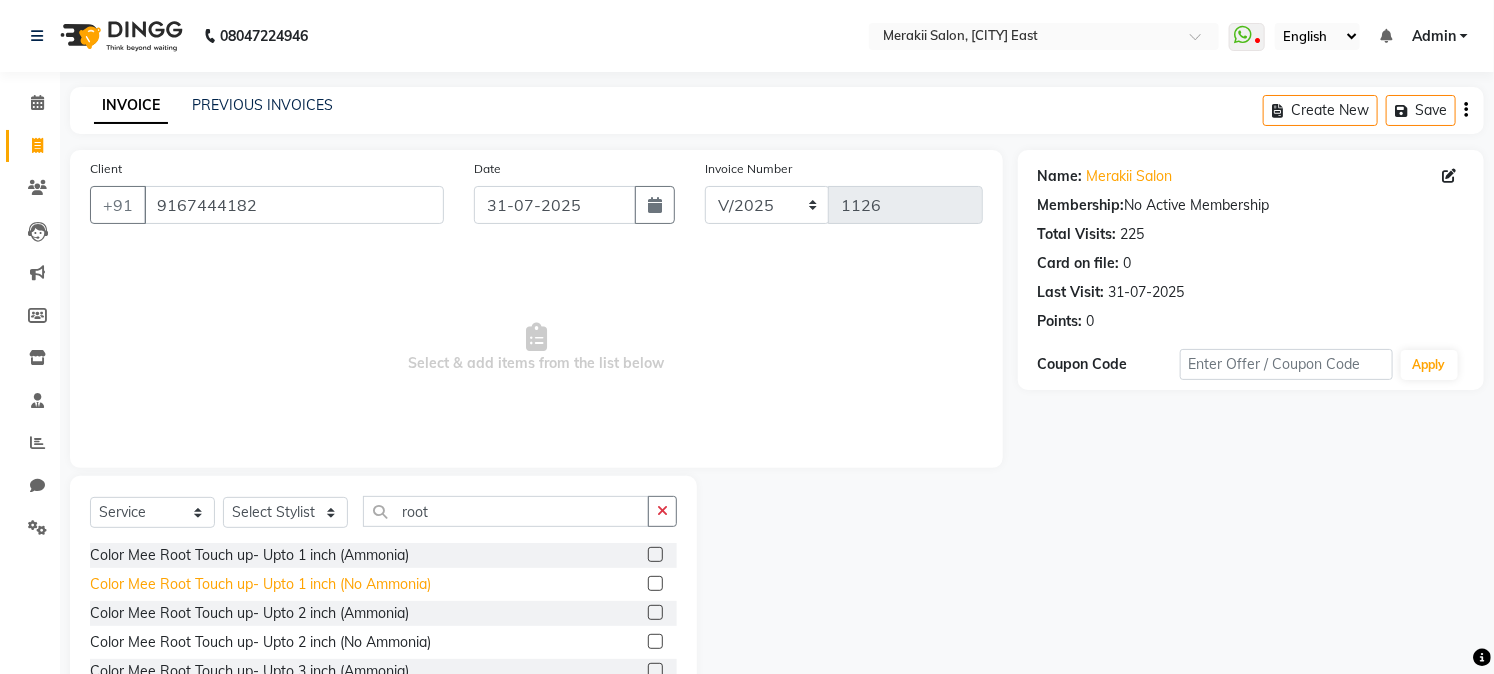 click on "Color Mee Root Touch up- Upto 1 inch (No Ammonia)" 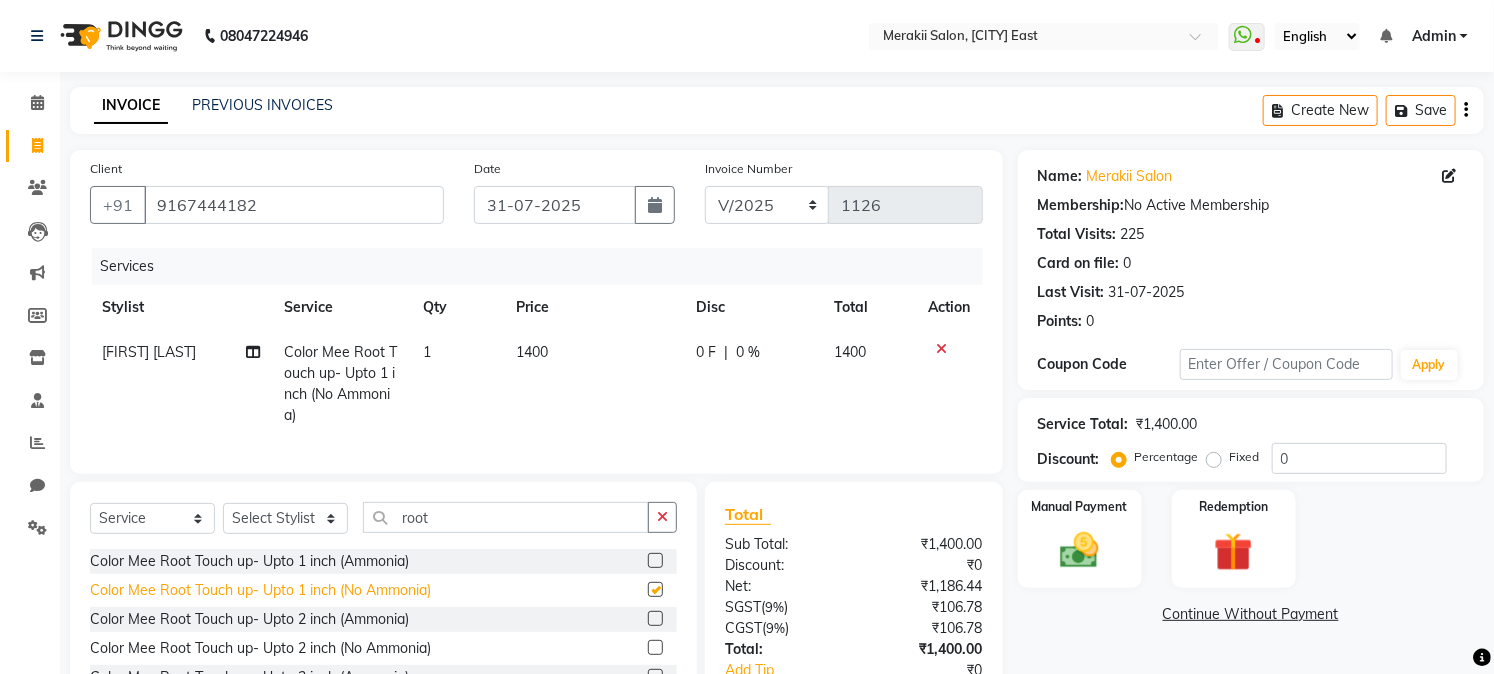checkbox on "false" 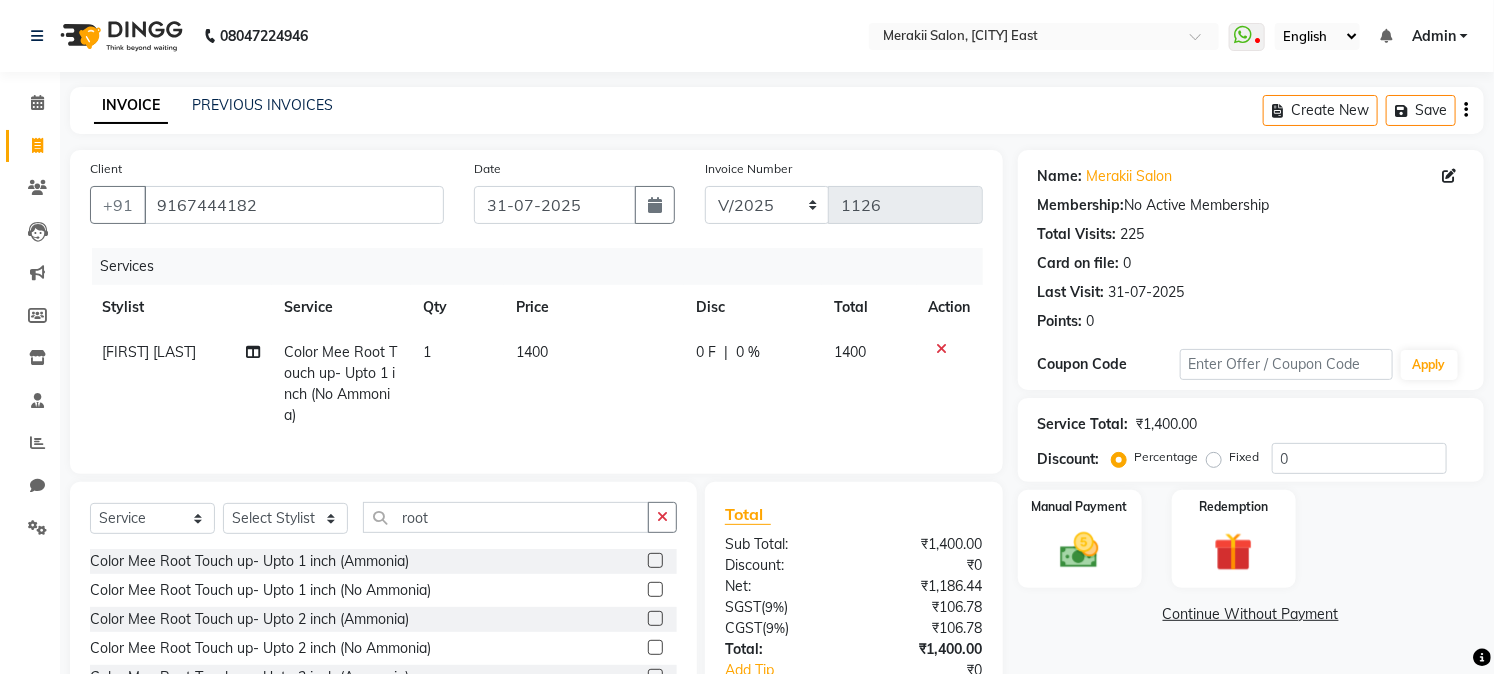 click on "1400" 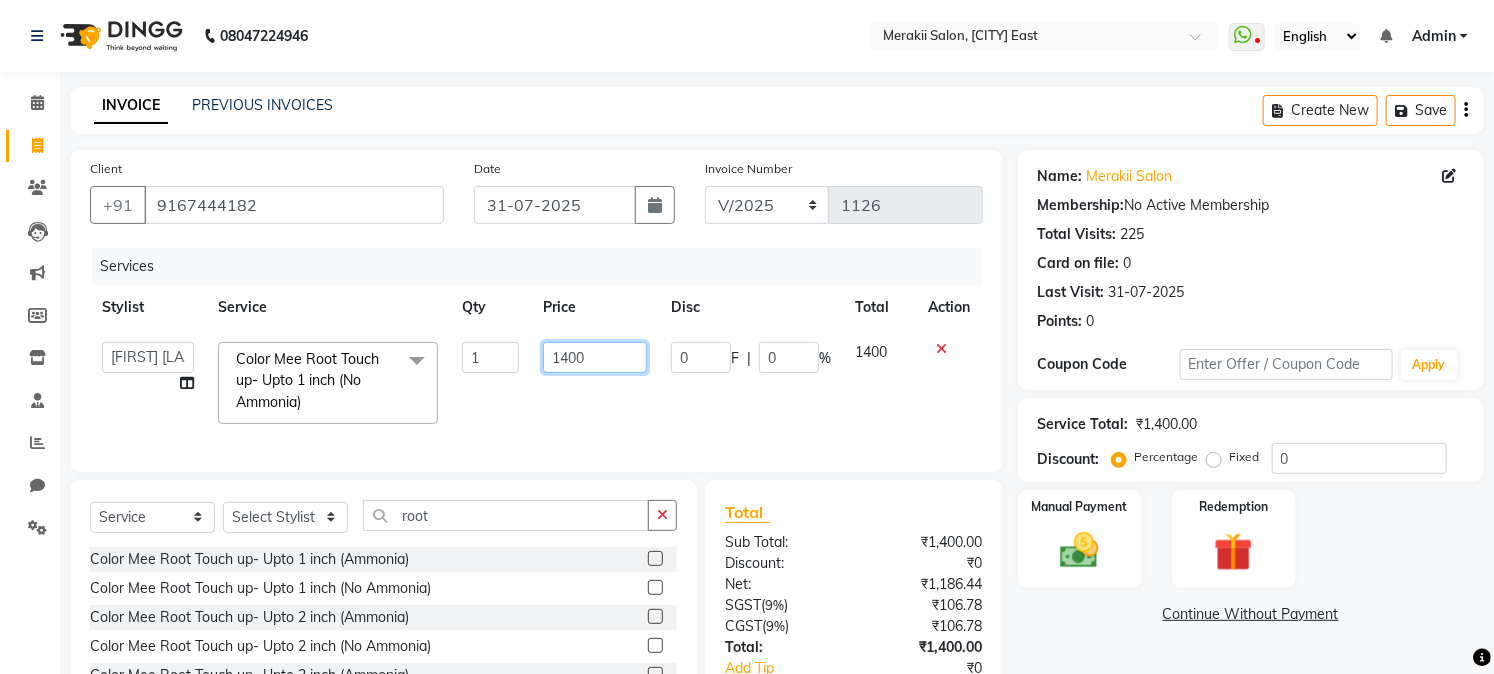 click on "1400" 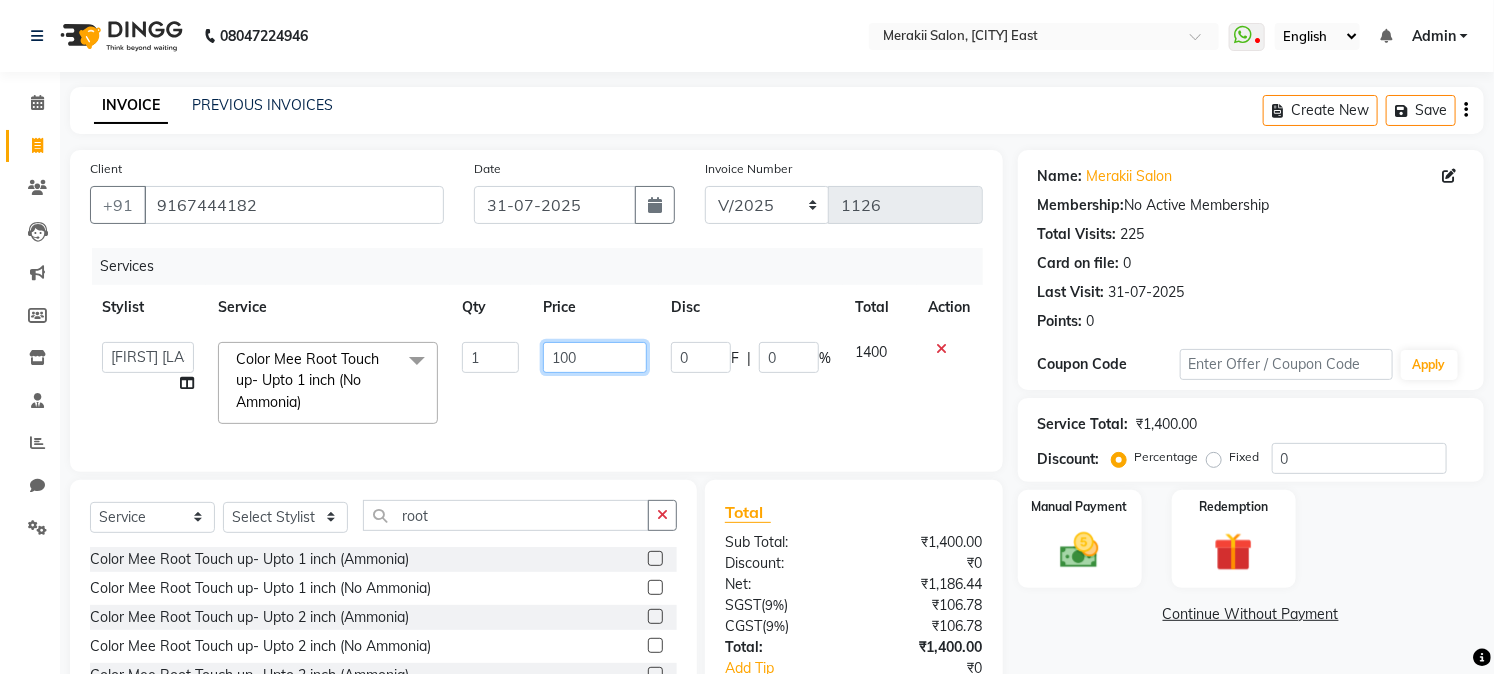 type on "1000" 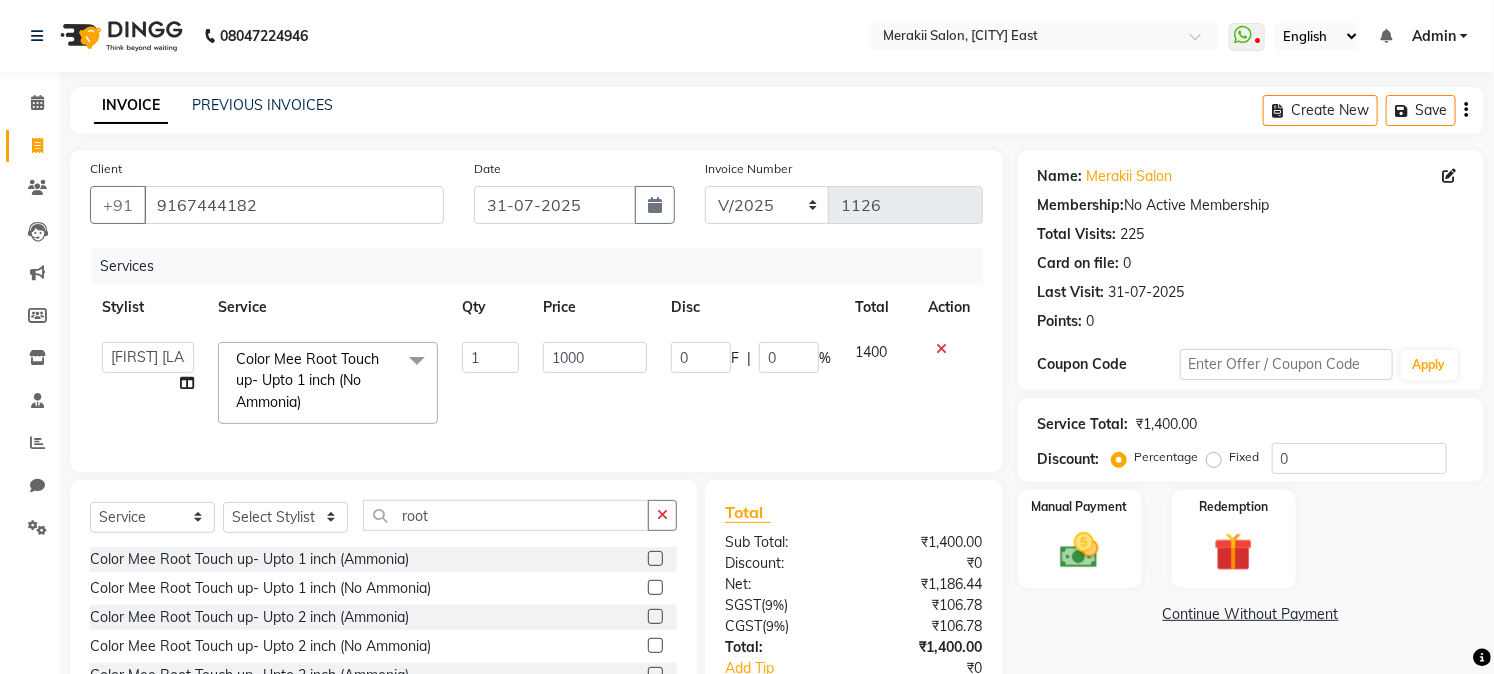 click on "Select Service Product Membership Package Voucher Prepaid Gift Card Select Stylist [FIRST] [LAST] [FIRST] [LAST] [FIRST] [LAST] [FIRST] [LAST] [FIRST] [LAST] [FIRST]" 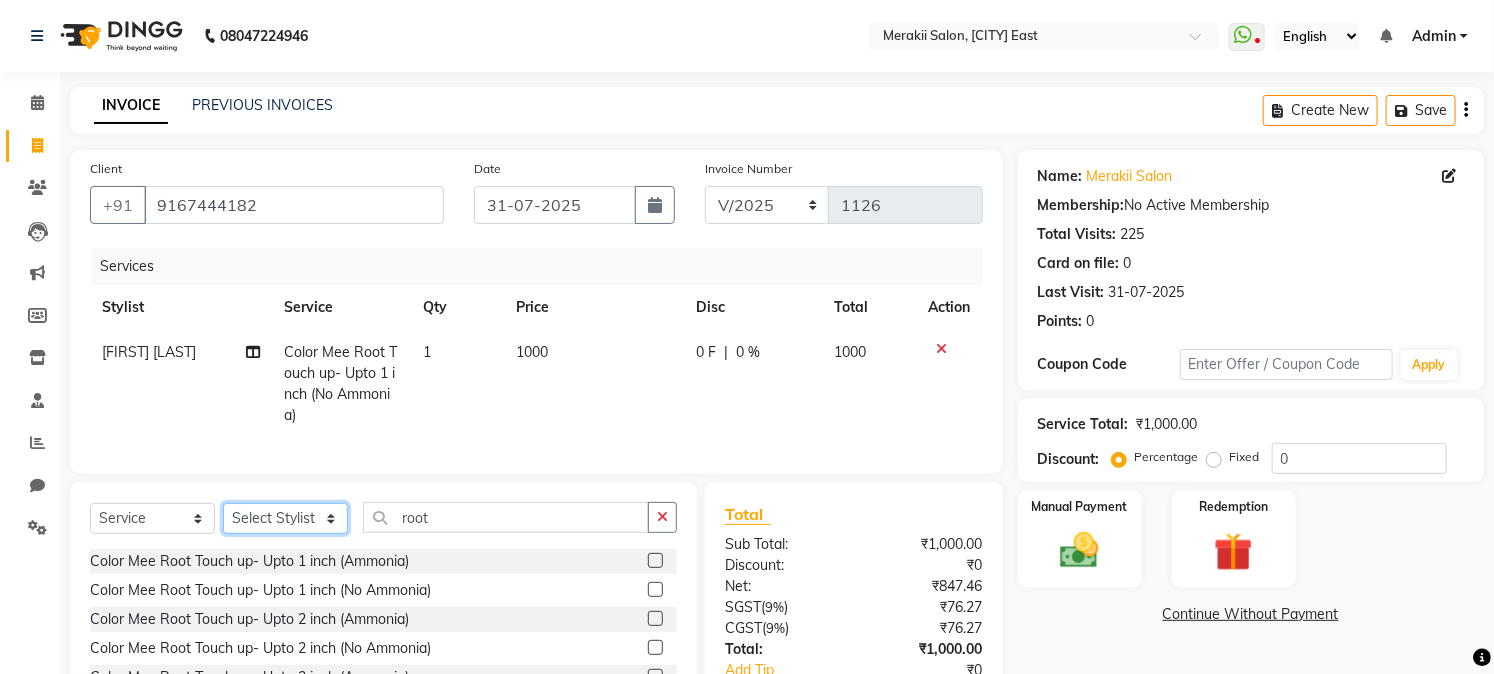click on "Select Service Product Membership Package Voucher Prepaid Gift Card Select Stylist [FIRST] [LAST] [FIRST] [LAST] [FIRST] [LAST] [FIRST] [LAST] [FIRST] waxing" 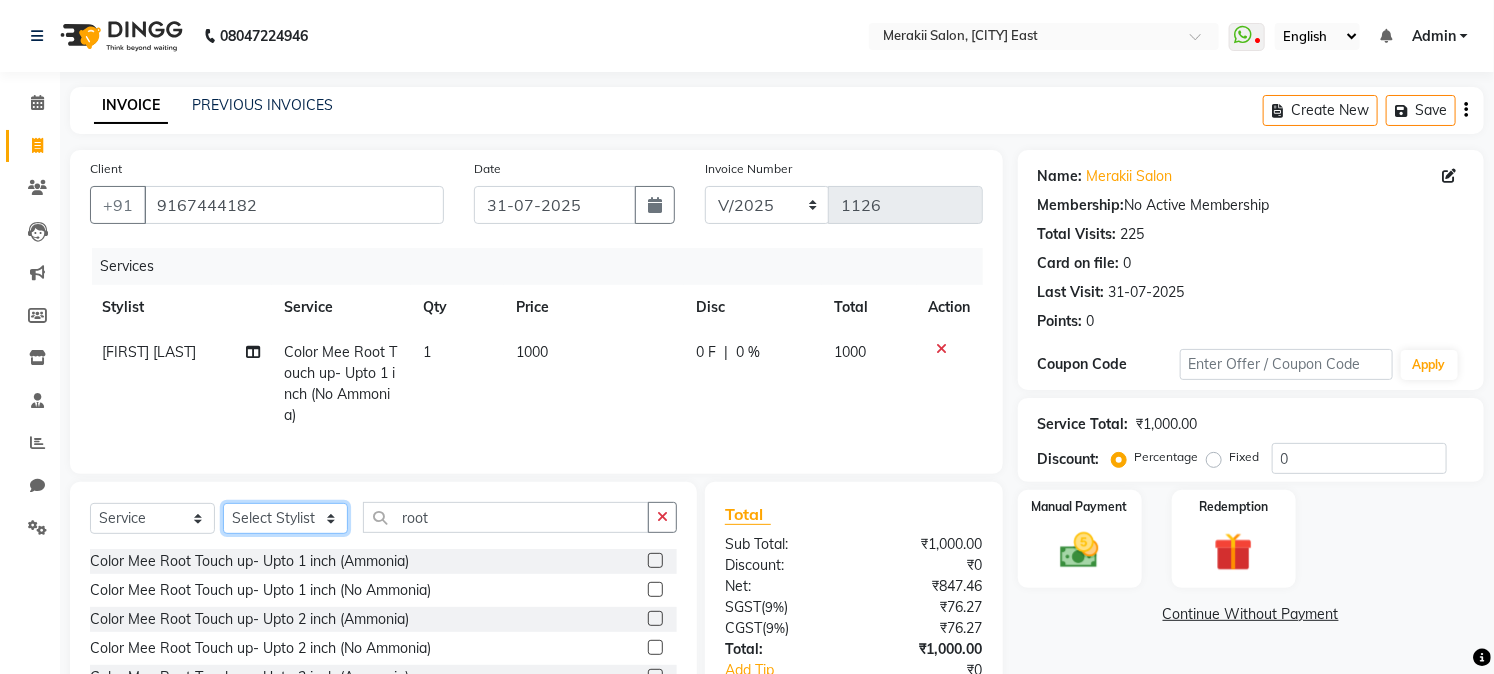 select on "[NUMBER]" 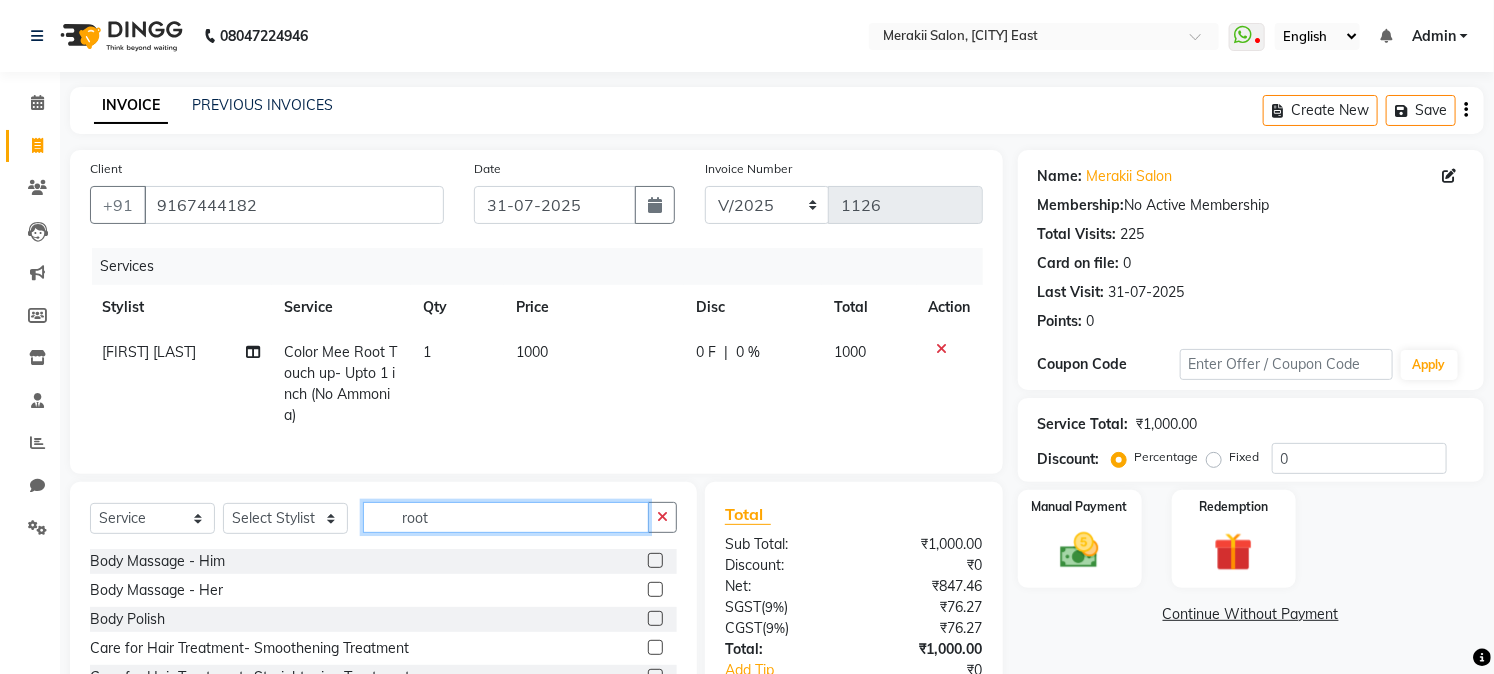 click on "root" 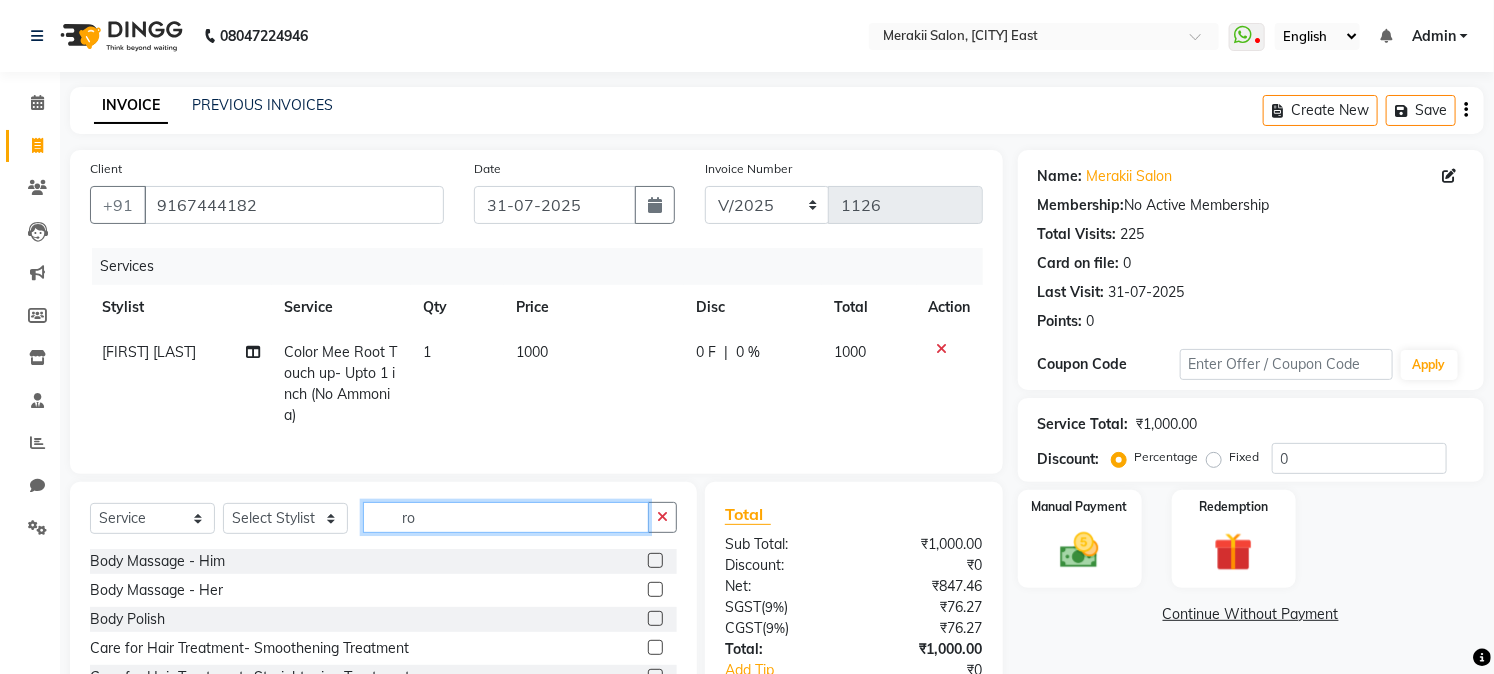 type on "r" 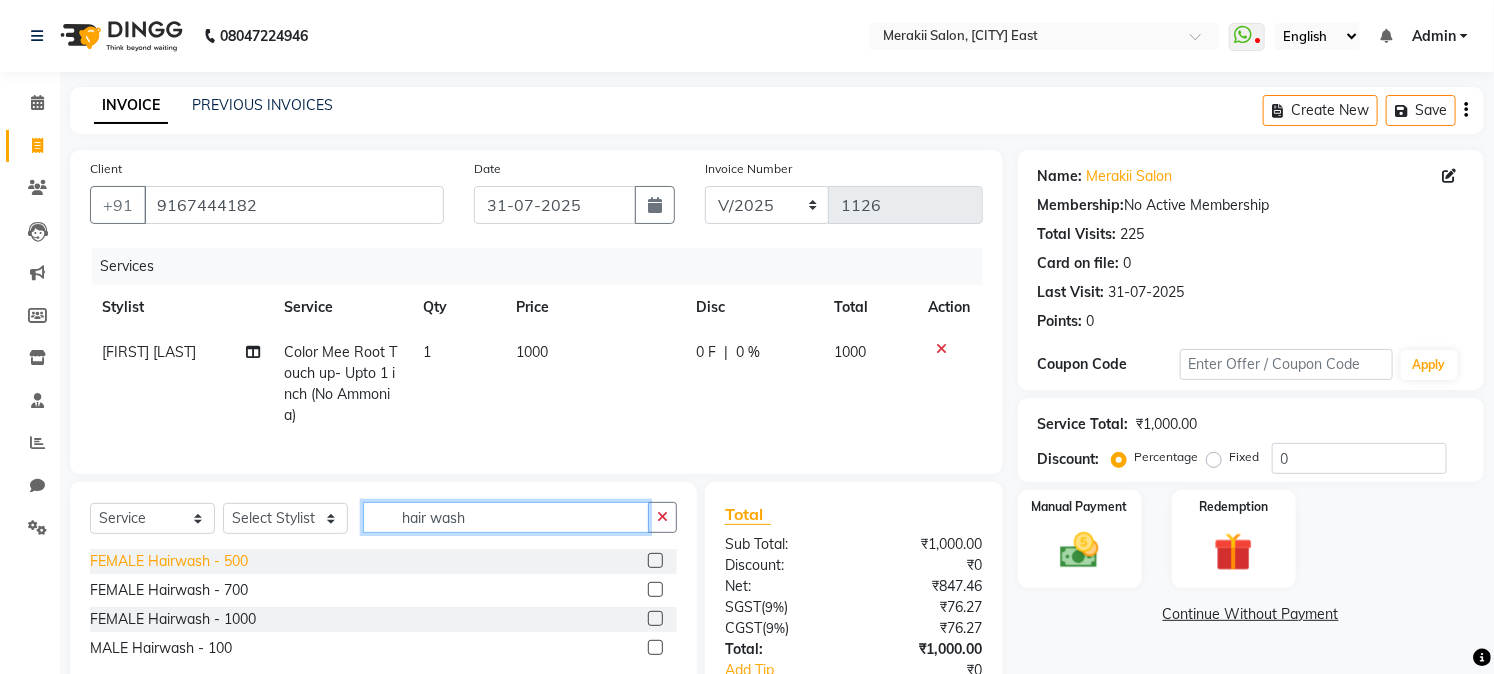 type on "hair wash" 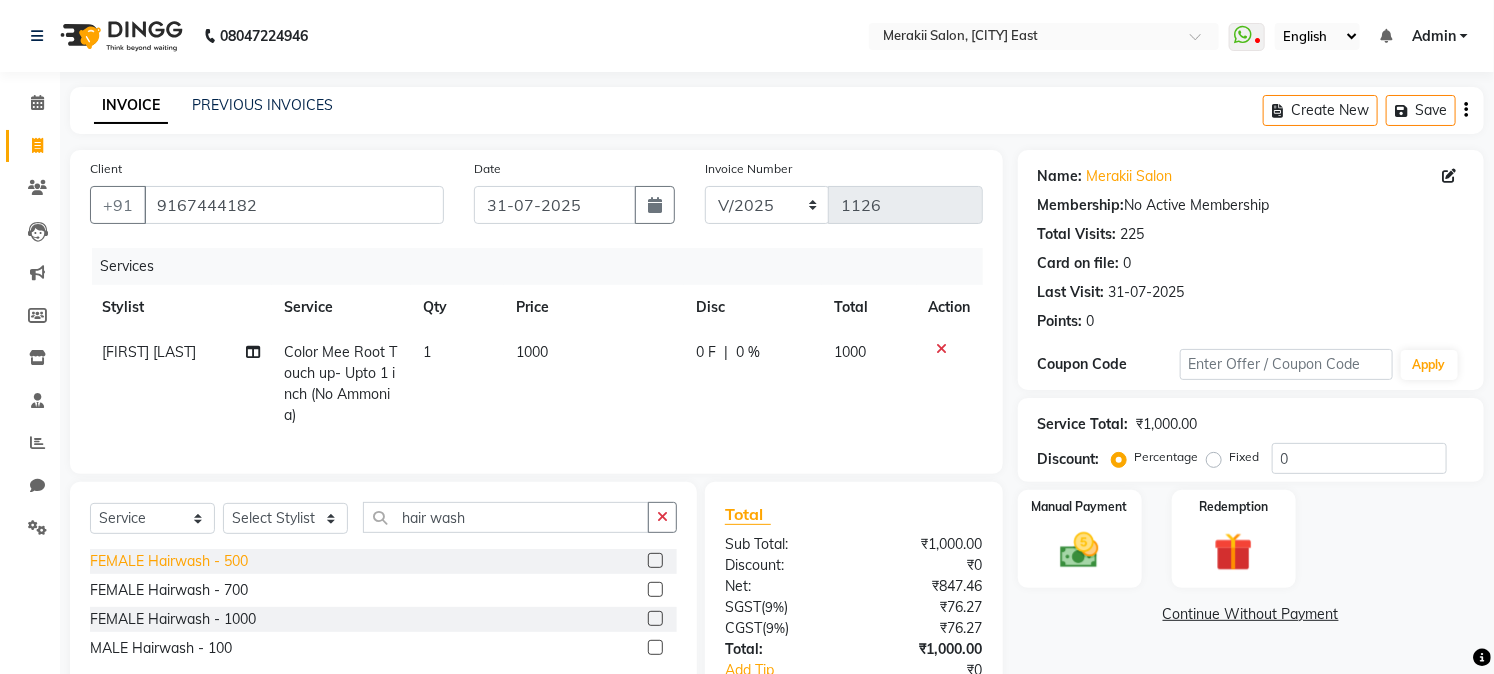 click on "FEMALE Hairwash - 500" 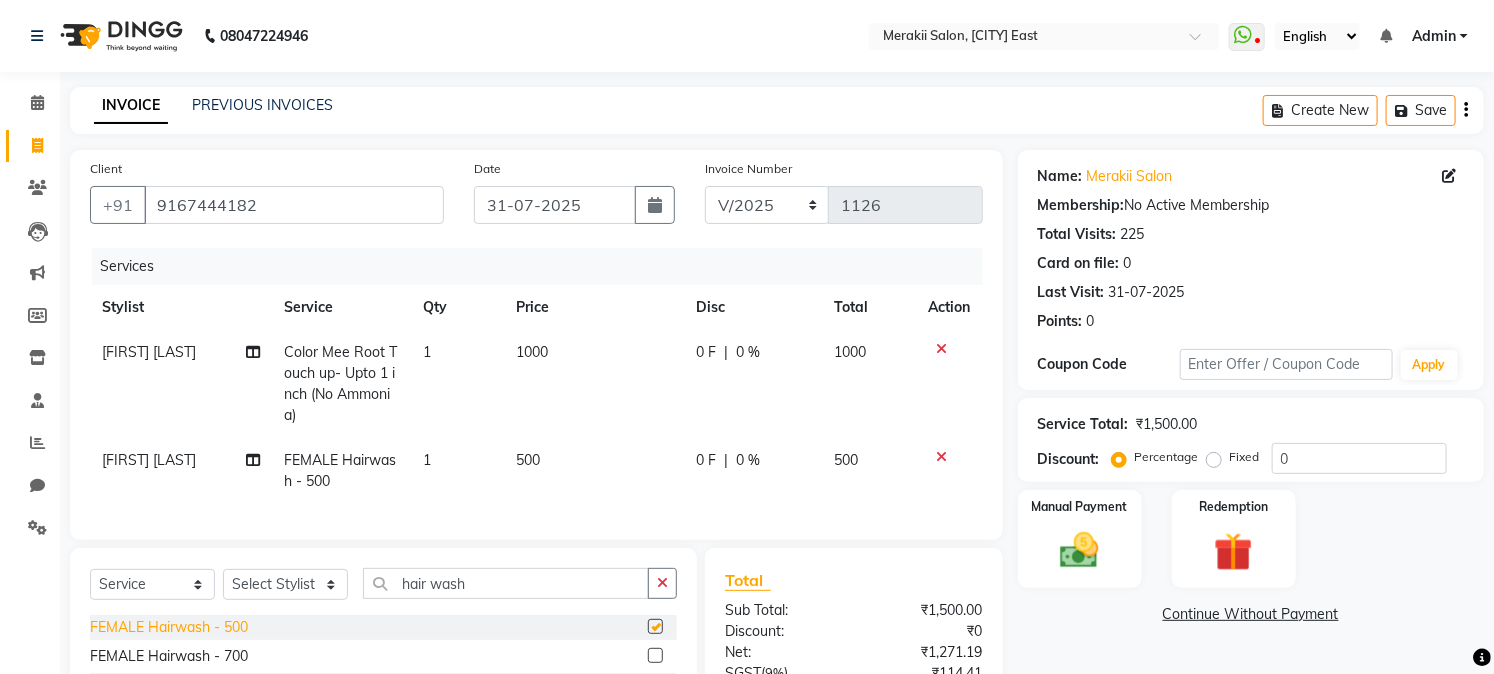 checkbox on "false" 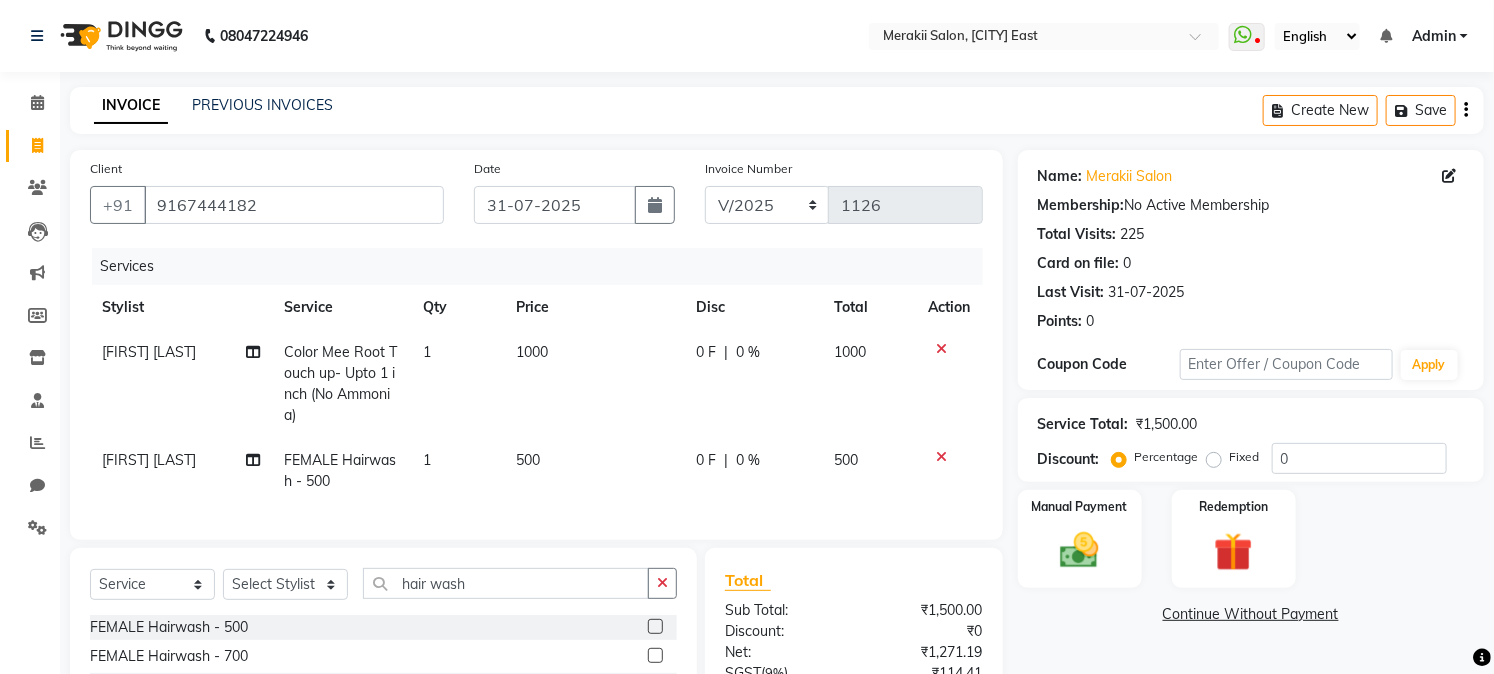 click on "500" 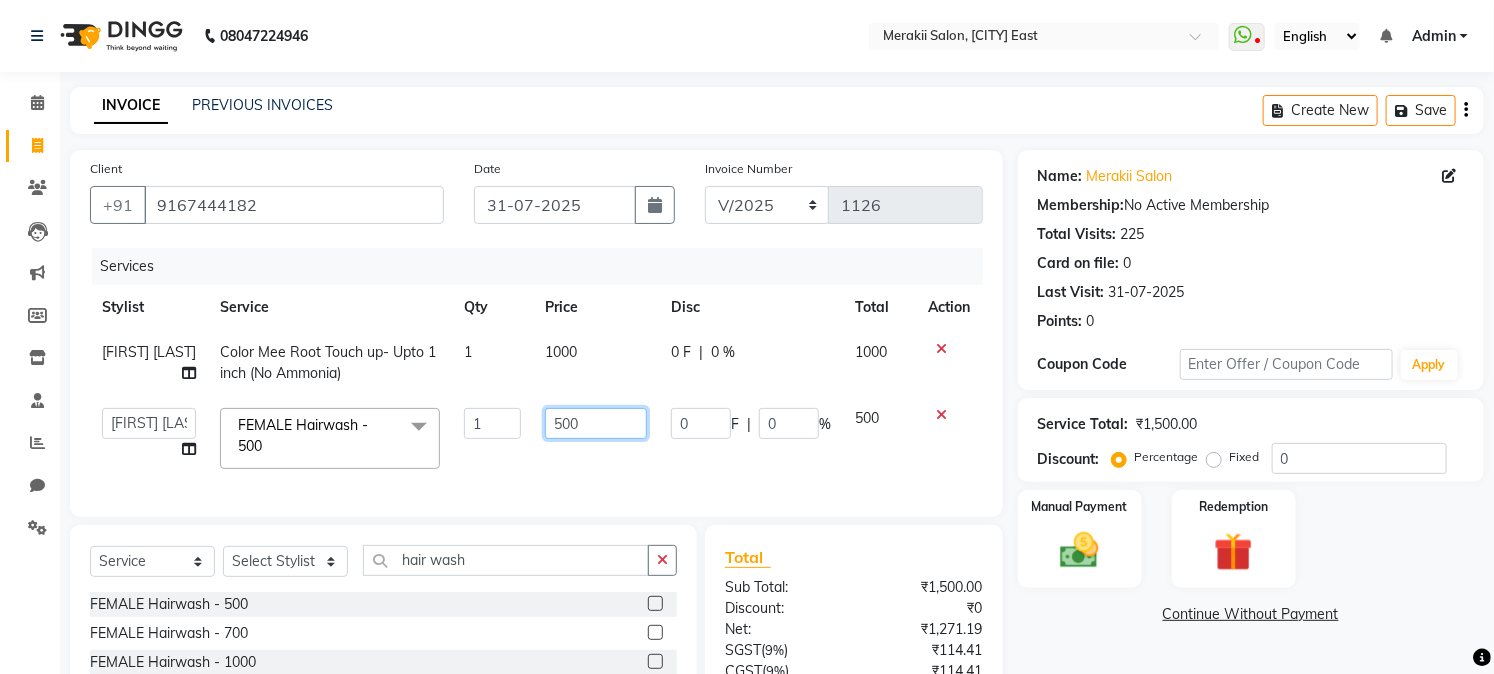 click on "500" 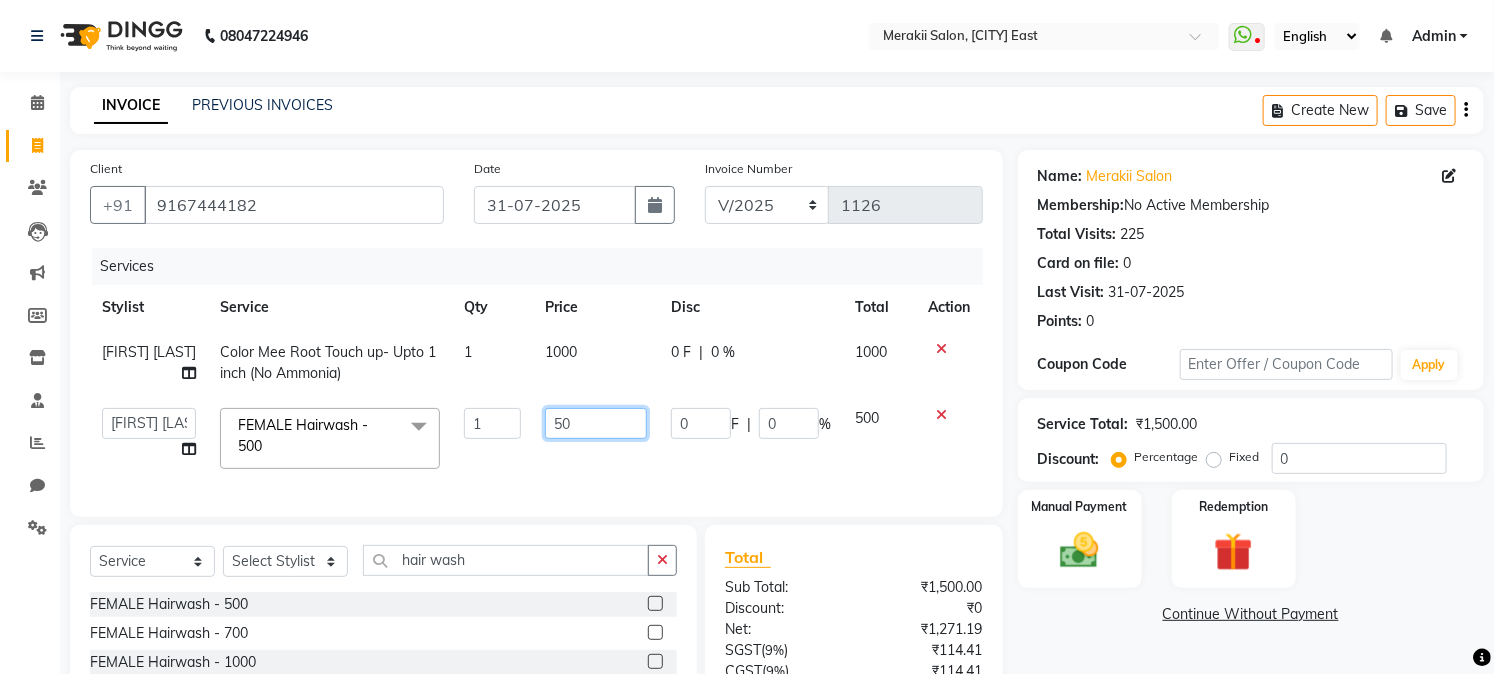 type on "5" 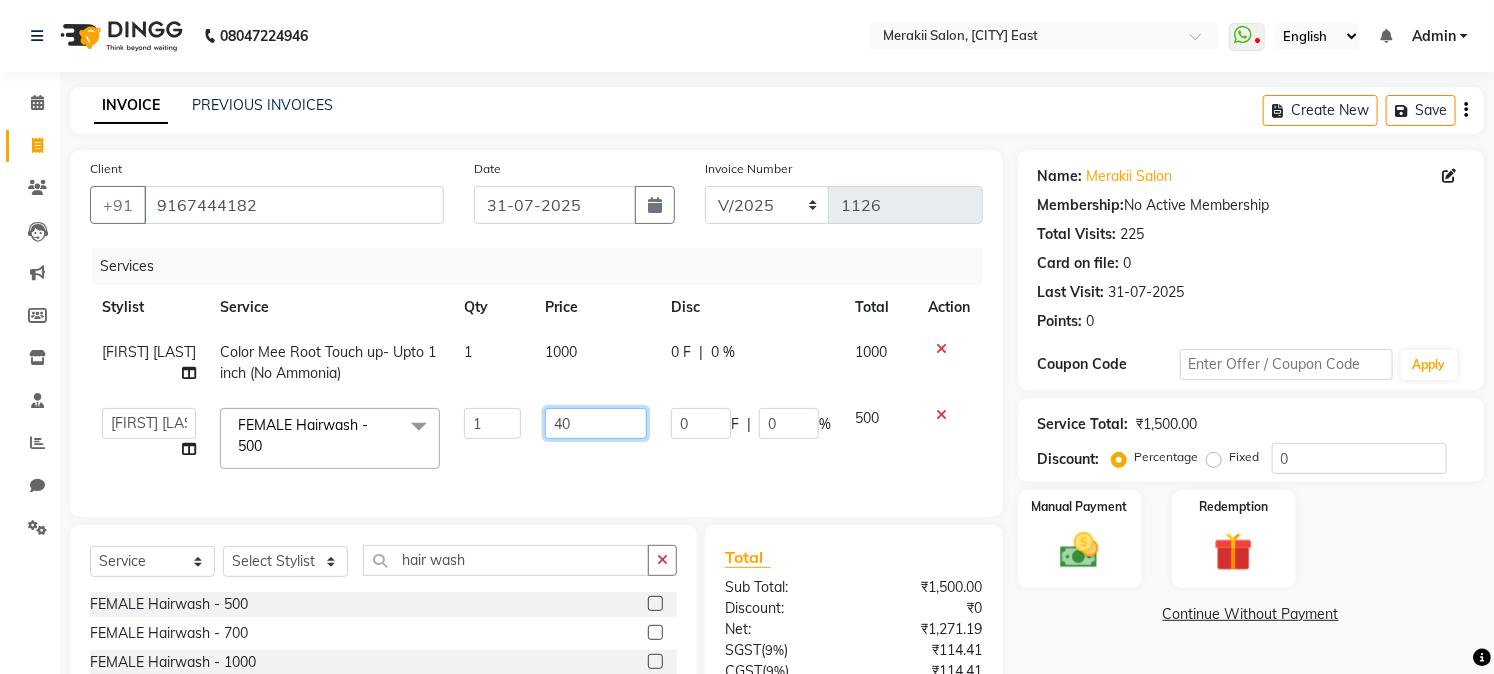 type on "400" 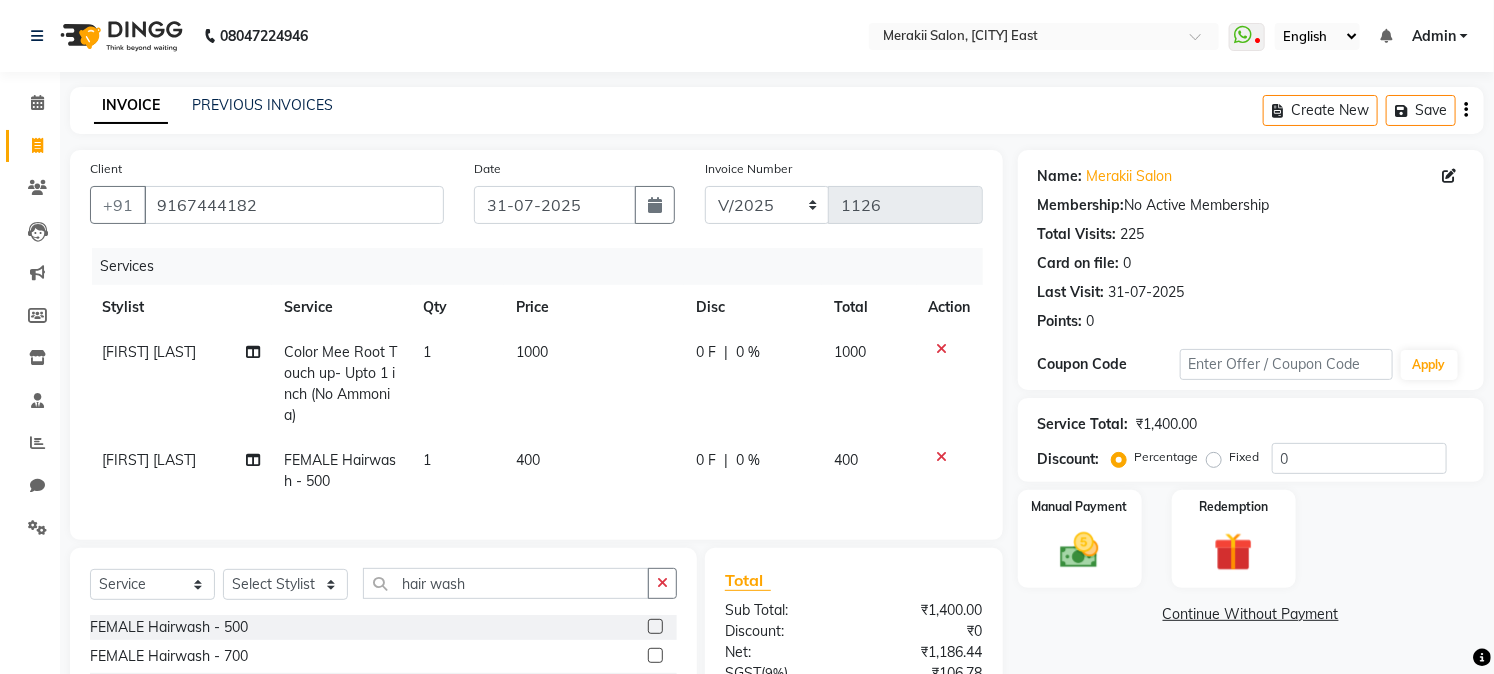 click on "Fixed" 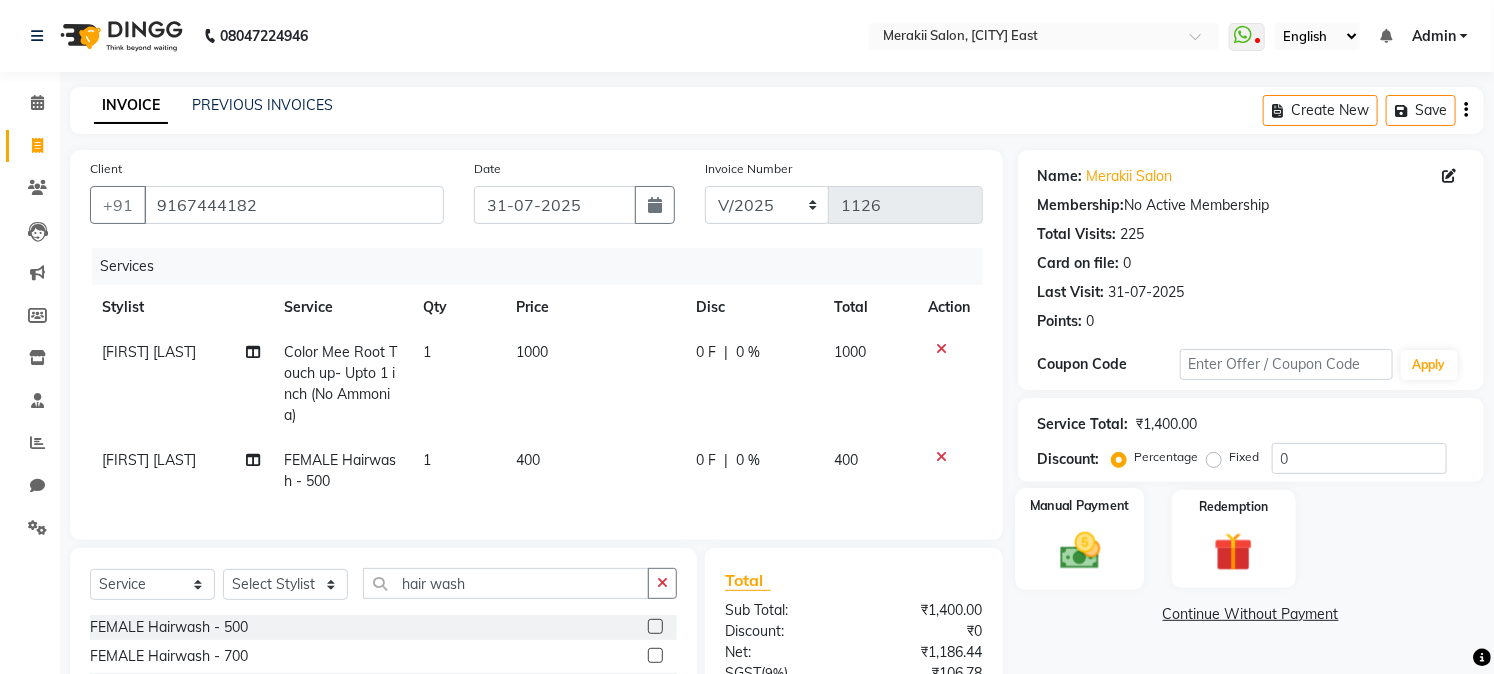 click 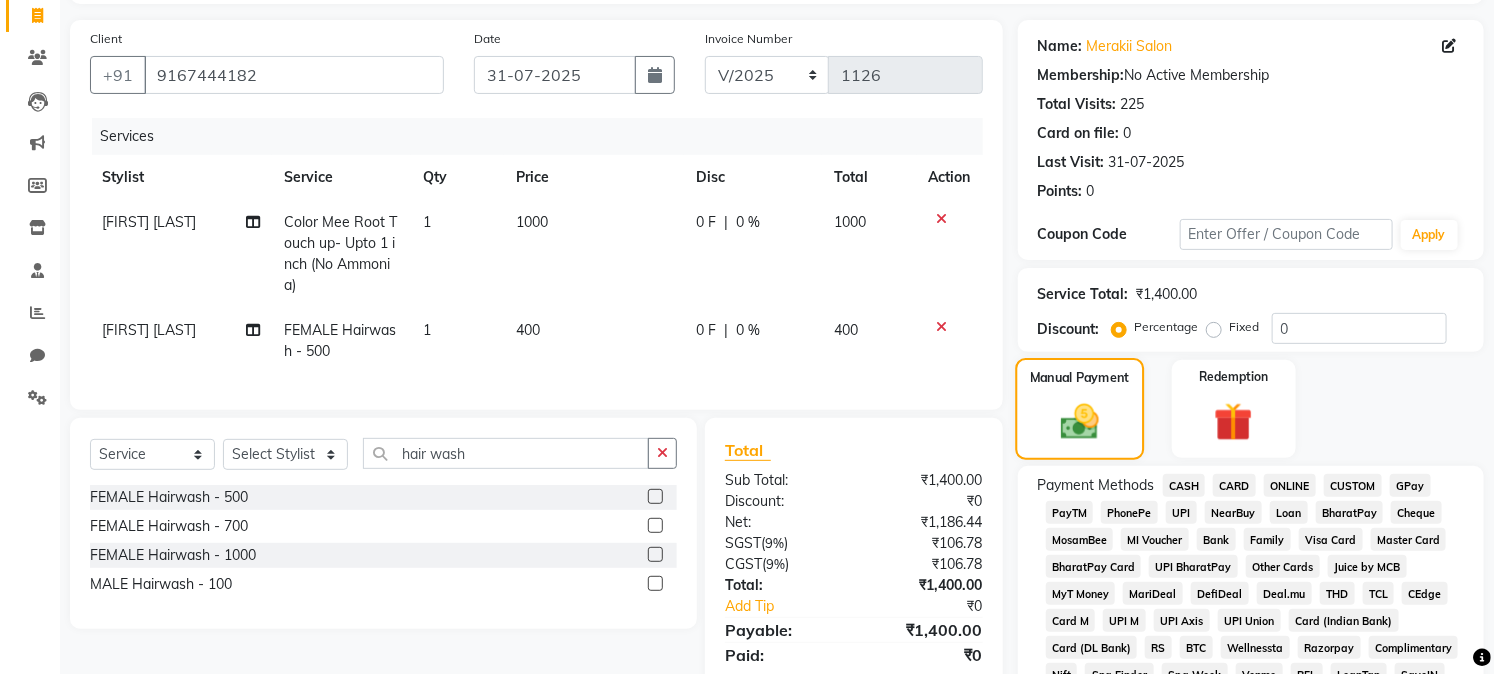 scroll, scrollTop: 142, scrollLeft: 0, axis: vertical 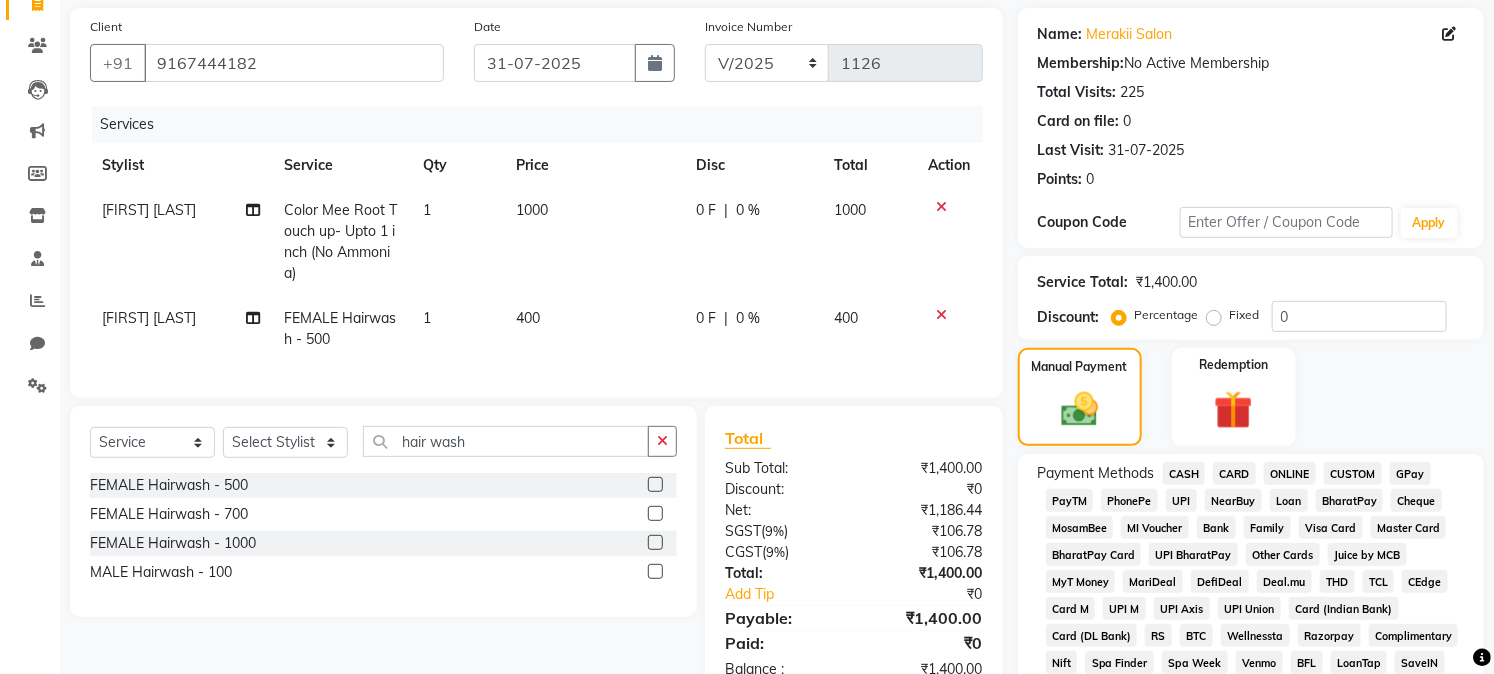 click on "GPay" 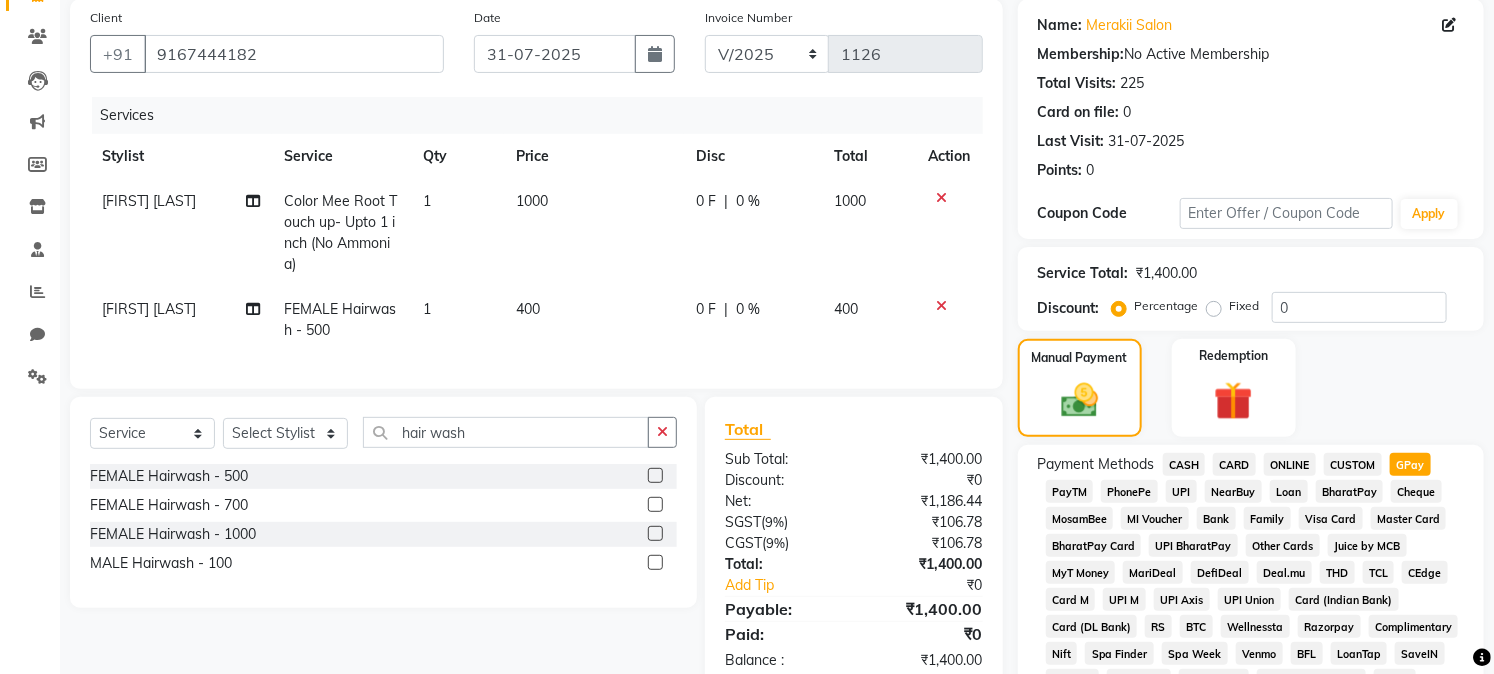 scroll, scrollTop: 152, scrollLeft: 0, axis: vertical 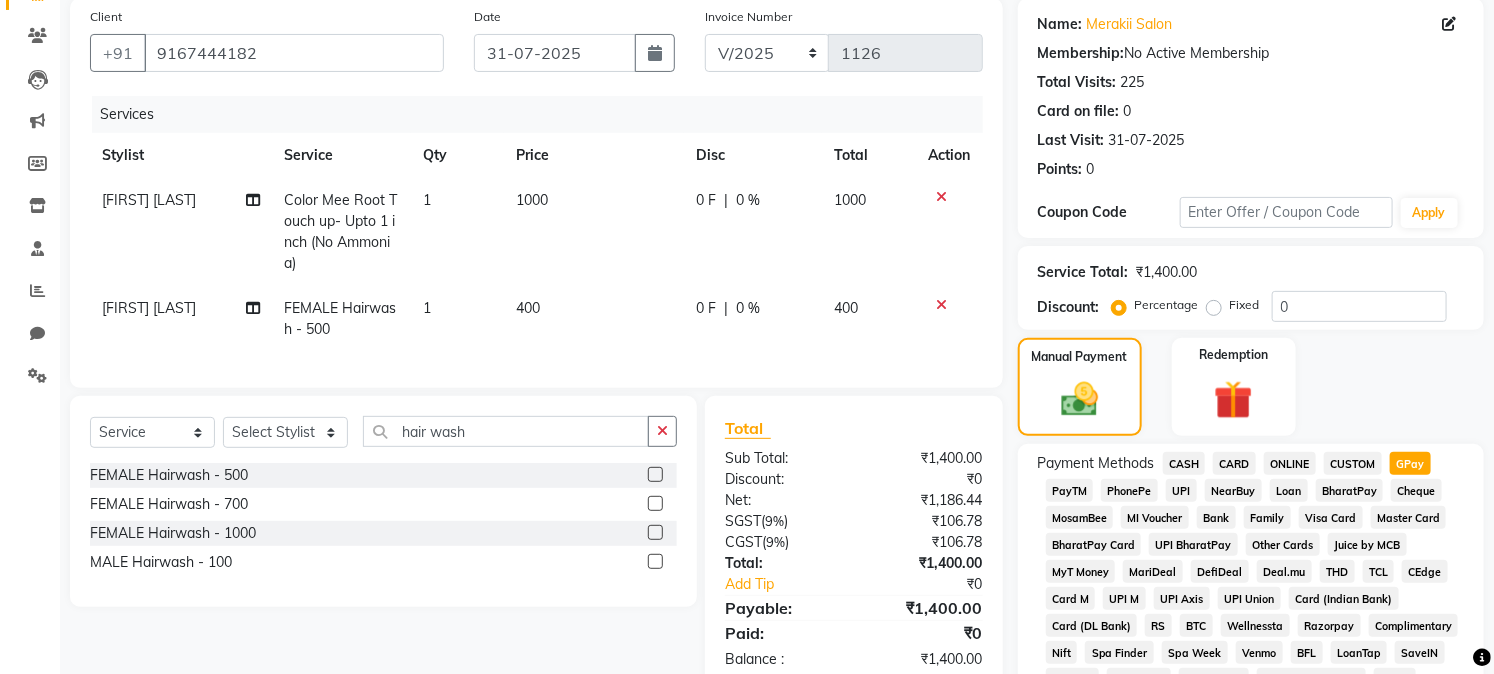 click on "Fixed" 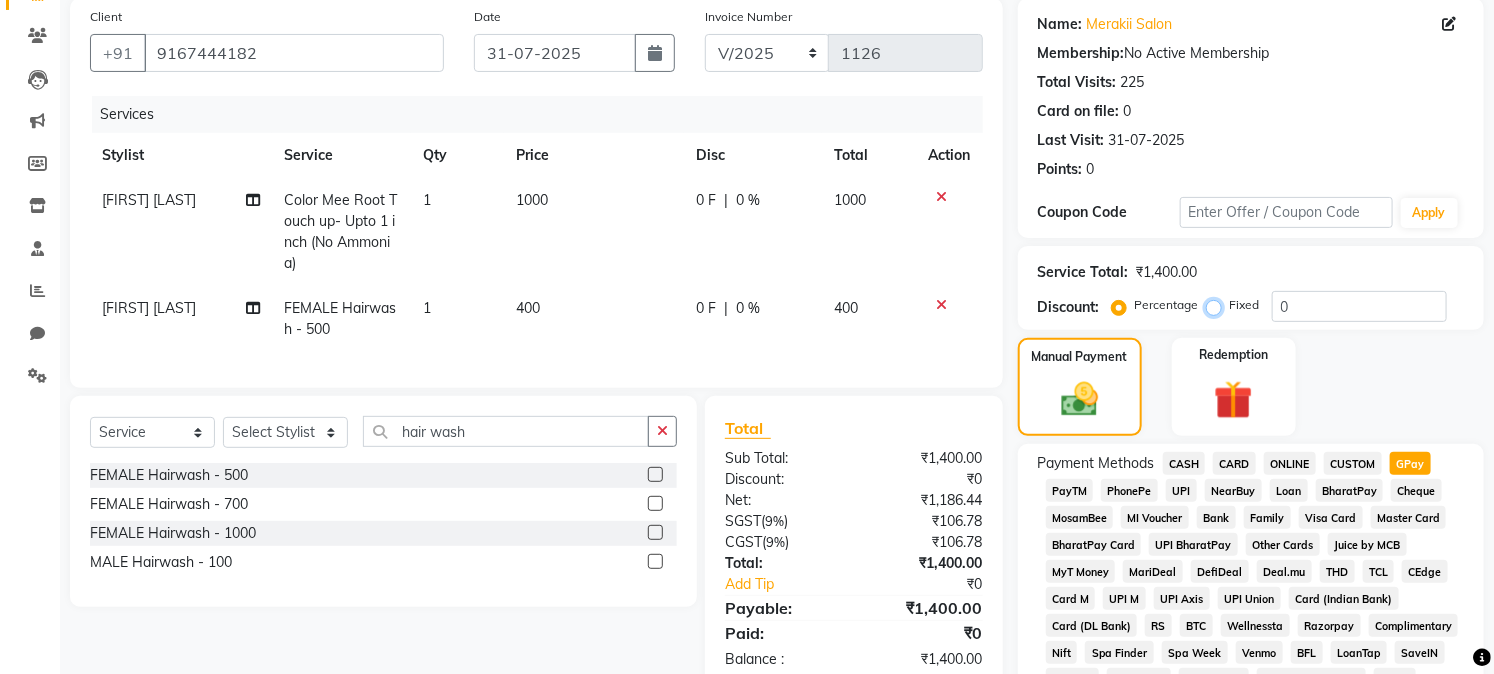 click on "Fixed" at bounding box center (1218, 305) 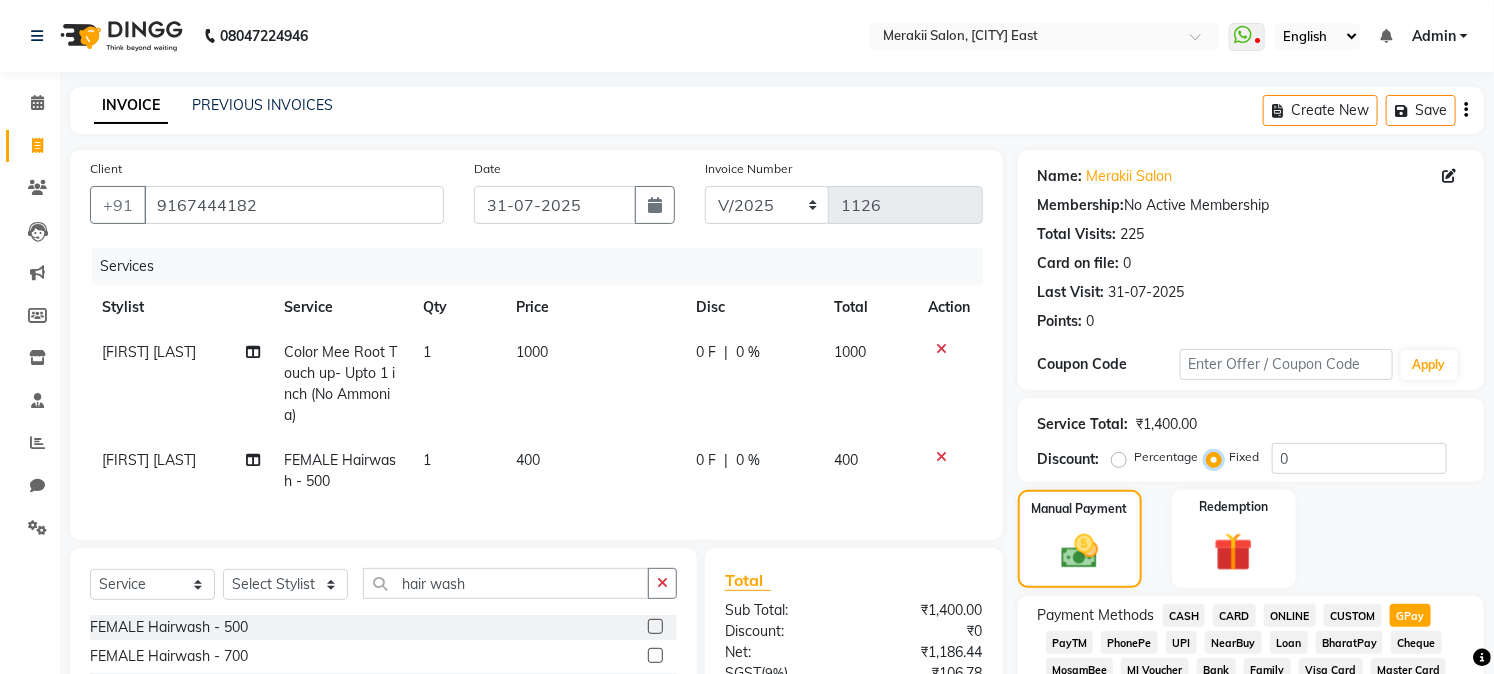 scroll, scrollTop: 763, scrollLeft: 0, axis: vertical 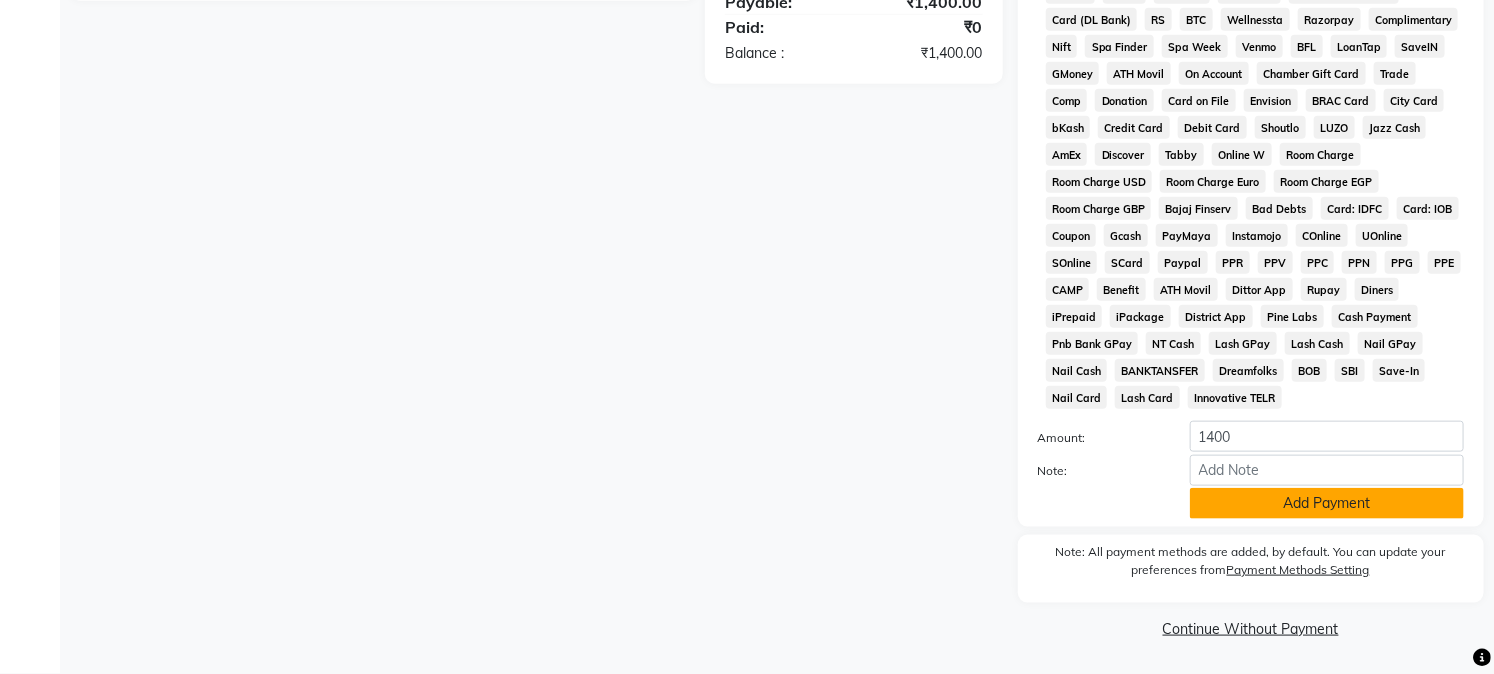 click on "Add Payment" 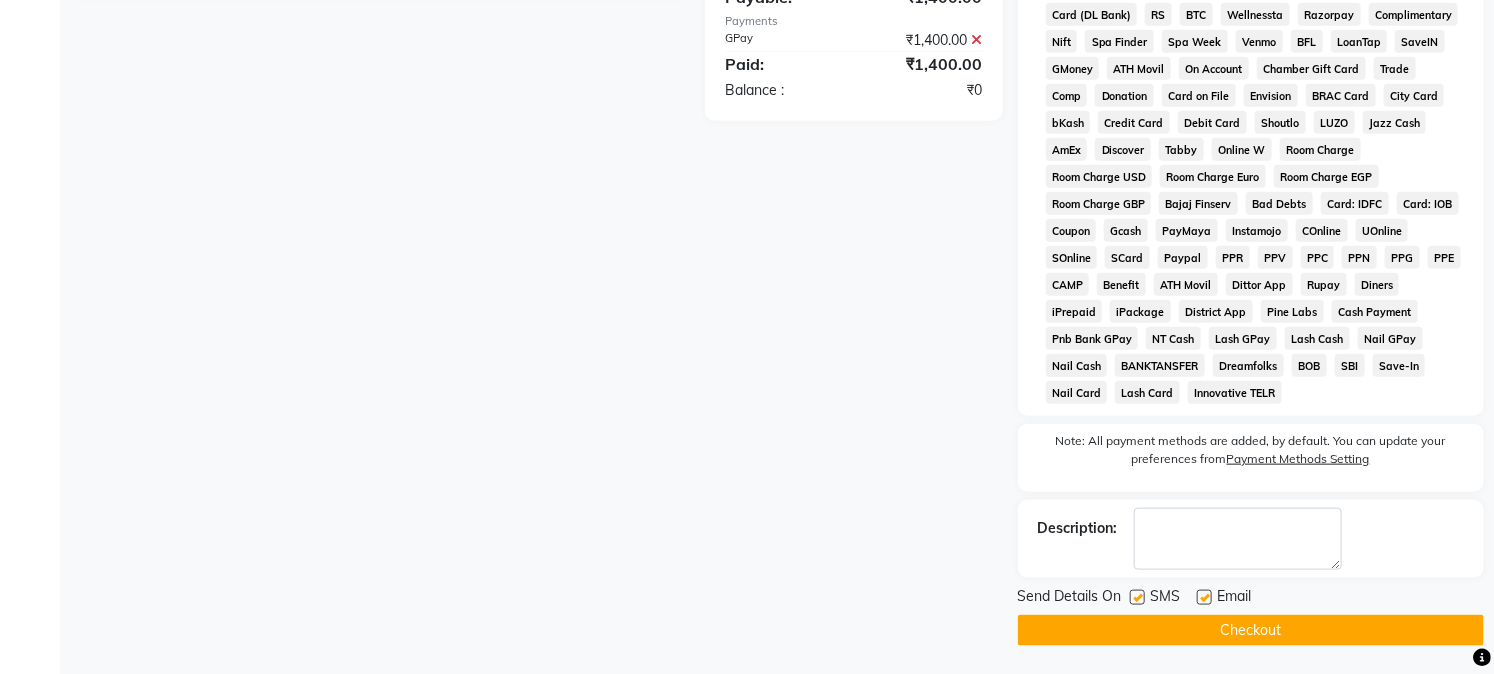 scroll, scrollTop: 770, scrollLeft: 0, axis: vertical 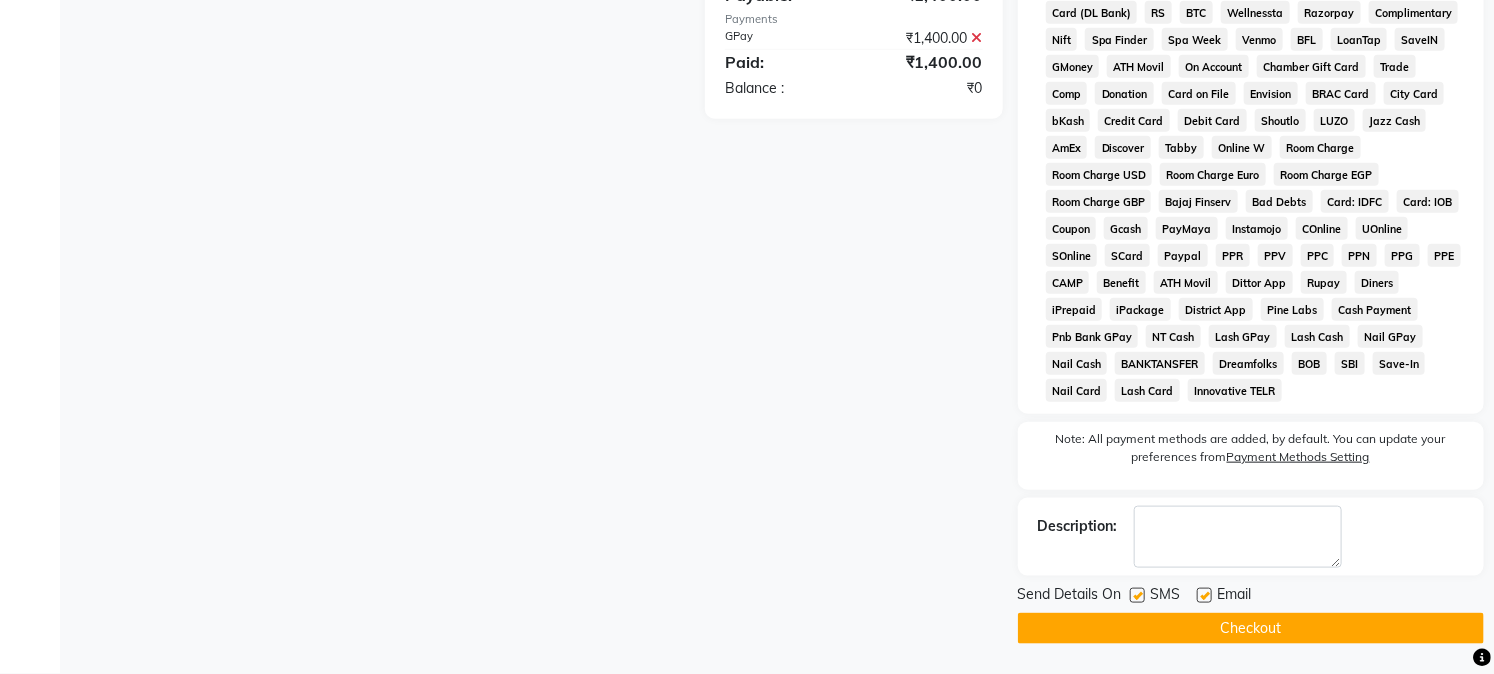 click on "Checkout" 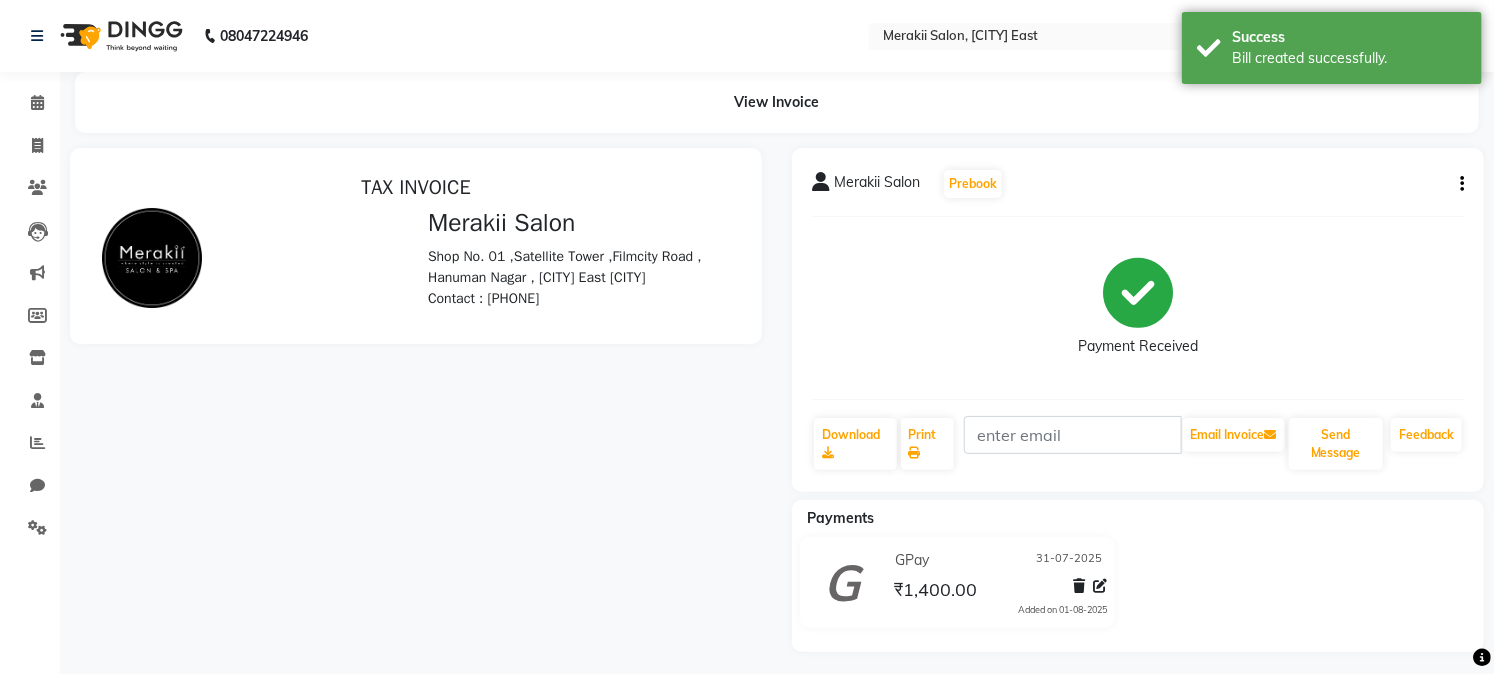 scroll, scrollTop: 0, scrollLeft: 0, axis: both 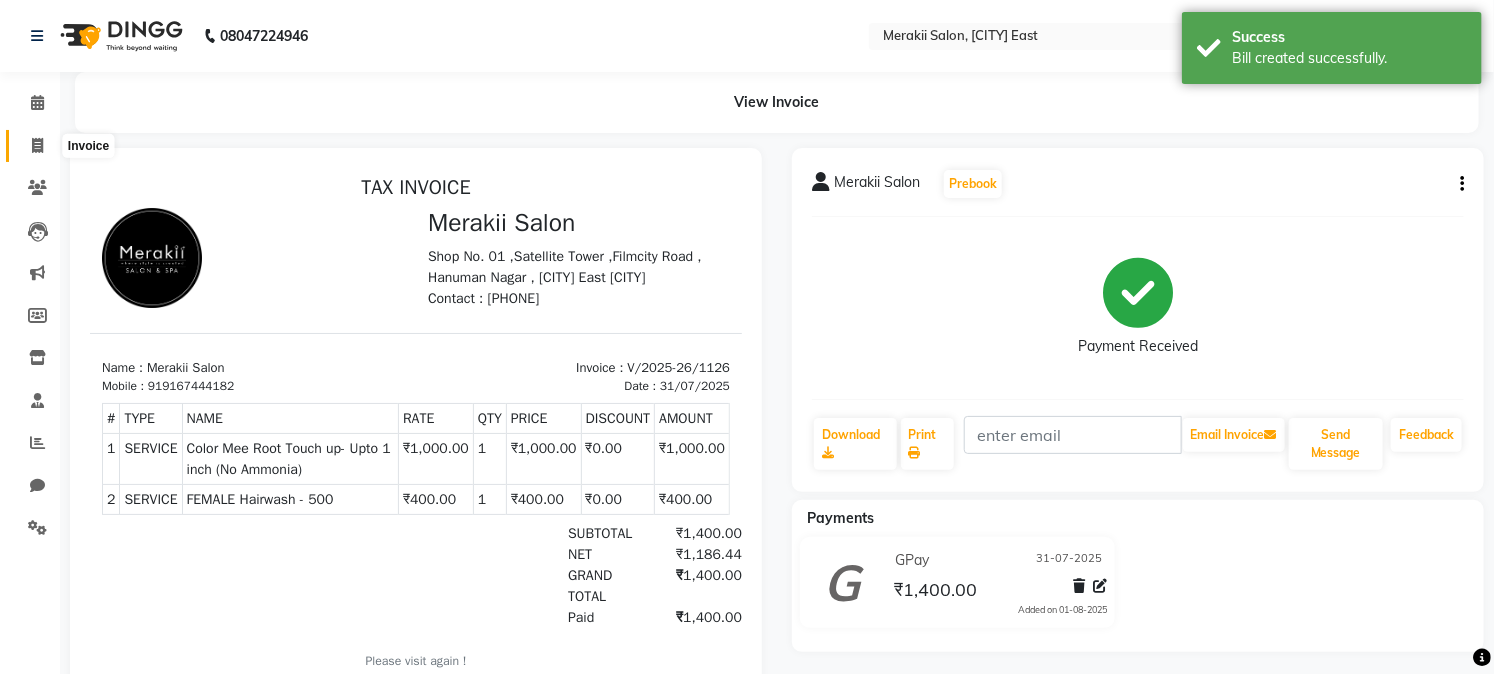 click 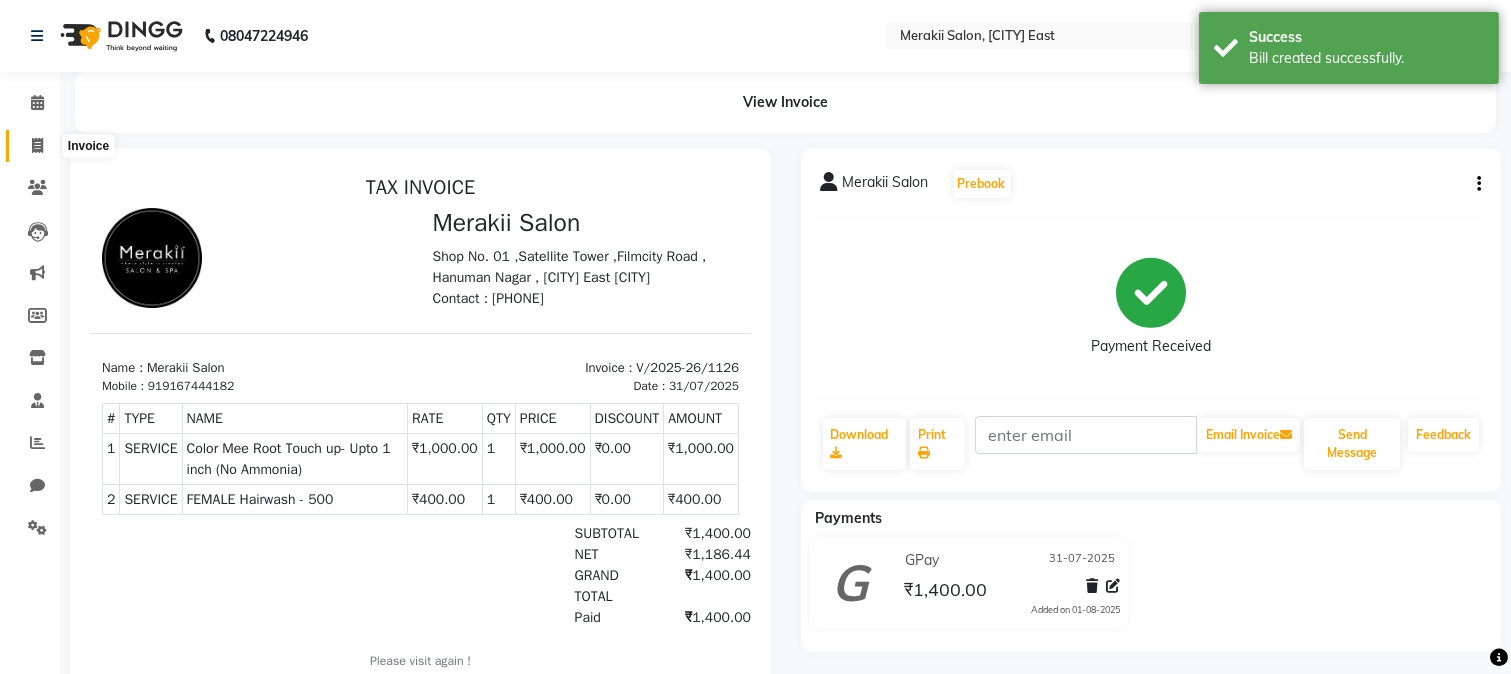 select on "service" 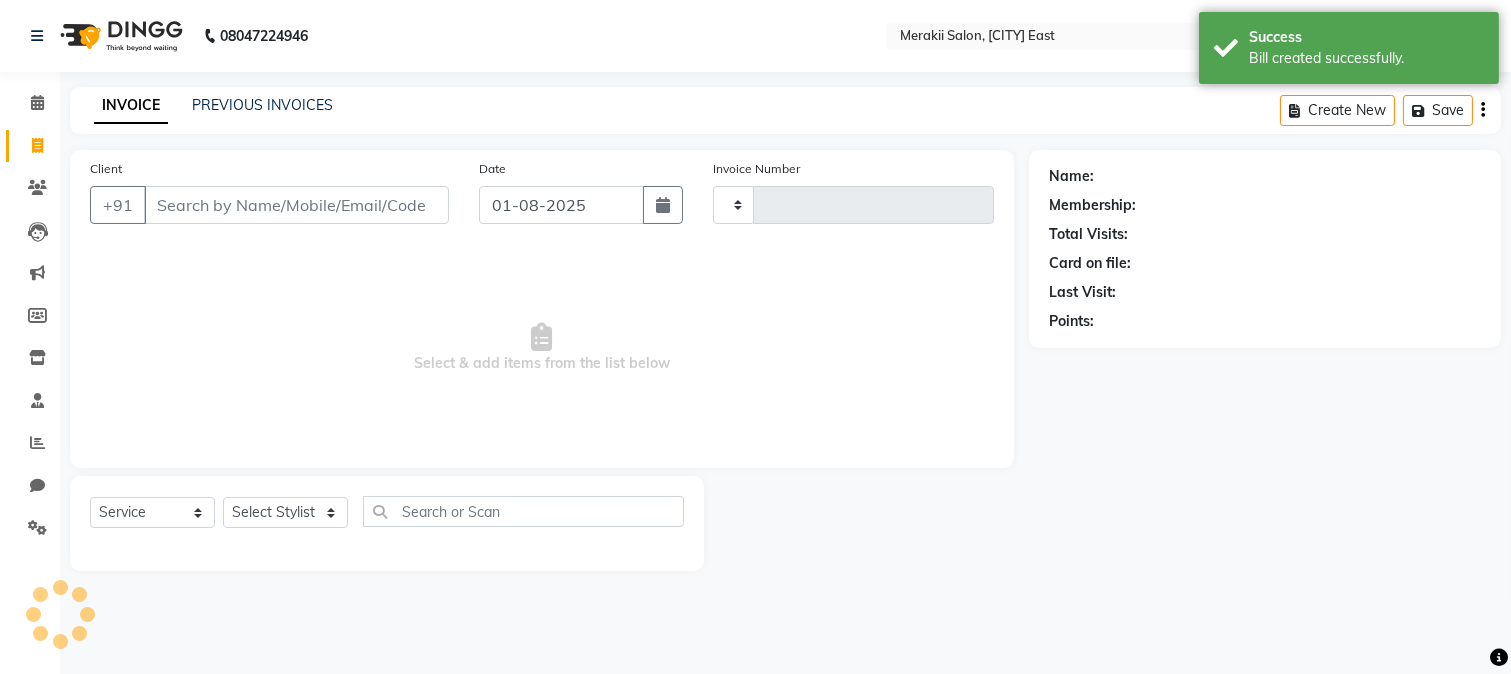 type on "1127" 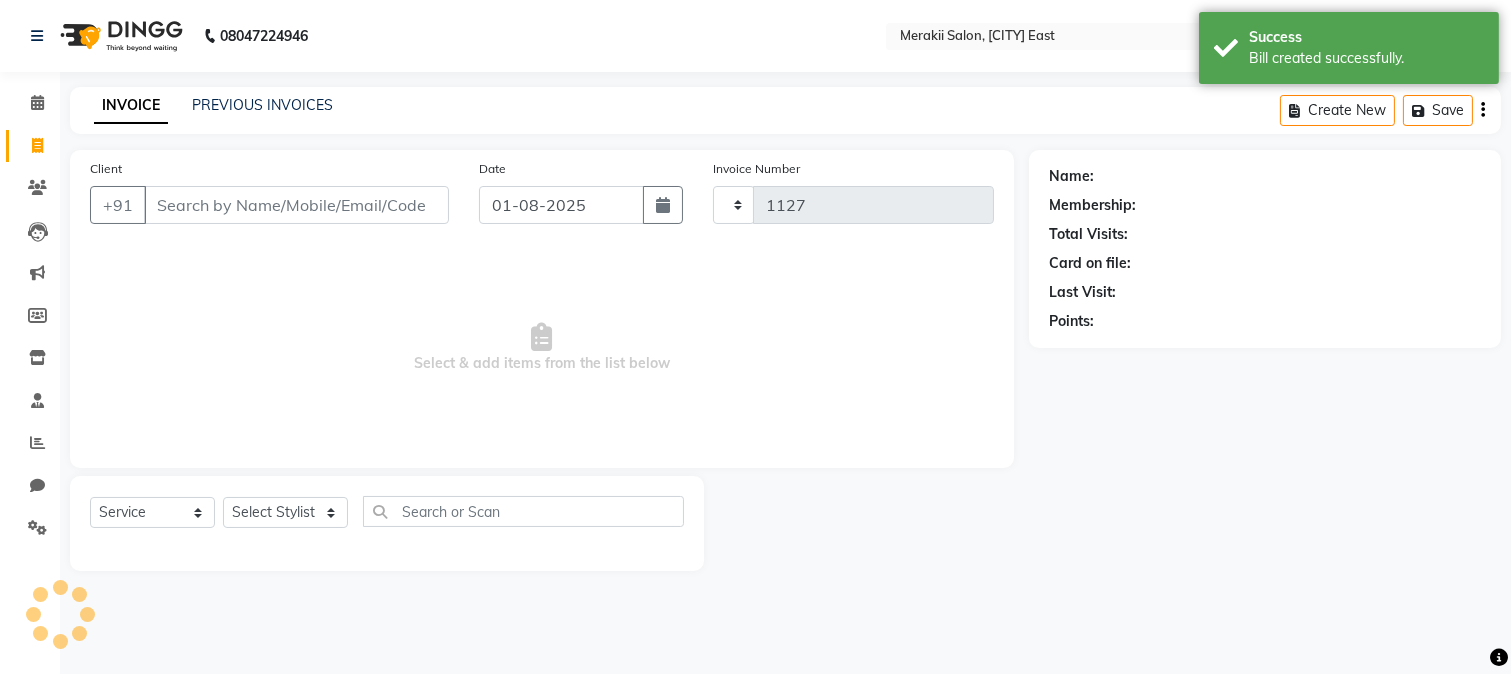 select on "7791" 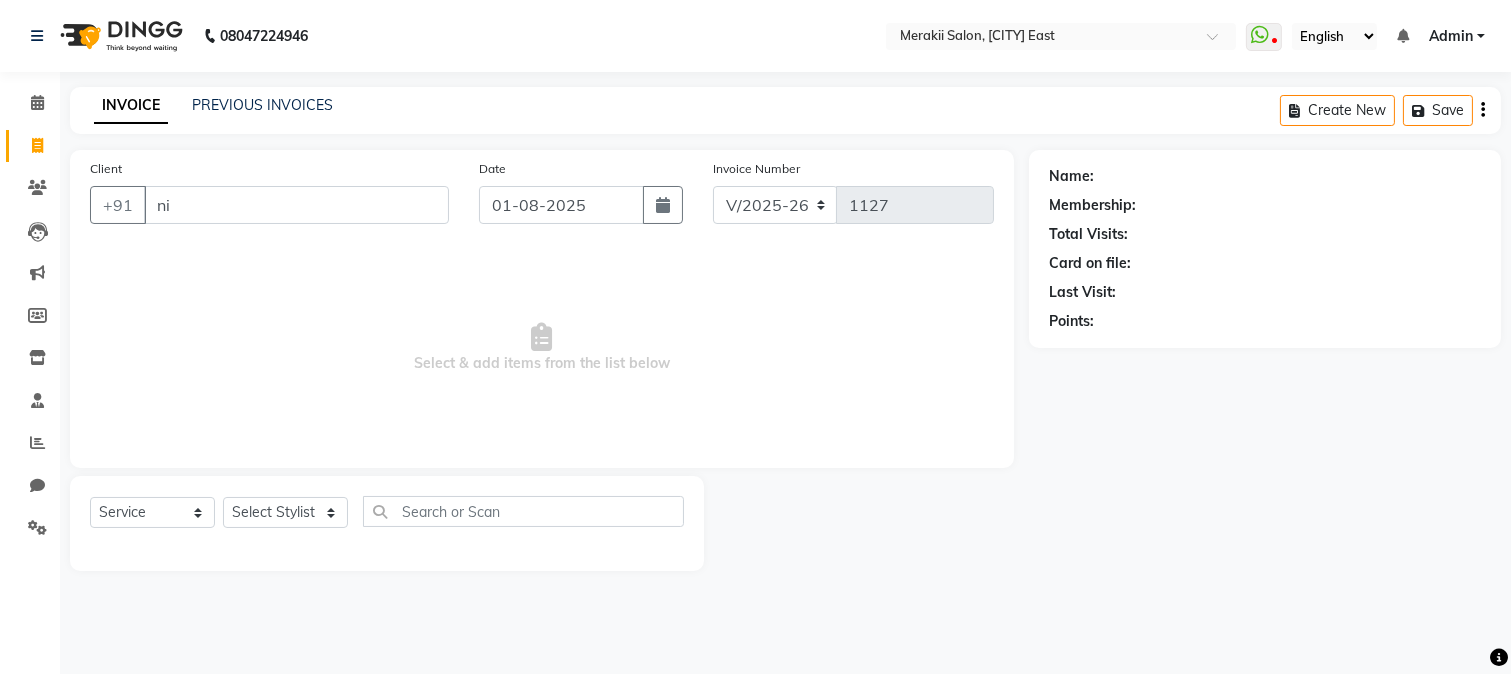 click on "ni" at bounding box center (296, 205) 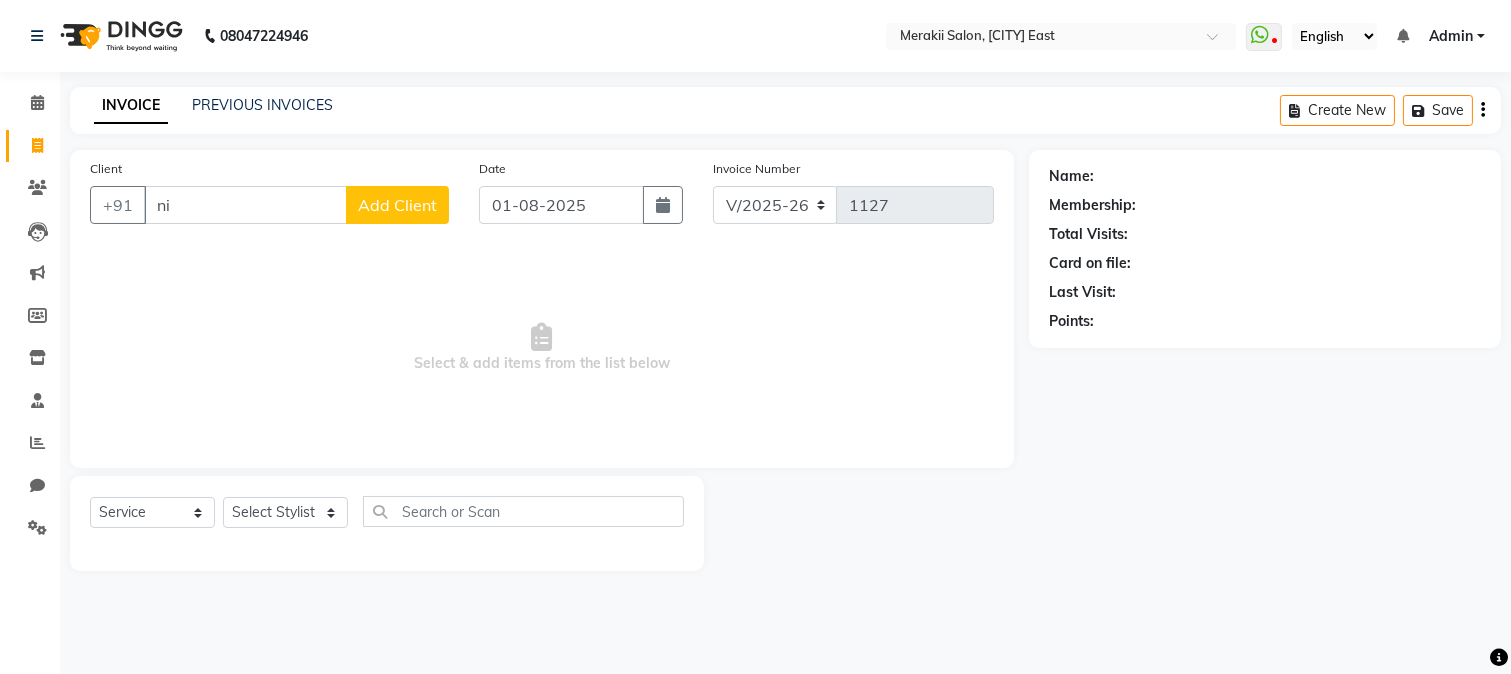 type on "n" 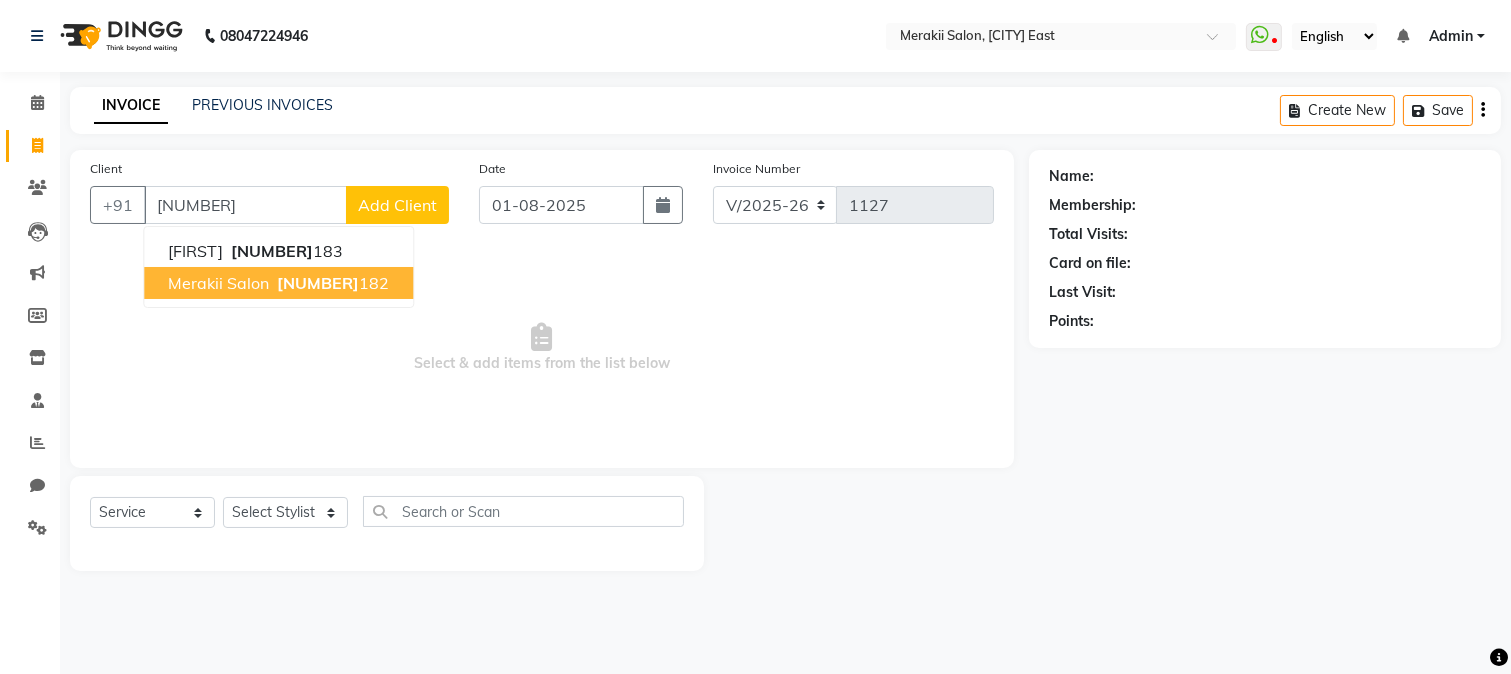 click on "Merakii Salon" at bounding box center [218, 283] 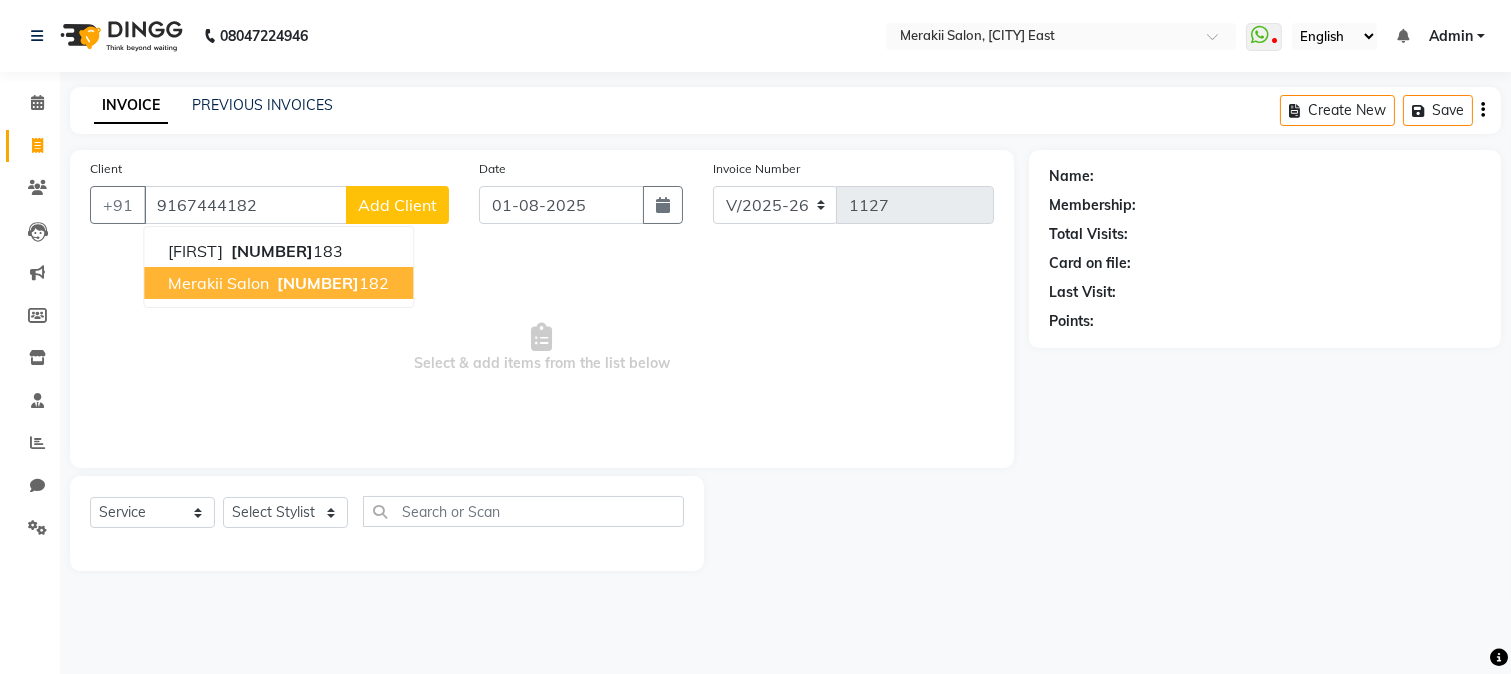 type on "9167444182" 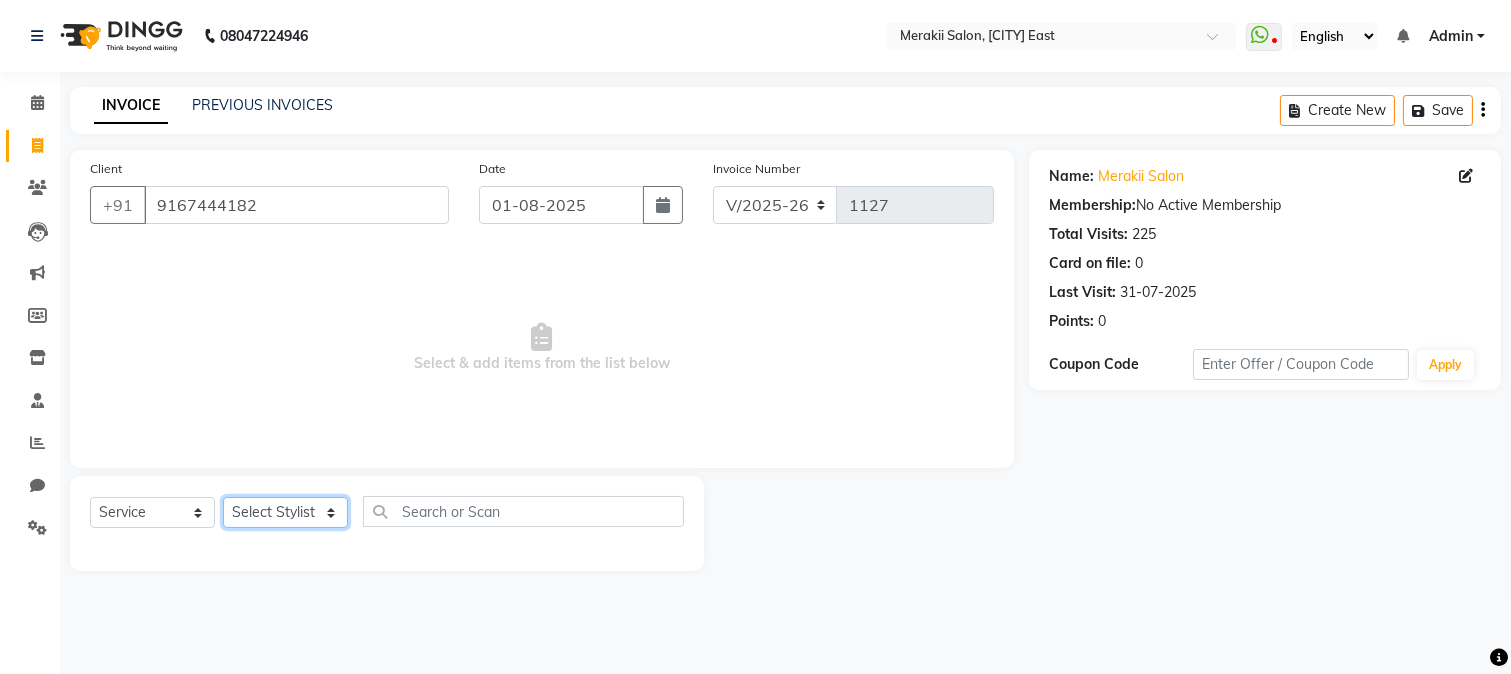click on "Select Service Product Membership Package Voucher Prepaid Gift Card Select Stylist [FIRST] [LAST] [FIRST] [LAST] [FIRST] [LAST] [FIRST] [LAST] [FIRST] waxing" 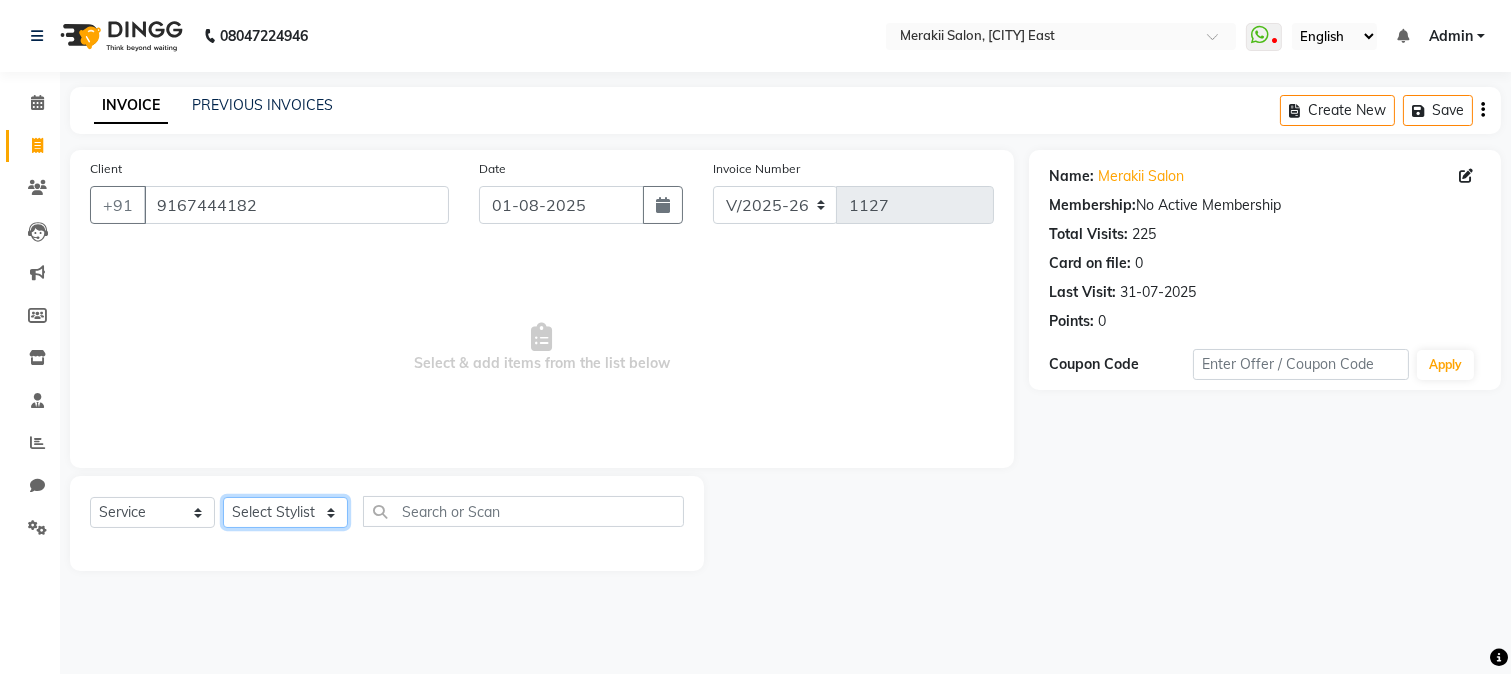 select on "[NUMBER]" 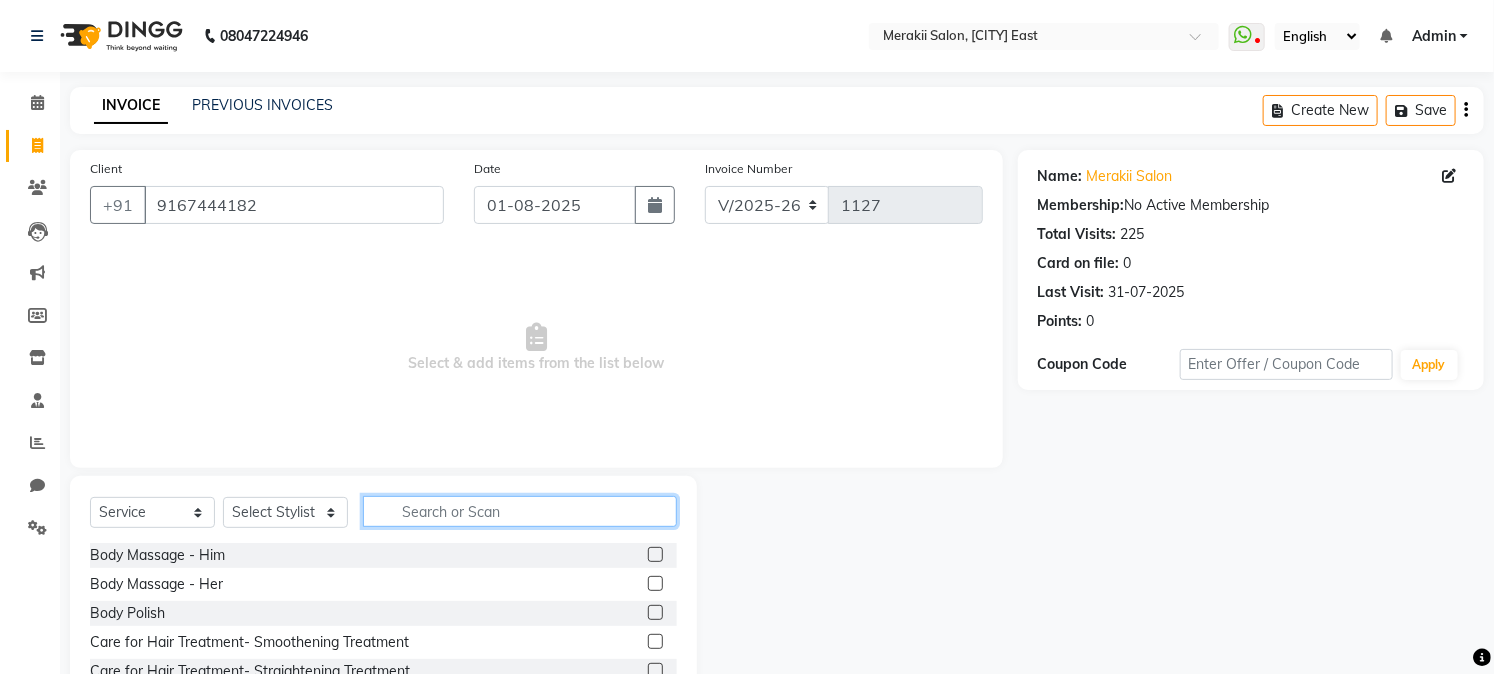 click 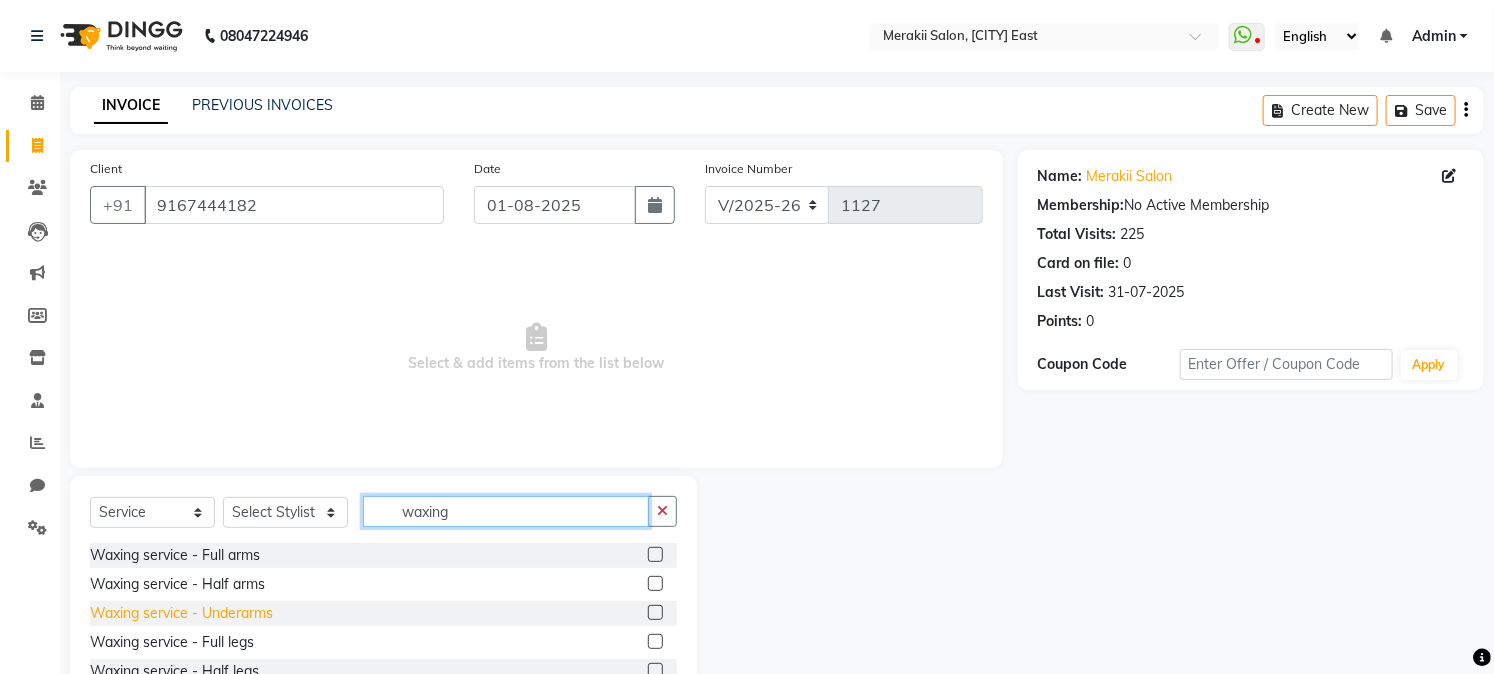 type on "waxing" 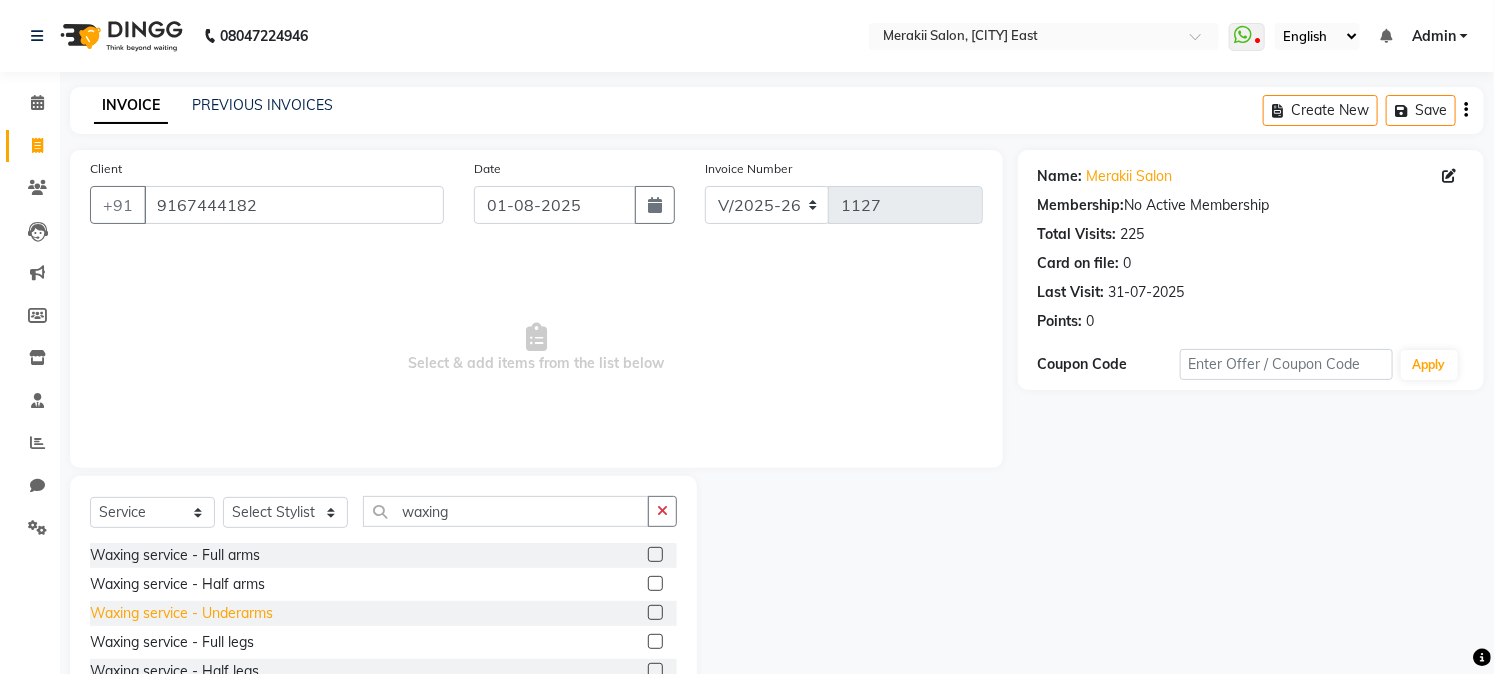 click on "Waxing service - Underarms" 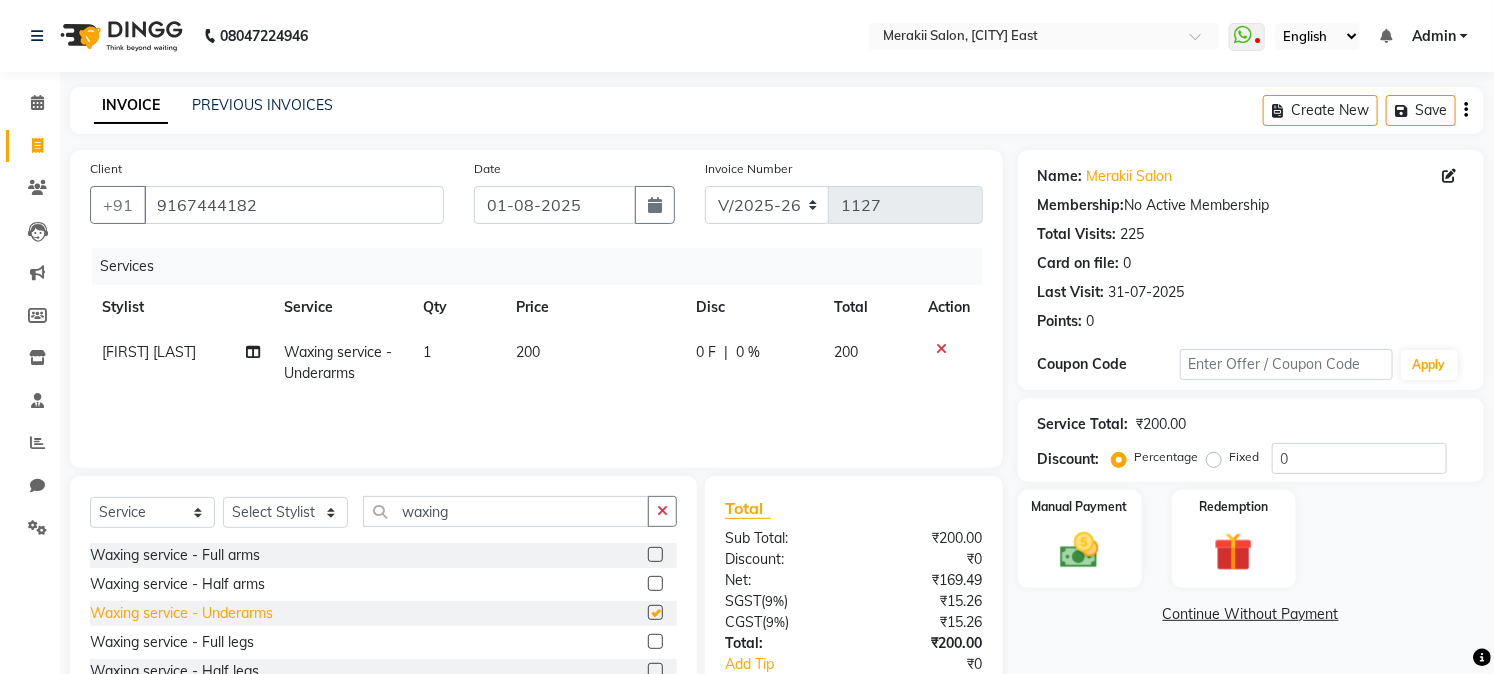 checkbox on "false" 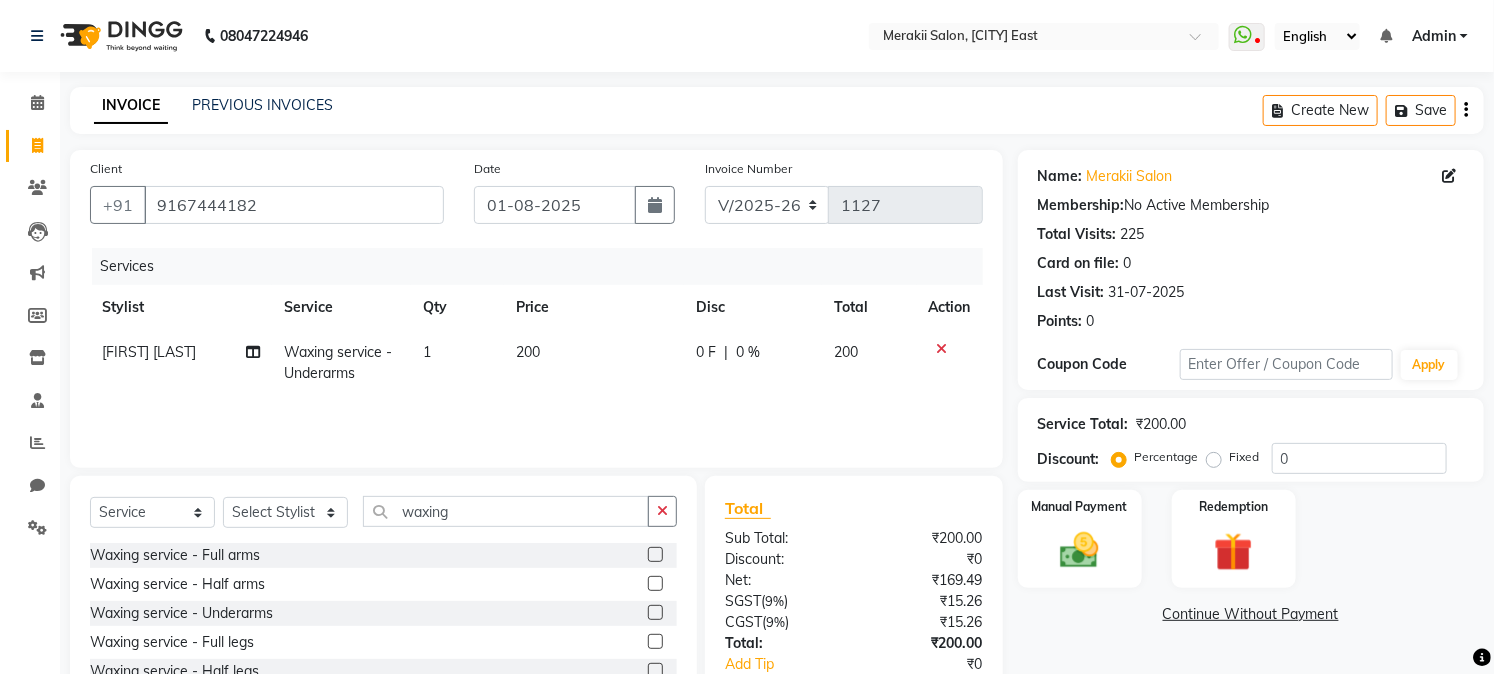 click on "Fixed" 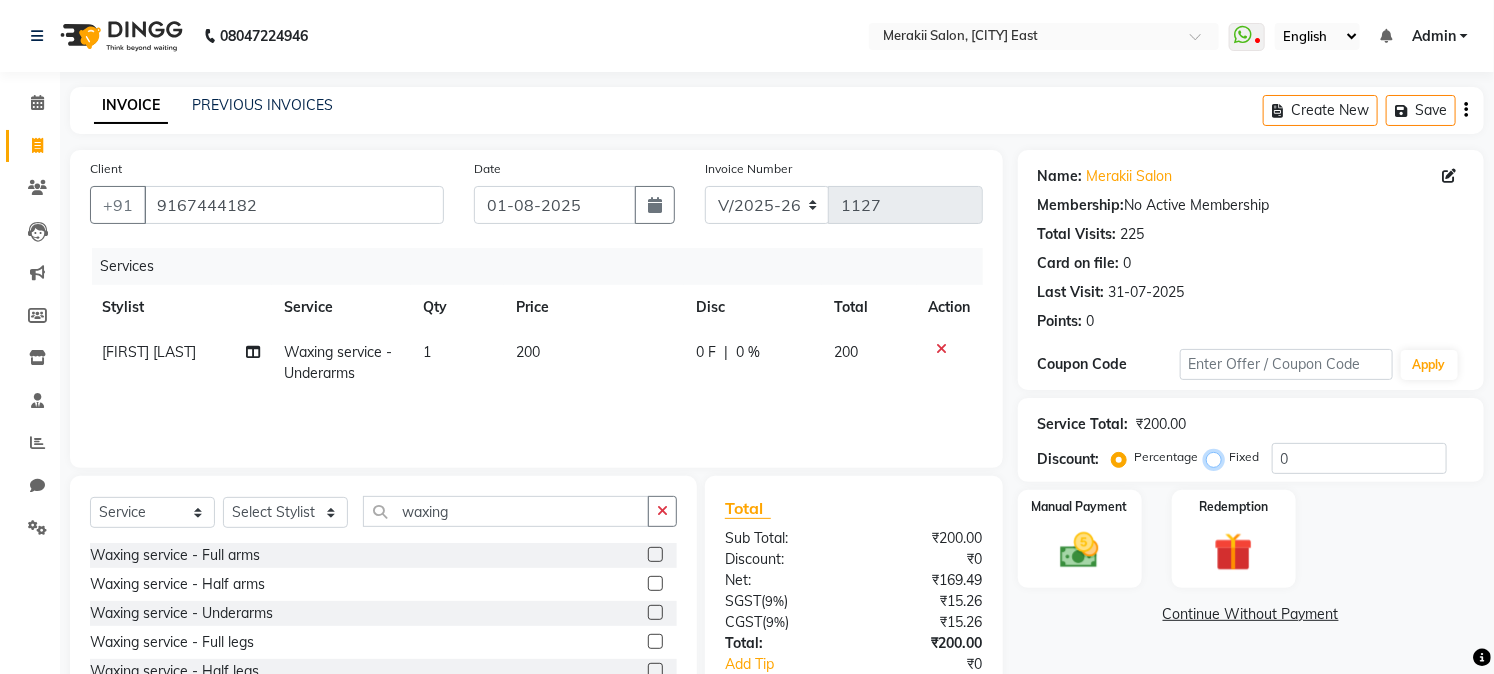 click on "Fixed" at bounding box center (1218, 457) 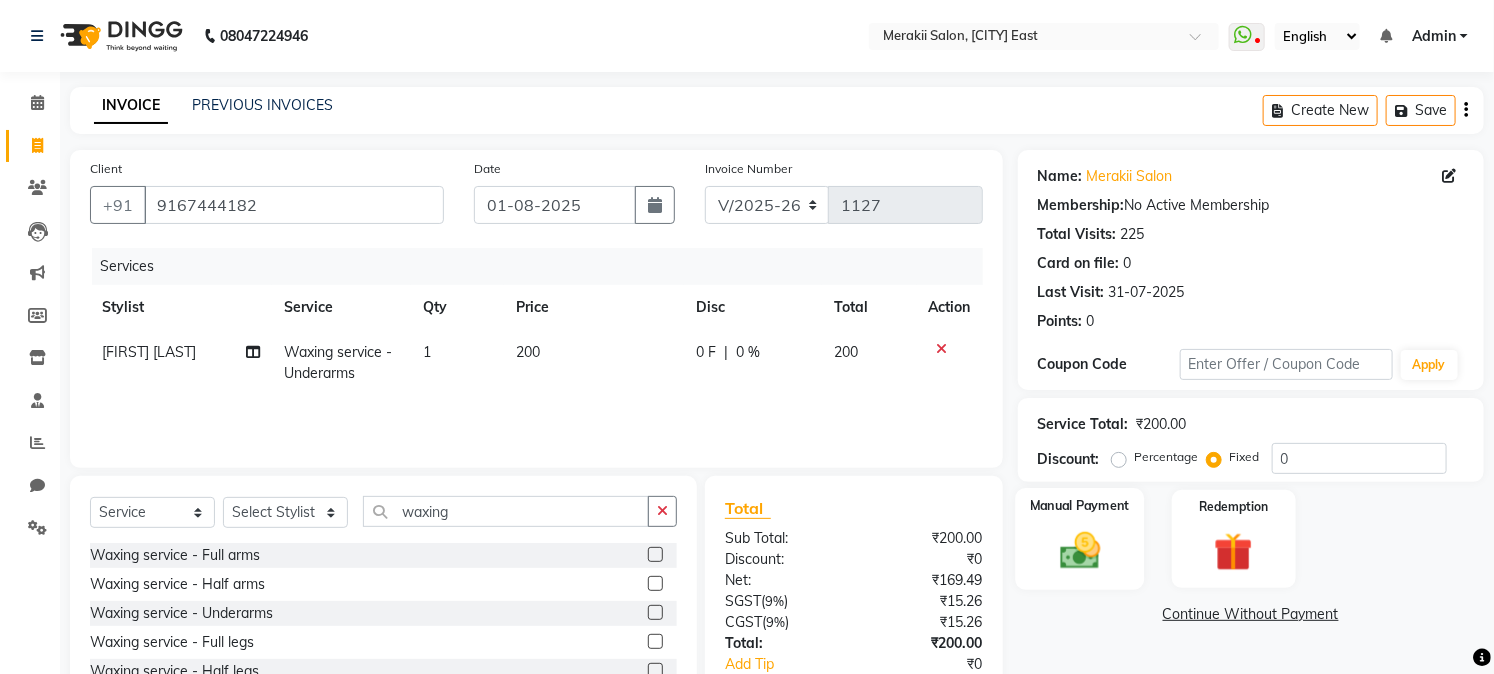 click on "Manual Payment" 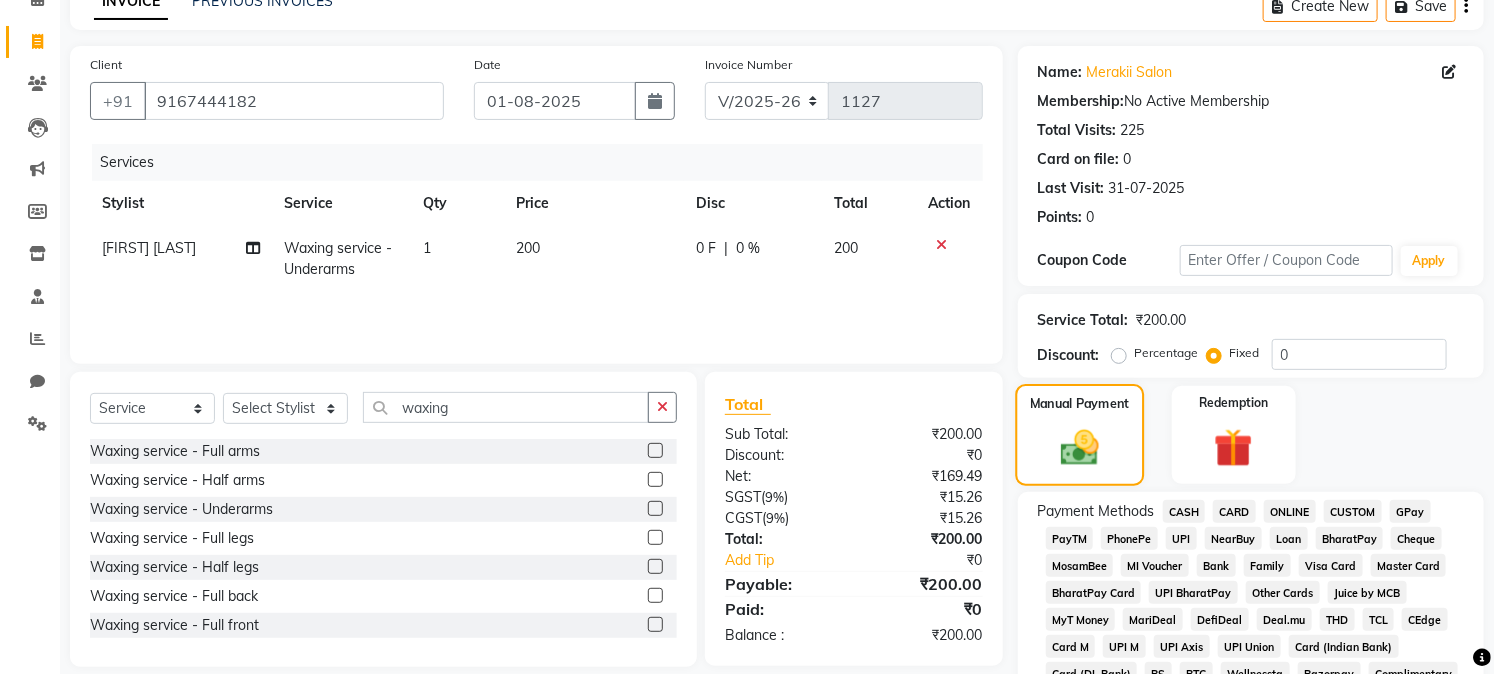 scroll, scrollTop: 111, scrollLeft: 0, axis: vertical 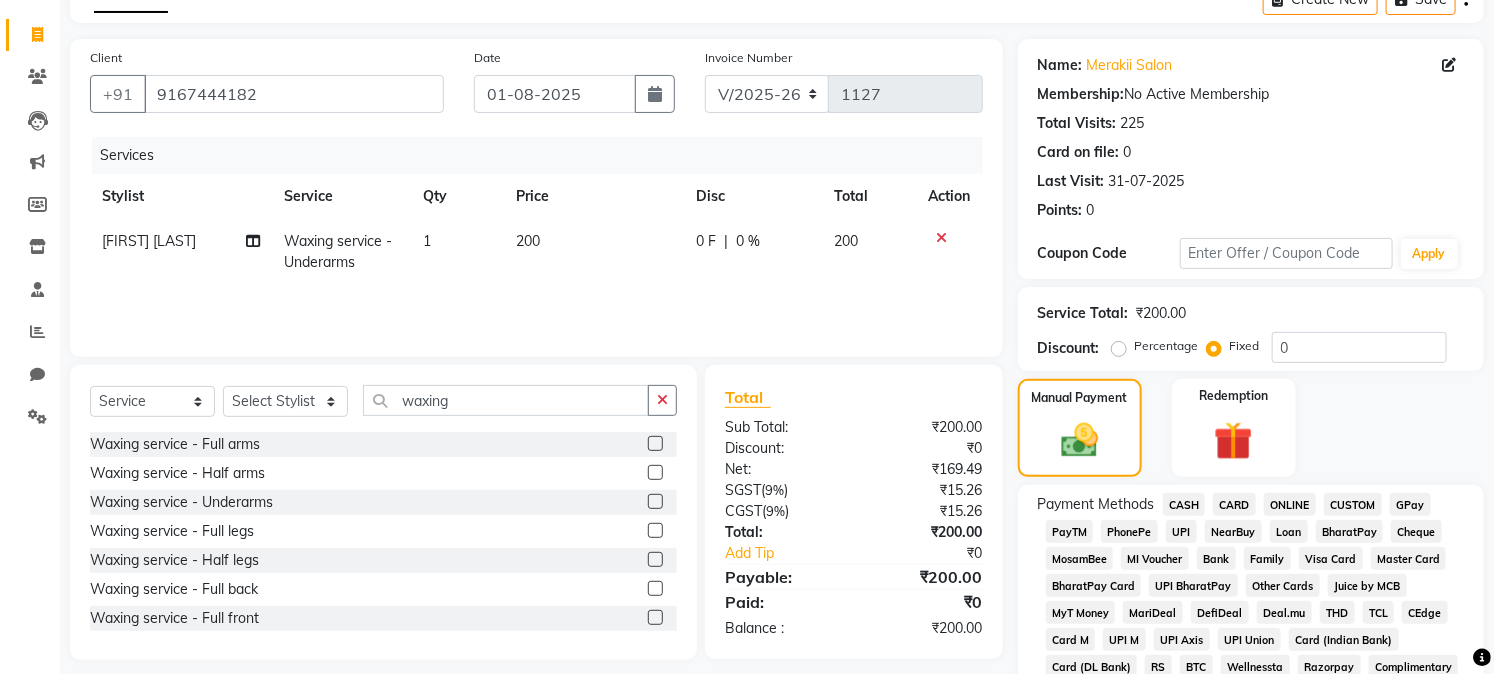 click on "GPay" 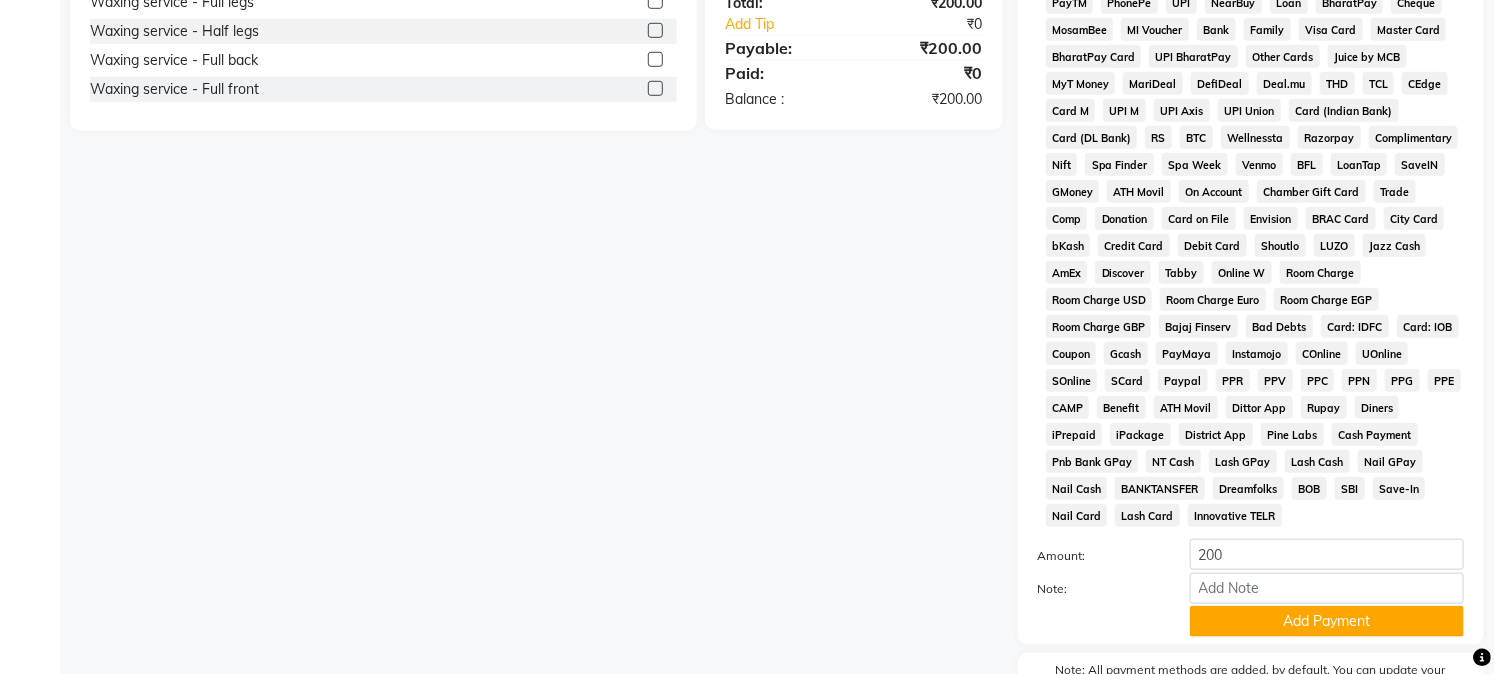 scroll, scrollTop: 641, scrollLeft: 0, axis: vertical 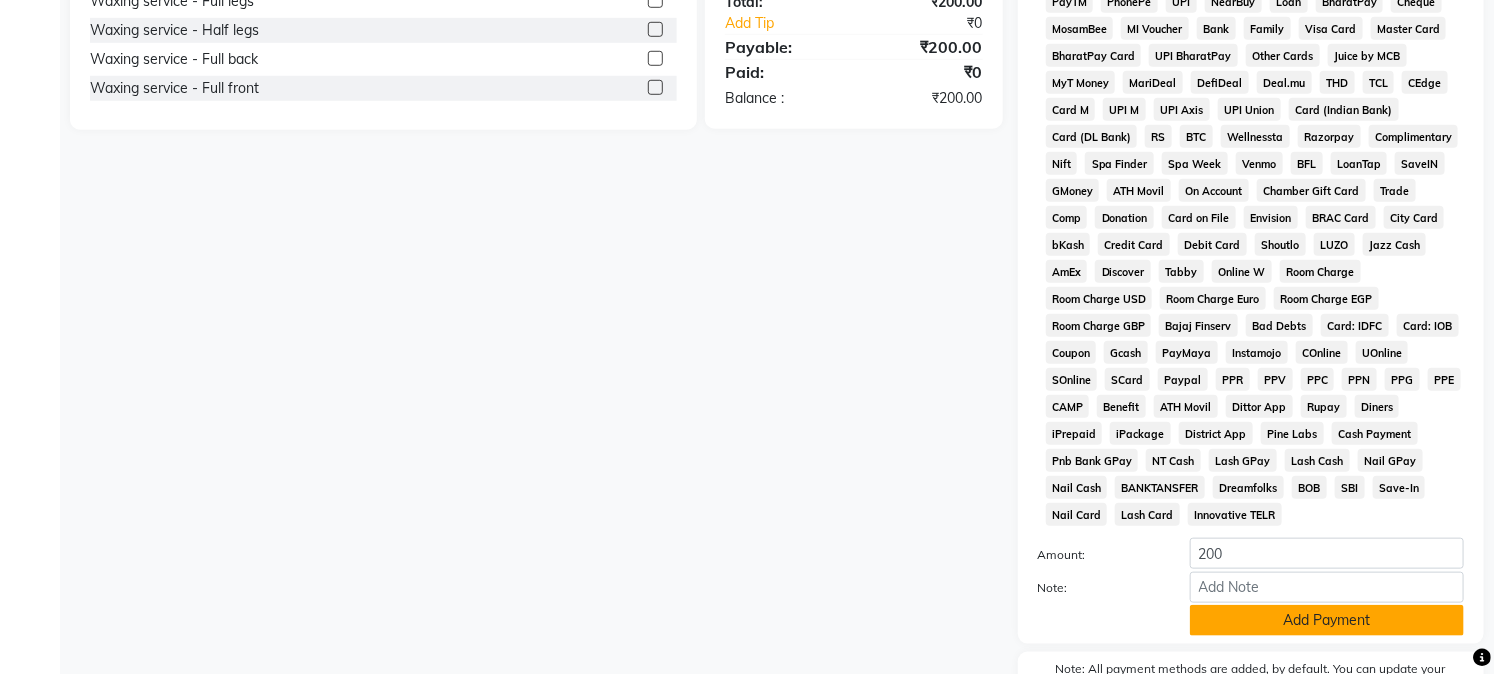 click on "Add Payment" 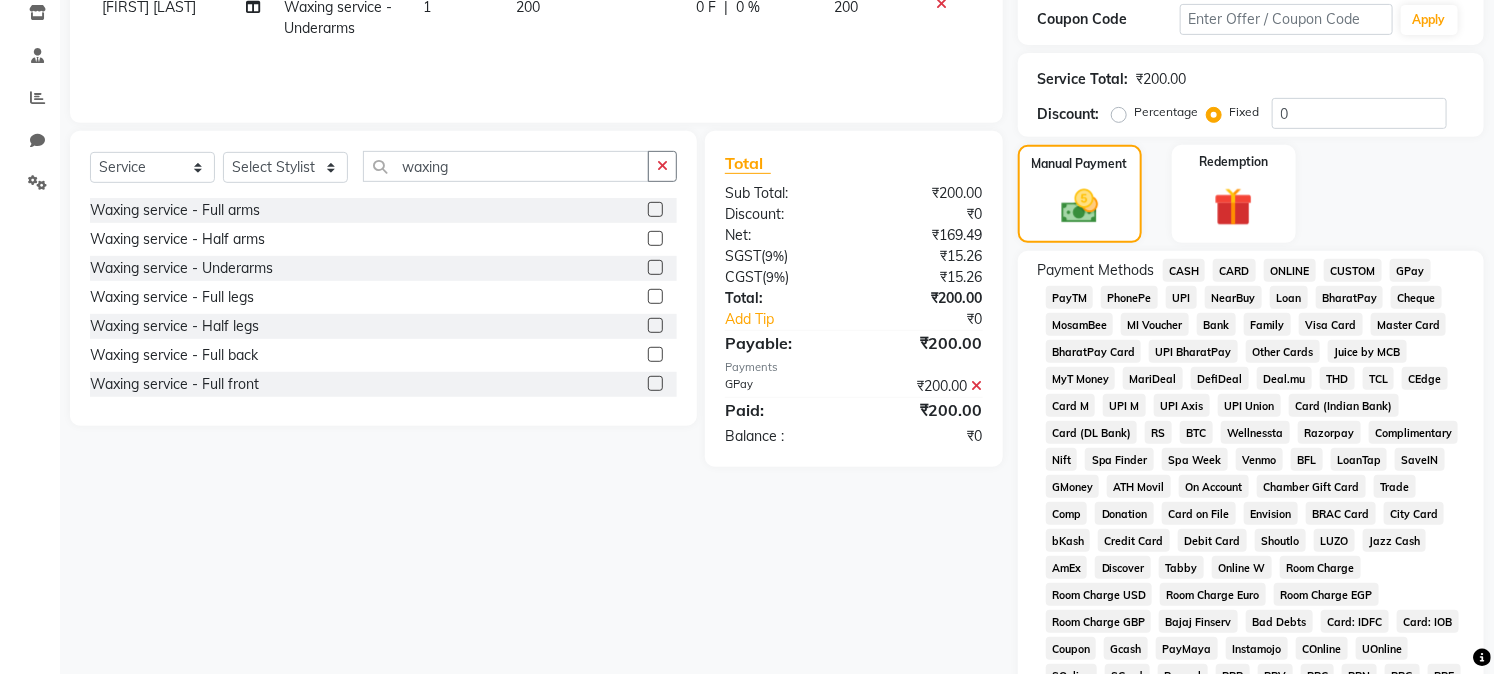 scroll, scrollTop: 344, scrollLeft: 0, axis: vertical 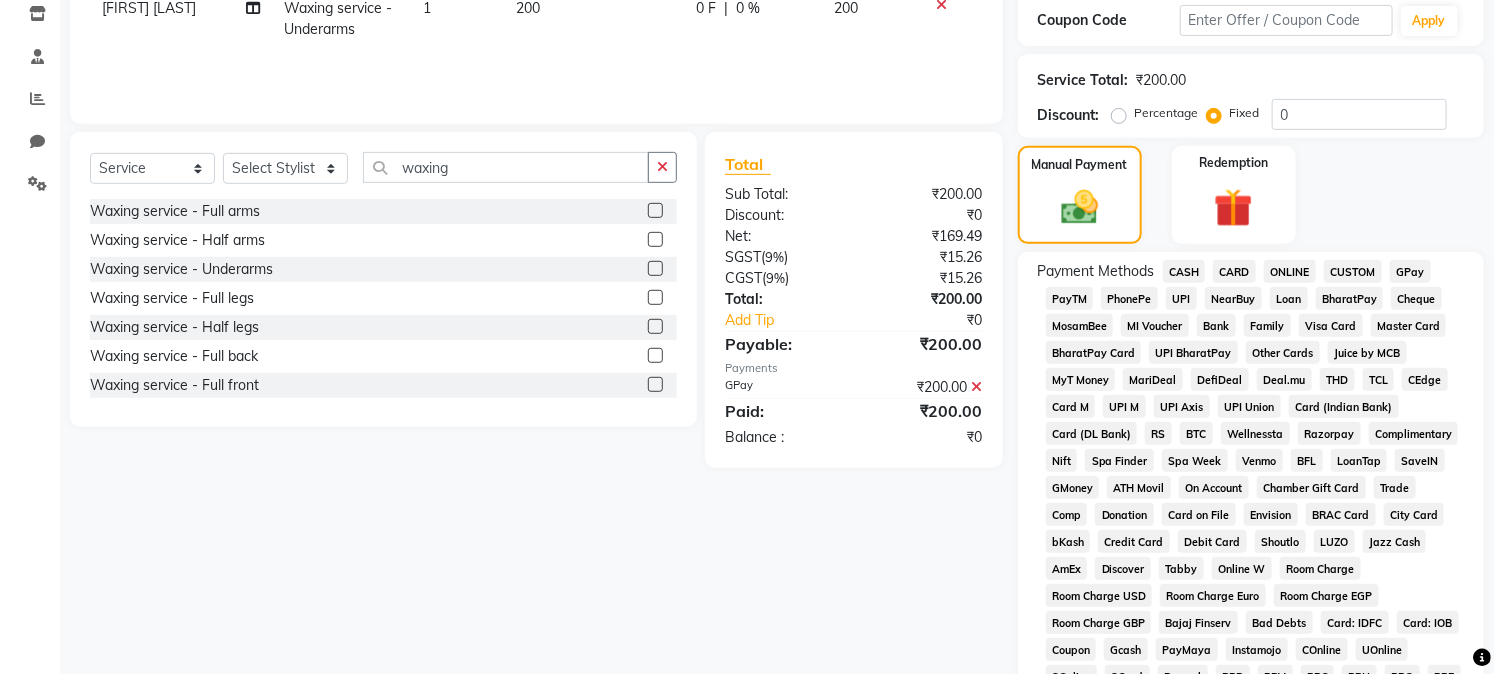 click on "GPay" 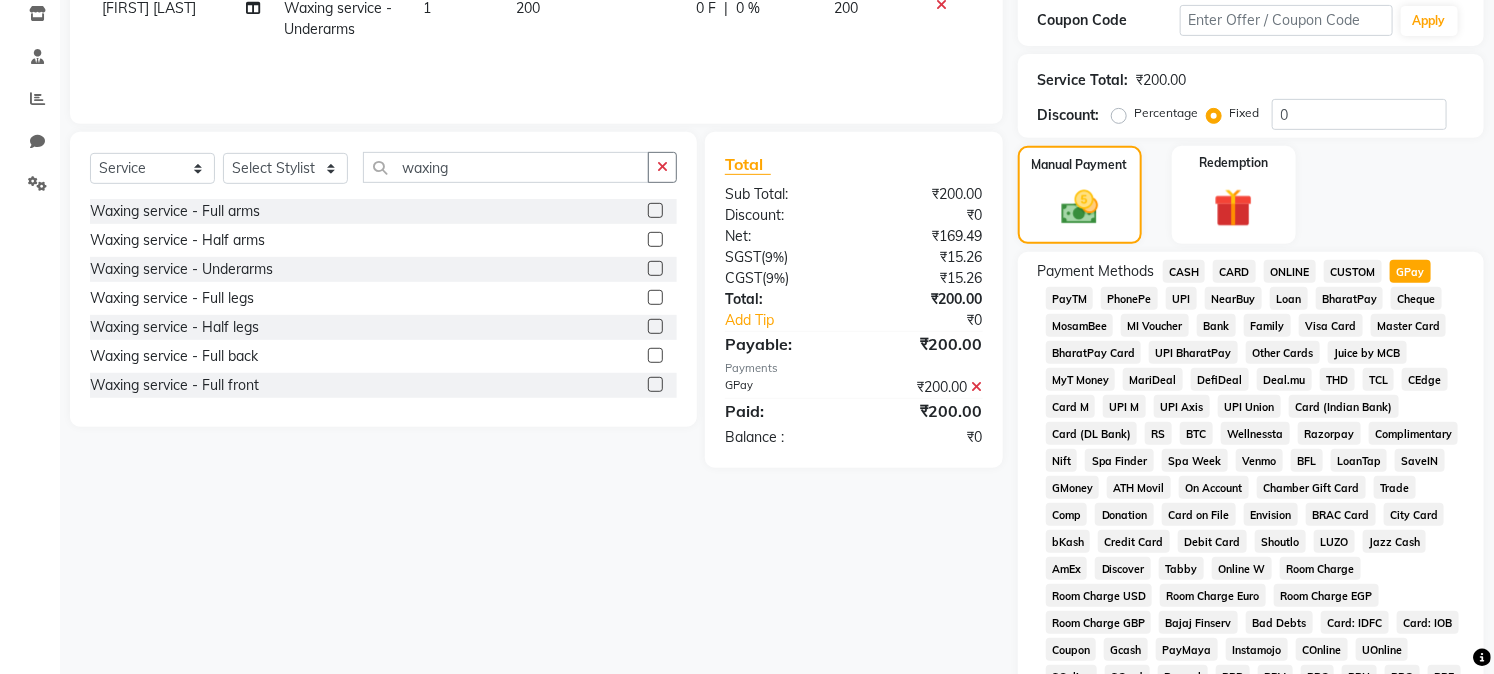 click 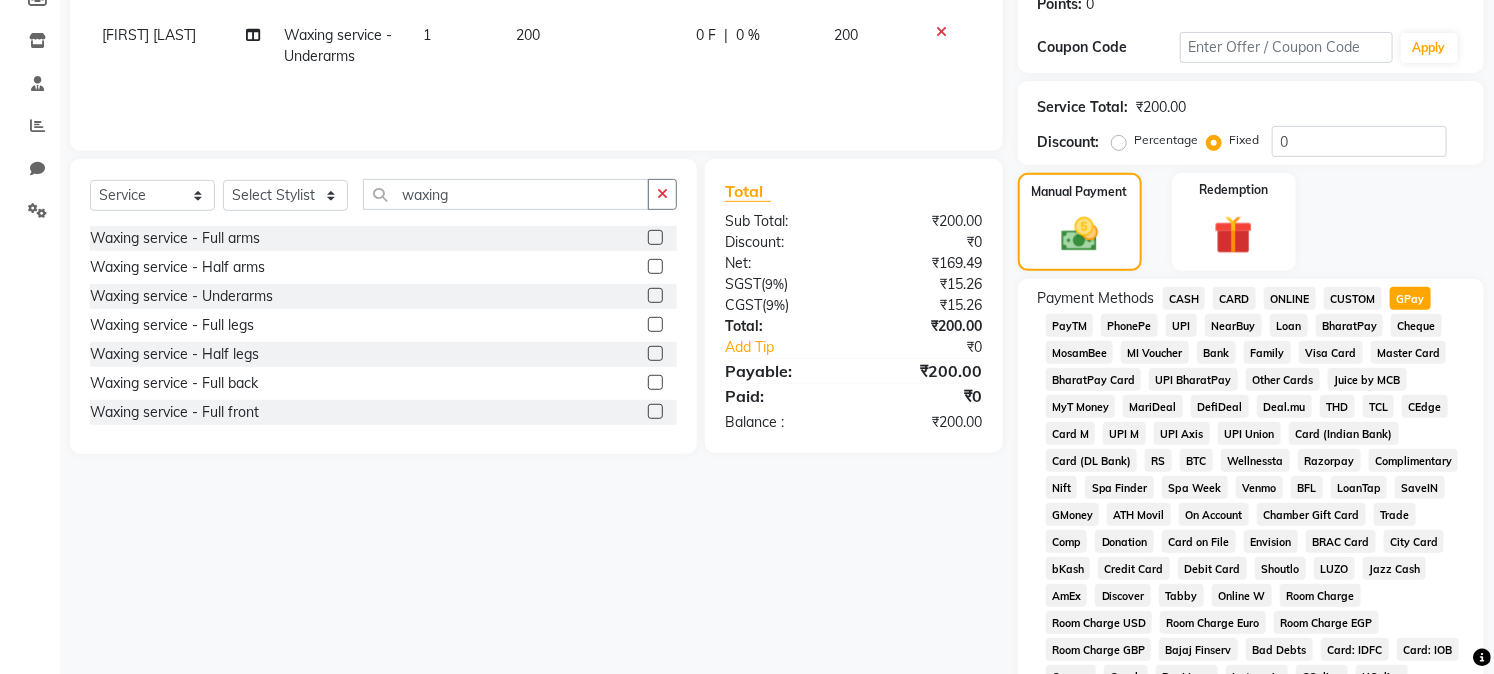 scroll, scrollTop: 311, scrollLeft: 0, axis: vertical 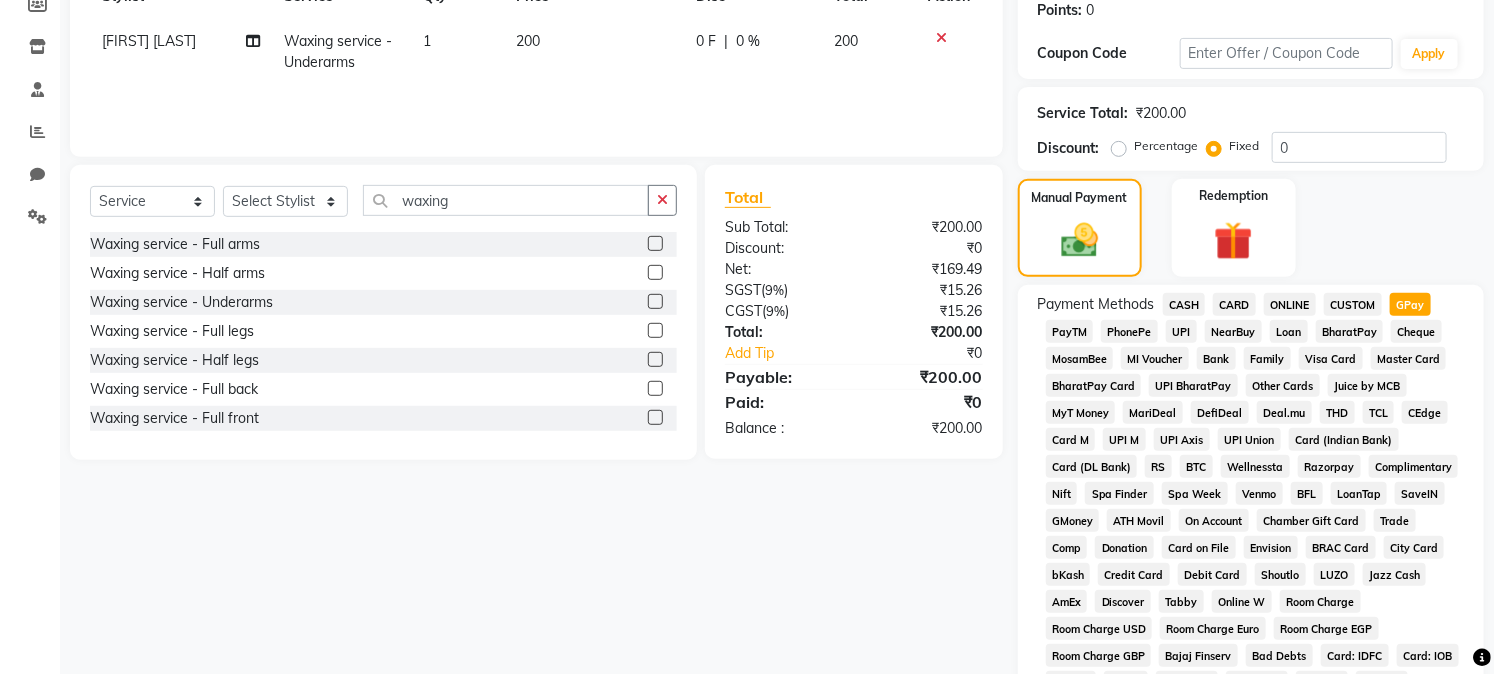 click on "Fixed" 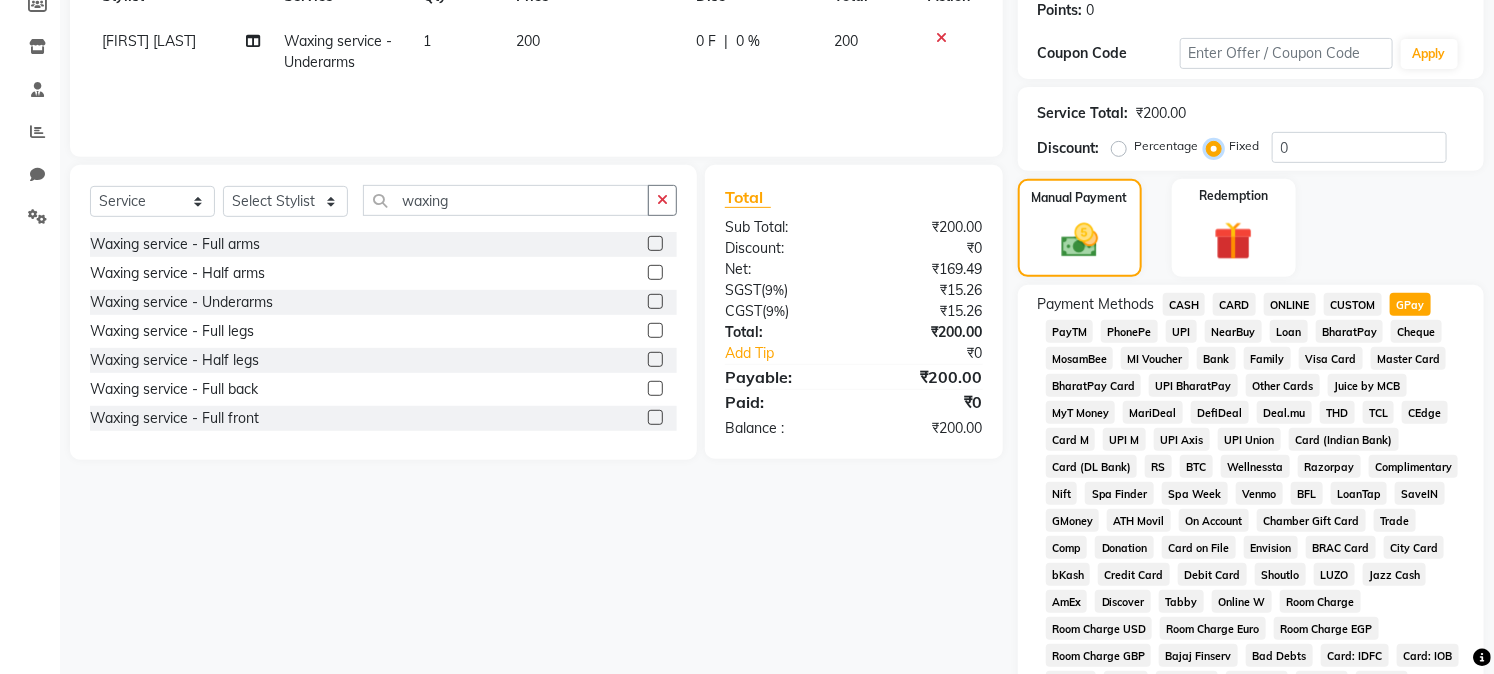 click on "Fixed" at bounding box center [1218, 146] 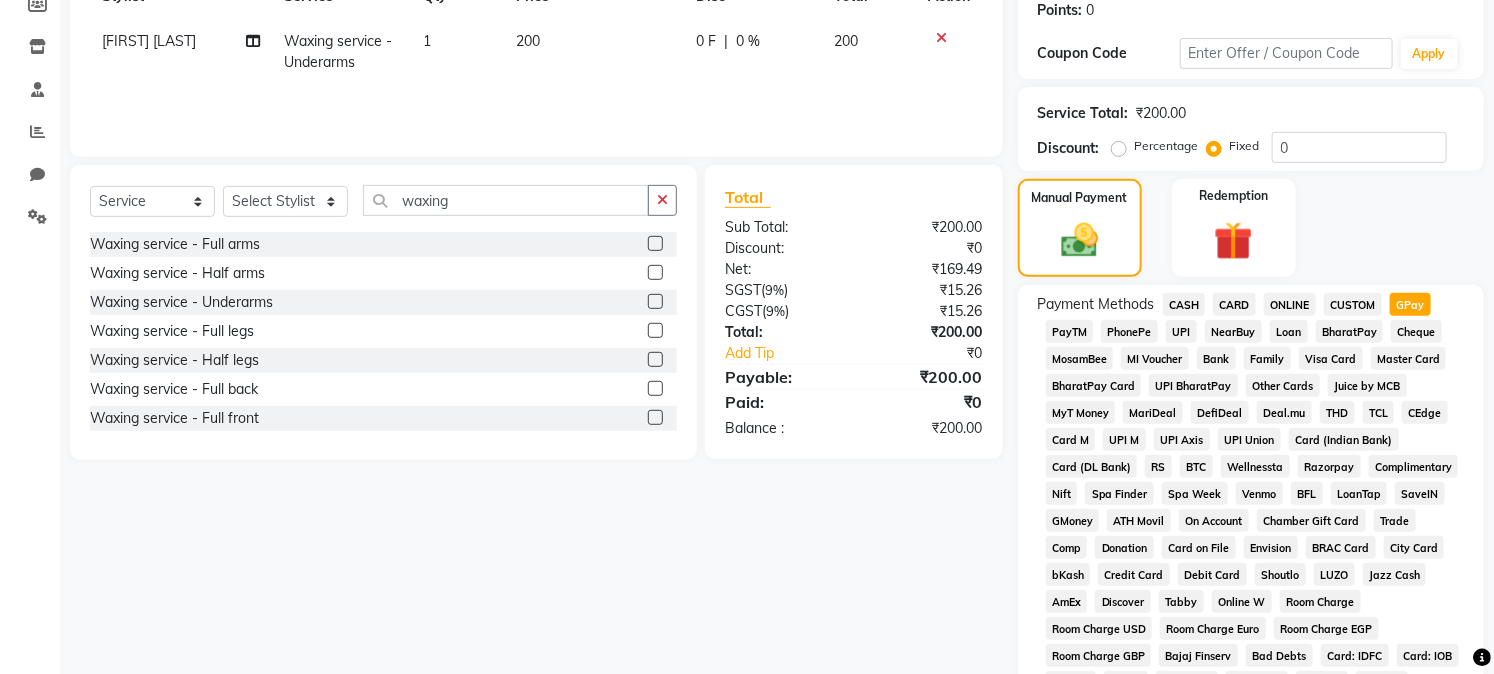 click 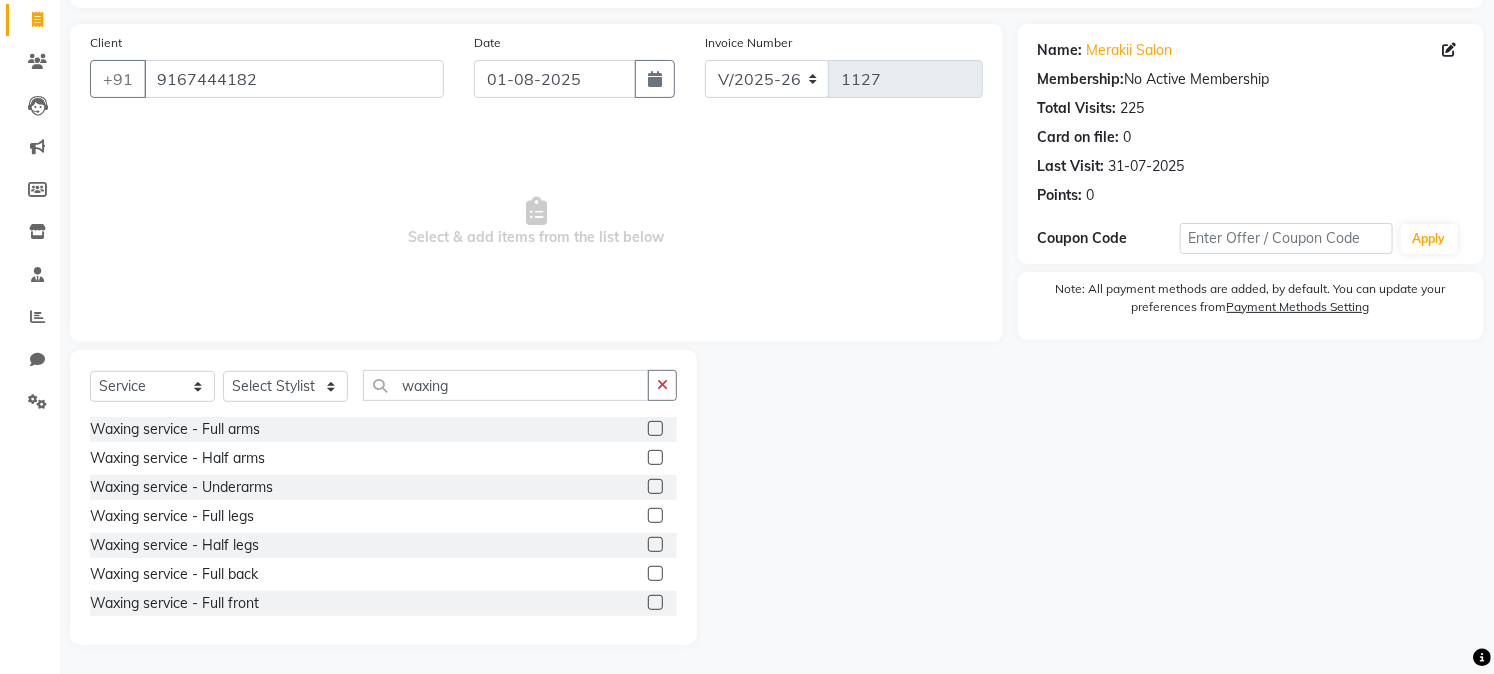 click on "Waxing service - Underarms" 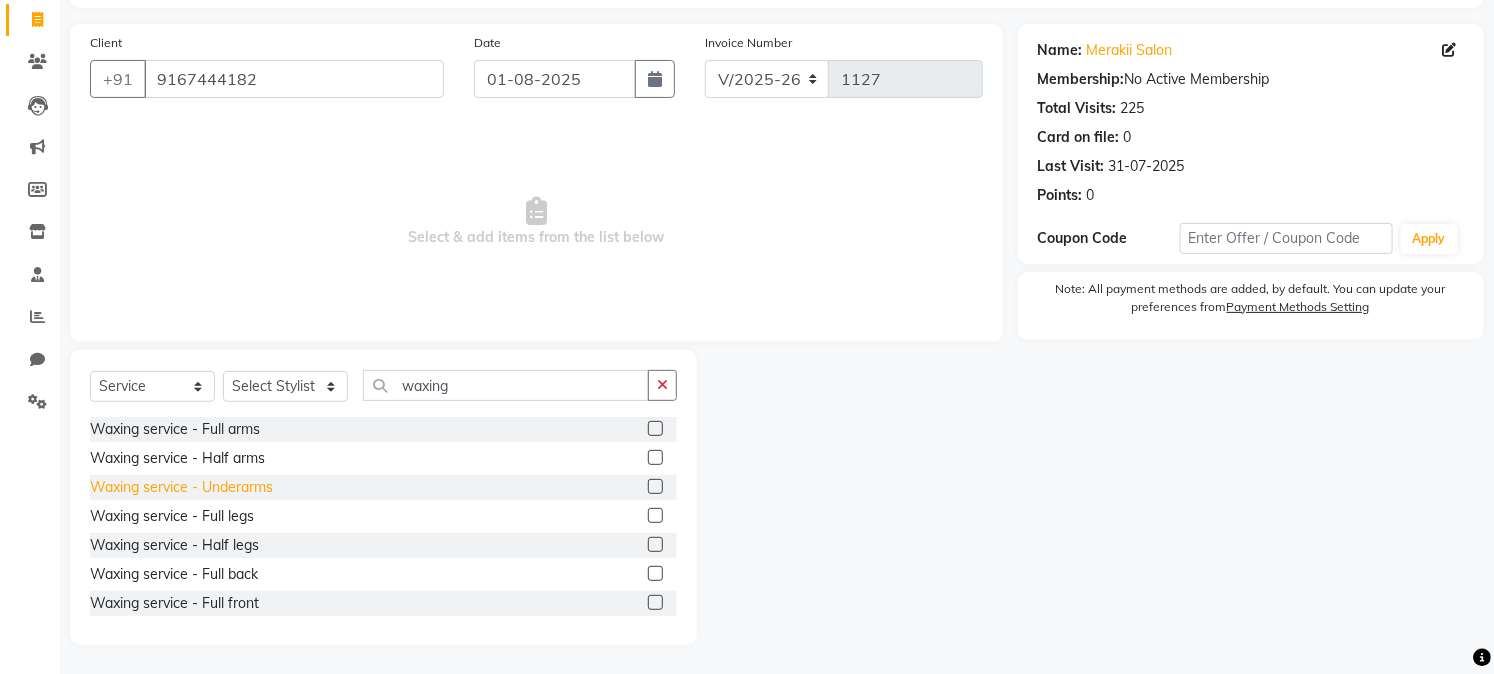 click on "Waxing service - Underarms" 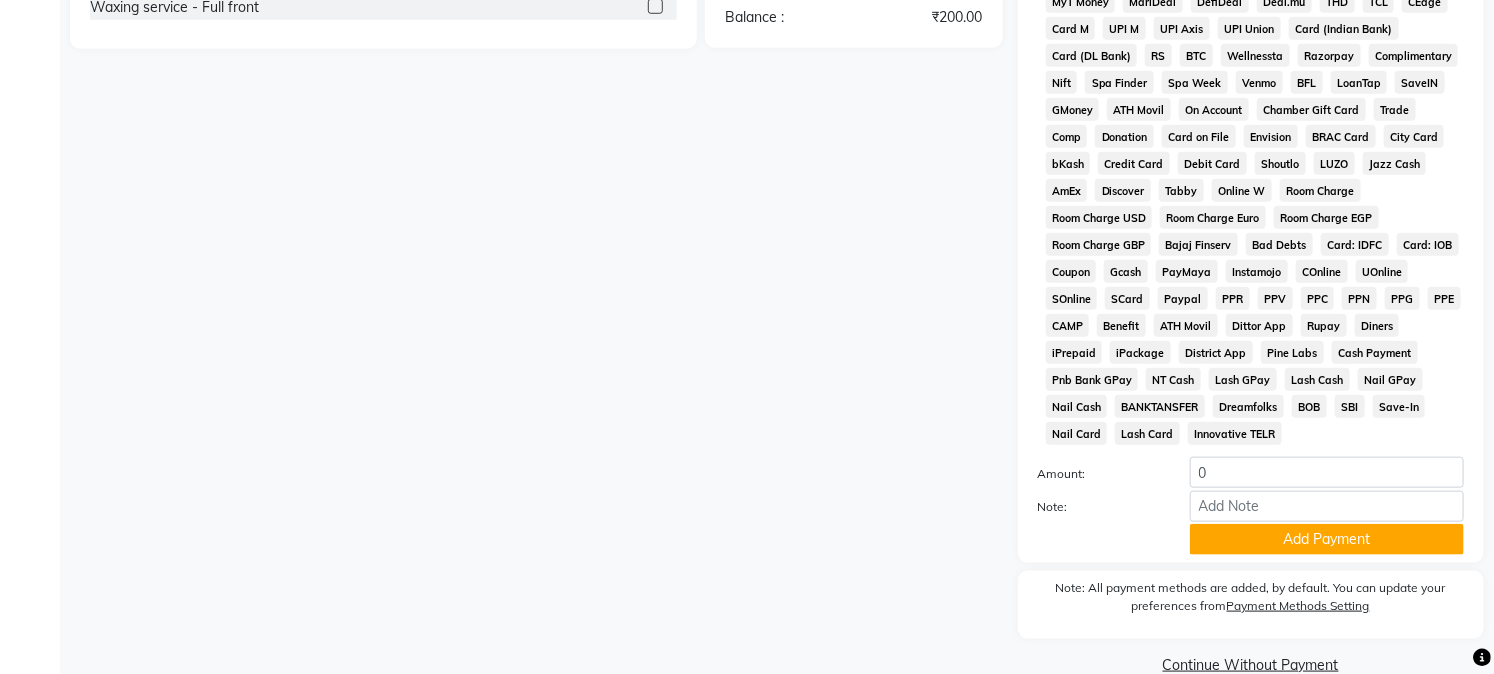 scroll, scrollTop: 725, scrollLeft: 0, axis: vertical 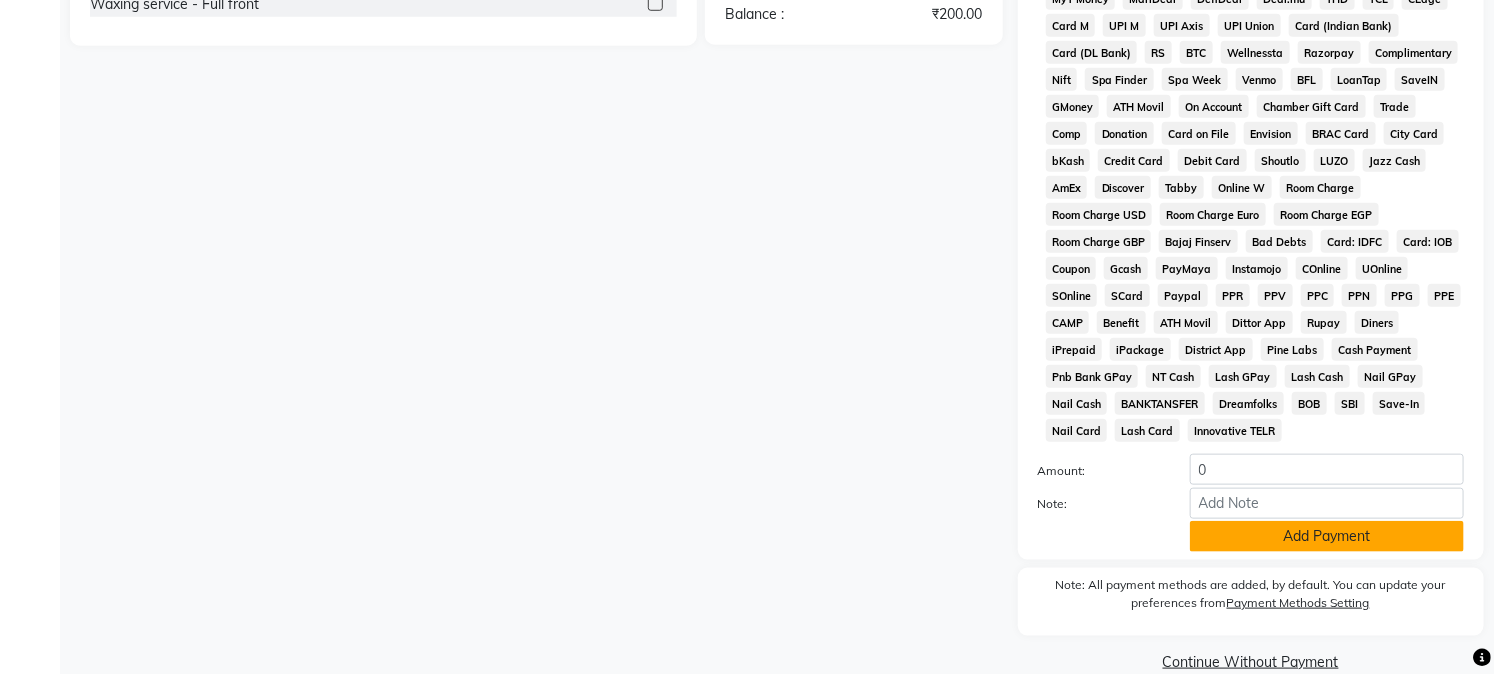 click on "Add Payment" 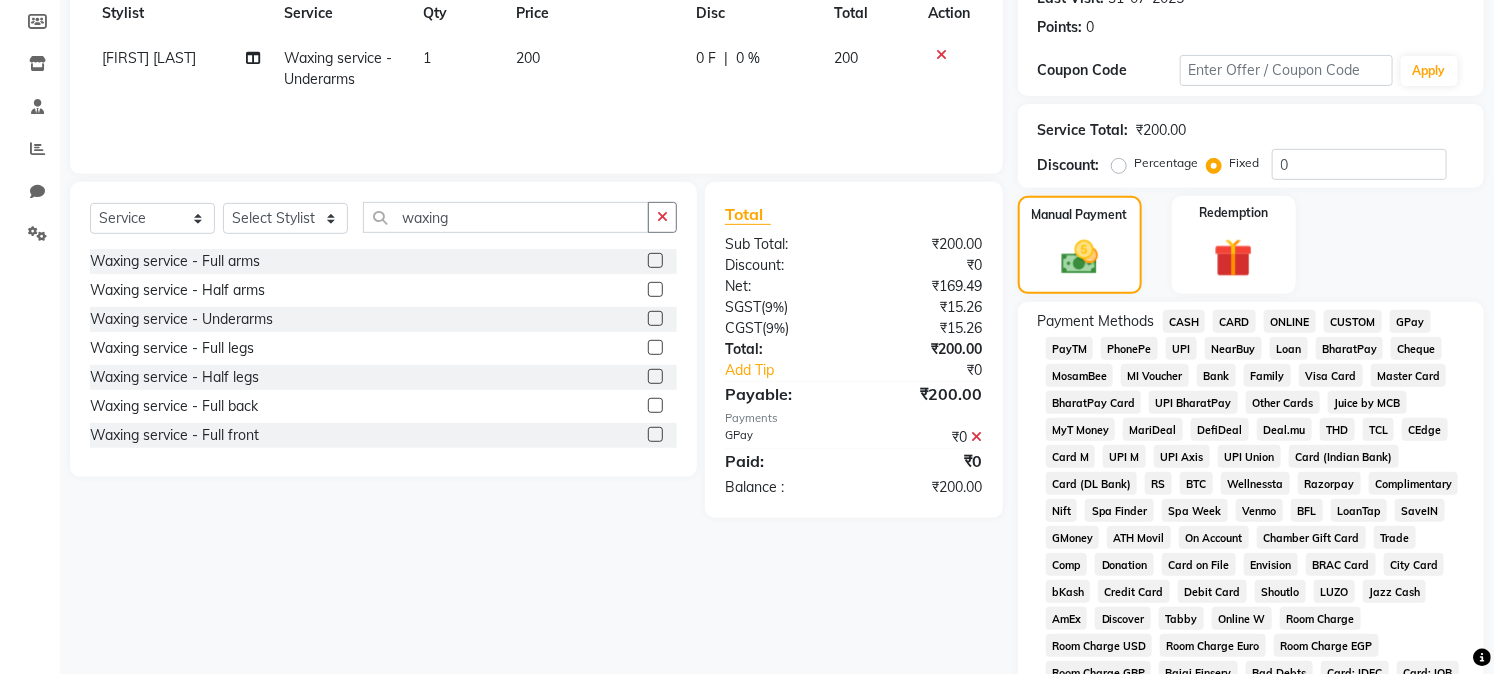 scroll, scrollTop: 287, scrollLeft: 0, axis: vertical 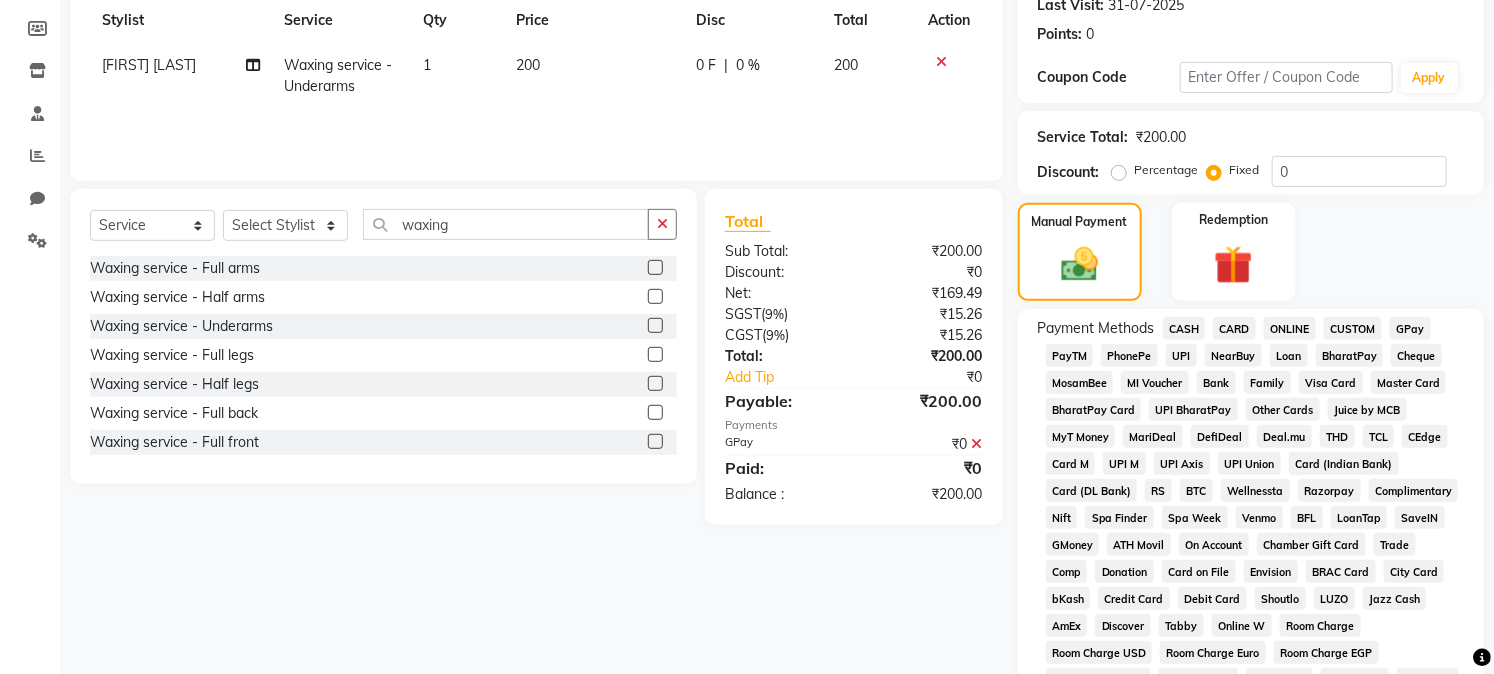 click 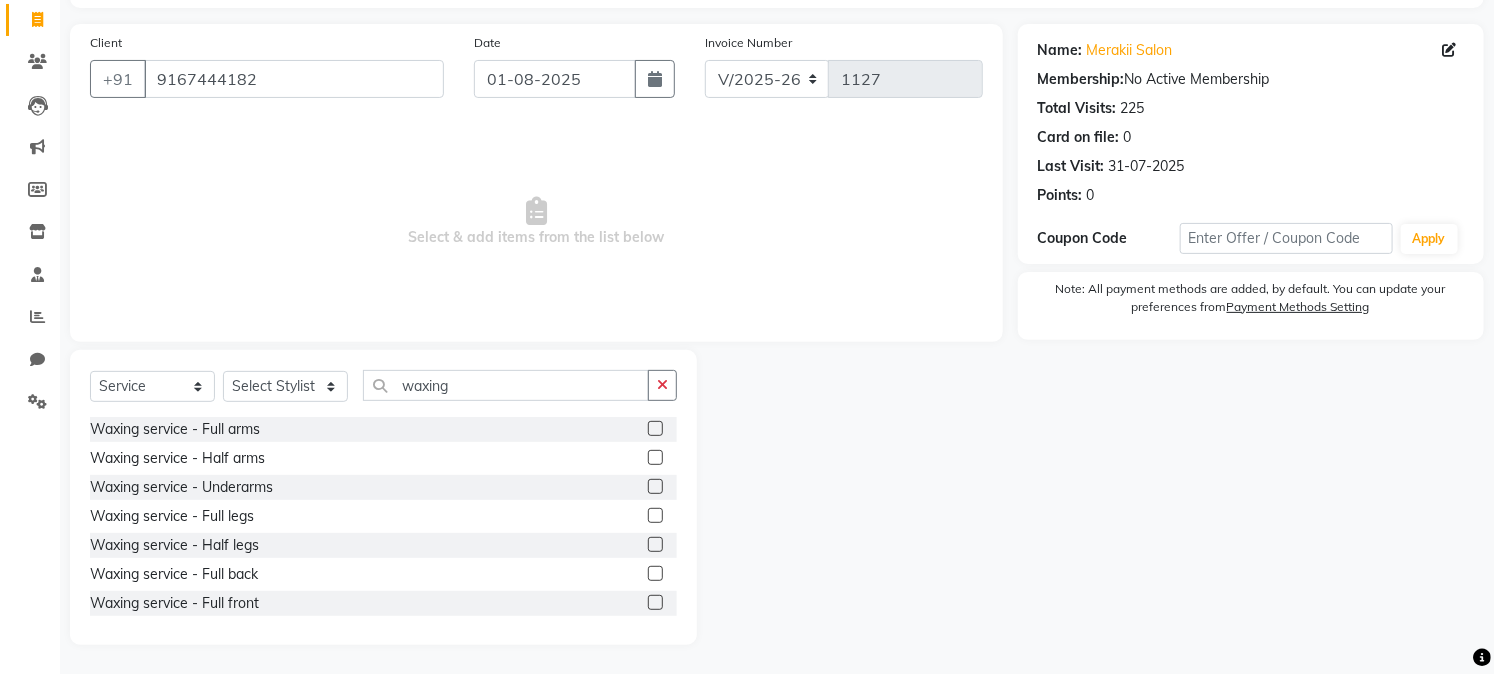 click on "Waxing service - Underarms" 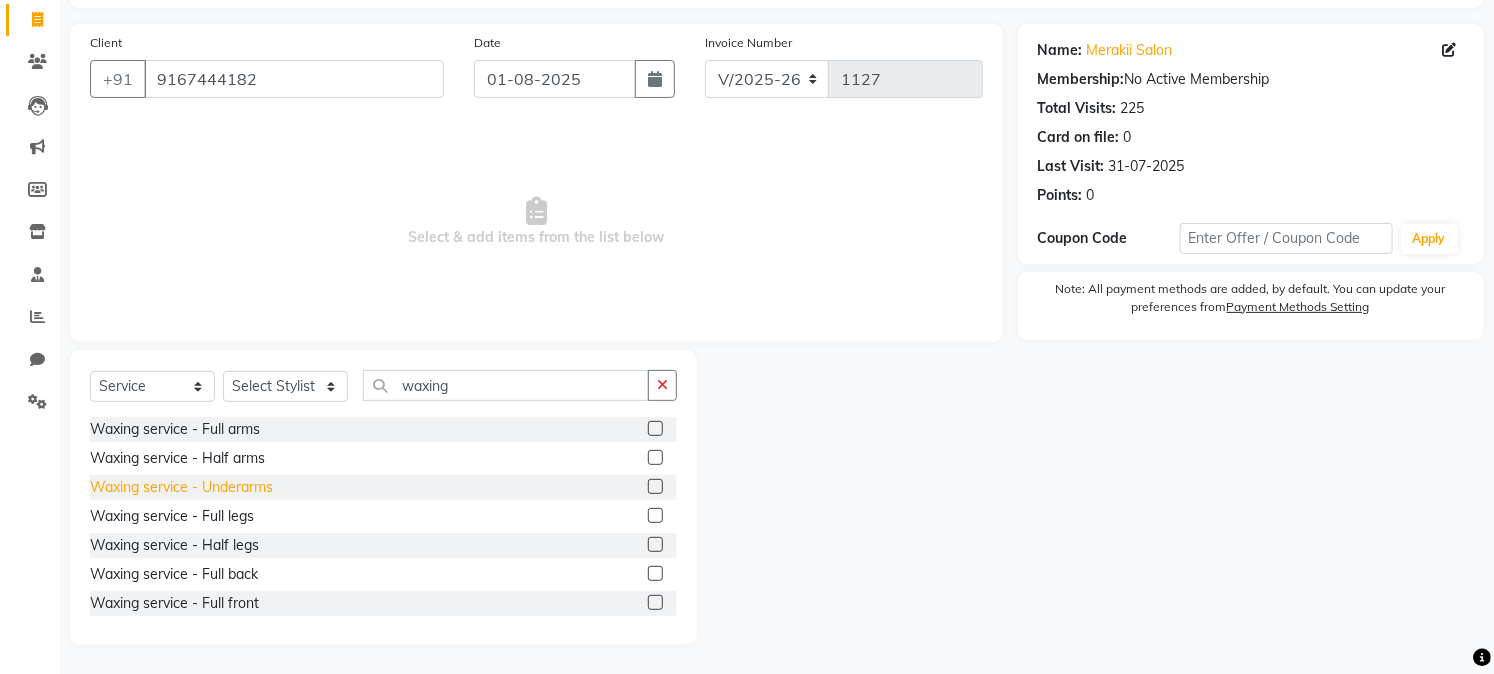 click on "Waxing service - Underarms" 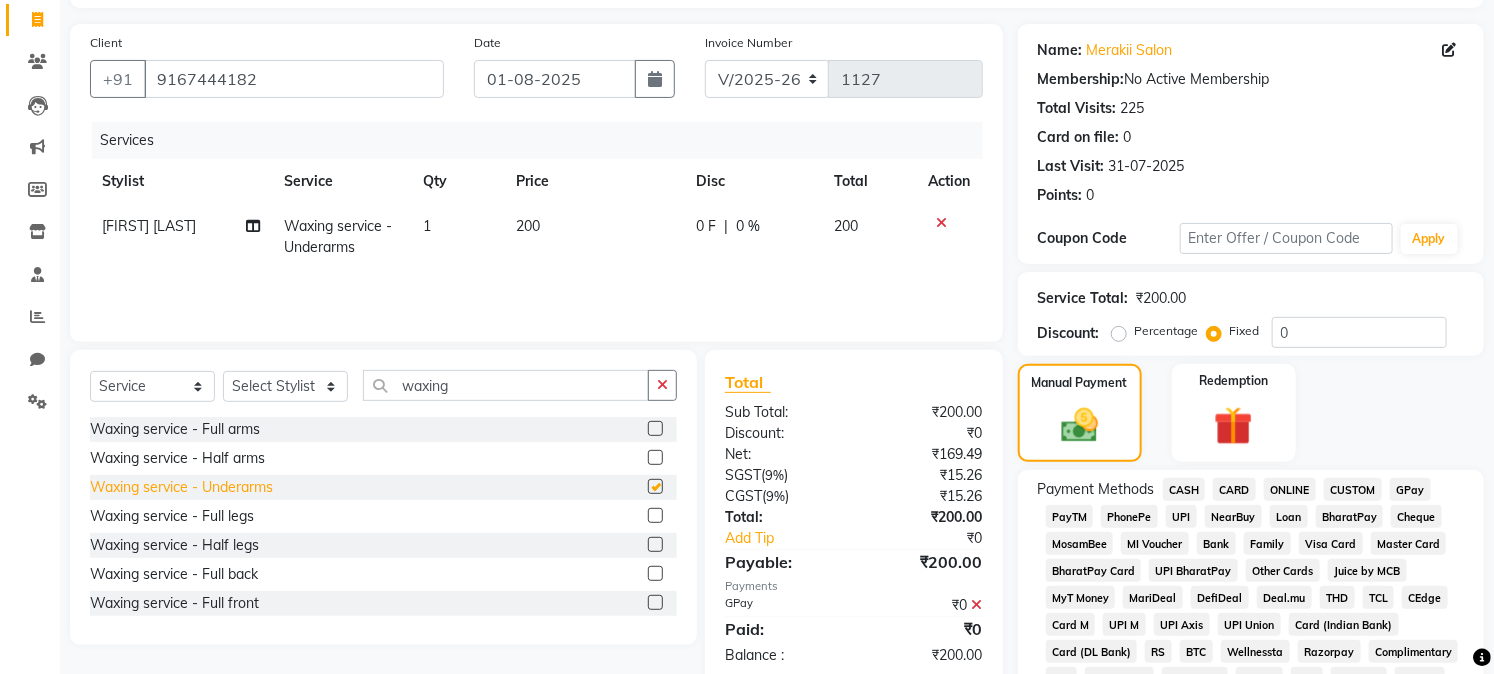 scroll, scrollTop: 287, scrollLeft: 0, axis: vertical 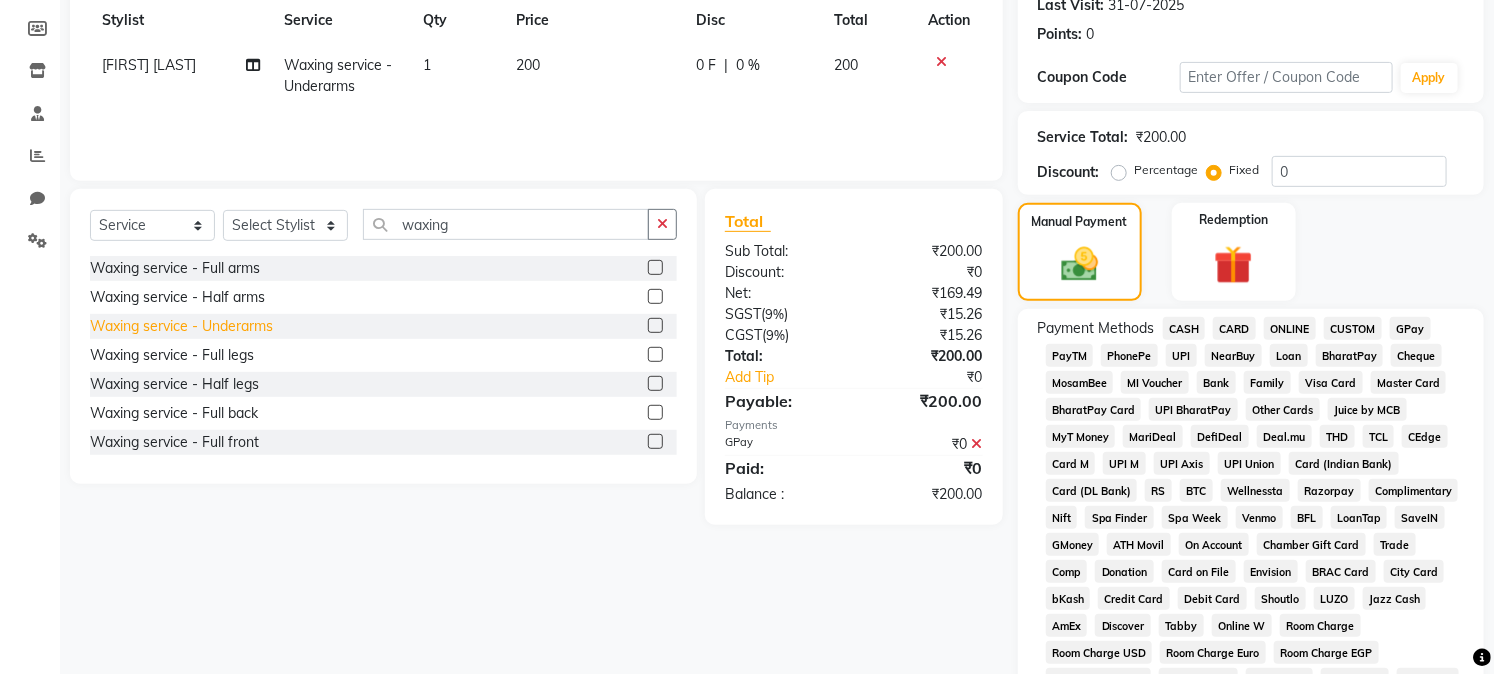 checkbox on "false" 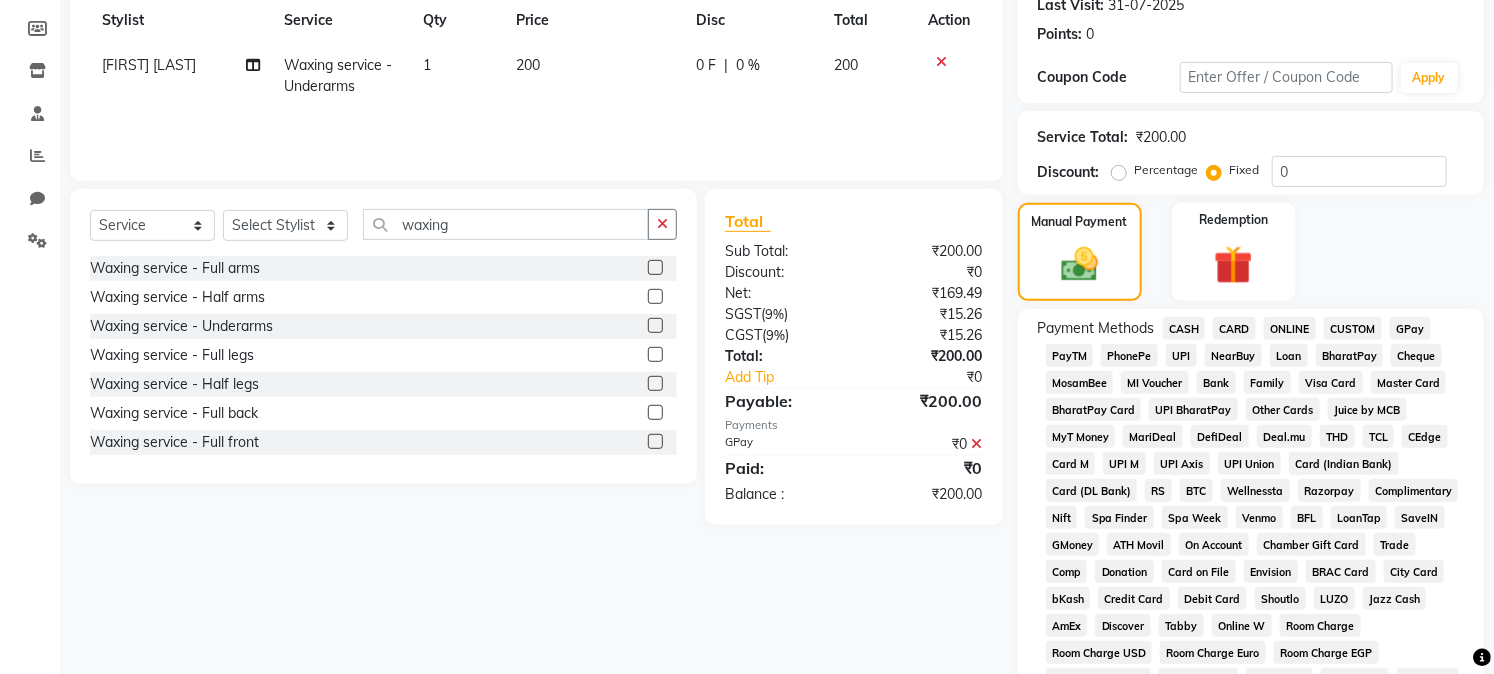click on "GPay" 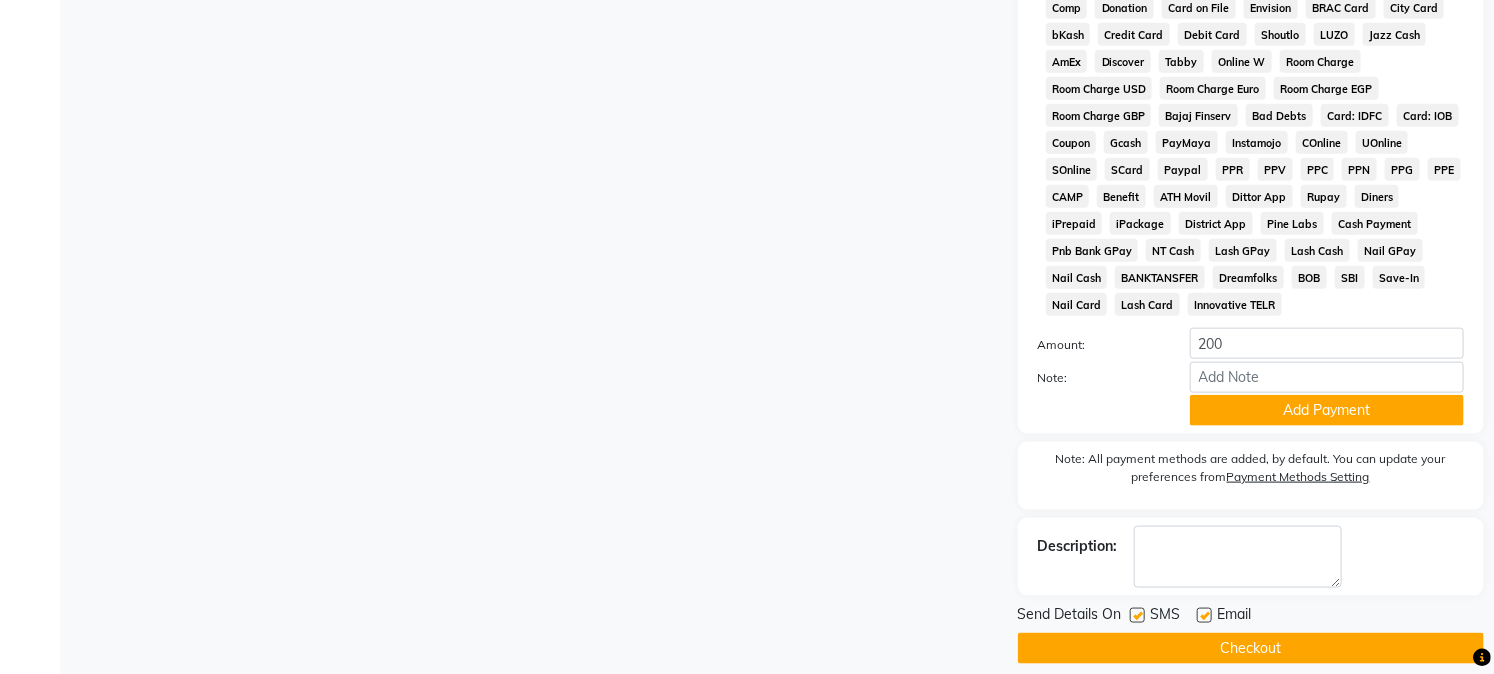 scroll, scrollTop: 853, scrollLeft: 0, axis: vertical 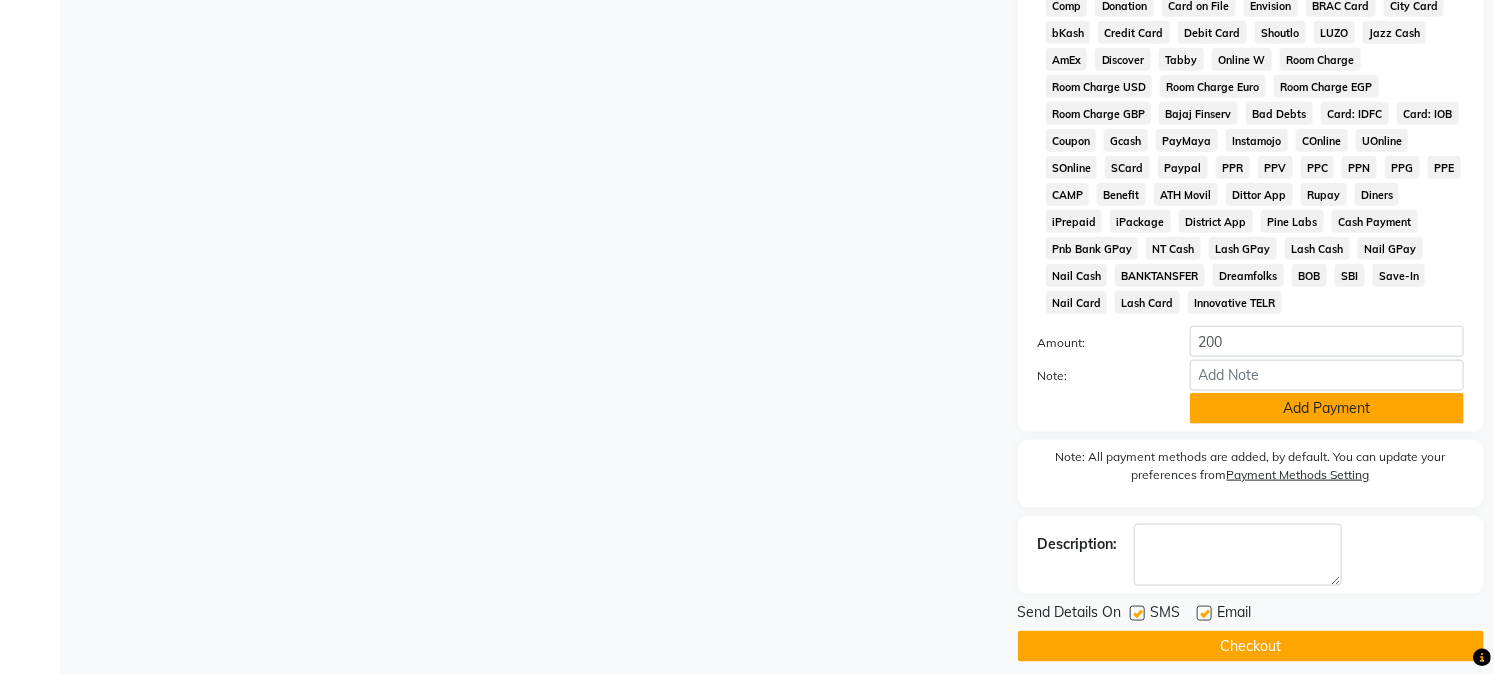 click on "Add Payment" 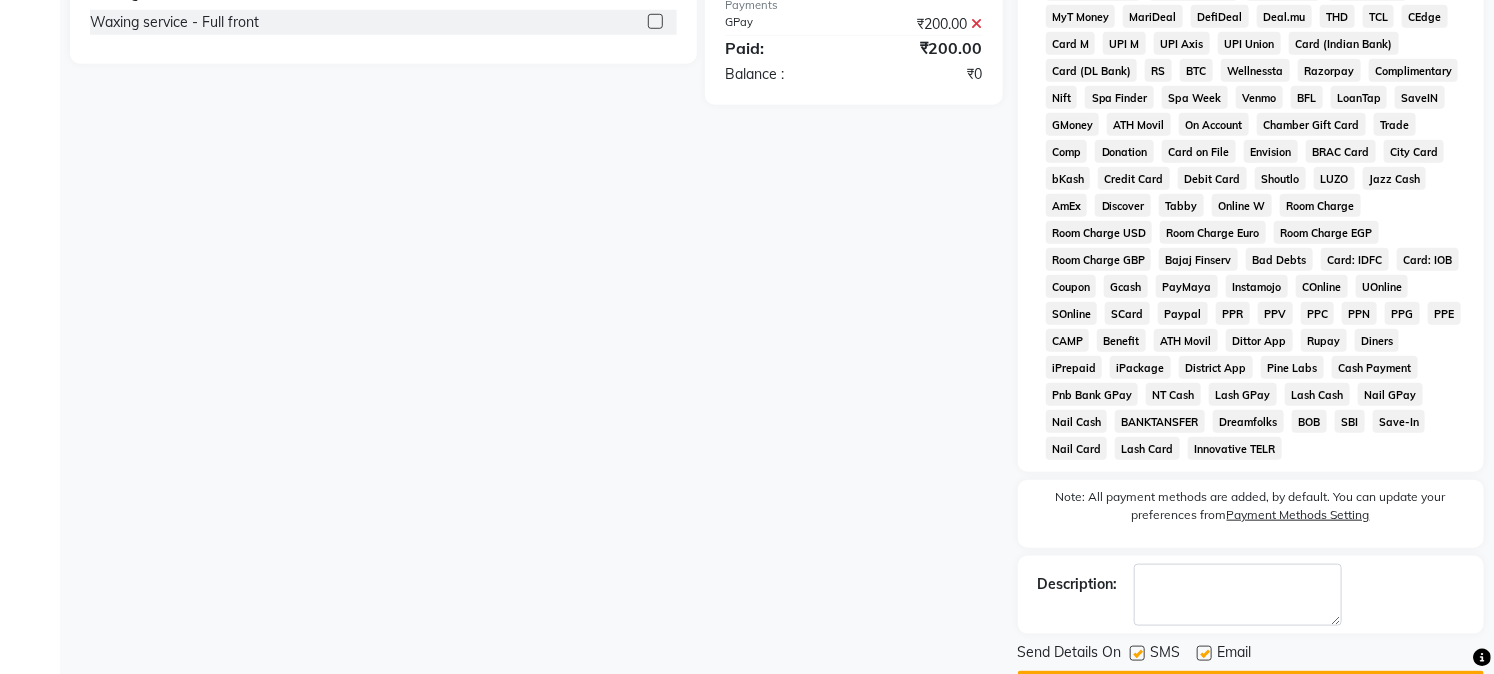 scroll, scrollTop: 770, scrollLeft: 0, axis: vertical 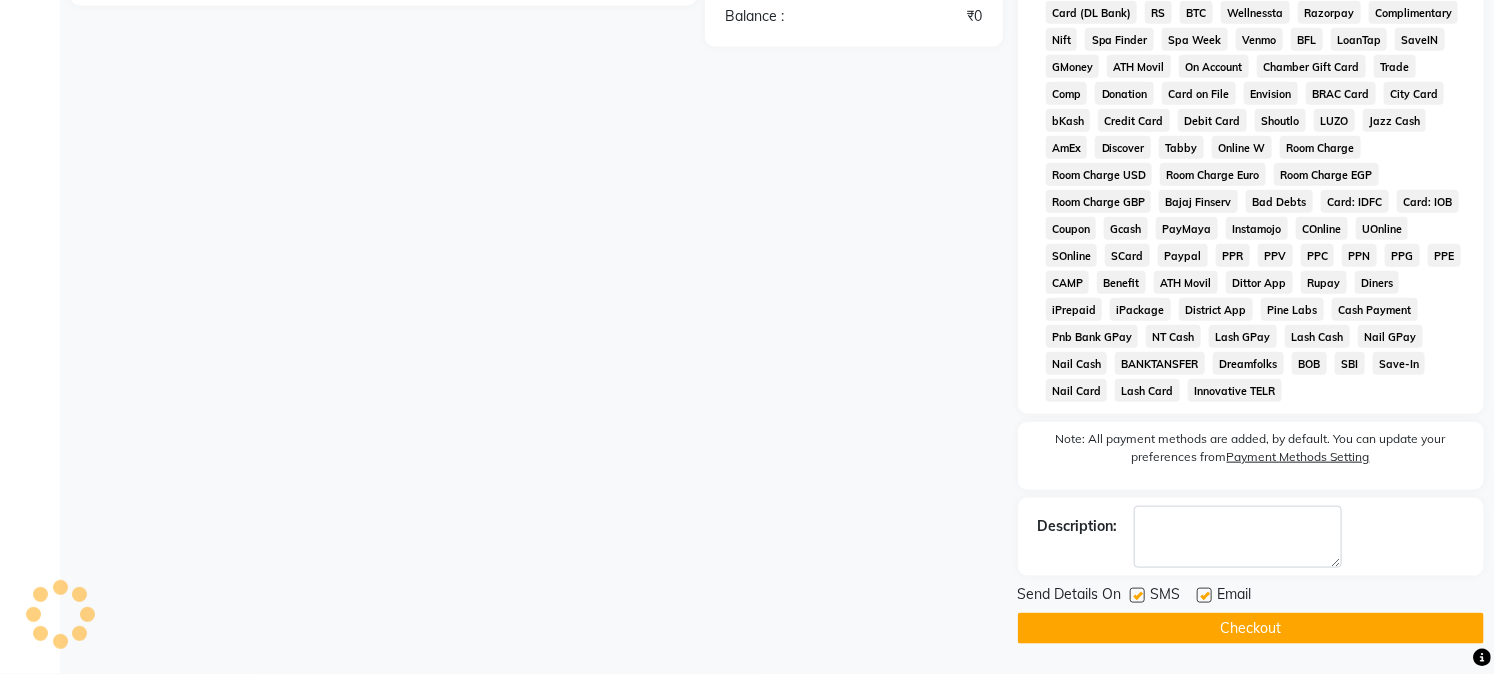 click on "Checkout" 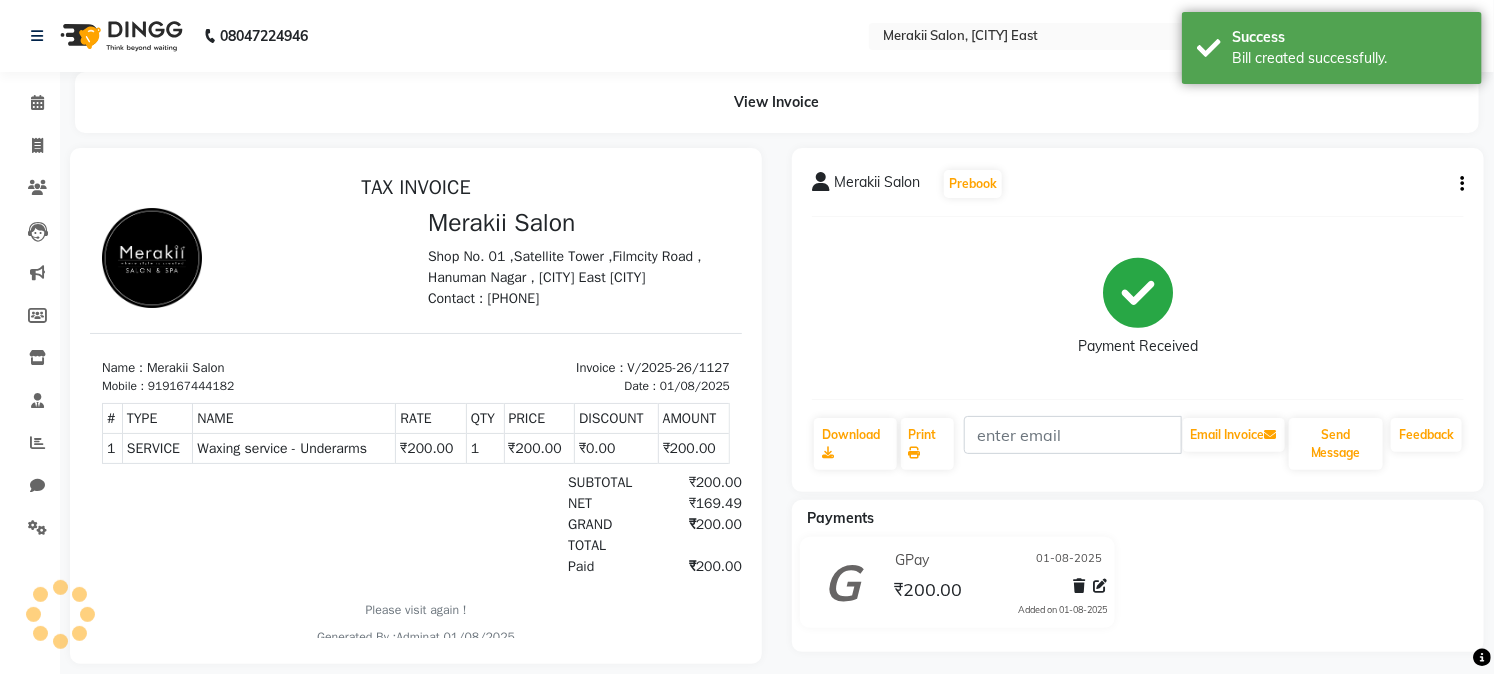 scroll, scrollTop: 0, scrollLeft: 0, axis: both 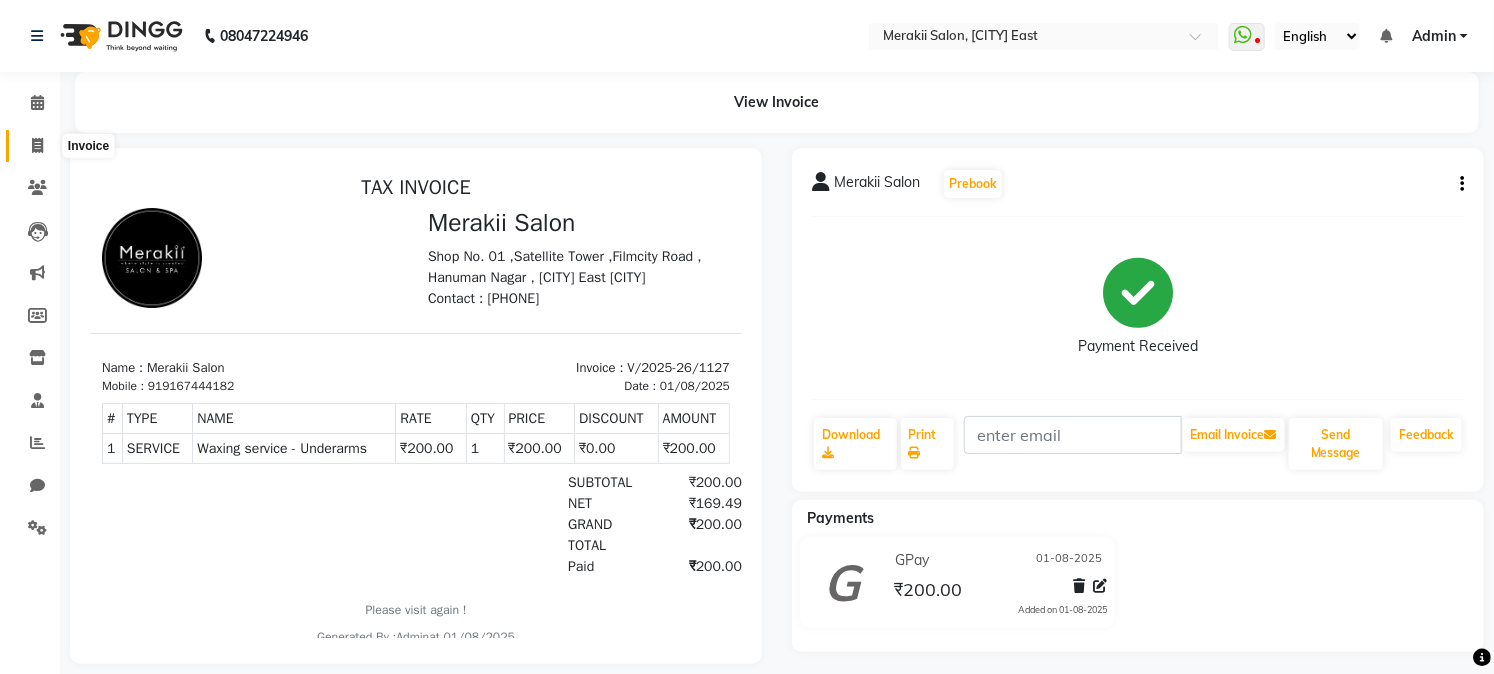 click 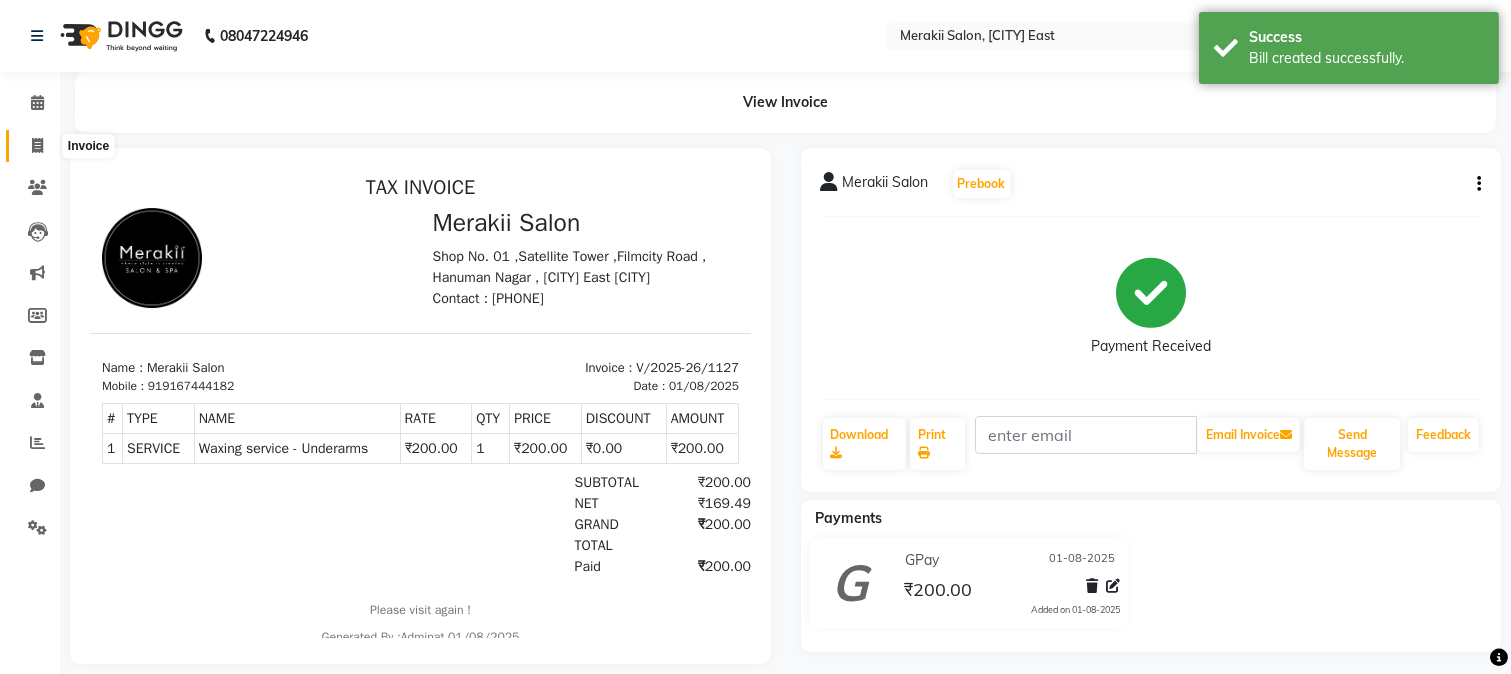 select on "7791" 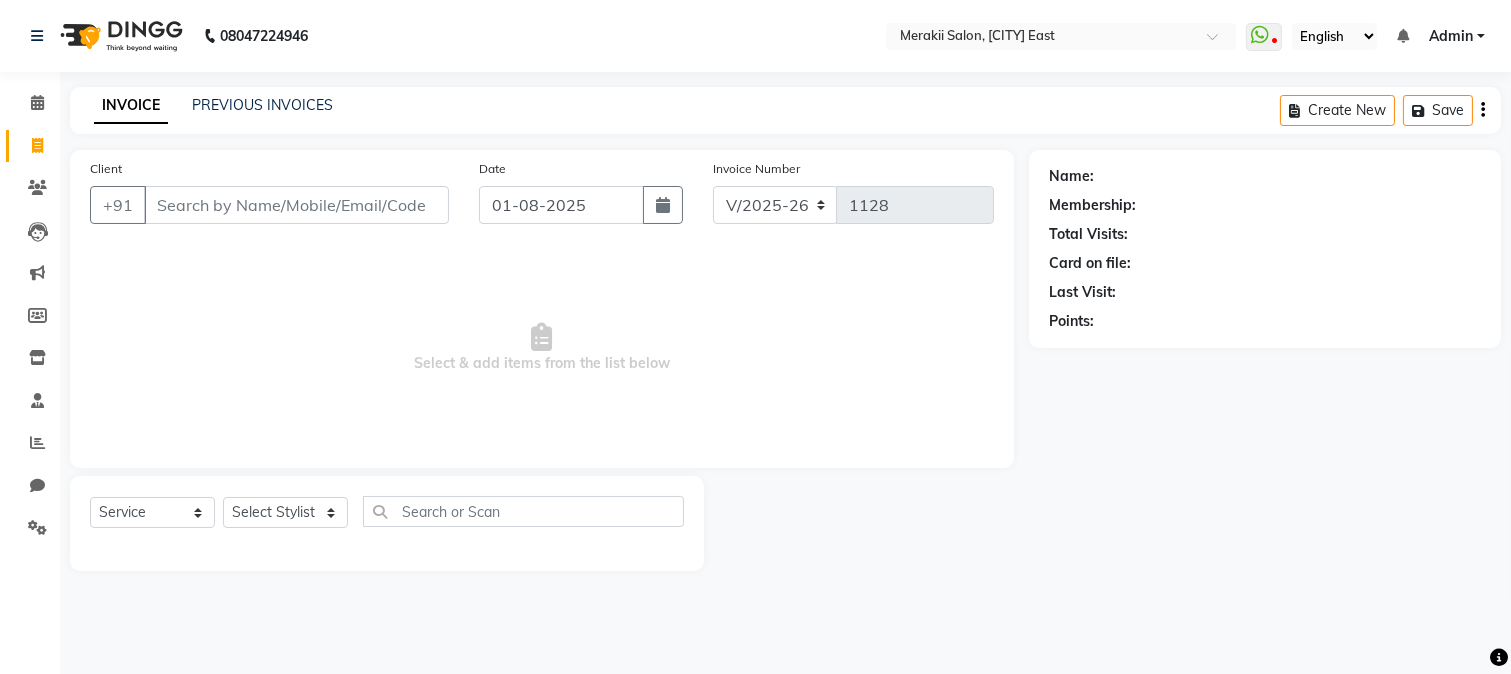 click on "Client" at bounding box center (296, 205) 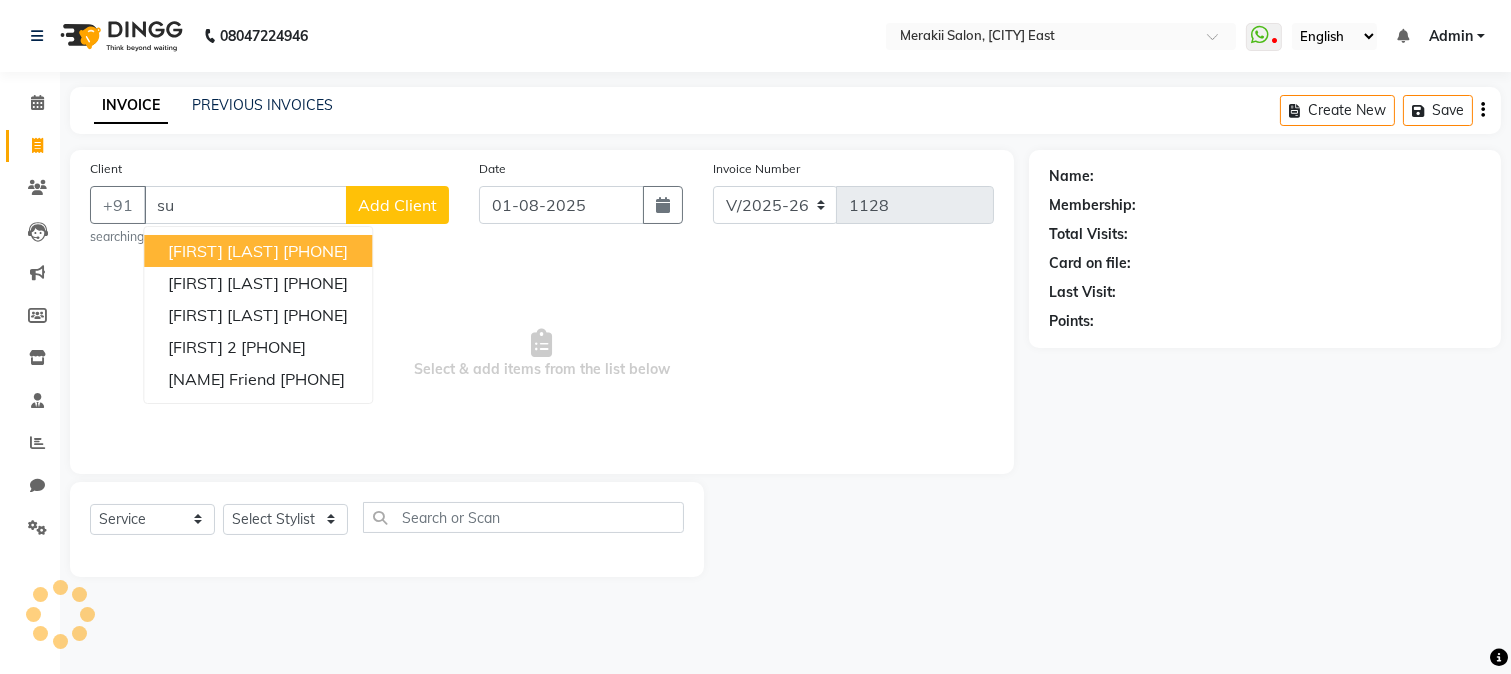 type on "s" 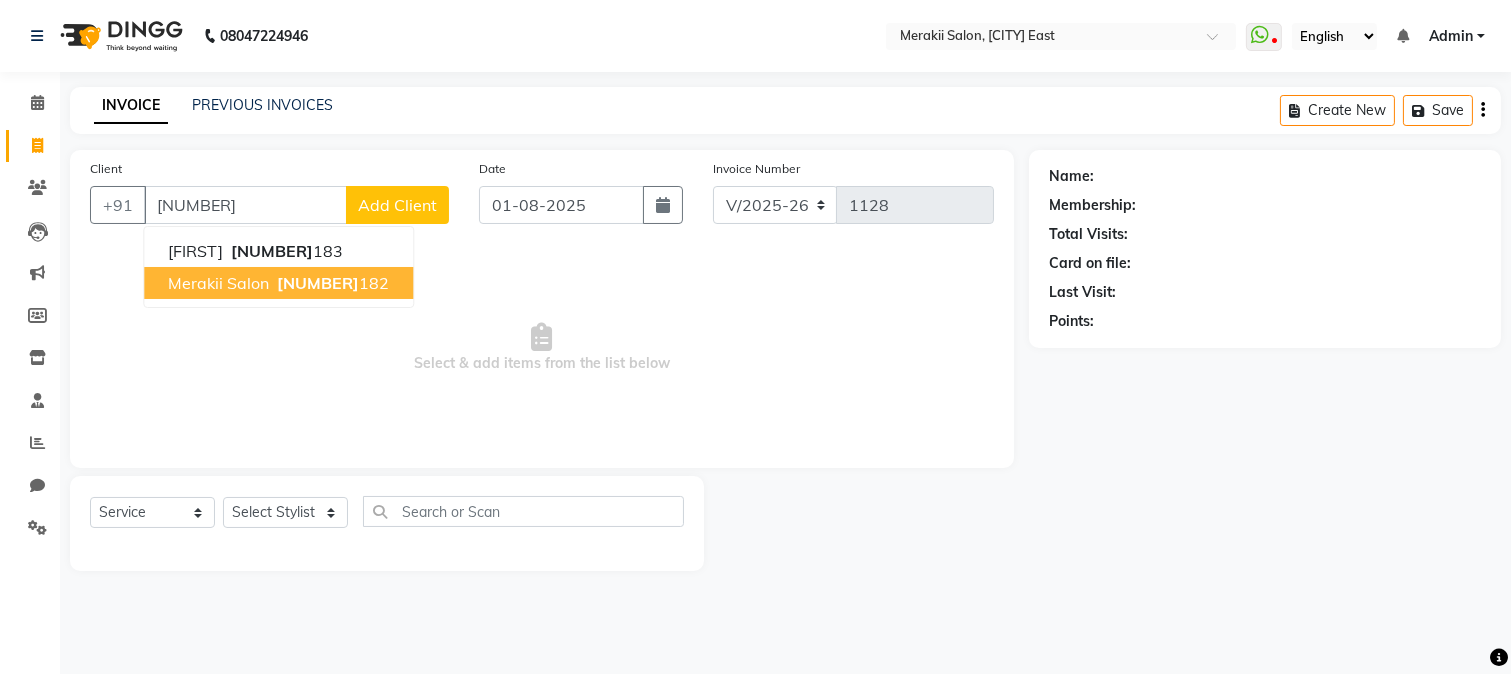 click on "Merakii Salon" at bounding box center (218, 283) 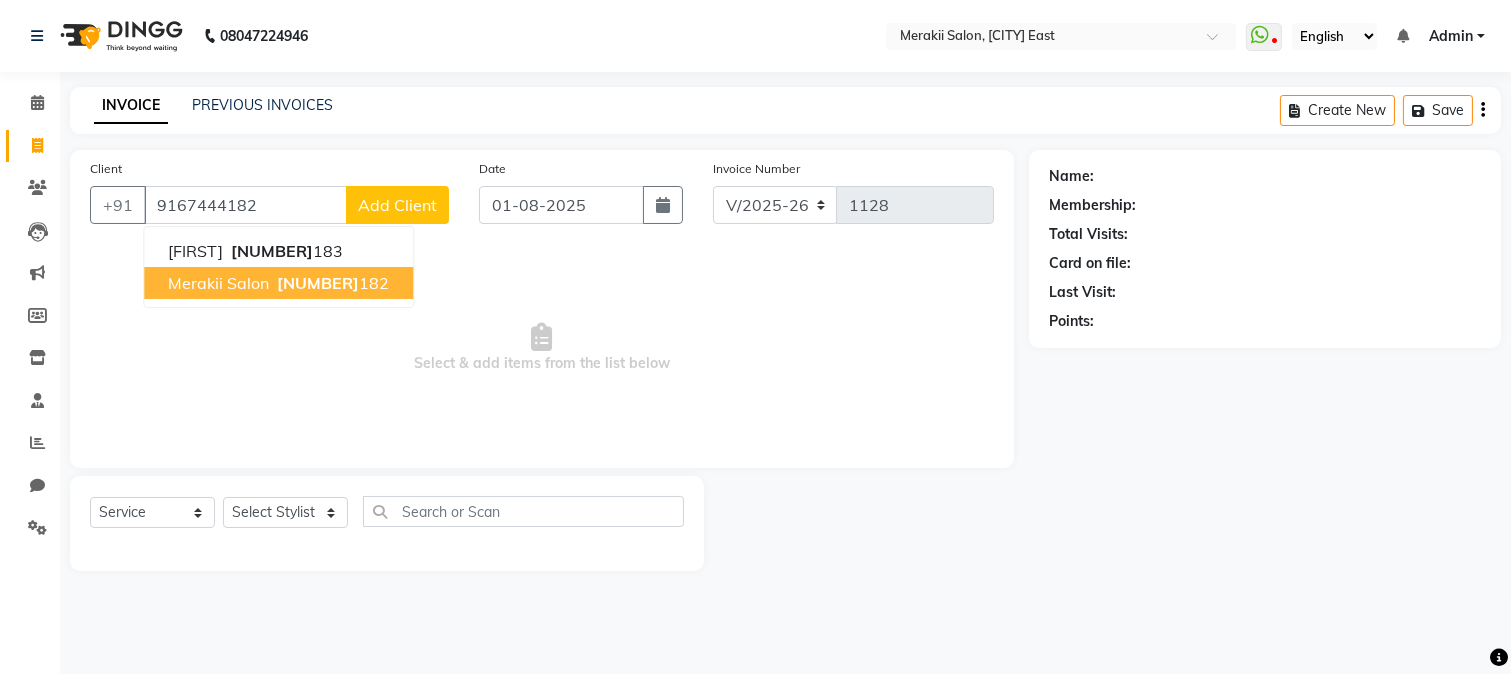 type on "9167444182" 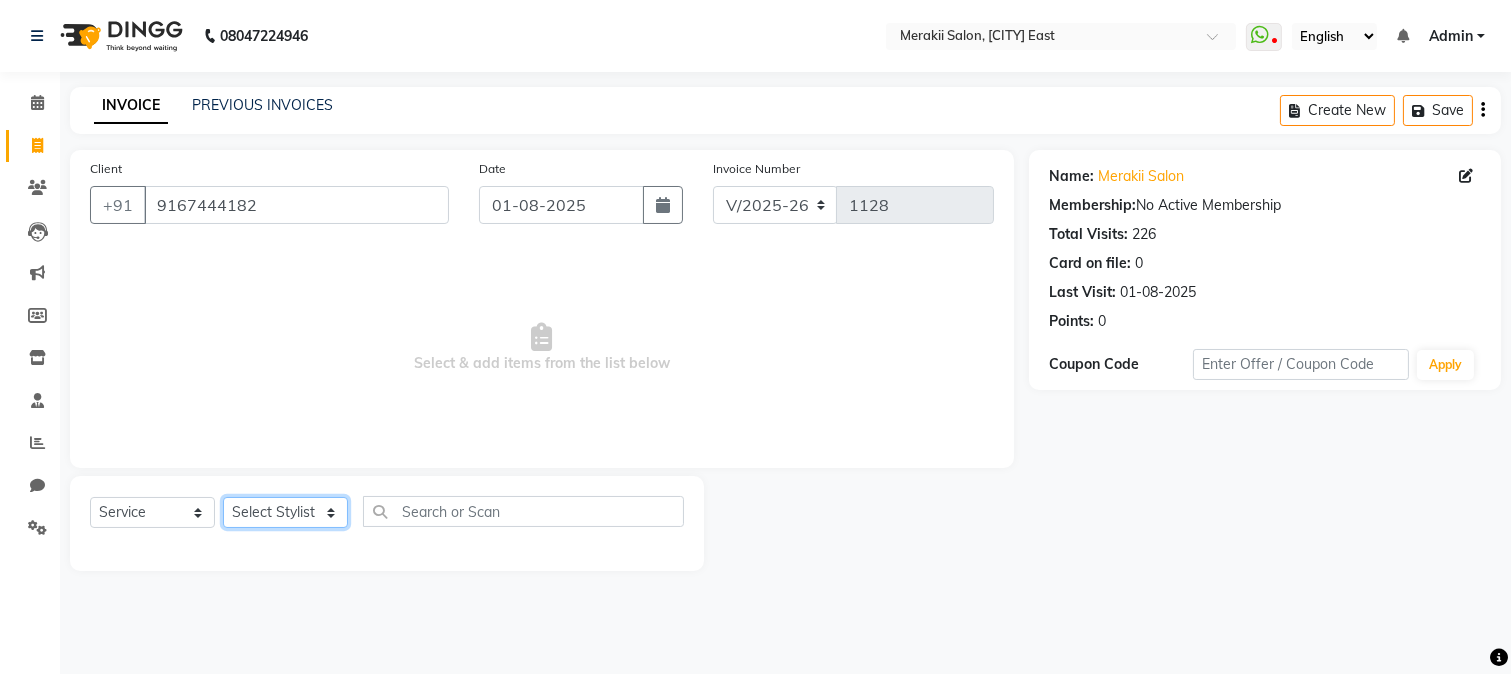 click on "Select Service Product Membership Package Voucher Prepaid Gift Card Select Stylist [FIRST] [LAST] [FIRST] [LAST] [FIRST] [LAST] [FIRST] [LAST] [FIRST] waxing" 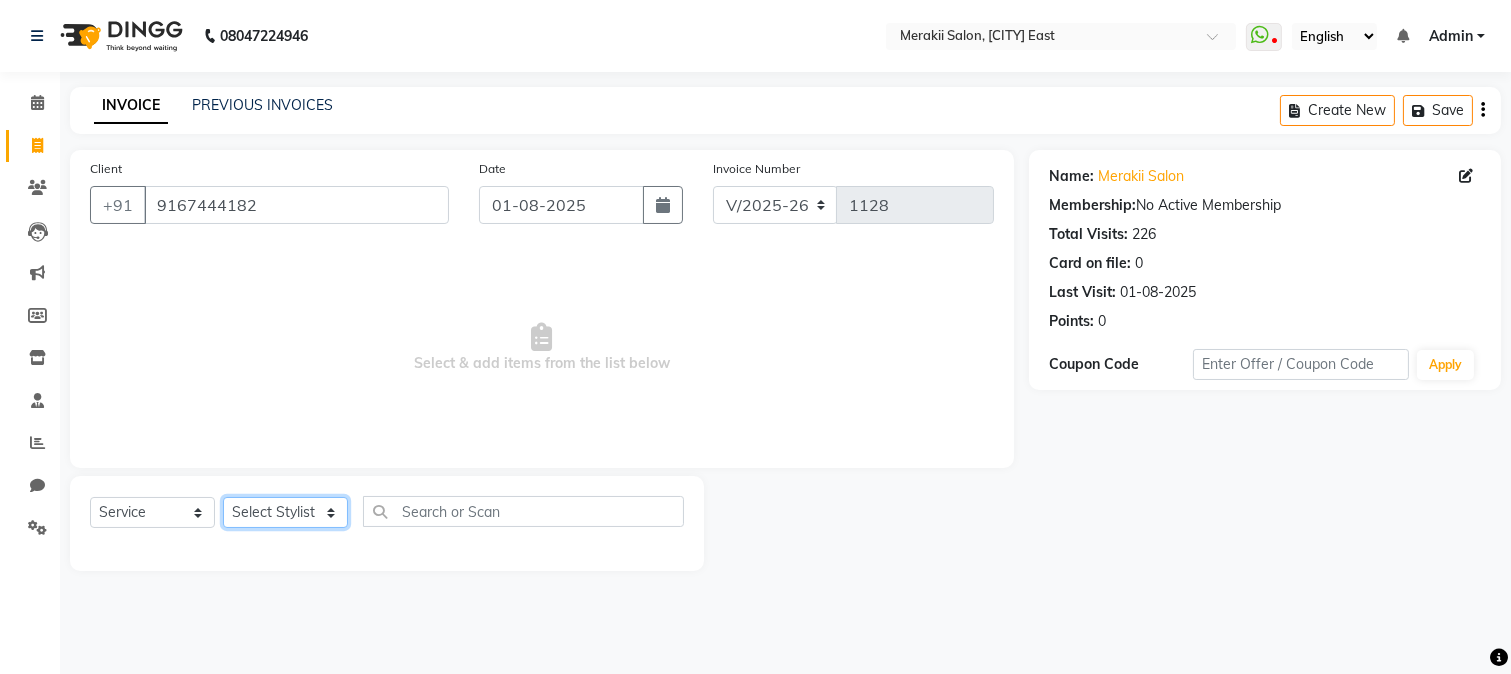 select on "74850" 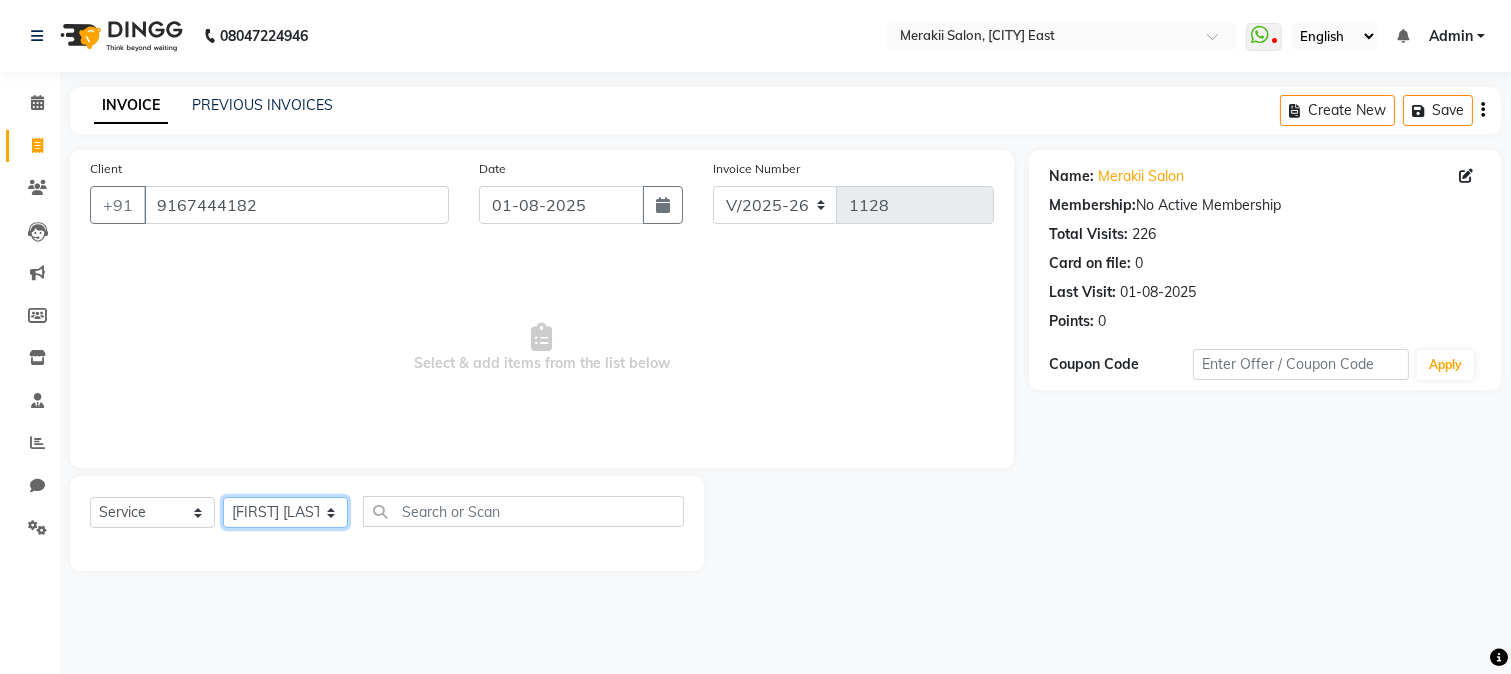 click on "Select Service Product Membership Package Voucher Prepaid Gift Card Select Stylist [FIRST] [LAST] [FIRST] [LAST] [FIRST] [LAST] [FIRST] [LAST] [FIRST] waxing" 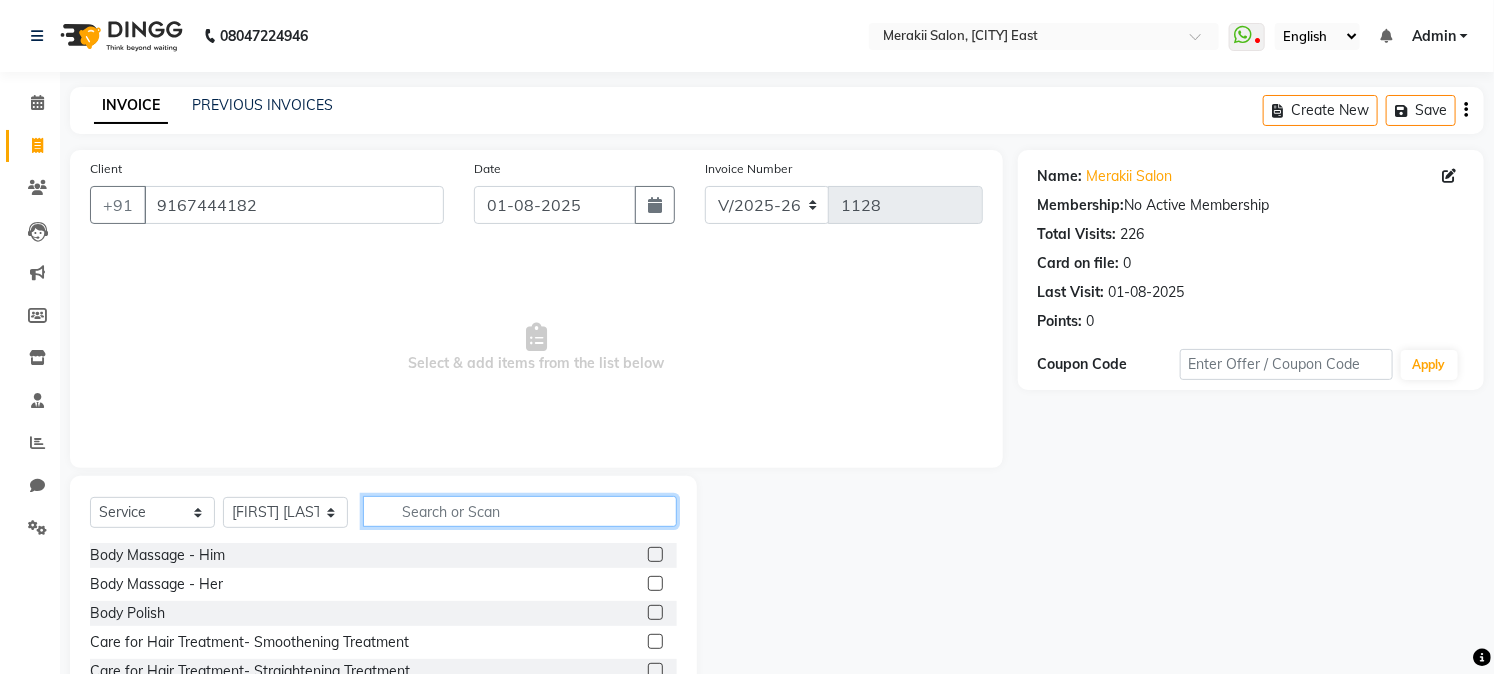 click 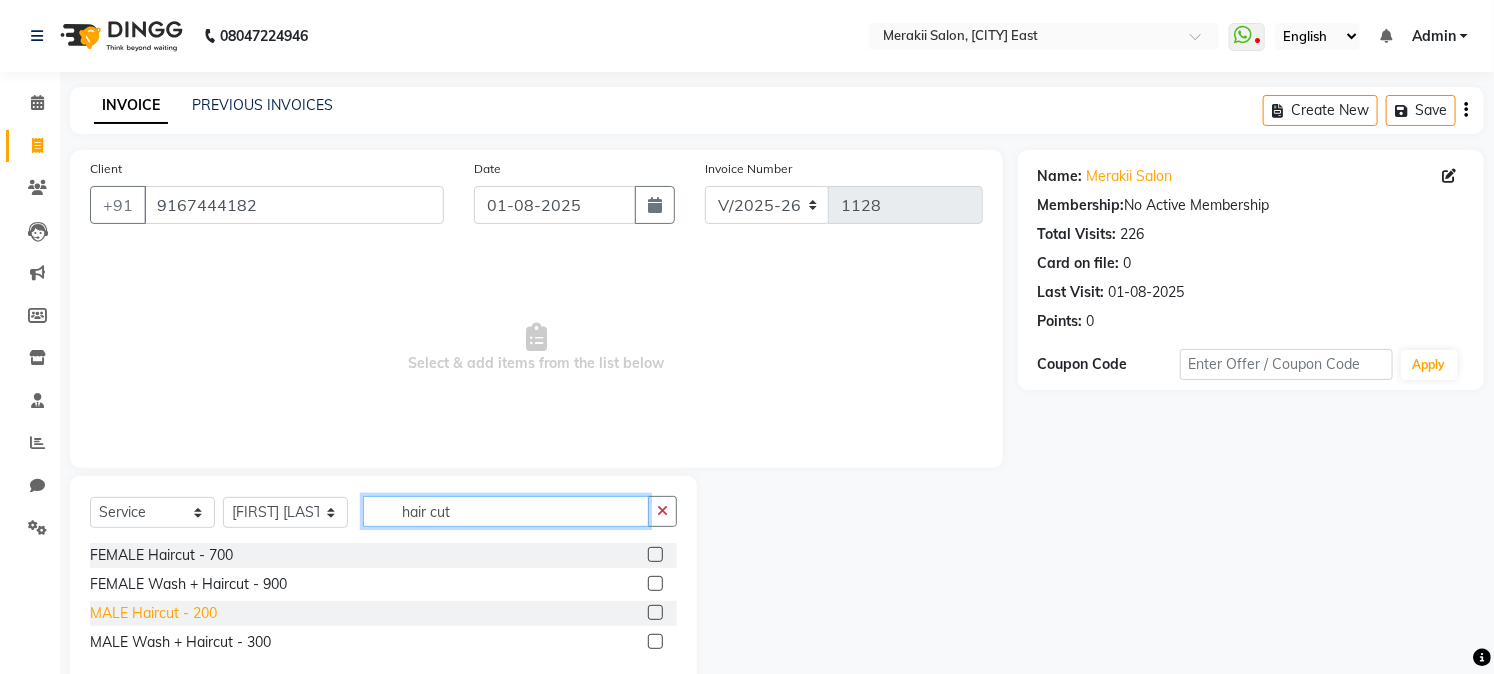 type on "hair cut" 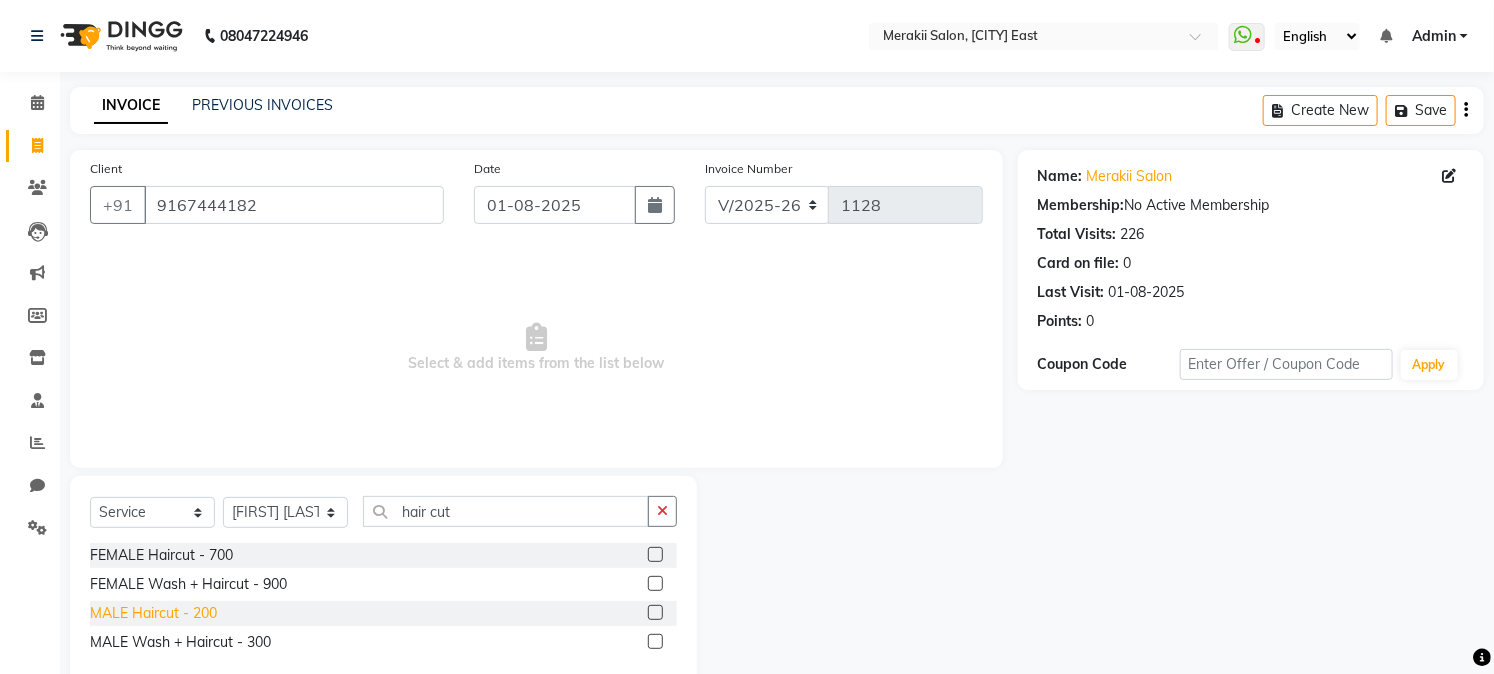 click on "MALE Haircut - 200" 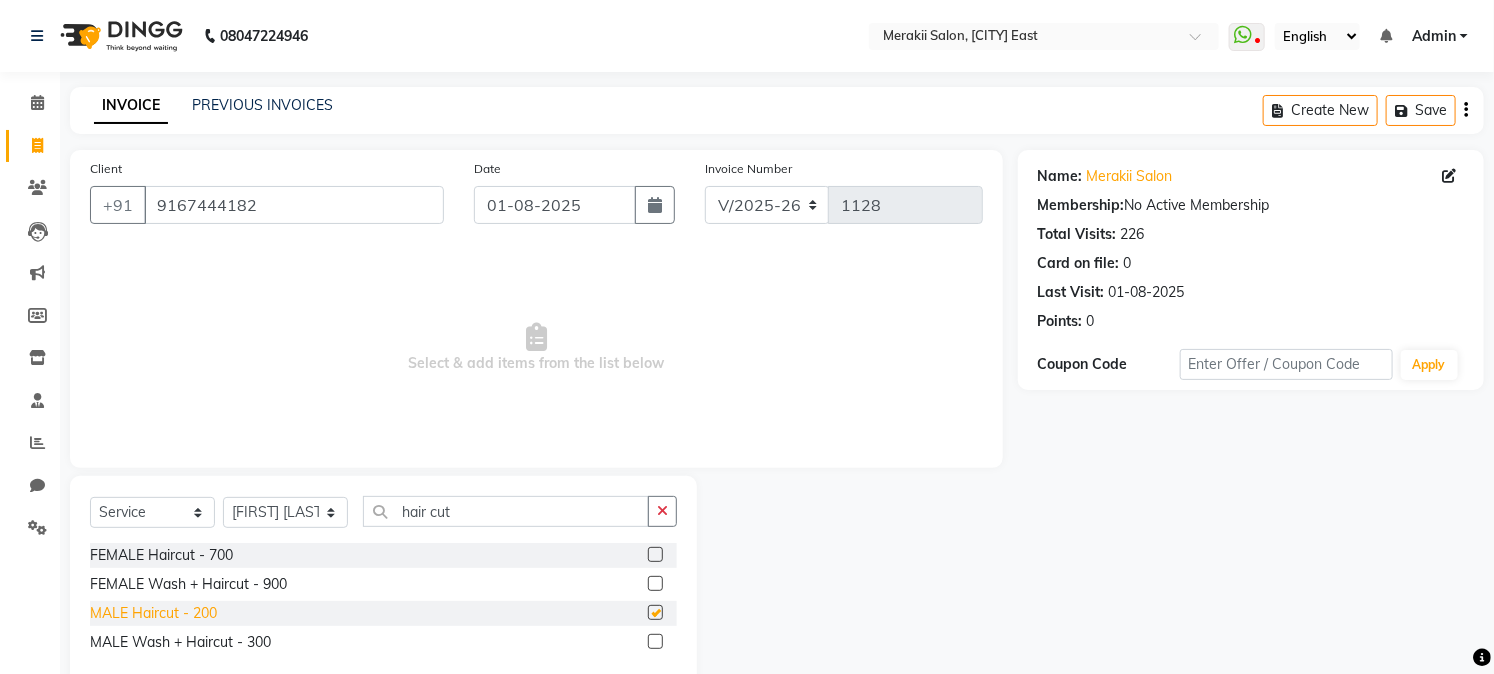 checkbox on "false" 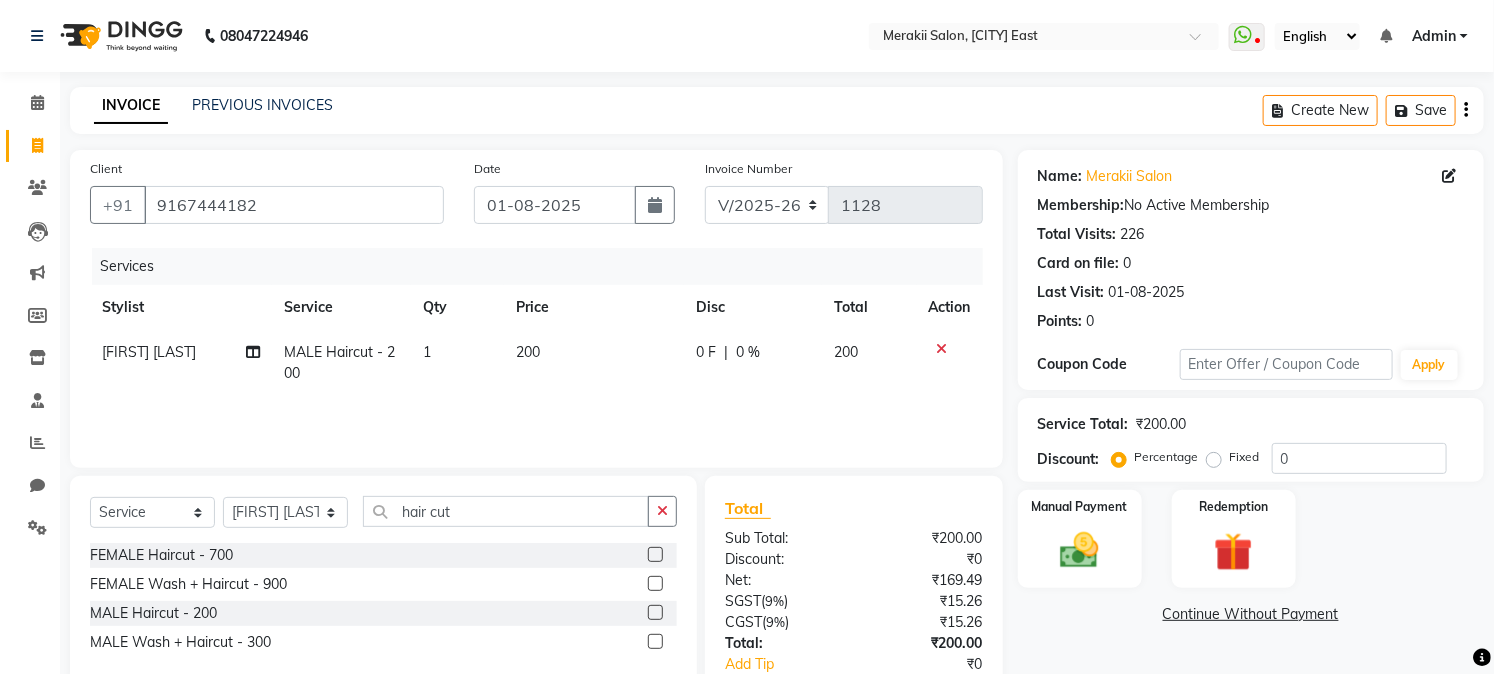 click on "Fixed" 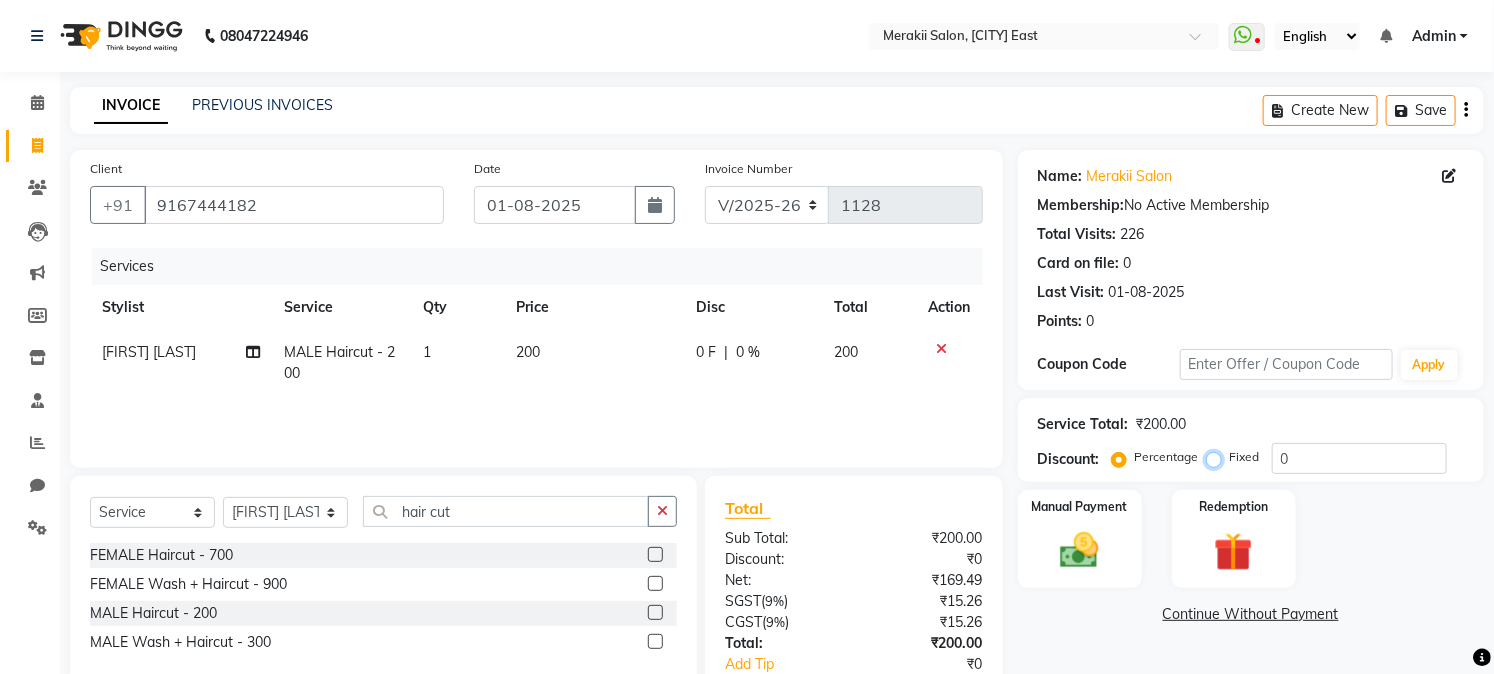 click on "Fixed" at bounding box center [1218, 457] 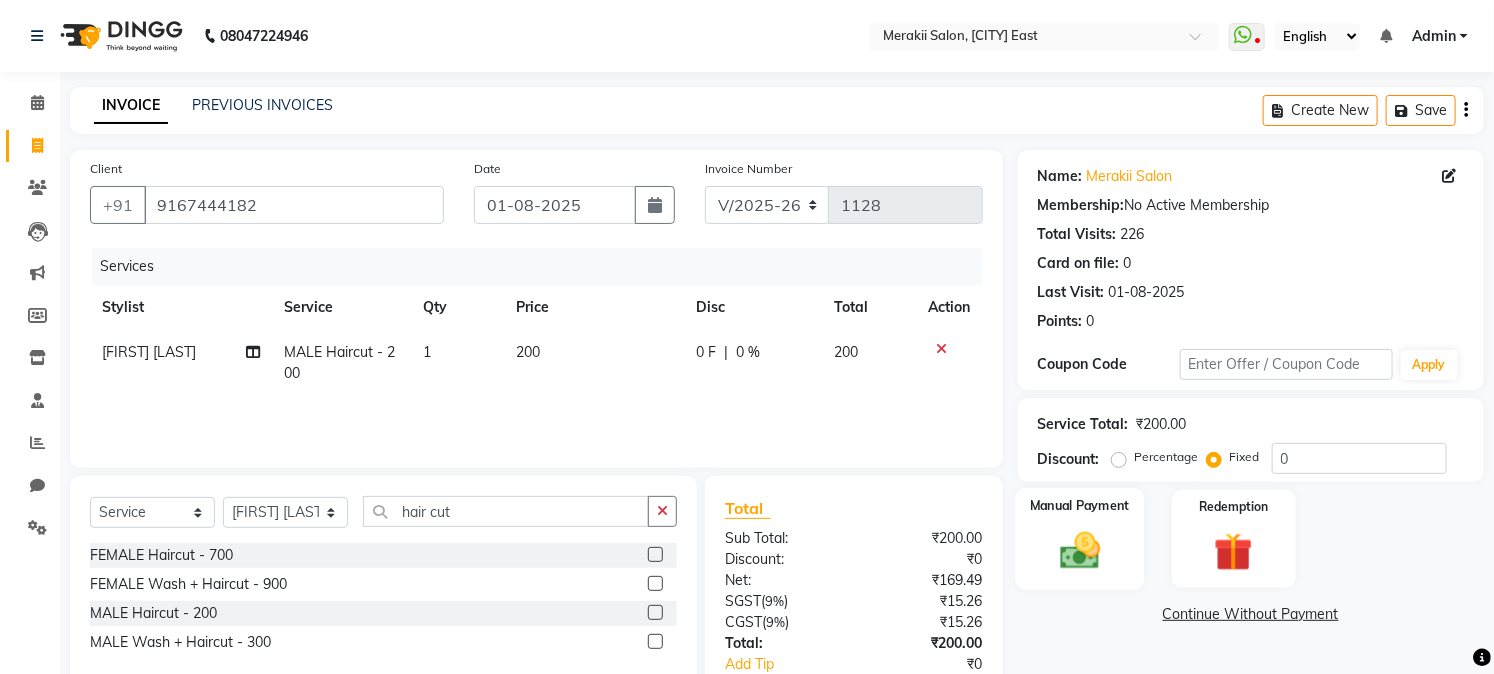 click 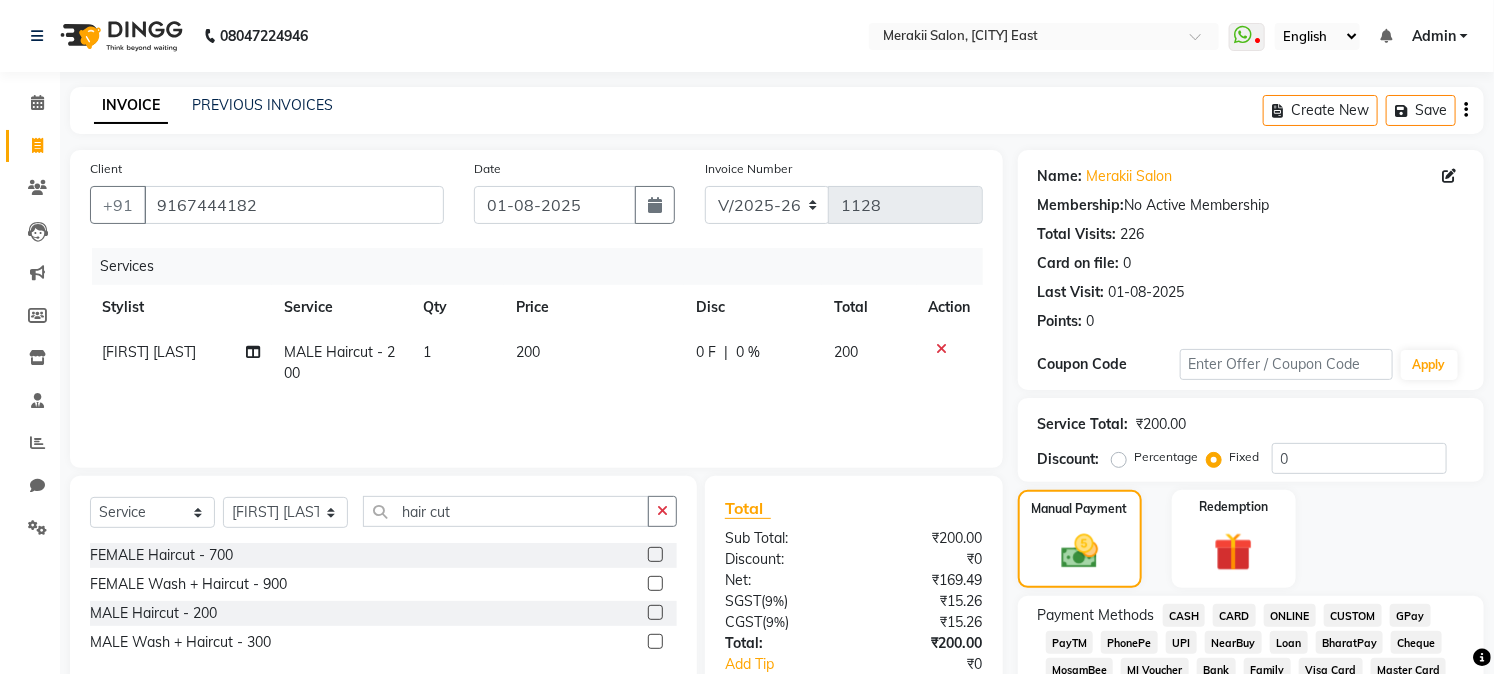 click on "GPay" 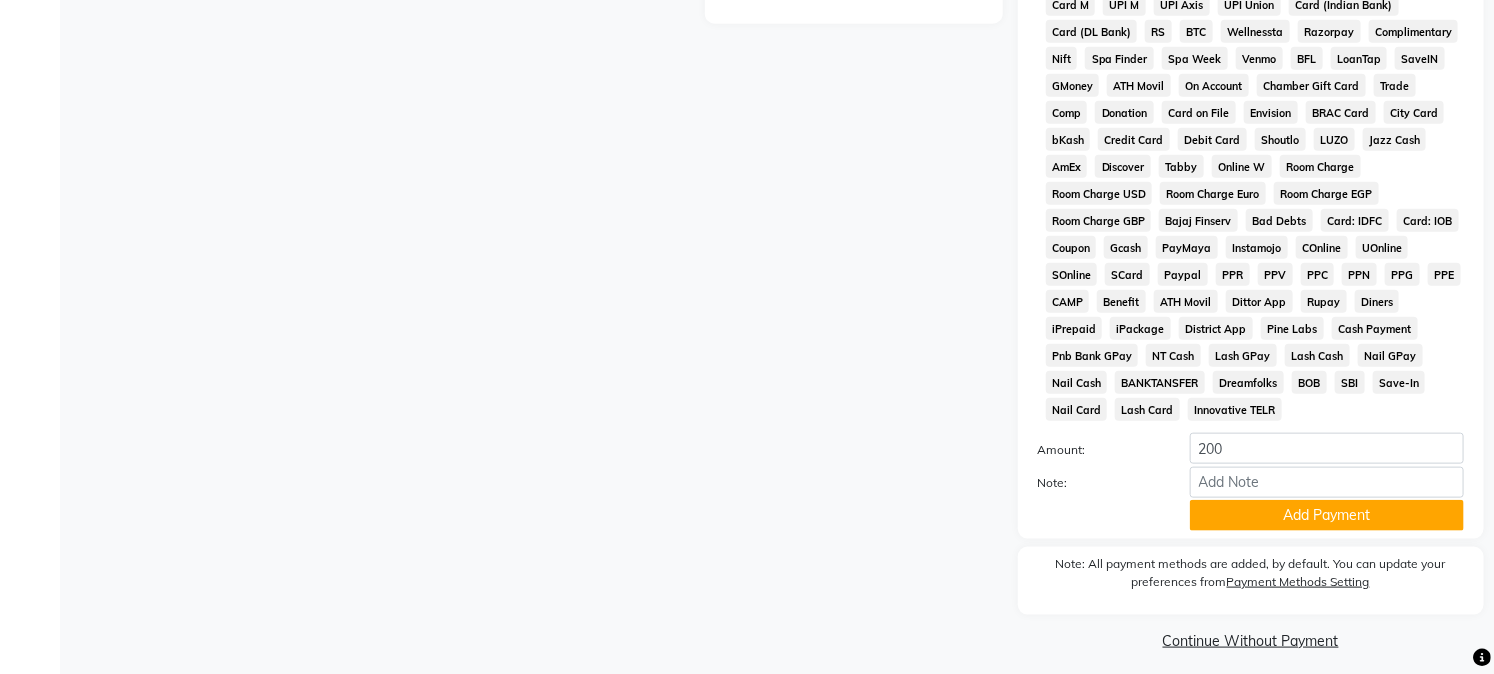 scroll, scrollTop: 748, scrollLeft: 0, axis: vertical 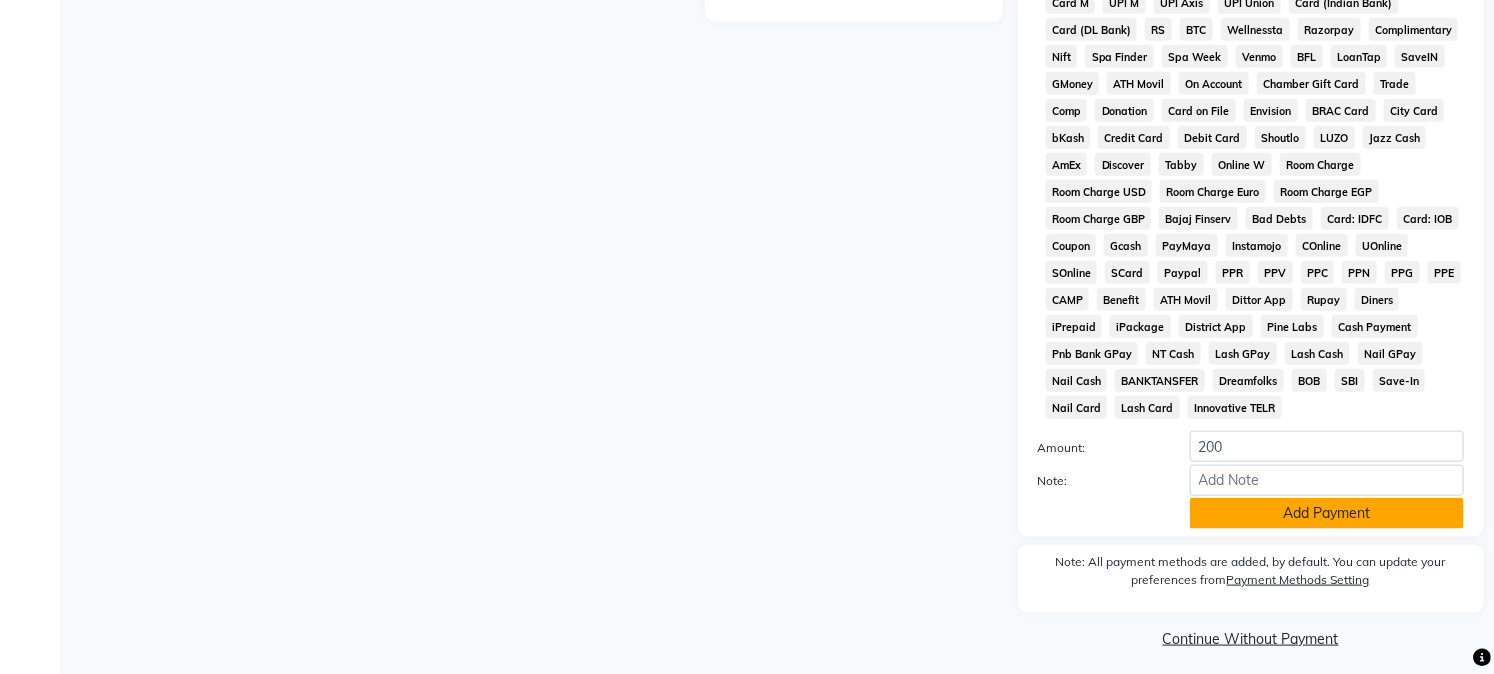 click on "Add Payment" 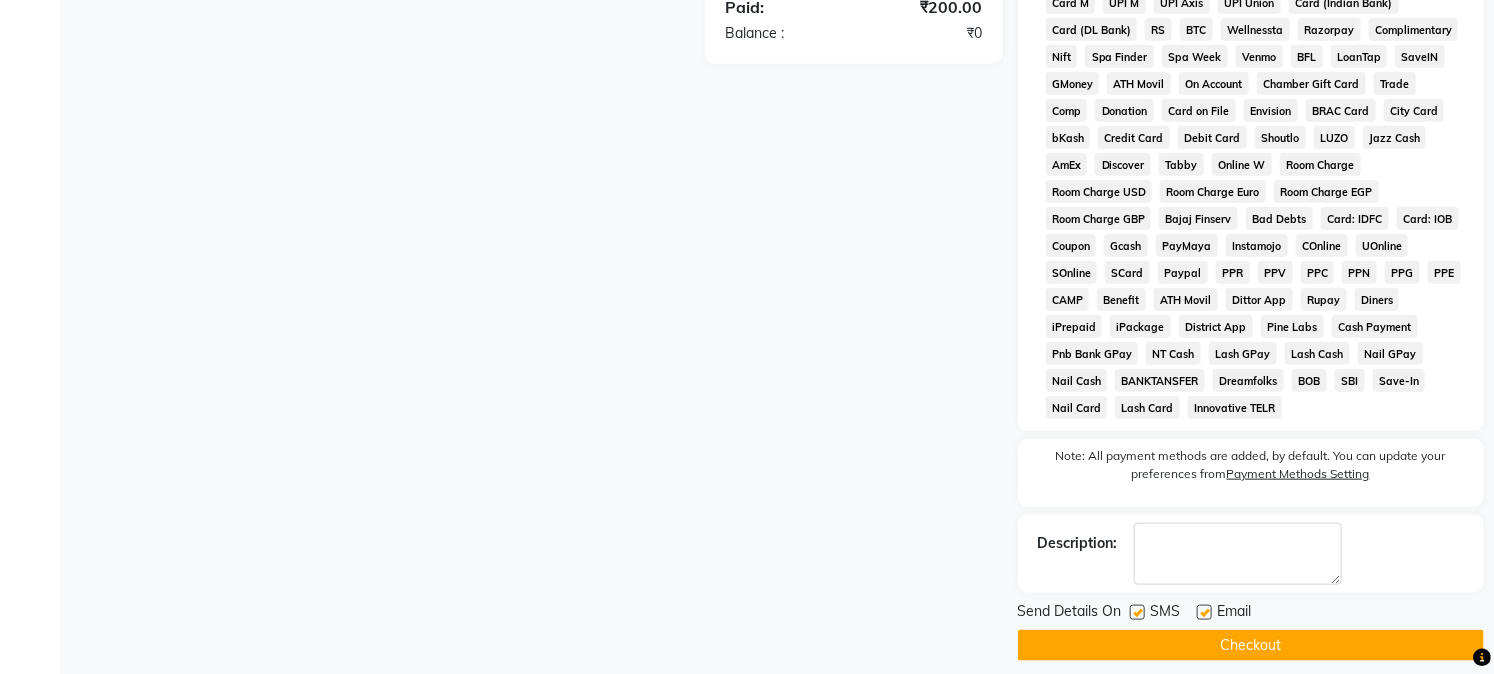 scroll, scrollTop: 770, scrollLeft: 0, axis: vertical 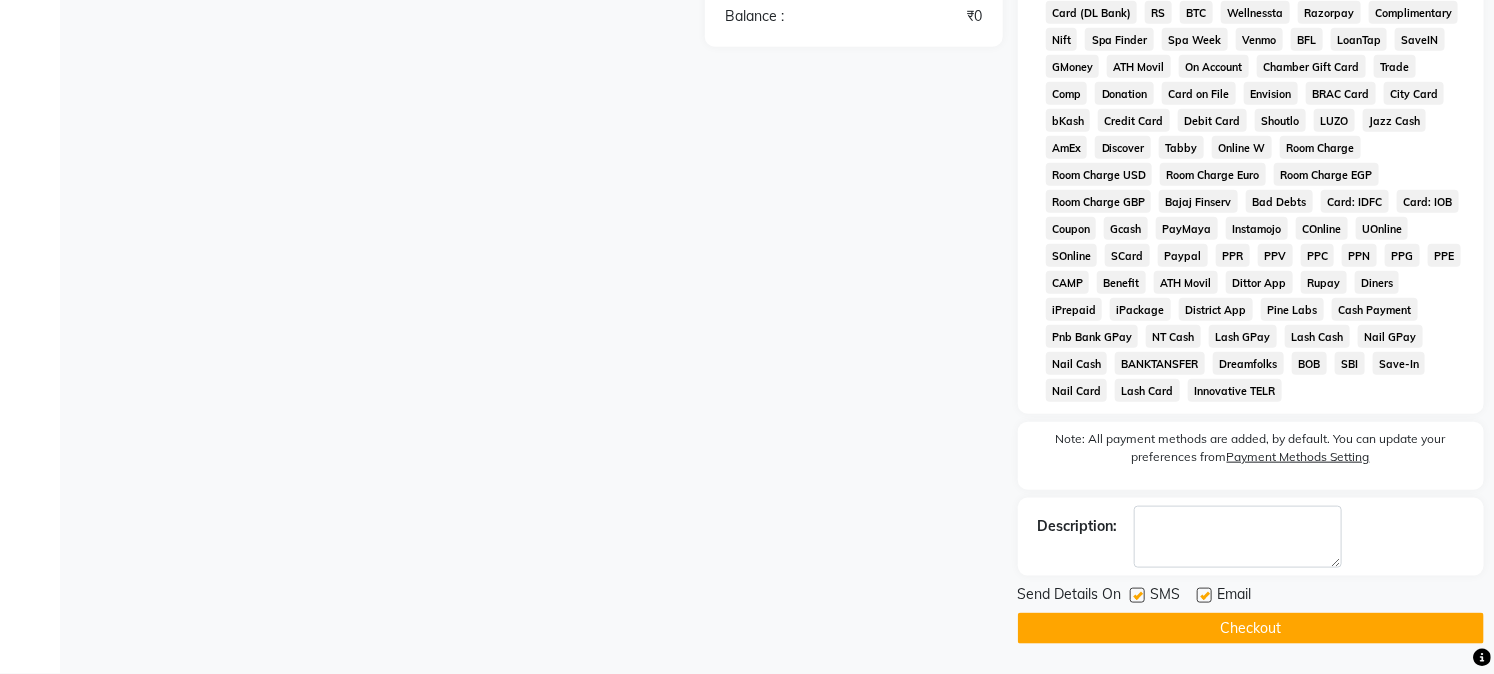 click on "Checkout" 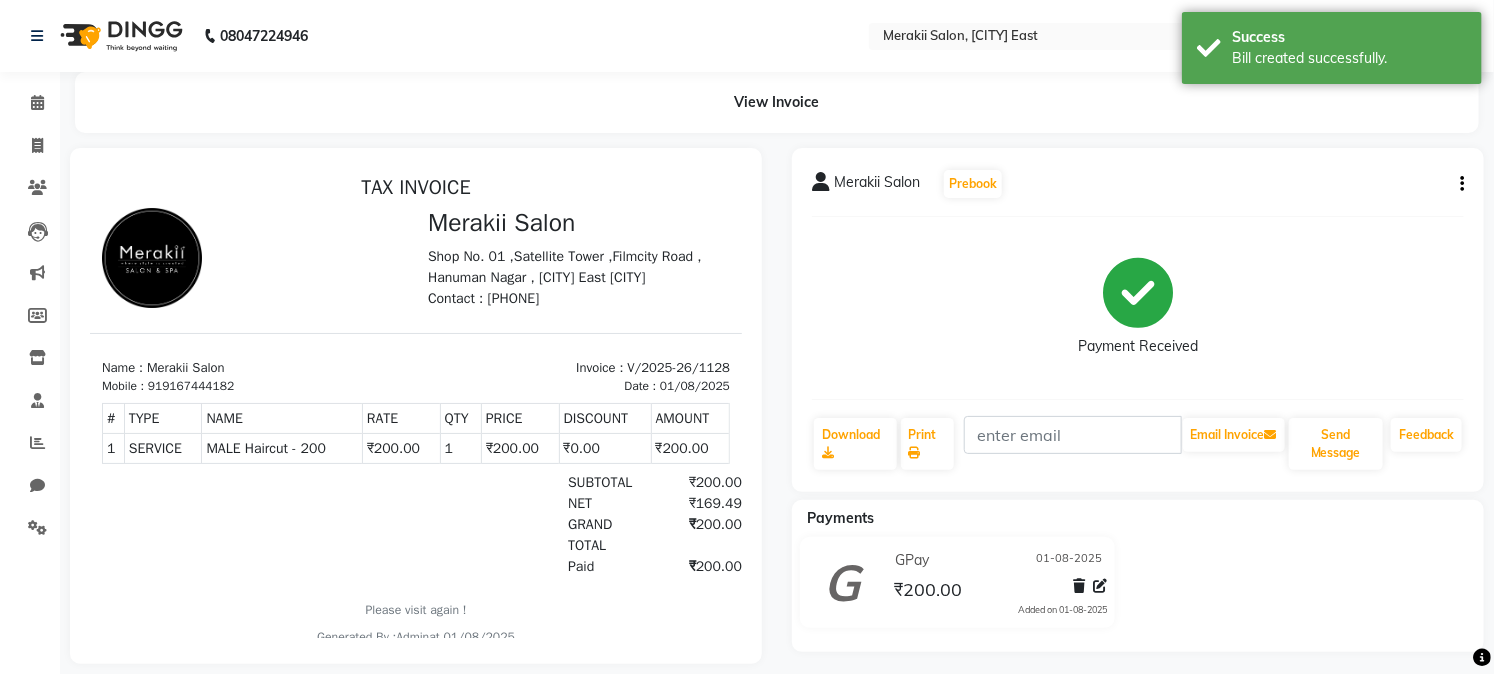 scroll, scrollTop: 0, scrollLeft: 0, axis: both 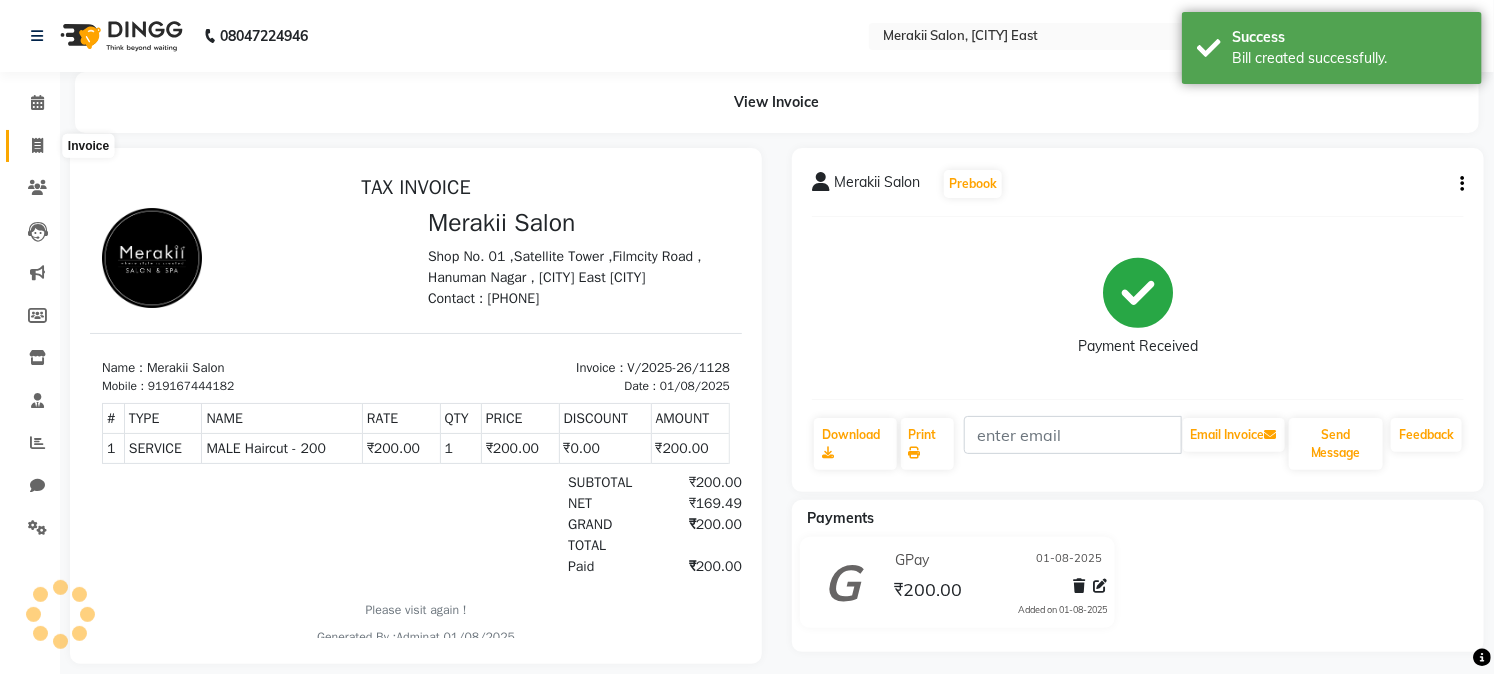 click 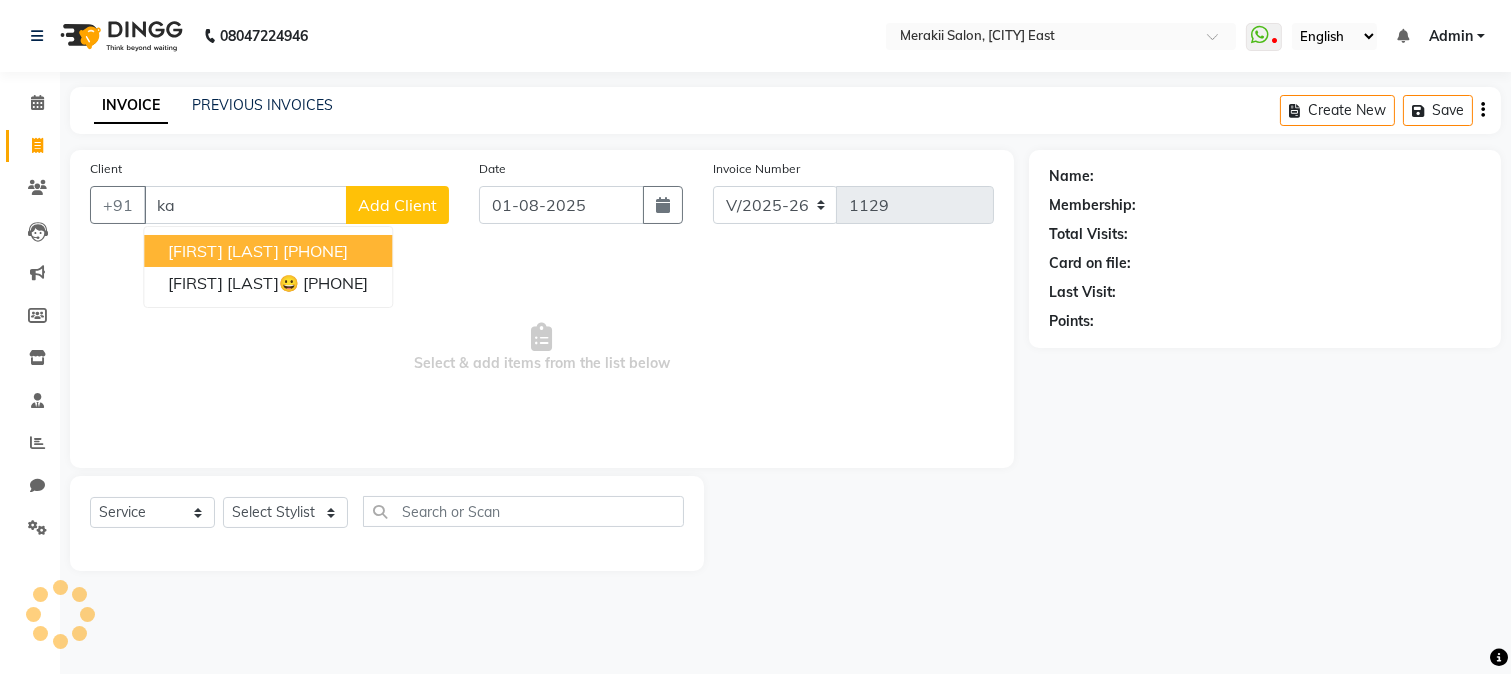 type on "k" 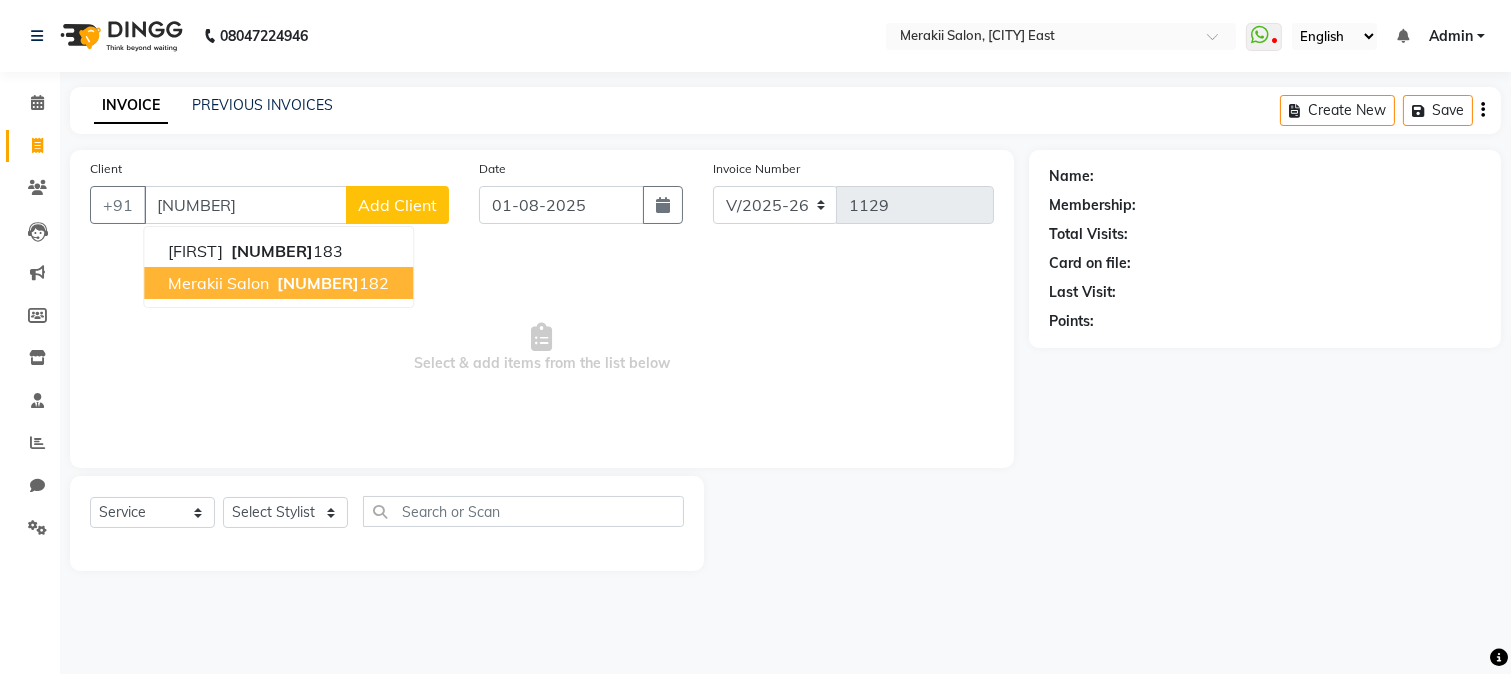 click on "[NUMBER]" at bounding box center (318, 283) 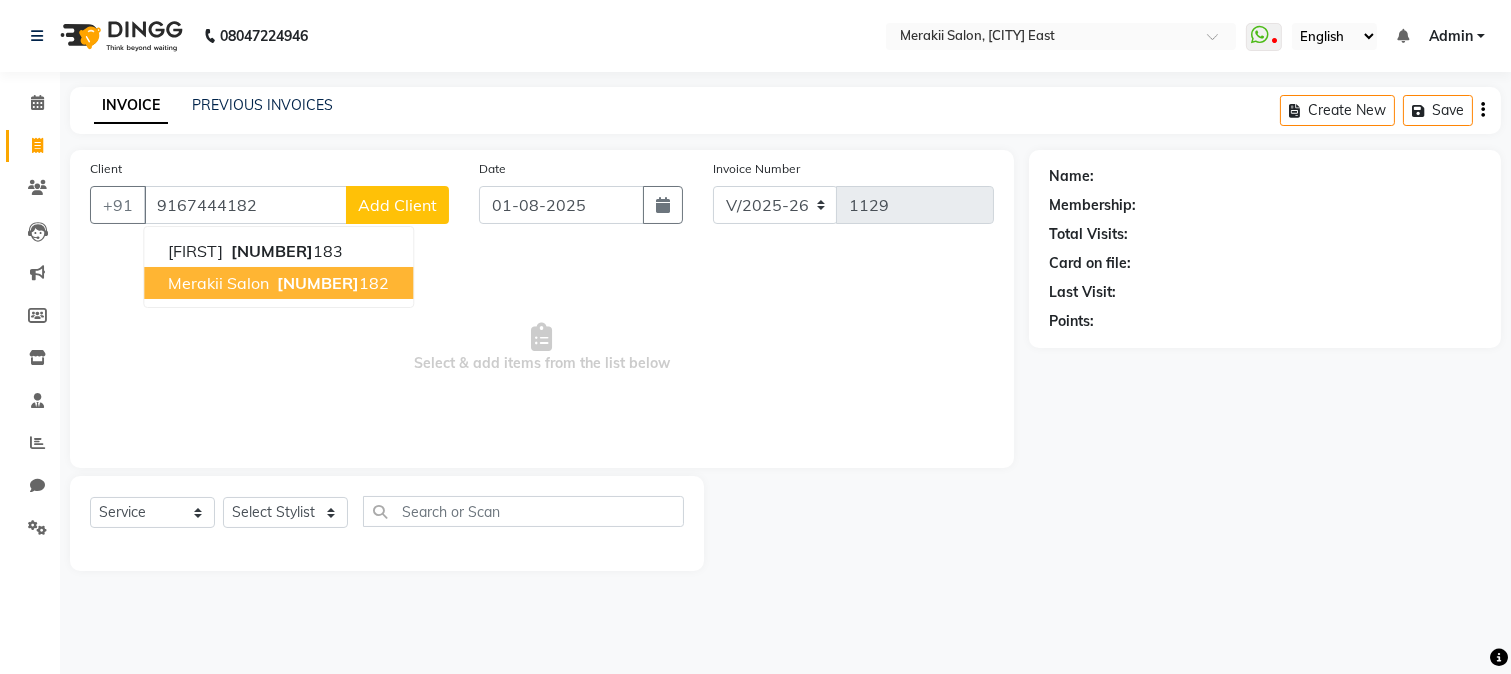type on "9167444182" 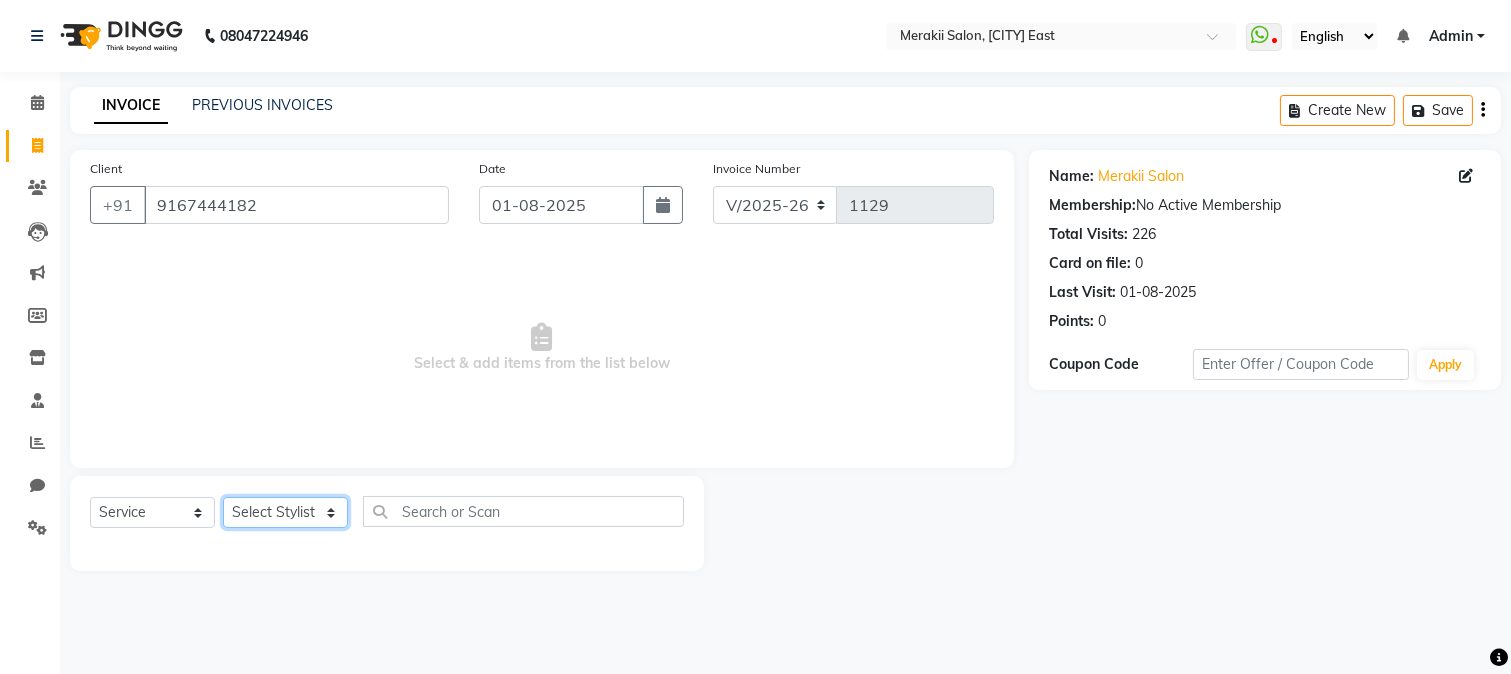 click on "Select Service Product Membership Package Voucher Prepaid Gift Card Select Stylist [FIRST] [LAST] [FIRST] [LAST] [FIRST] [LAST] [FIRST] [LAST] [FIRST] waxing" 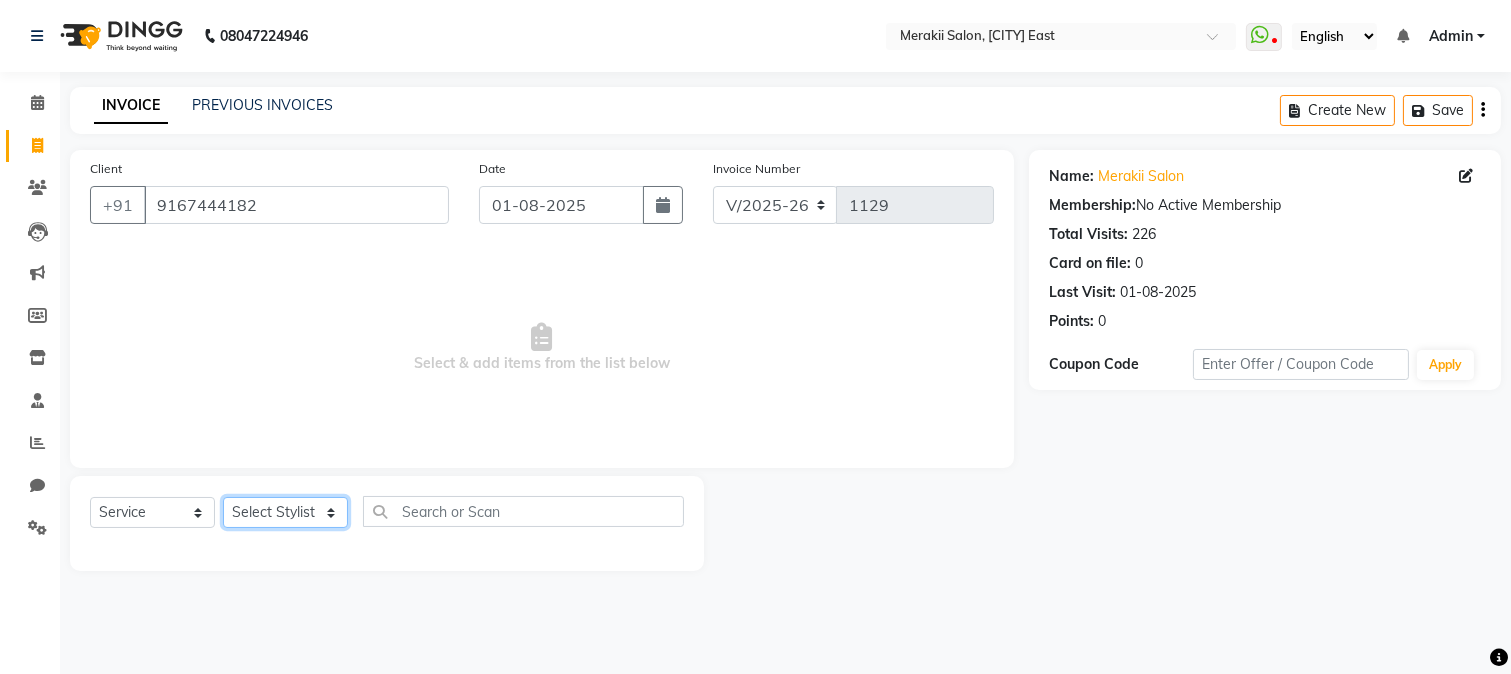 select on "69532" 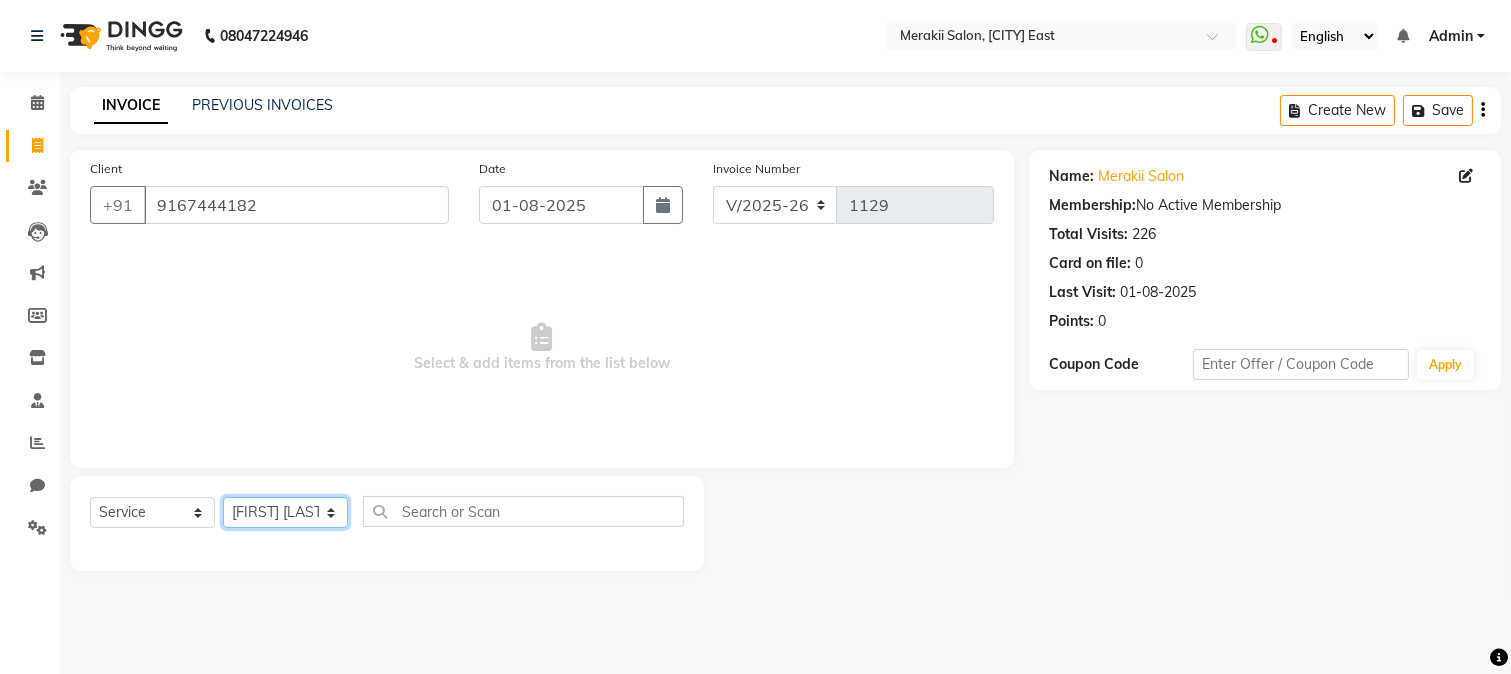 click on "Select Service Product Membership Package Voucher Prepaid Gift Card Select Stylist [FIRST] [LAST] [FIRST] [LAST] [FIRST] [LAST] [FIRST] [LAST] [FIRST] waxing" 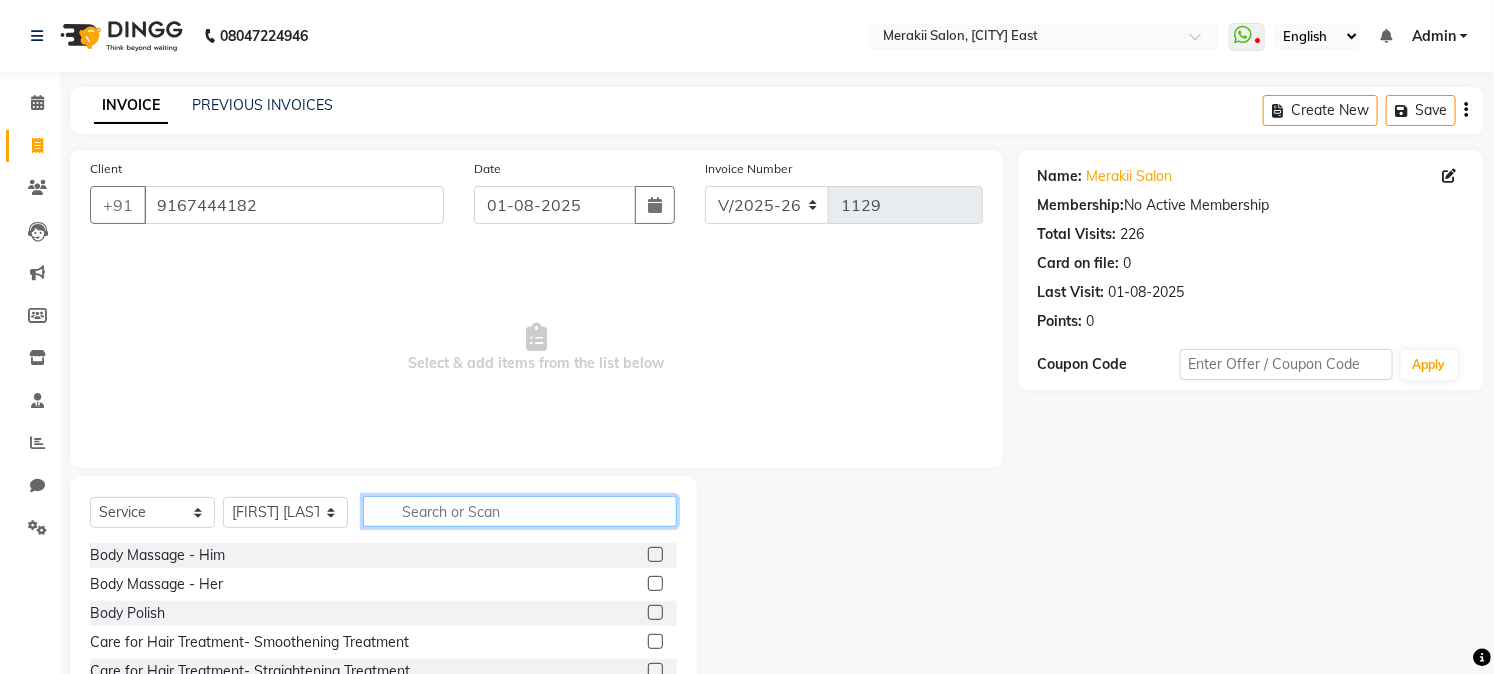 click 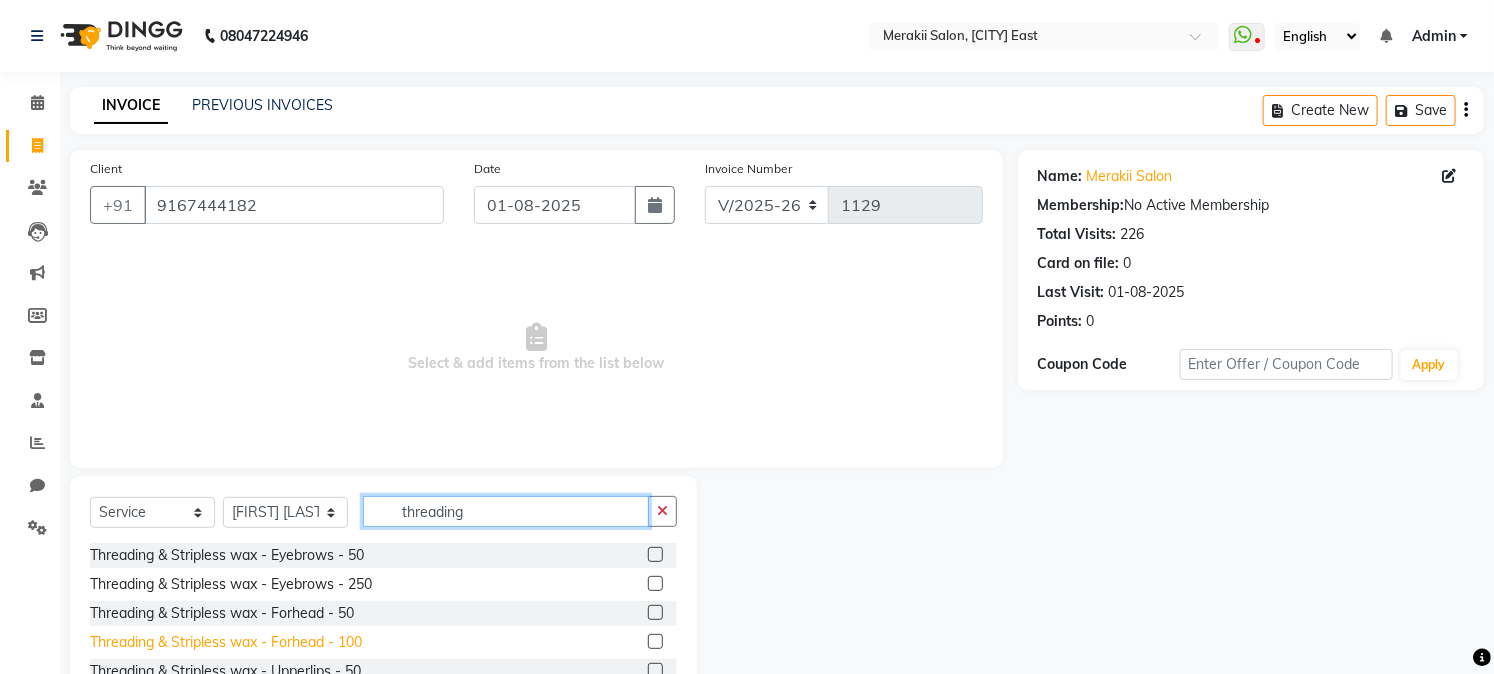 type on "threading" 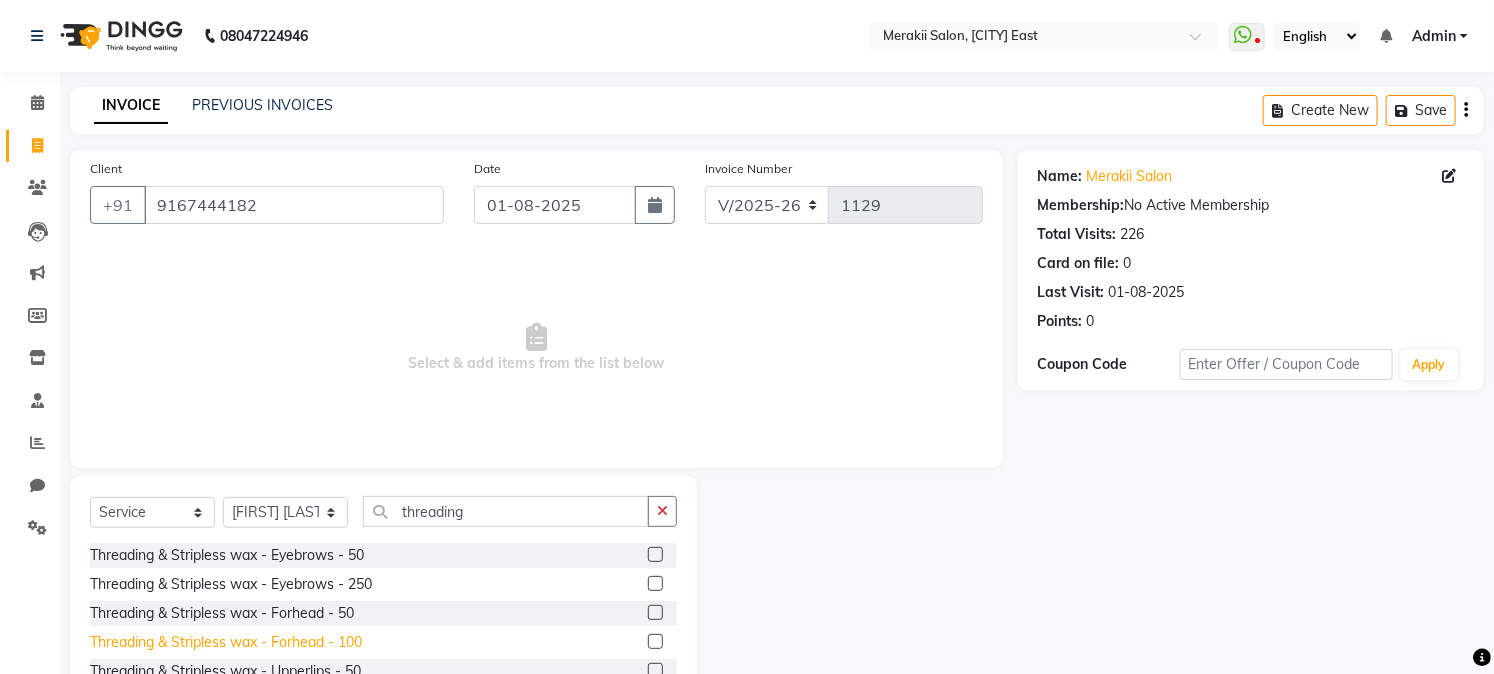click on "Threading & Stripless wax - Forhead - 100" 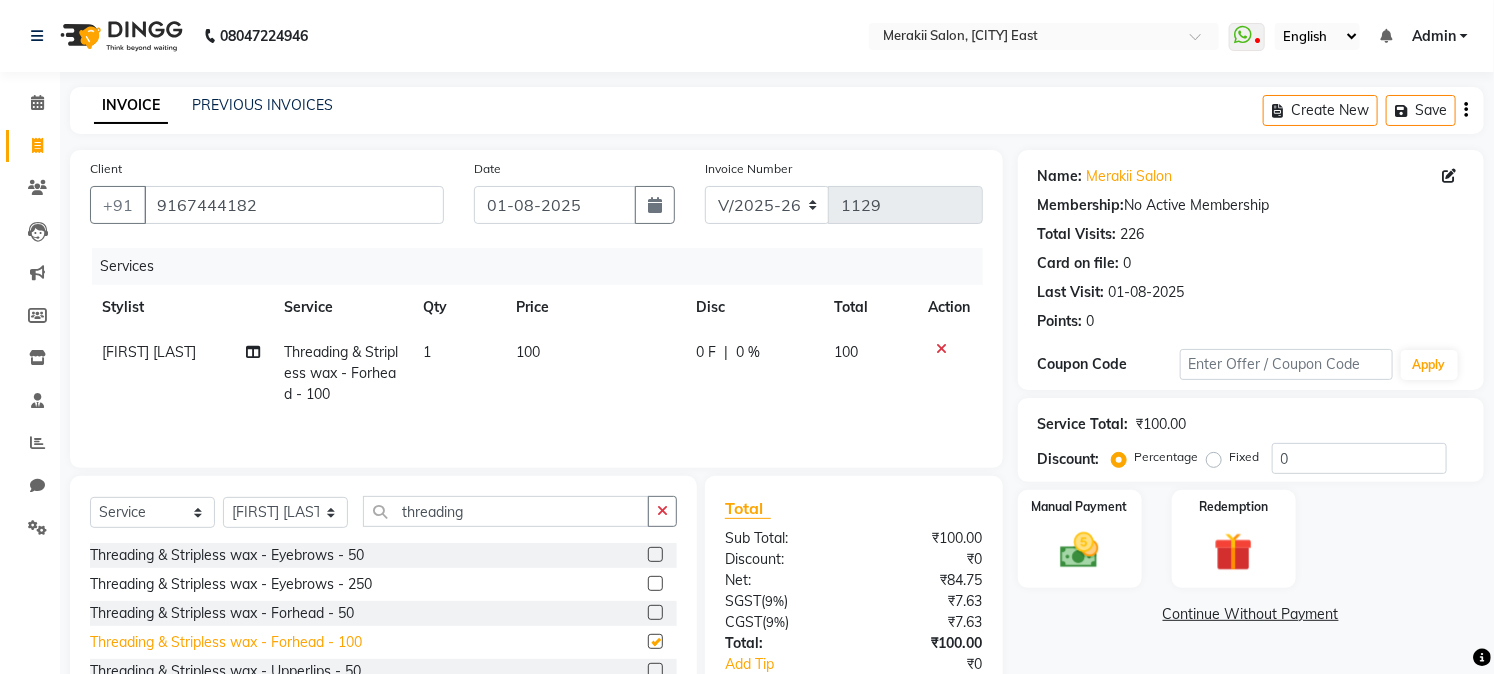 checkbox on "false" 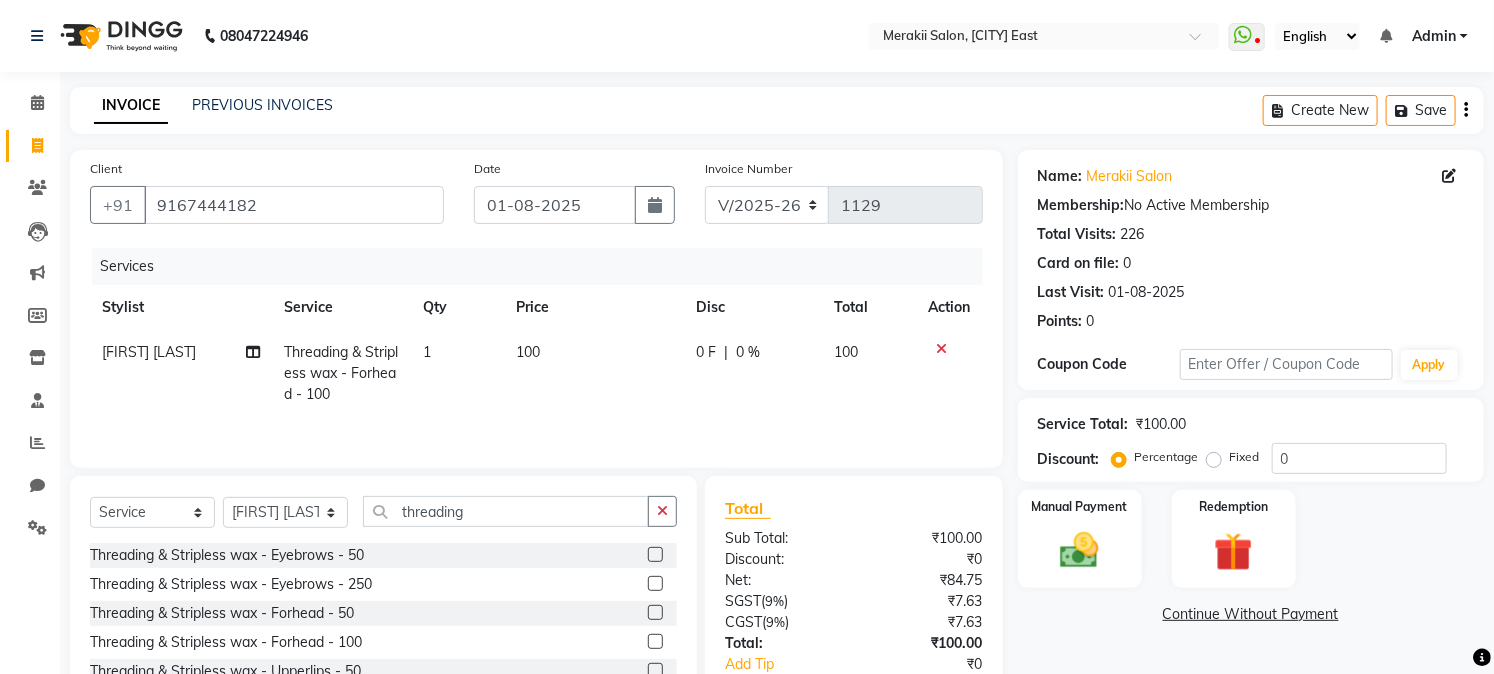 click on "Fixed" 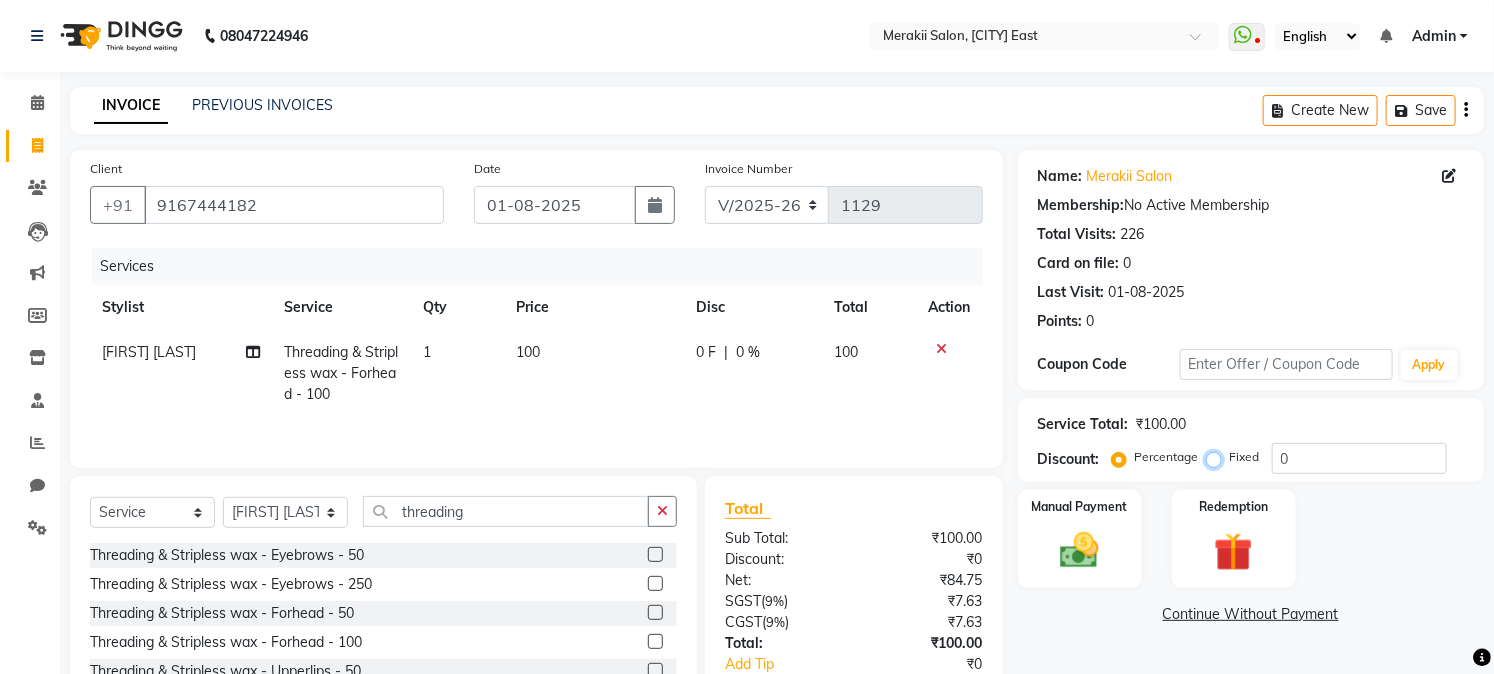 click on "Fixed" at bounding box center (1218, 457) 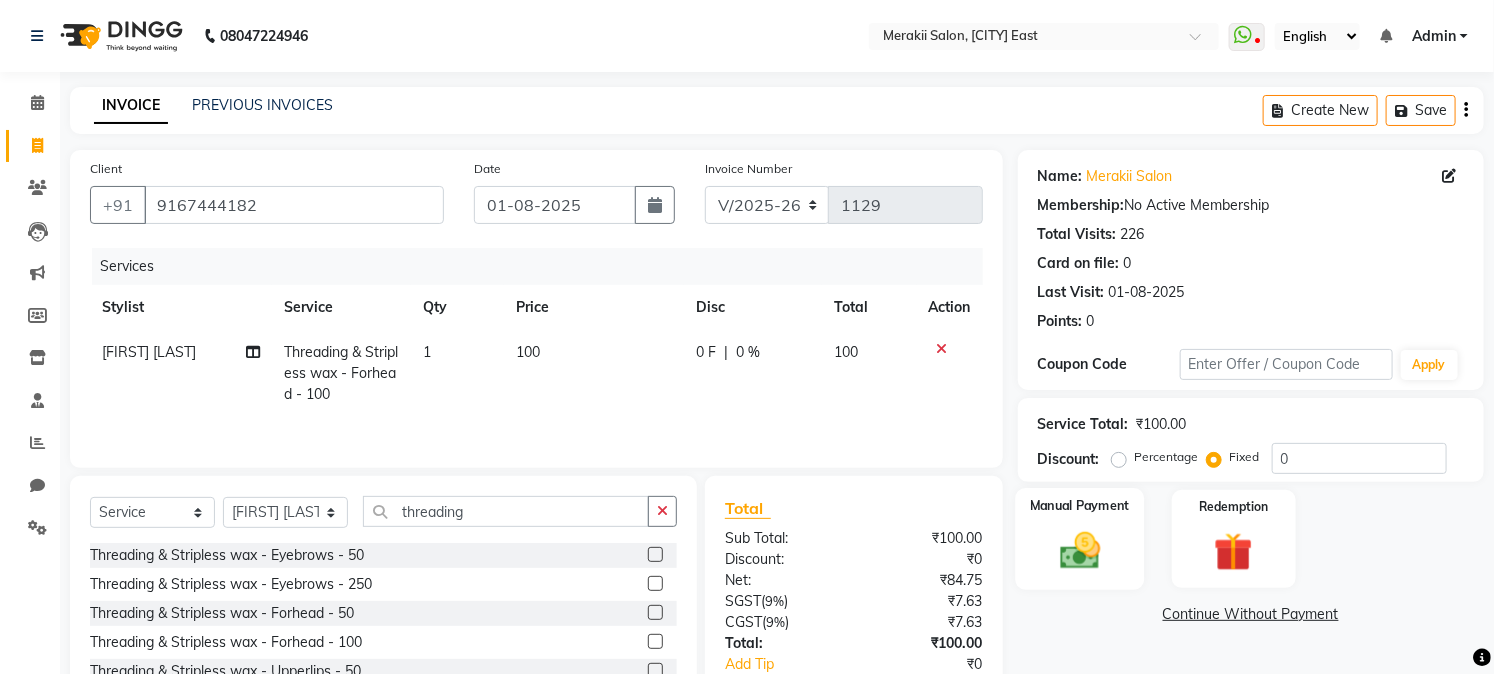 click 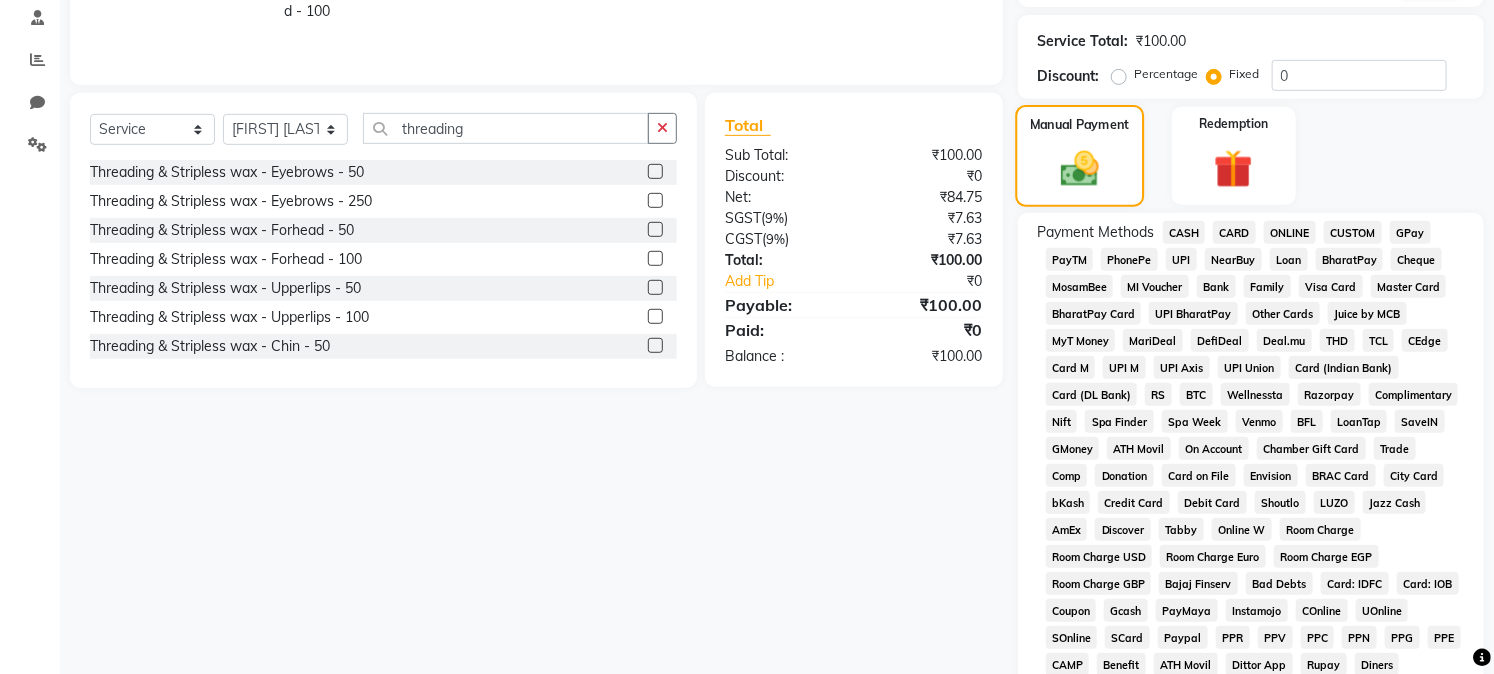 scroll, scrollTop: 404, scrollLeft: 0, axis: vertical 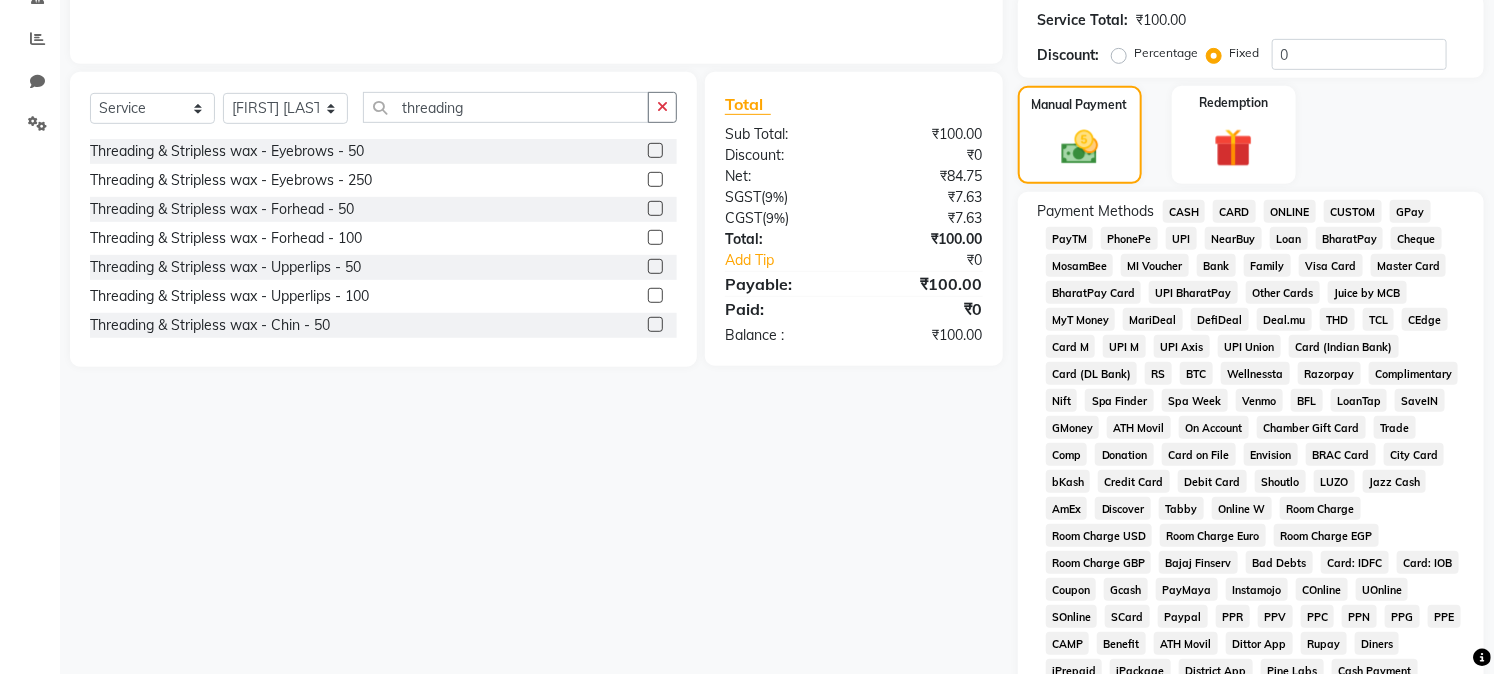 click on "GPay" 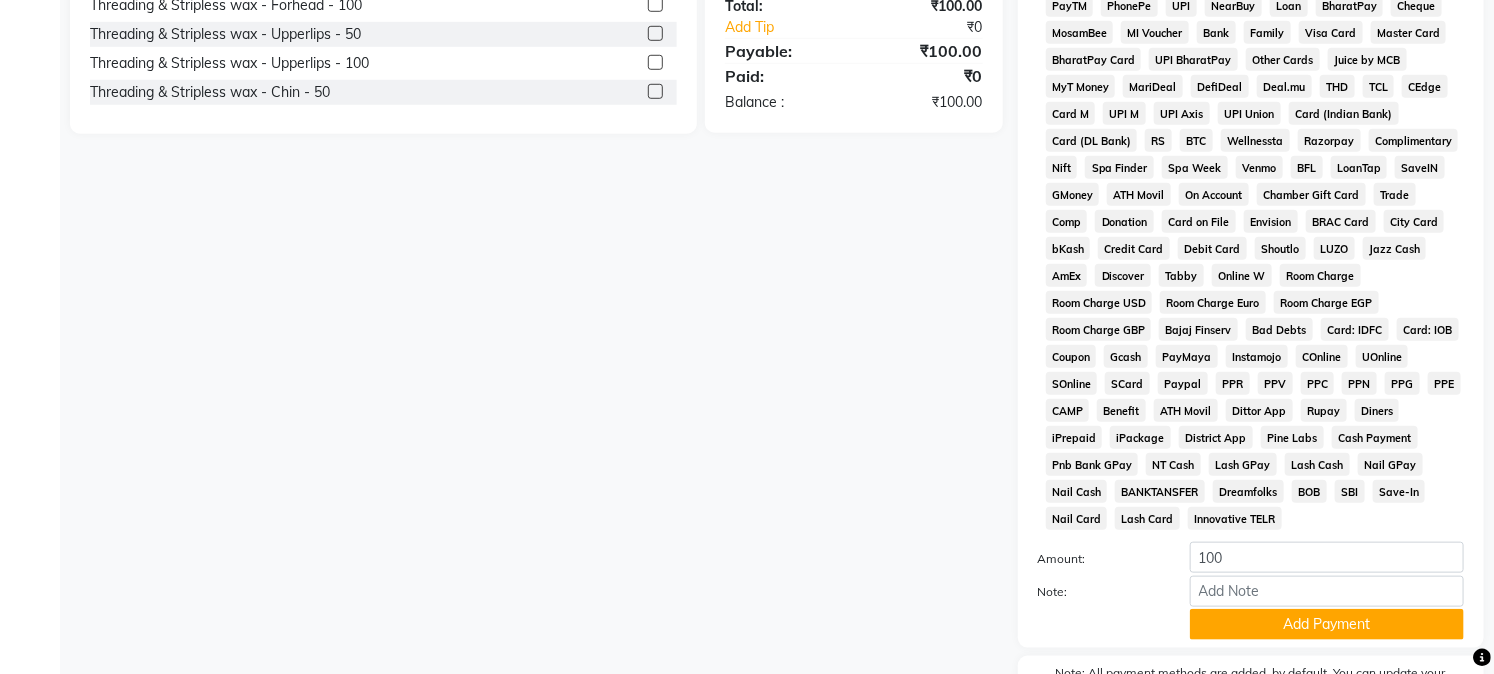 scroll, scrollTop: 763, scrollLeft: 0, axis: vertical 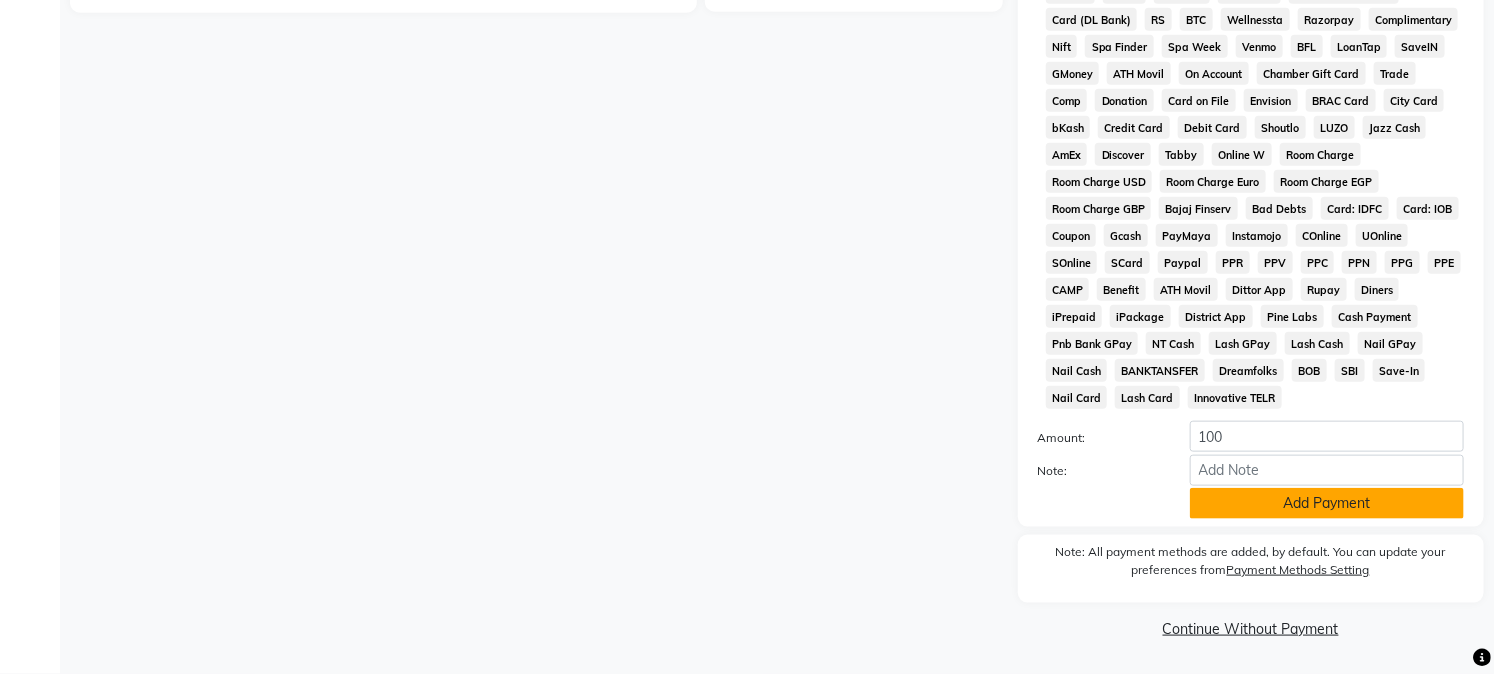 click on "Add Payment" 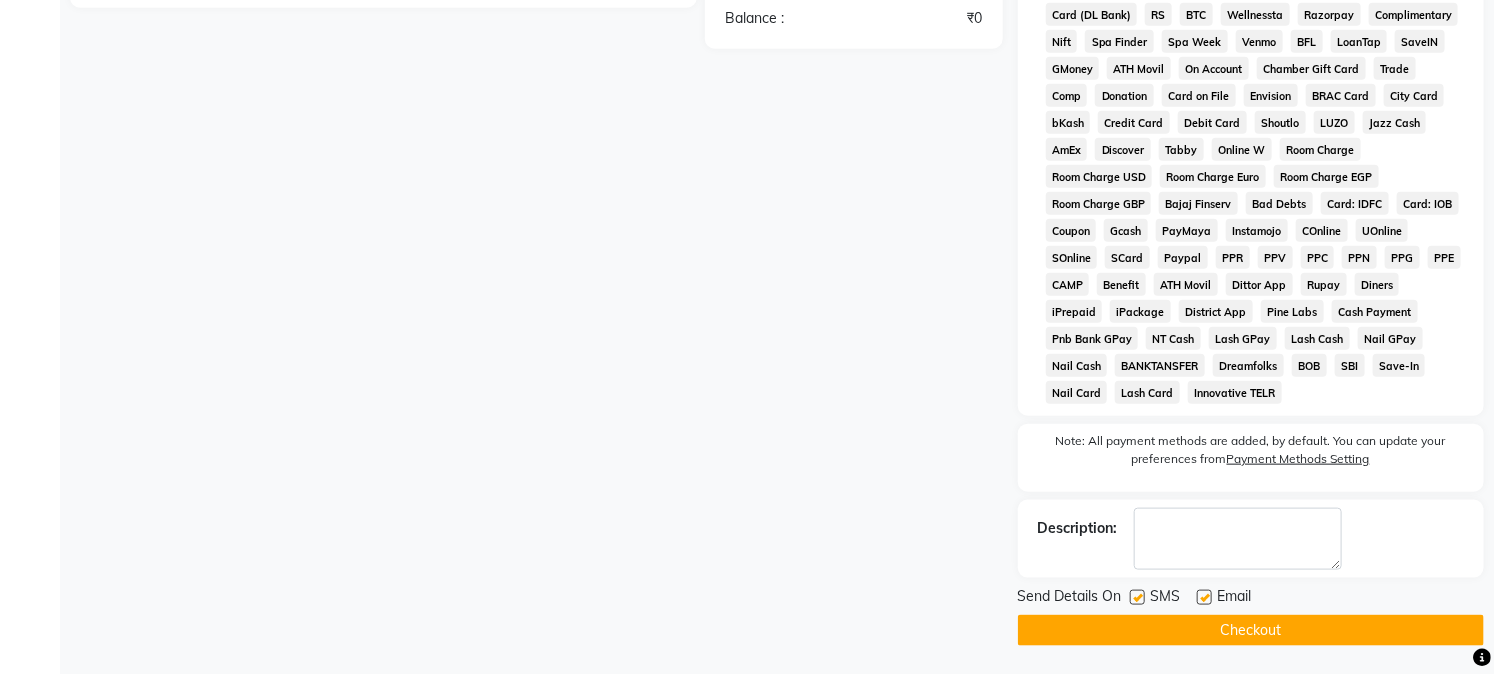 scroll, scrollTop: 770, scrollLeft: 0, axis: vertical 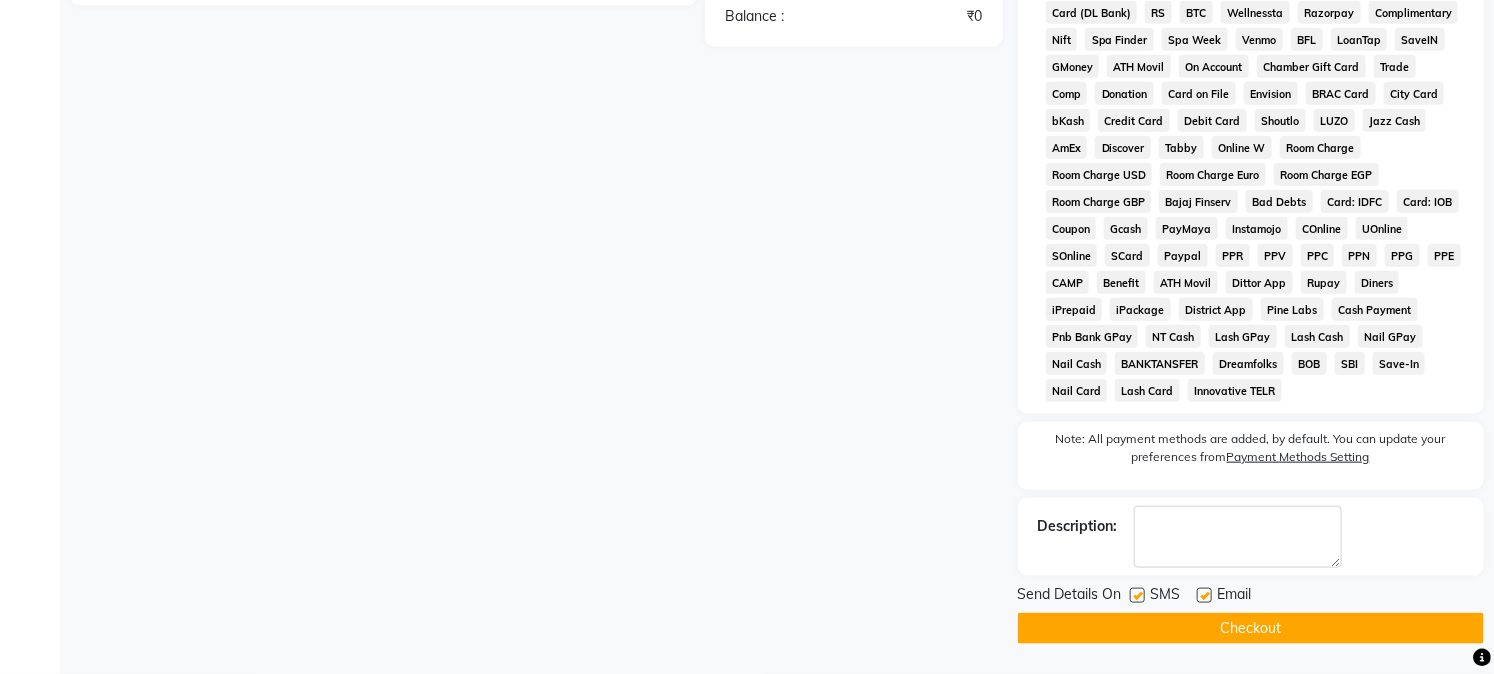 click on "Checkout" 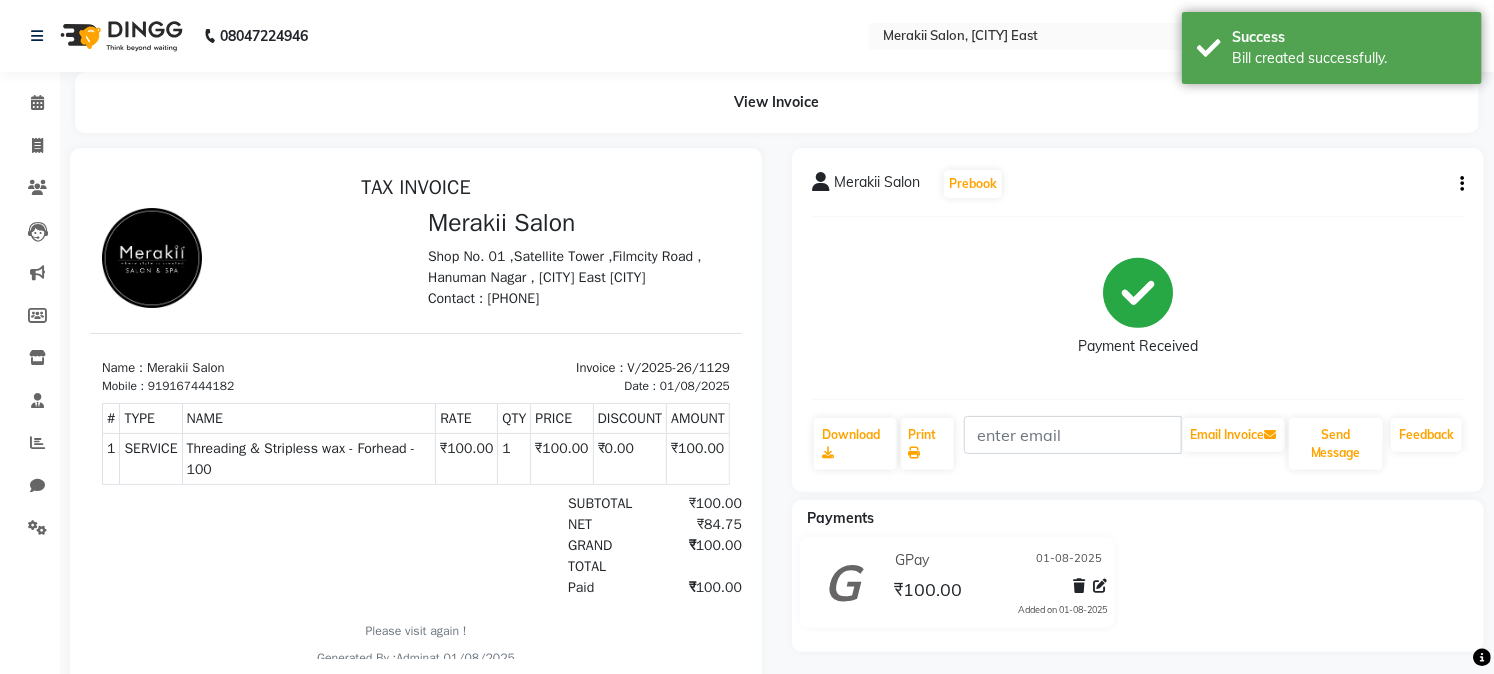 scroll, scrollTop: 0, scrollLeft: 0, axis: both 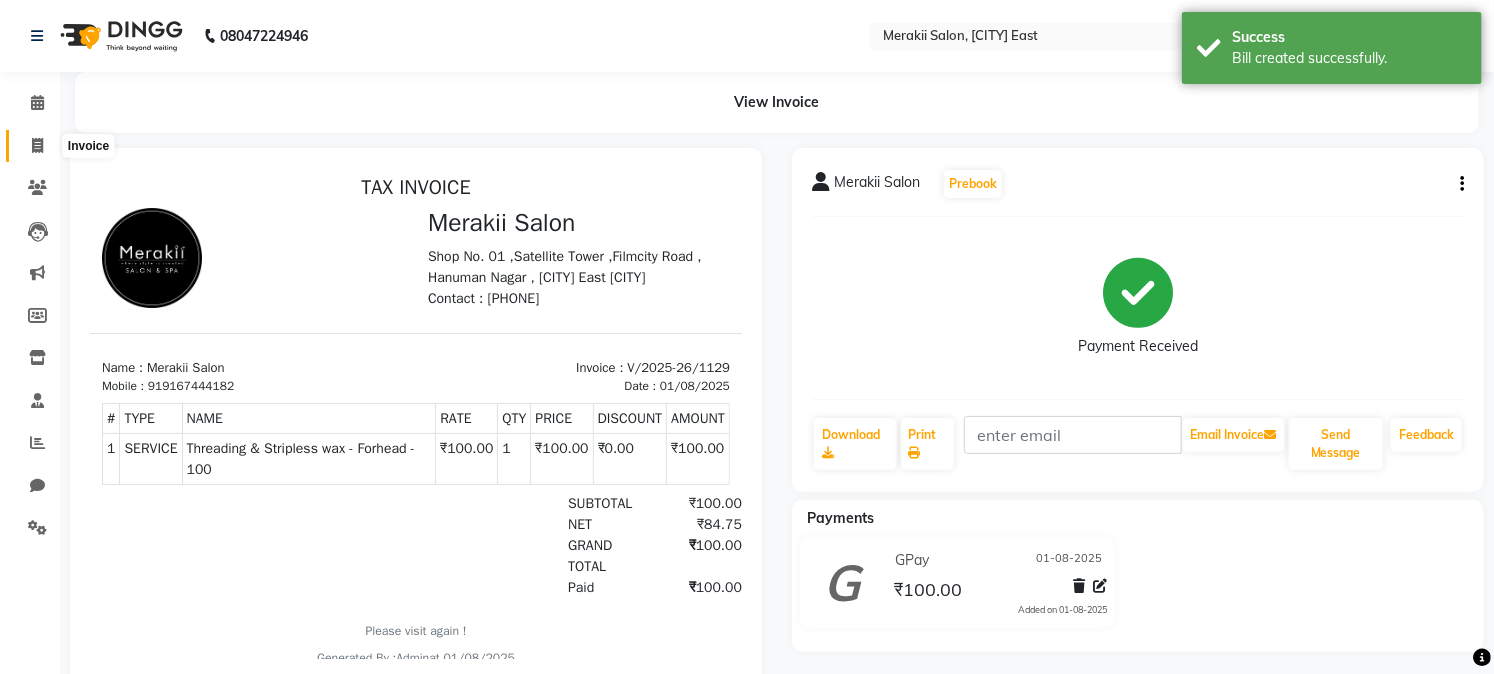 click 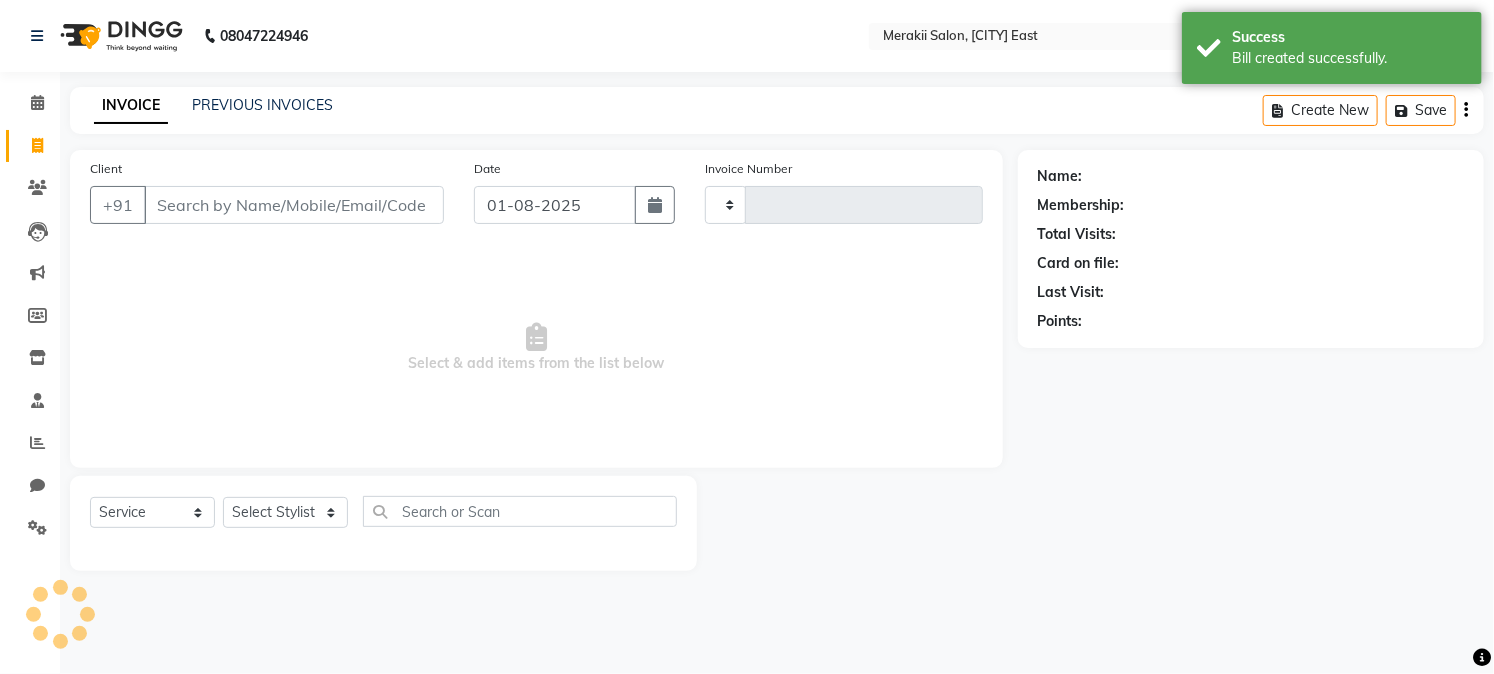 type on "1130" 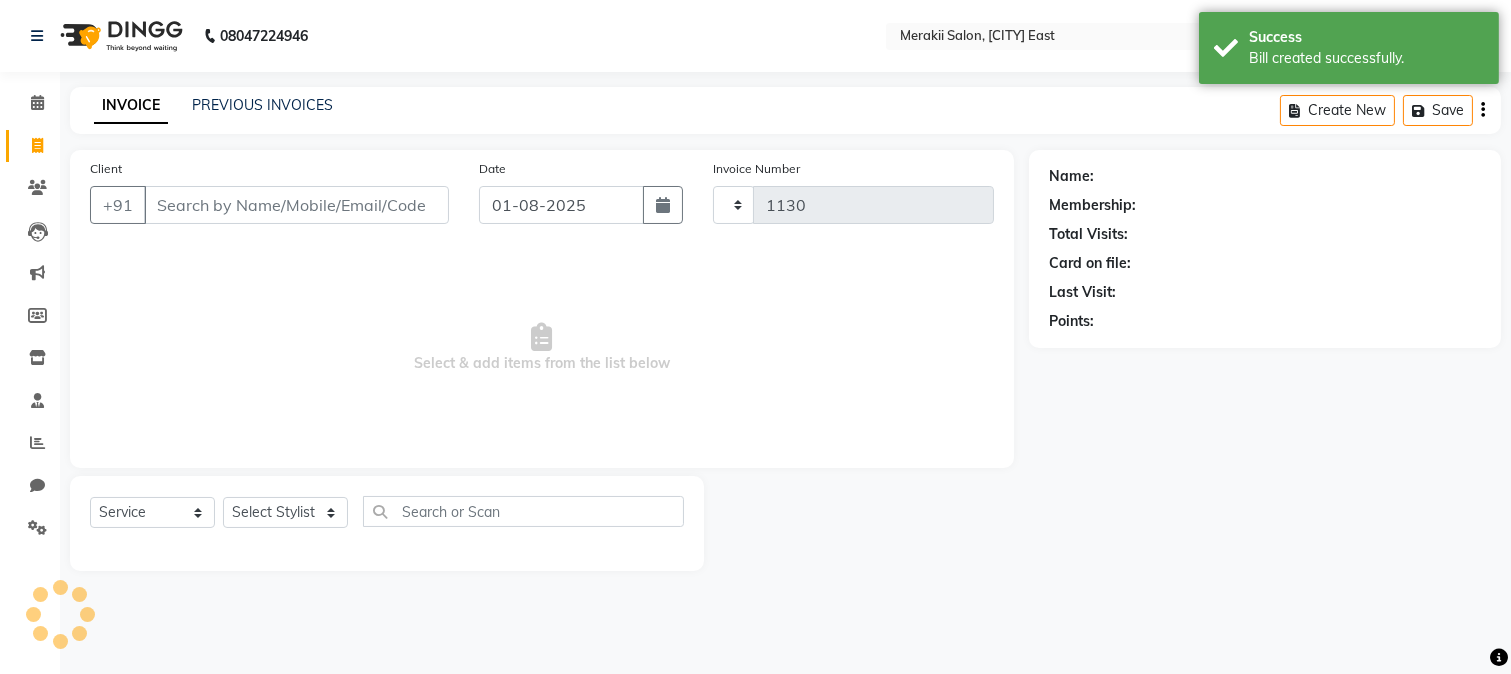 select on "7791" 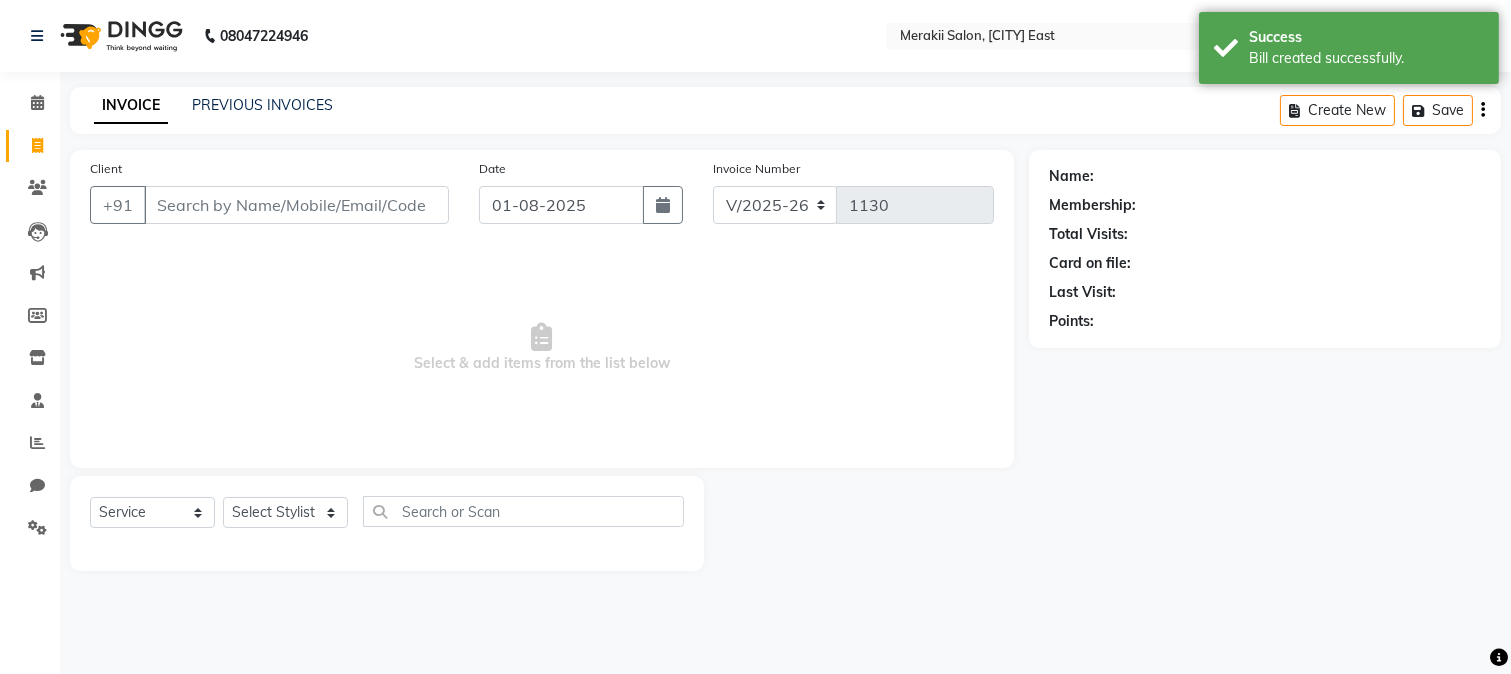 click on "Client" at bounding box center (296, 205) 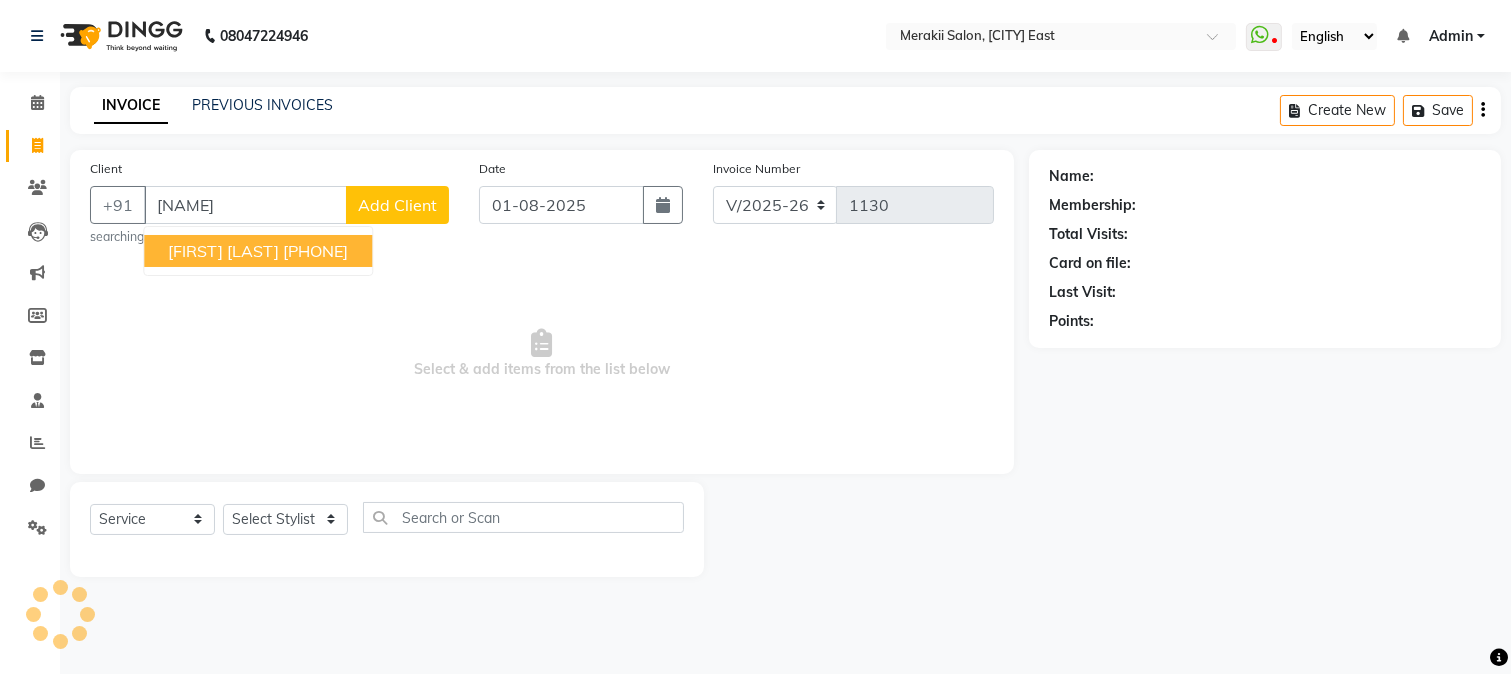 click on "[FIRST] [LAST]" at bounding box center (223, 251) 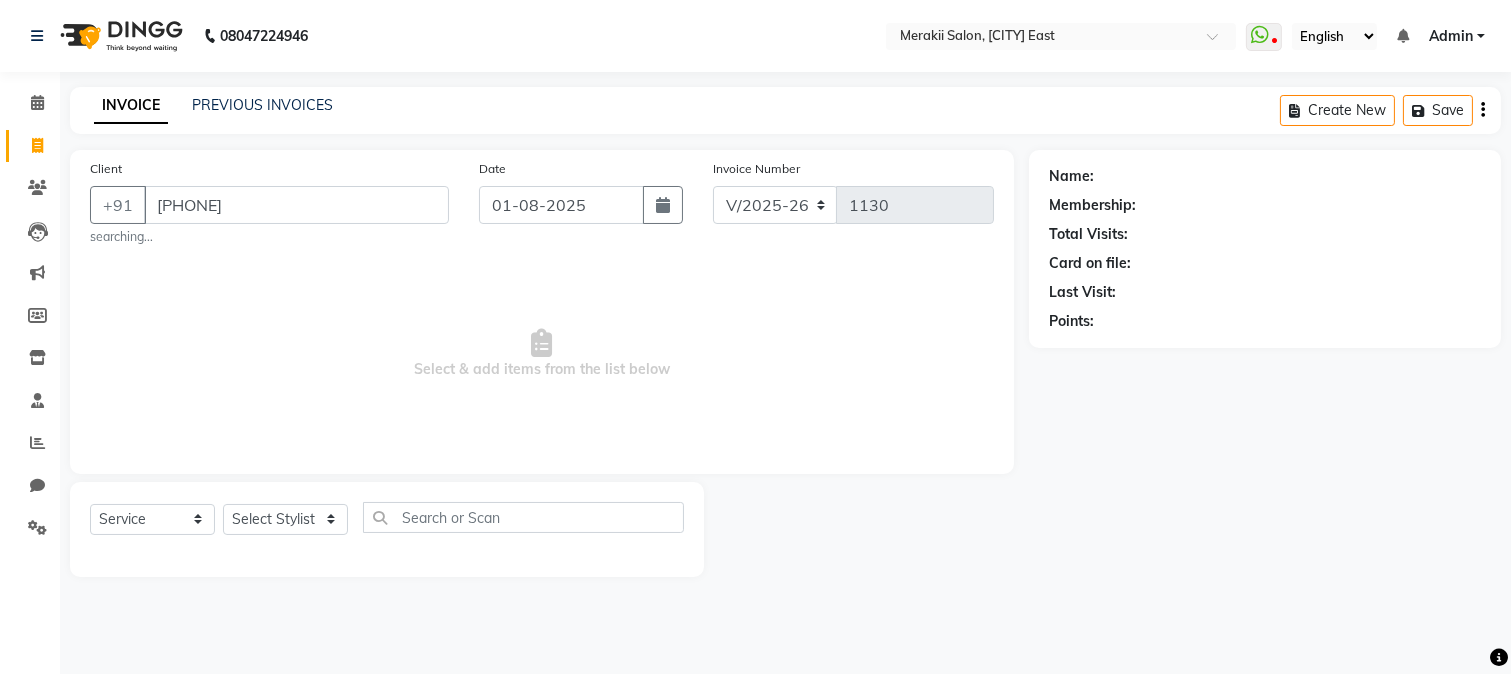 type on "[PHONE]" 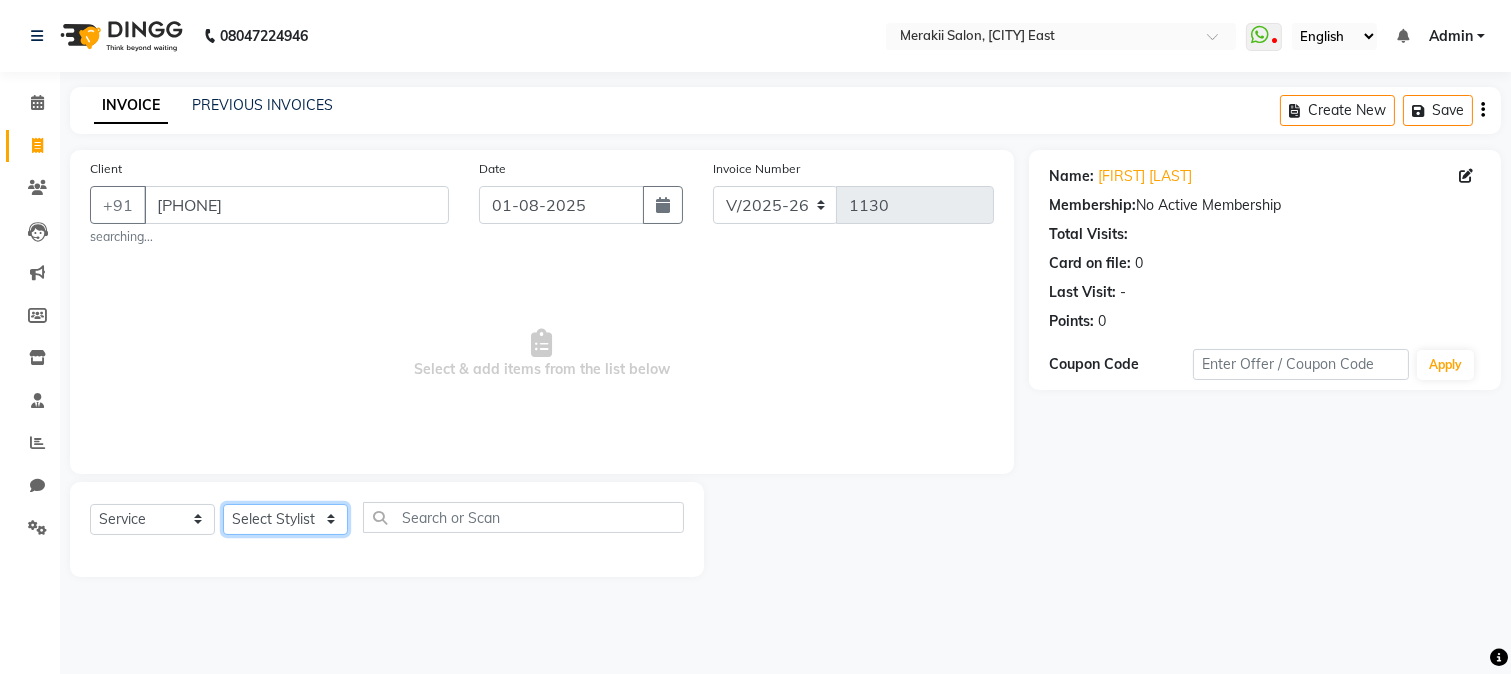 click on "Select Service Product Membership Package Voucher Prepaid Gift Card Select Stylist [FIRST] [LAST] [FIRST] [LAST] [FIRST] [LAST] [FIRST] [LAST] [FIRST] waxing" 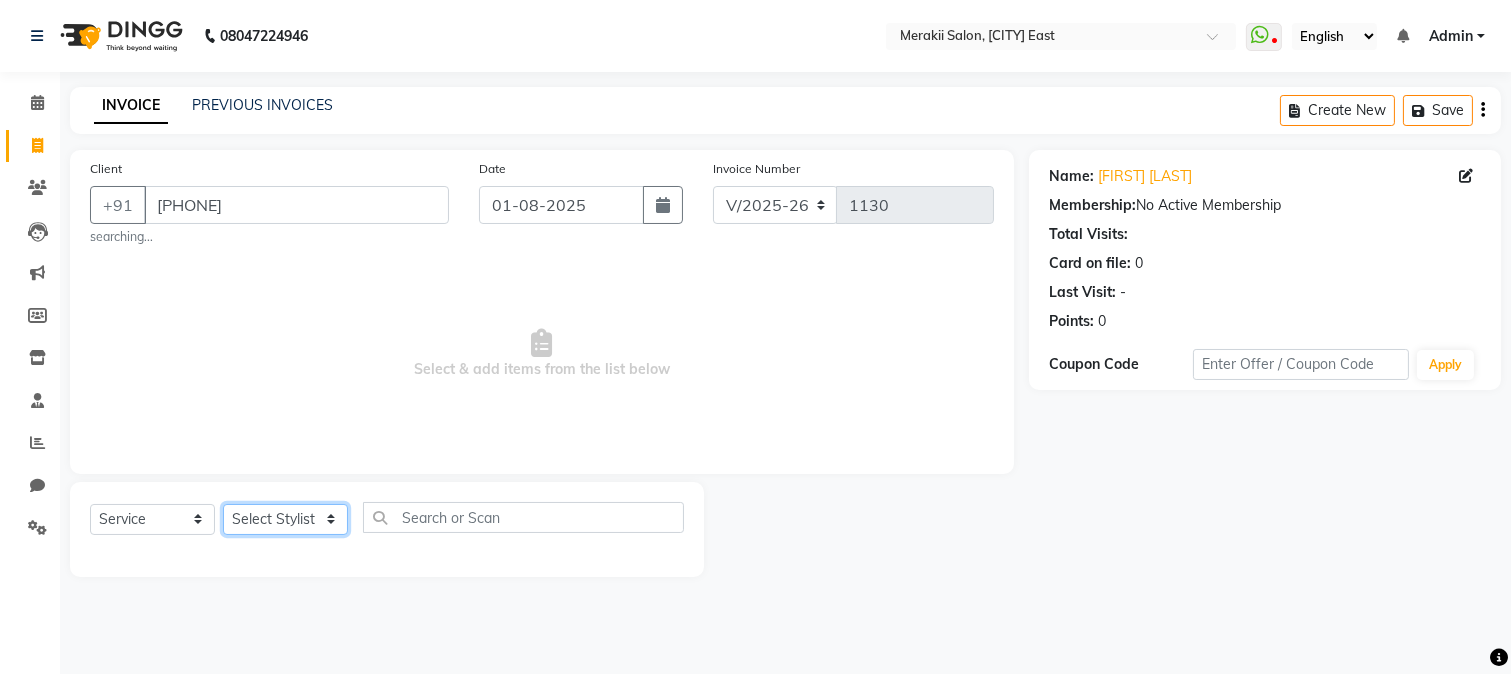 select on "69532" 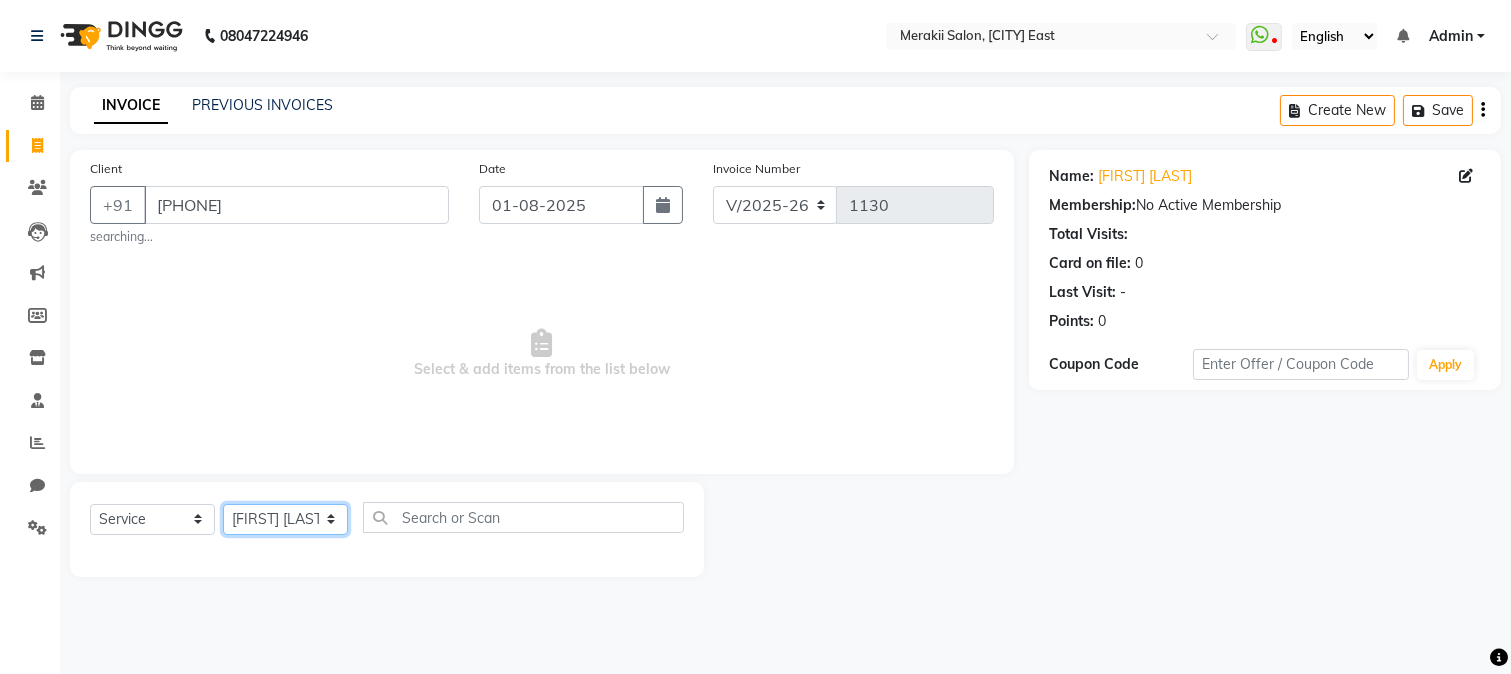 click on "Select Service Product Membership Package Voucher Prepaid Gift Card Select Stylist [FIRST] [LAST] [FIRST] [LAST] [FIRST] [LAST] [FIRST] [LAST] [FIRST] waxing" 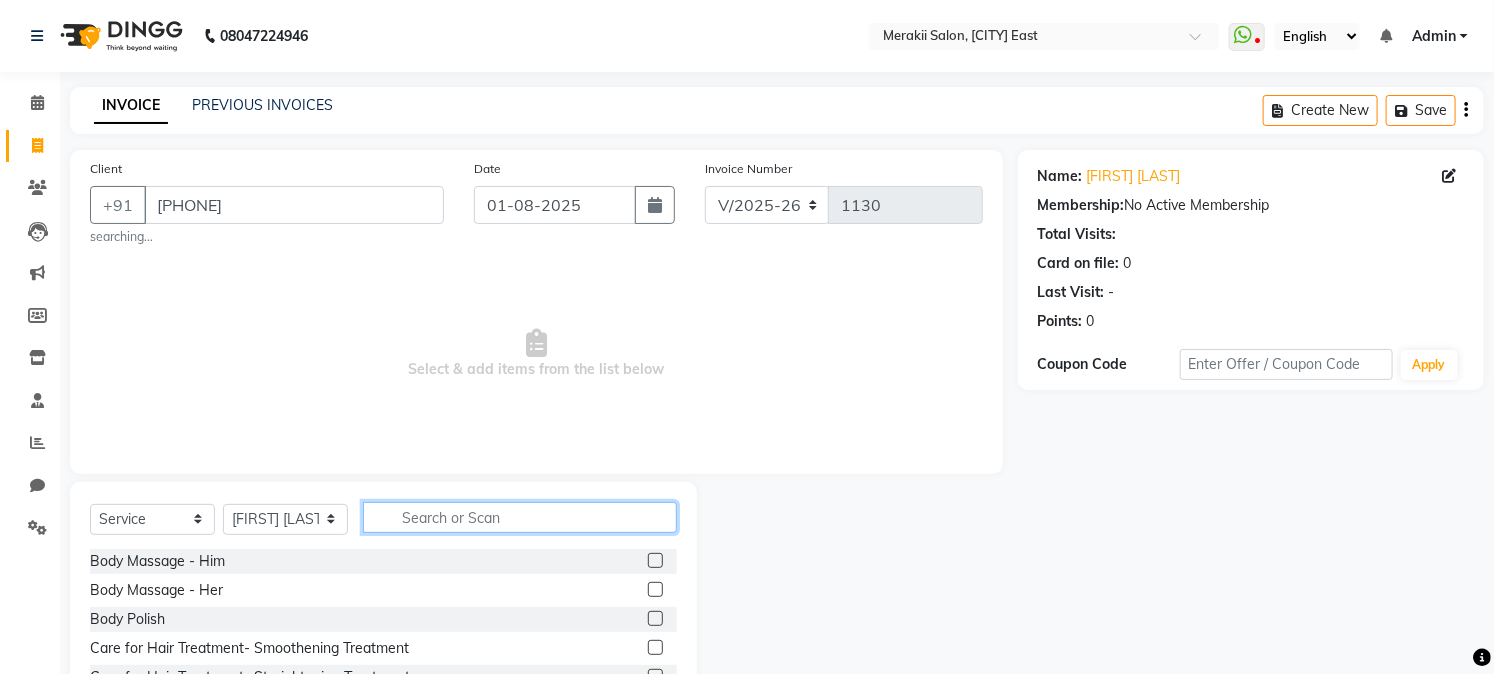 click 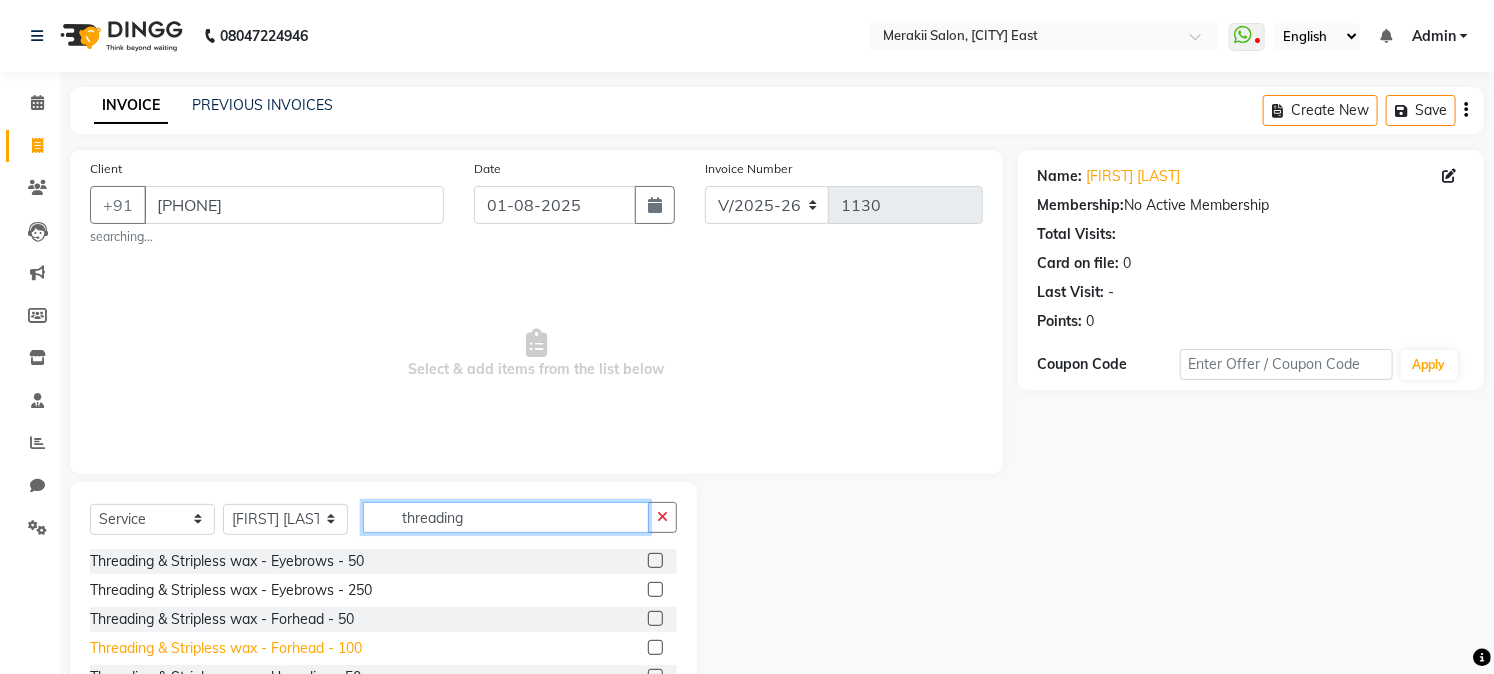 type on "threading" 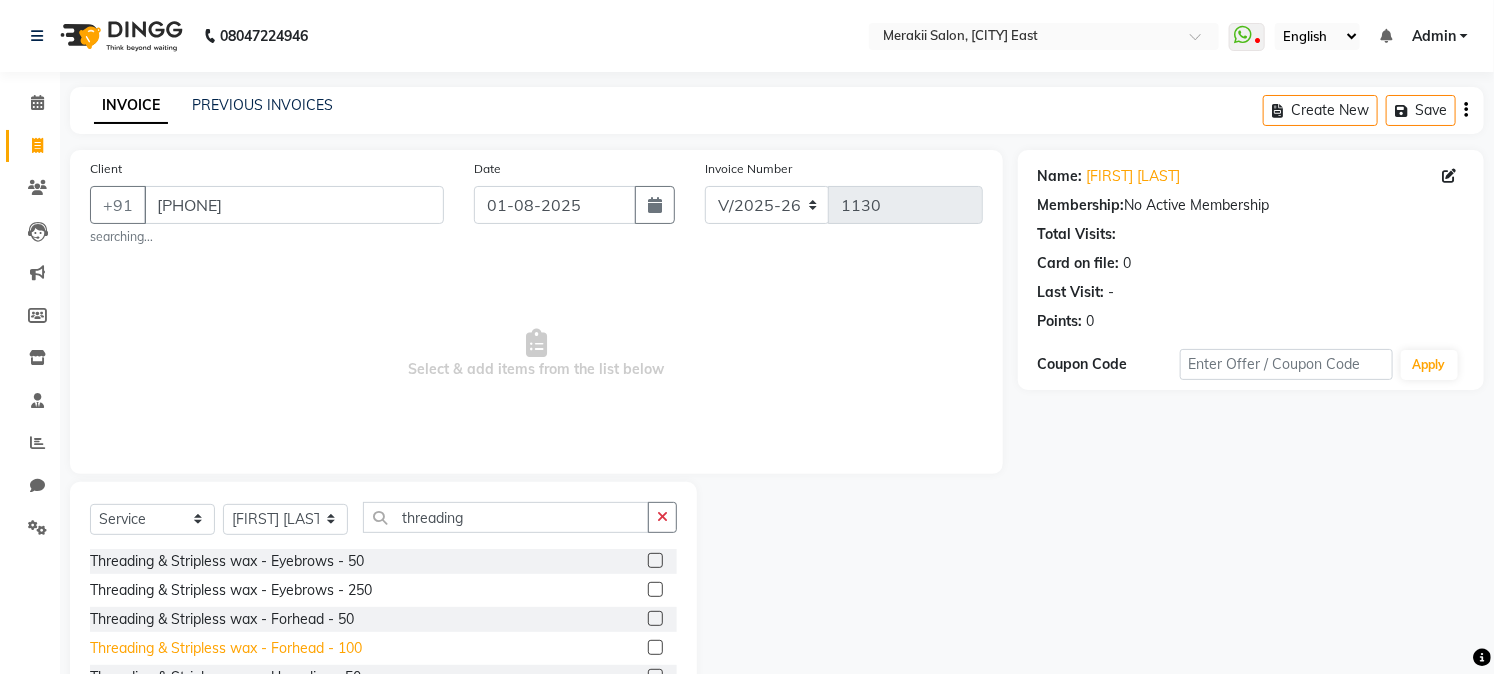 click on "Threading & Stripless wax - Forhead - 100" 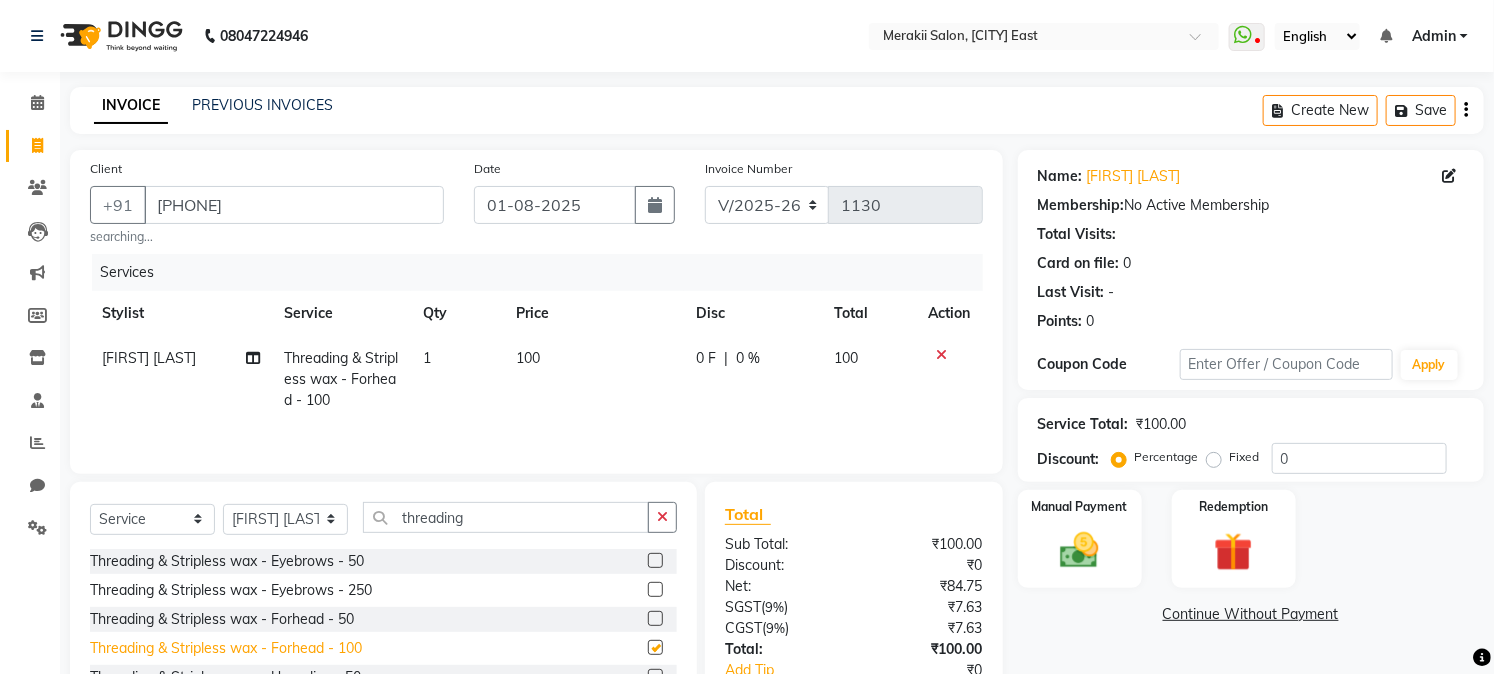 checkbox on "false" 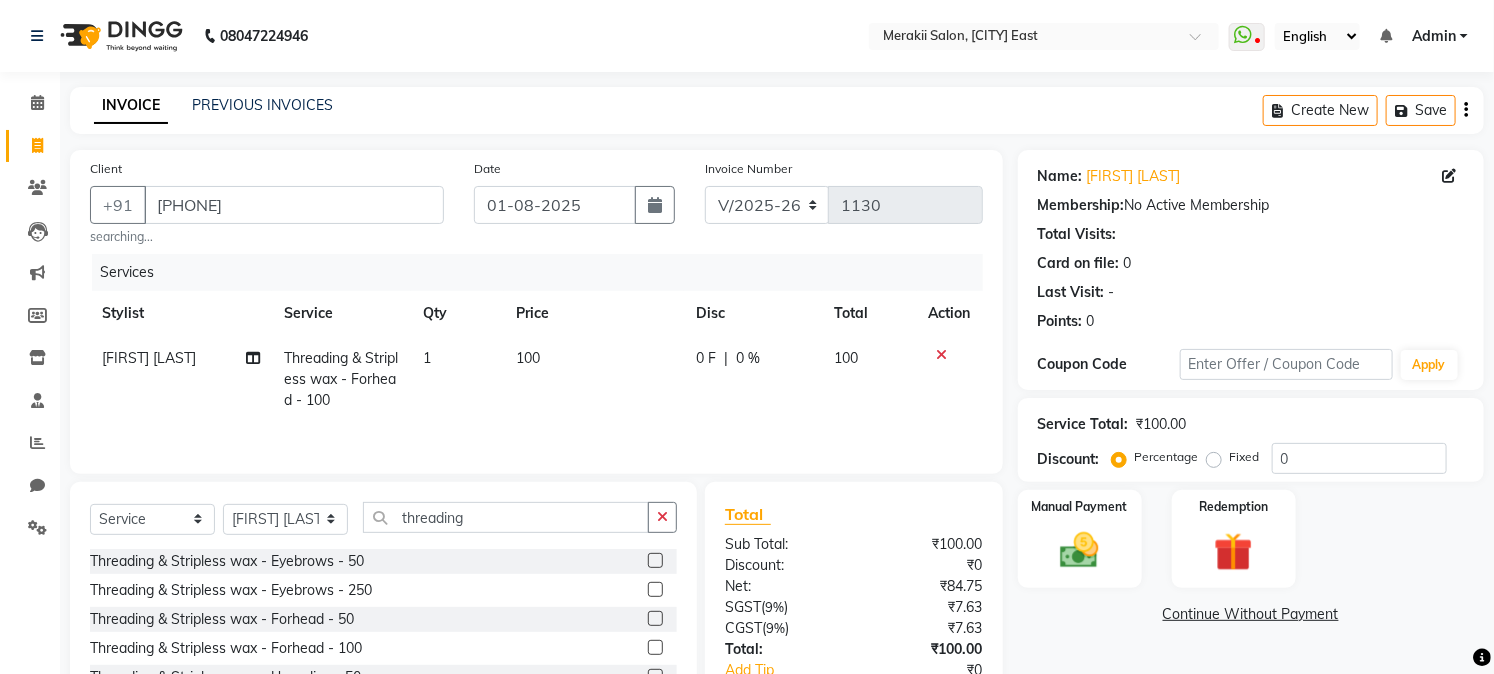 click on "Fixed" 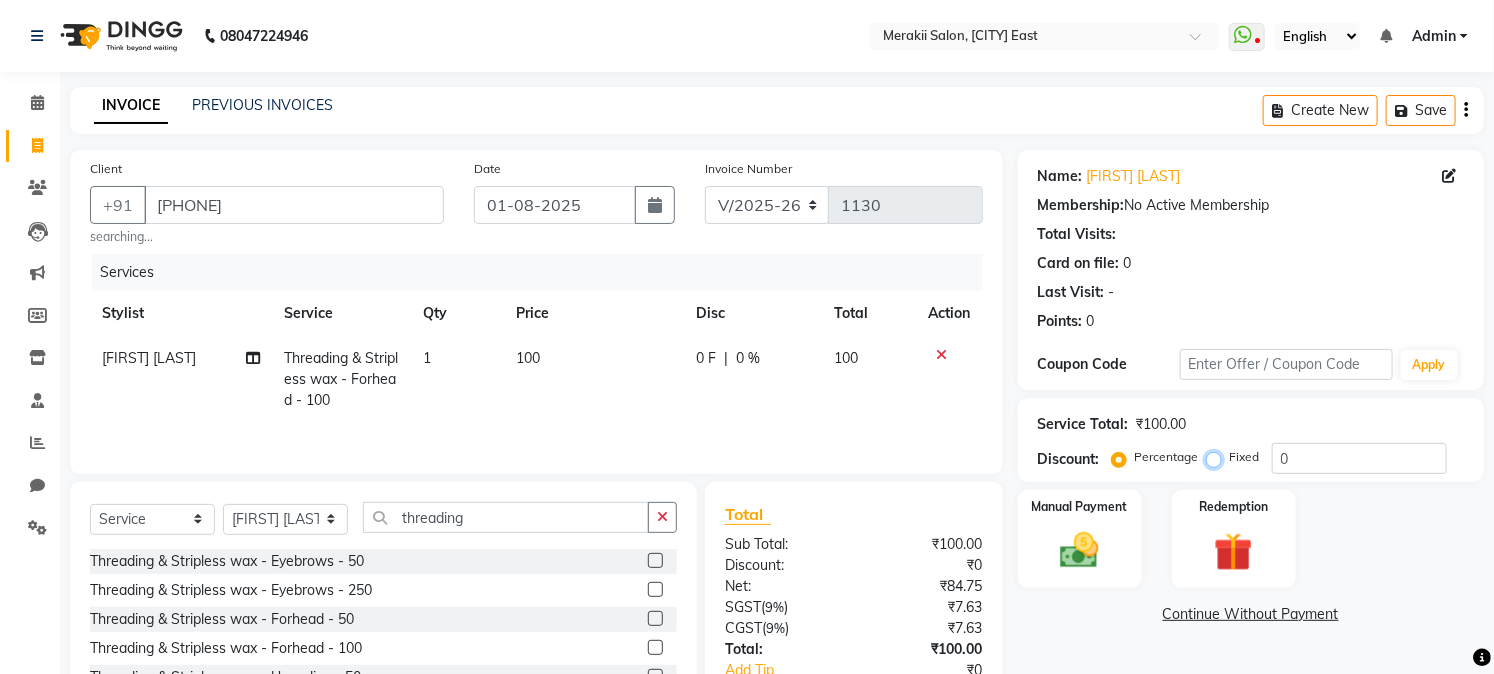 click on "Fixed" at bounding box center [1218, 457] 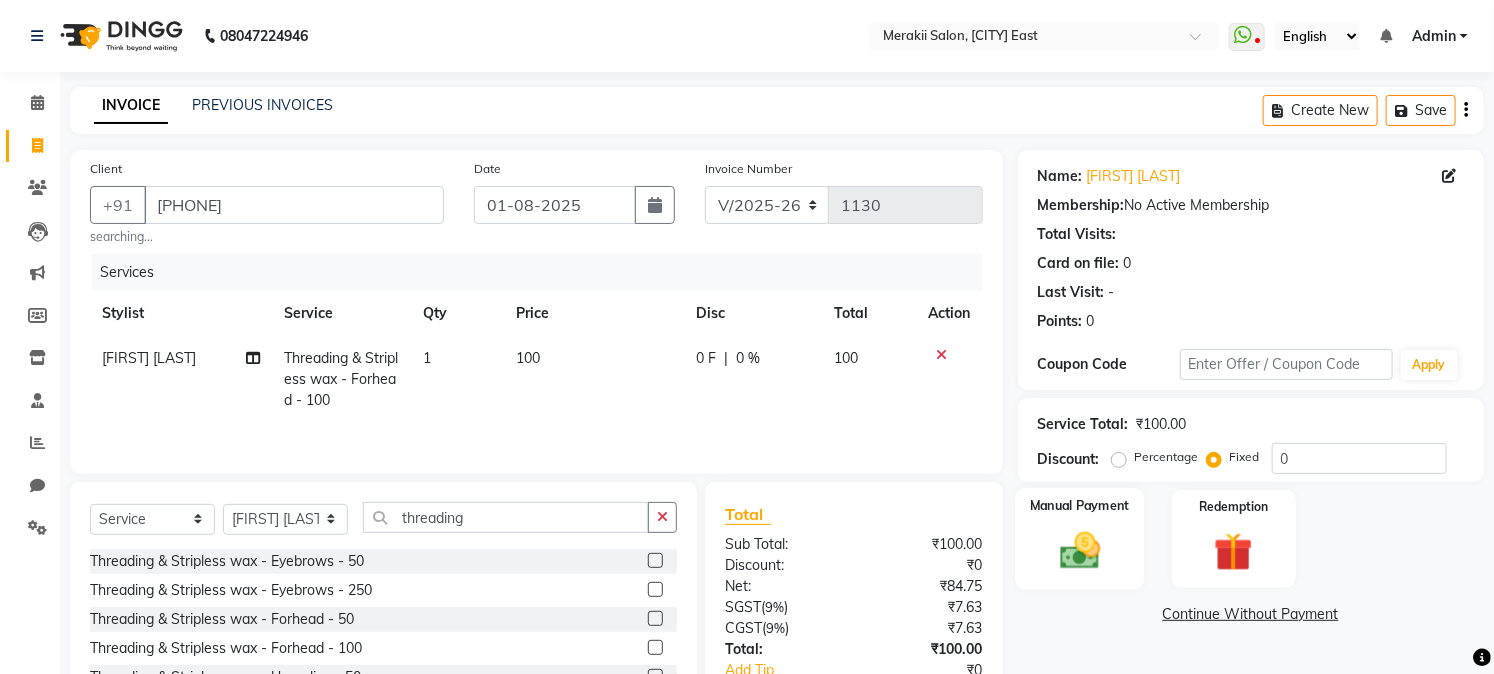 click 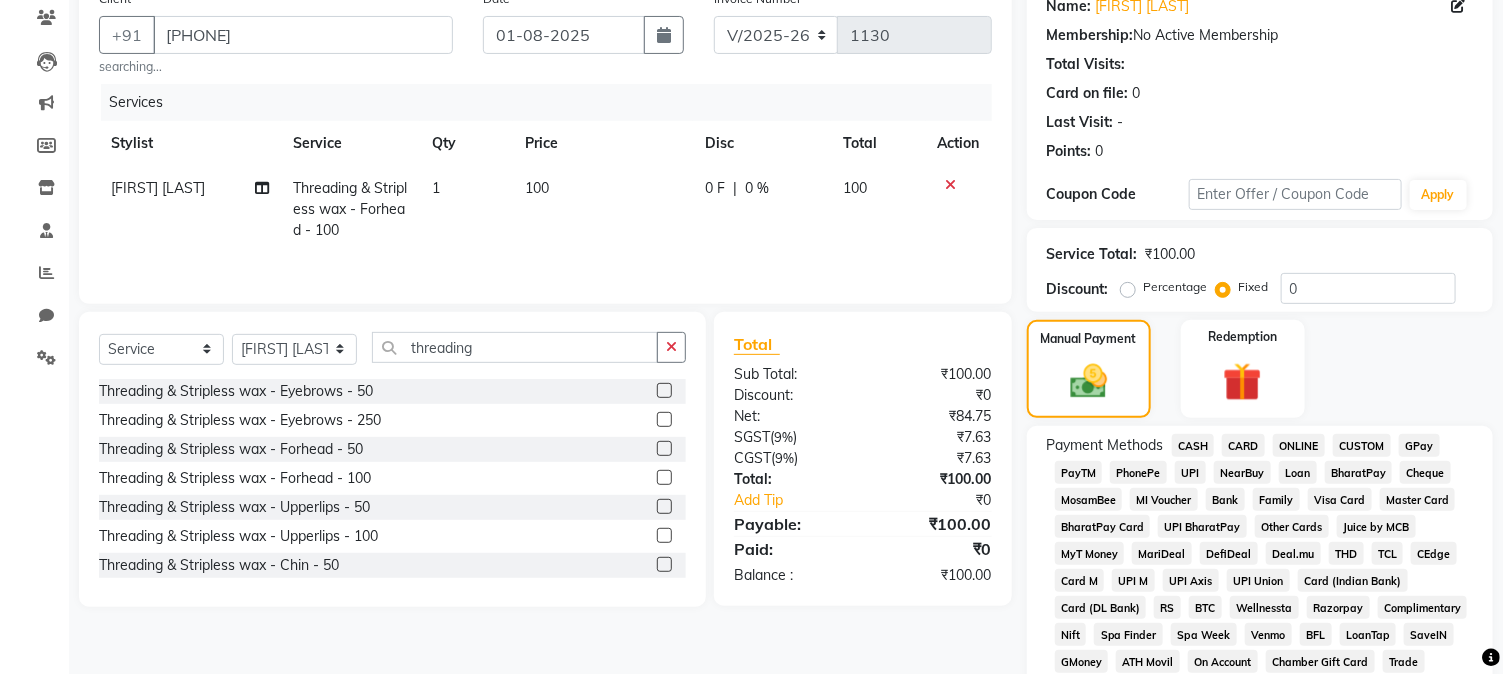 scroll, scrollTop: 0, scrollLeft: 0, axis: both 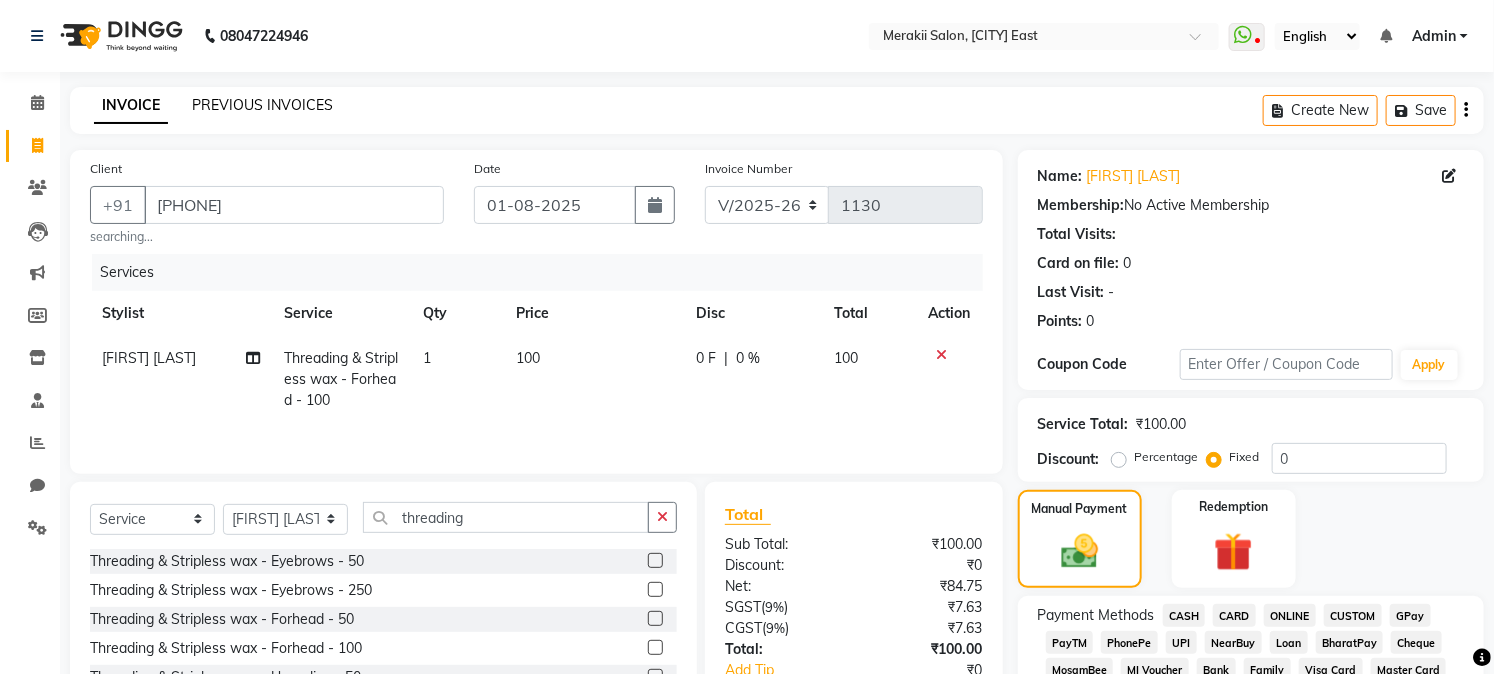 click on "PREVIOUS INVOICES" 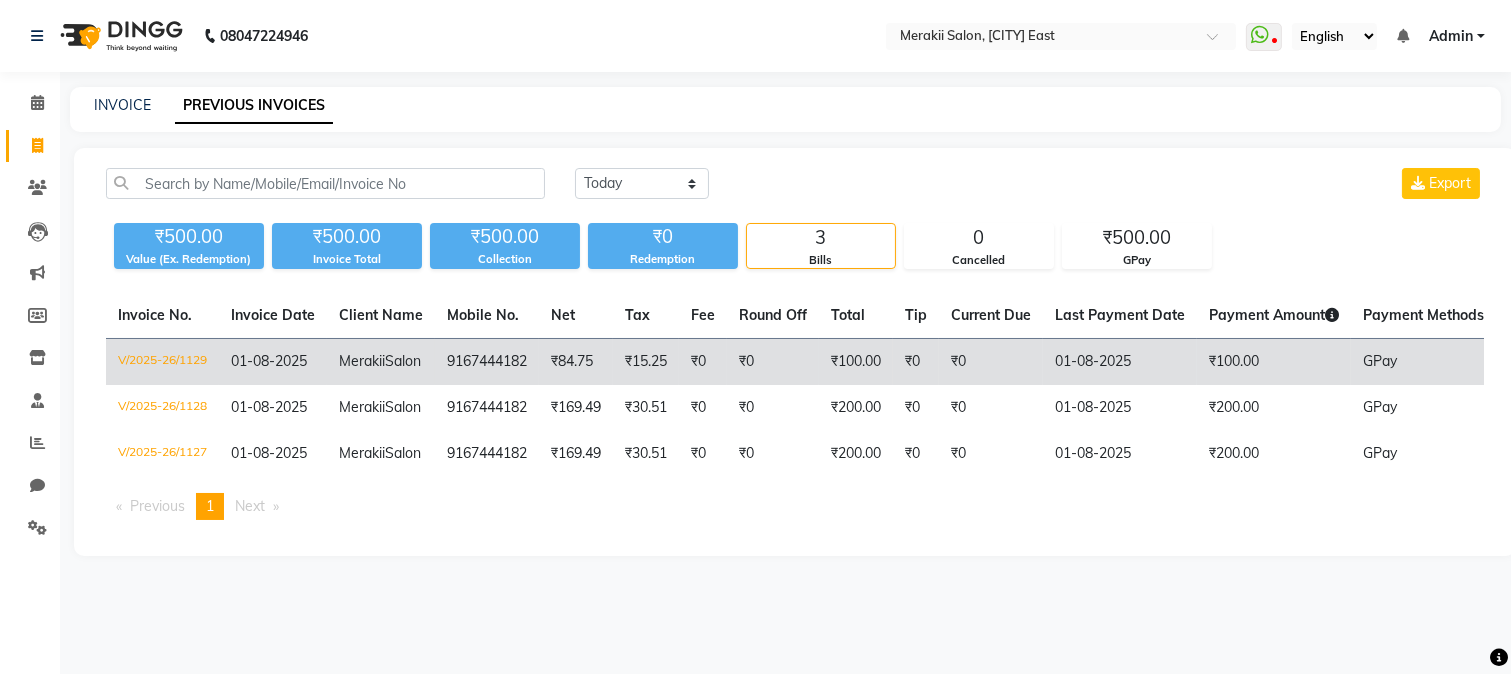 click on "9167444182" 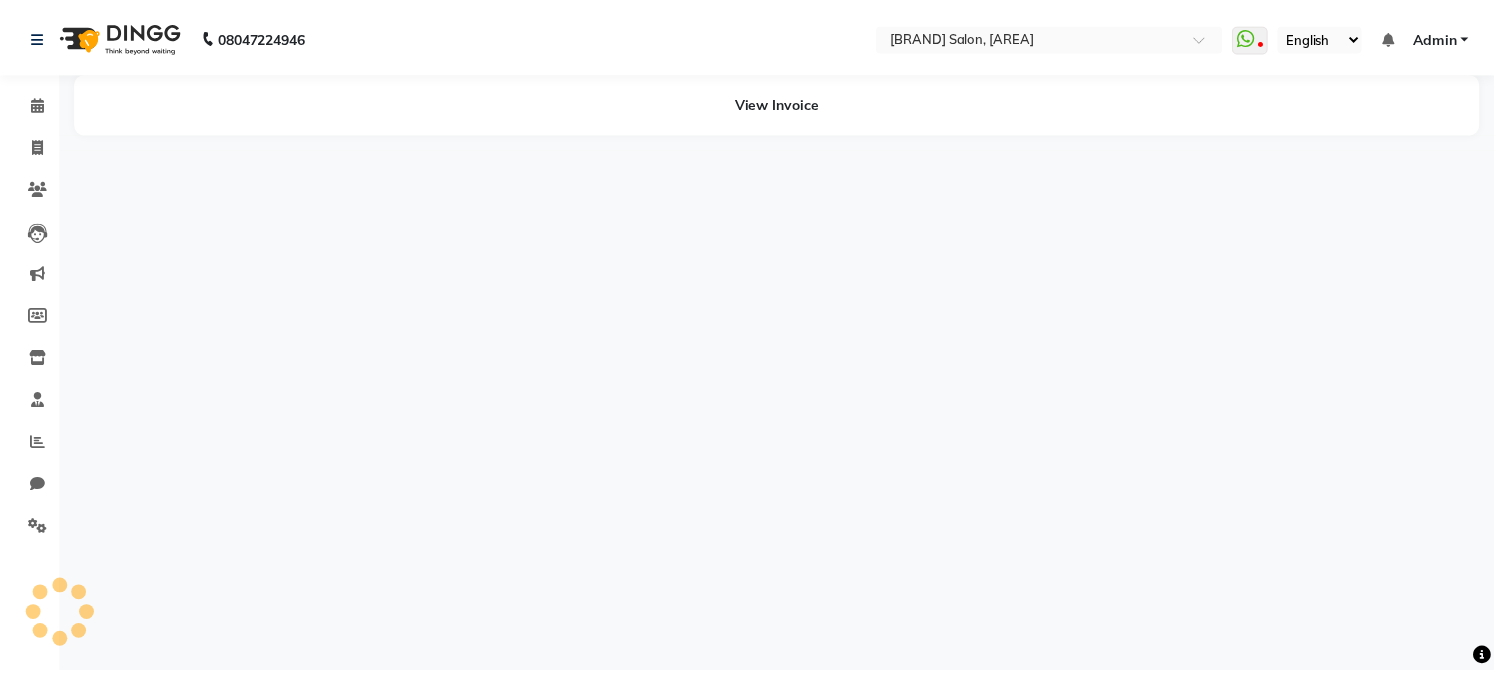 scroll, scrollTop: 0, scrollLeft: 0, axis: both 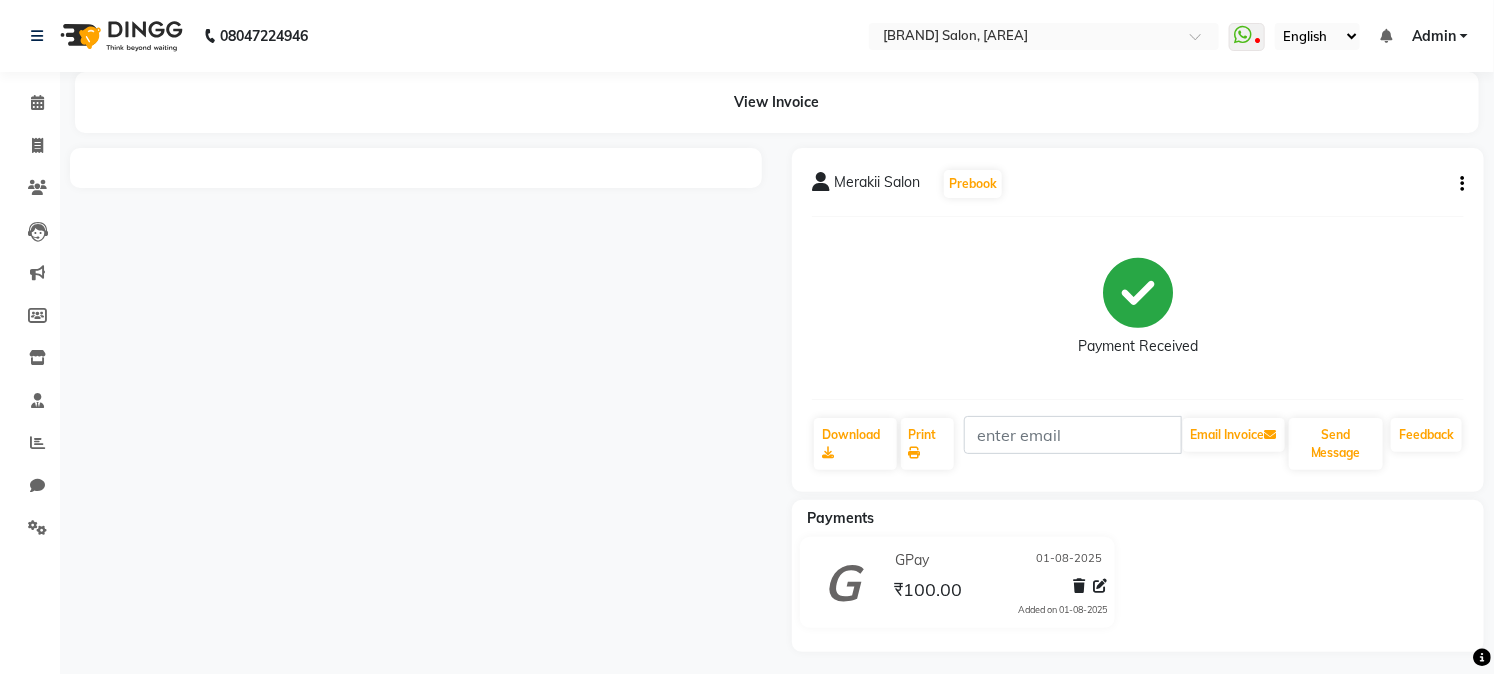 click at bounding box center [416, 400] 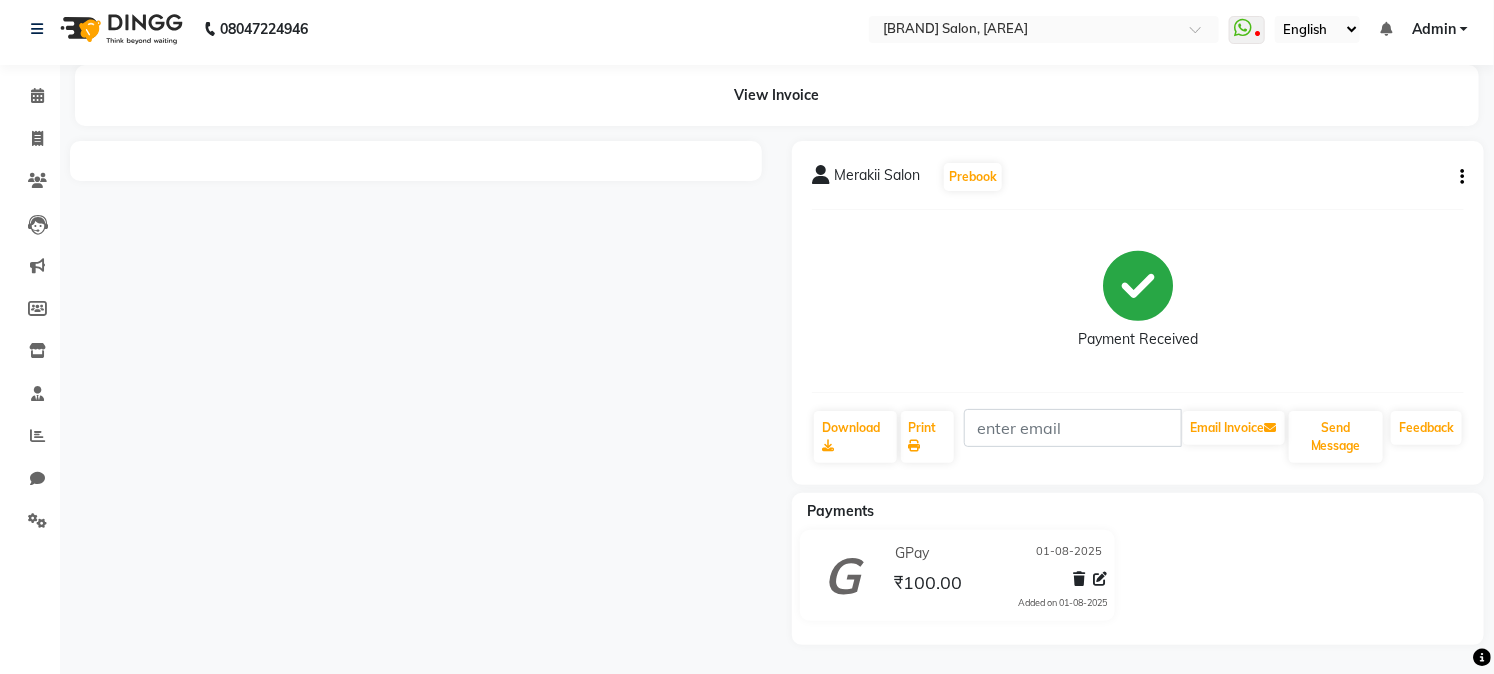 click at bounding box center (416, 393) 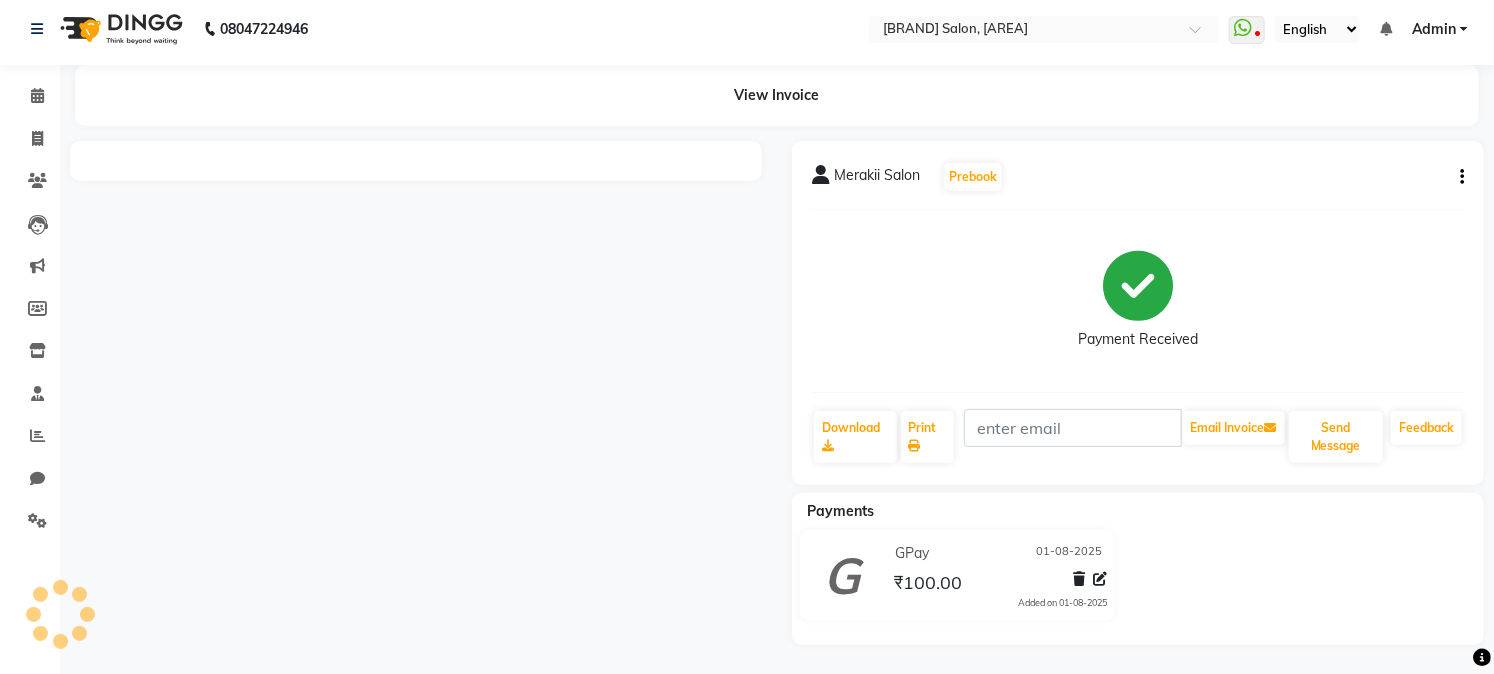 click at bounding box center [416, 393] 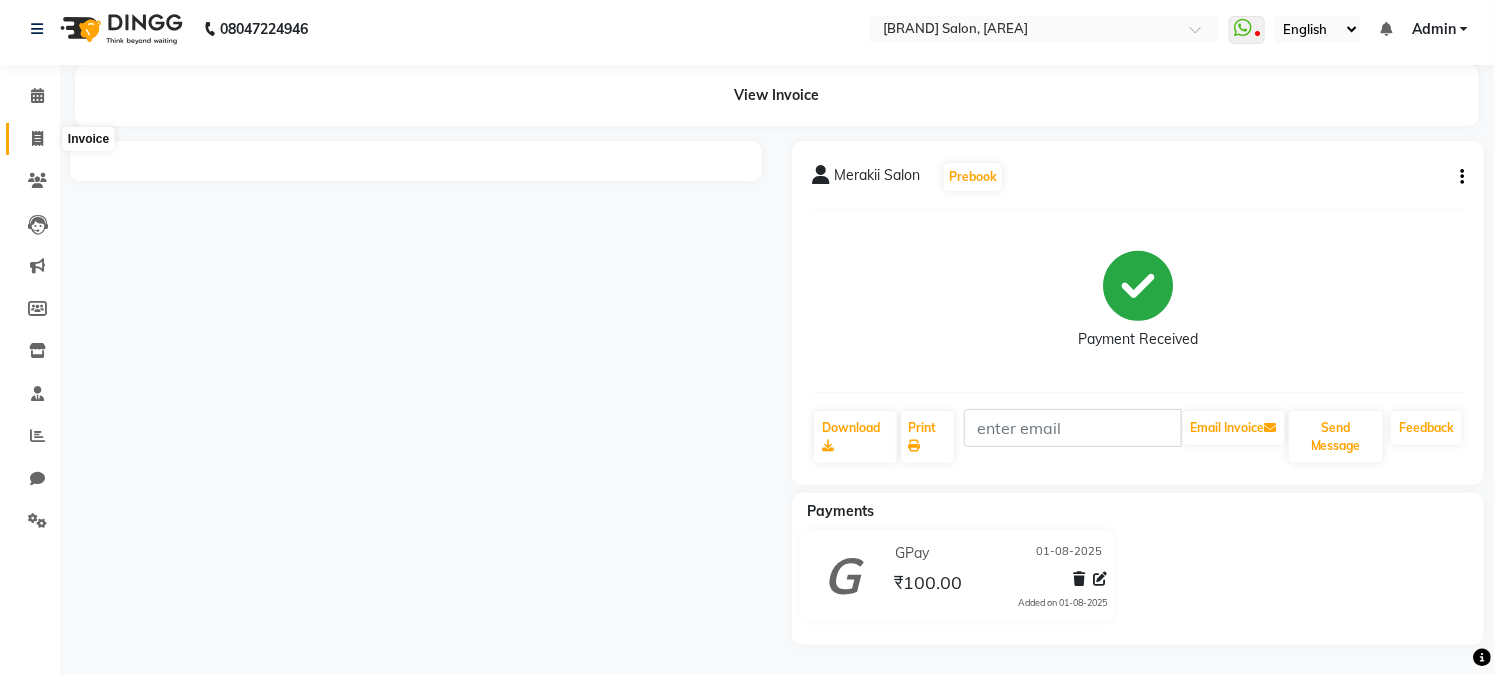 click 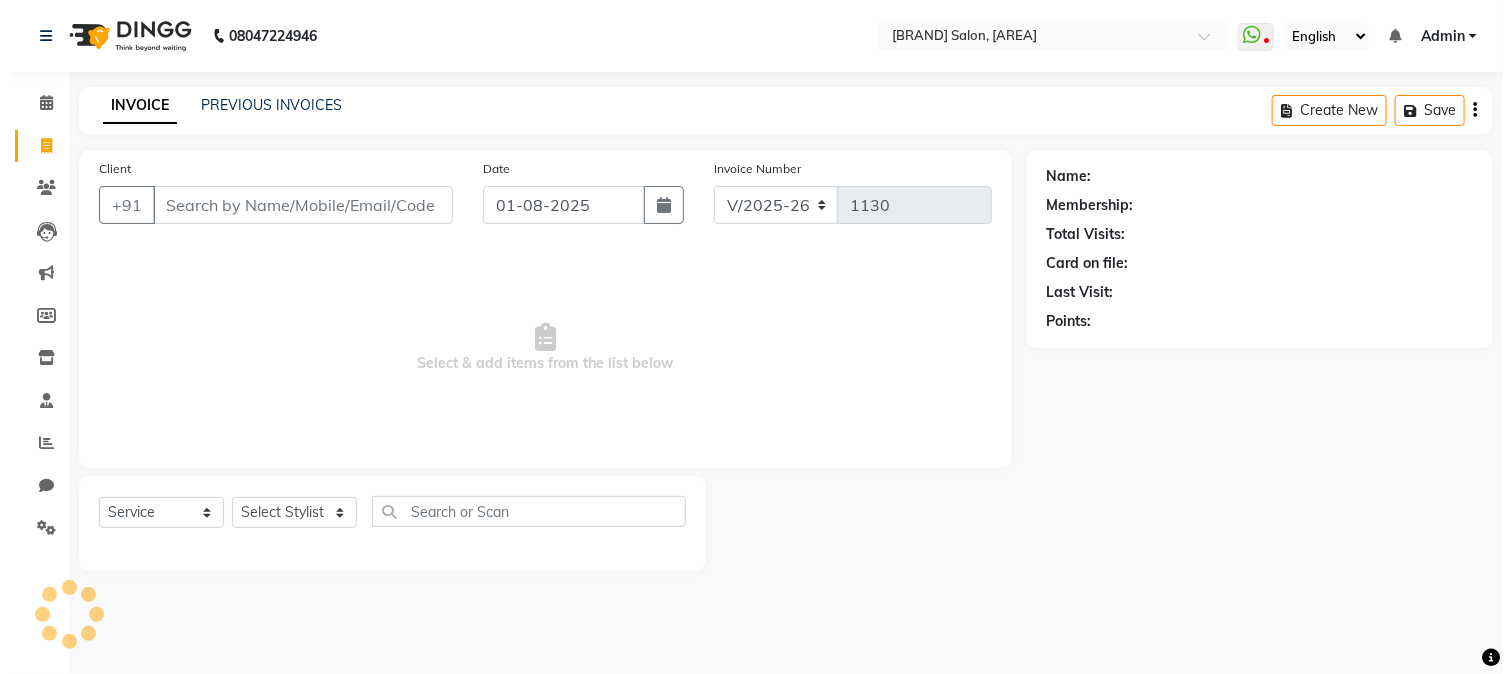 scroll, scrollTop: 0, scrollLeft: 0, axis: both 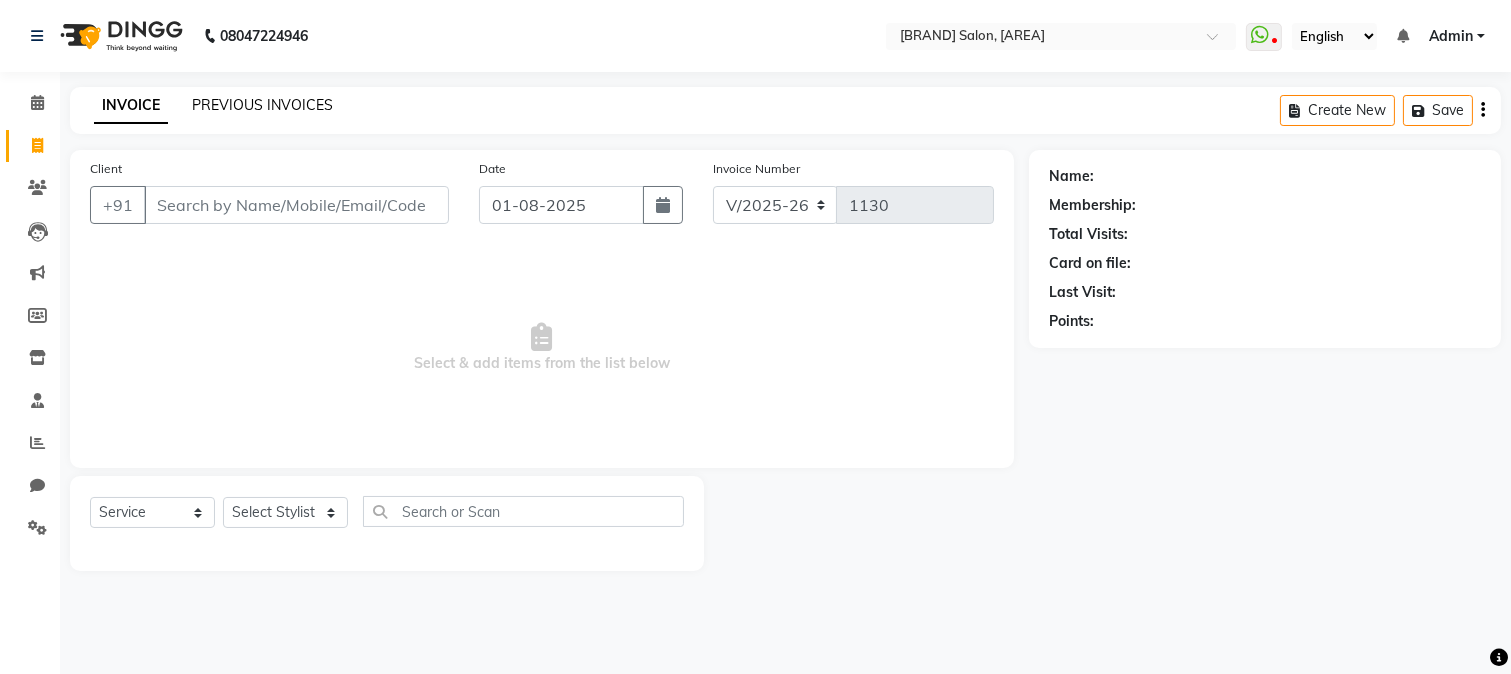 click on "PREVIOUS INVOICES" 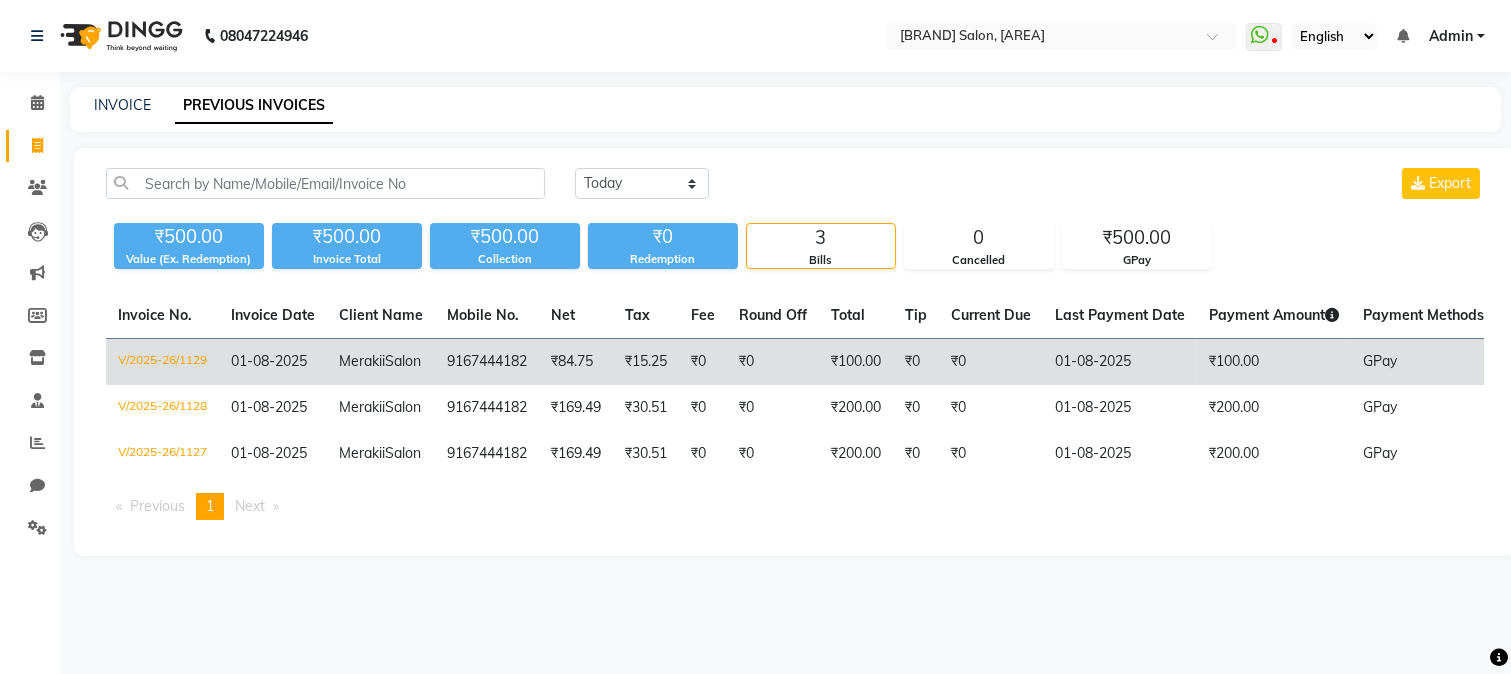 click on "01-08-2025" 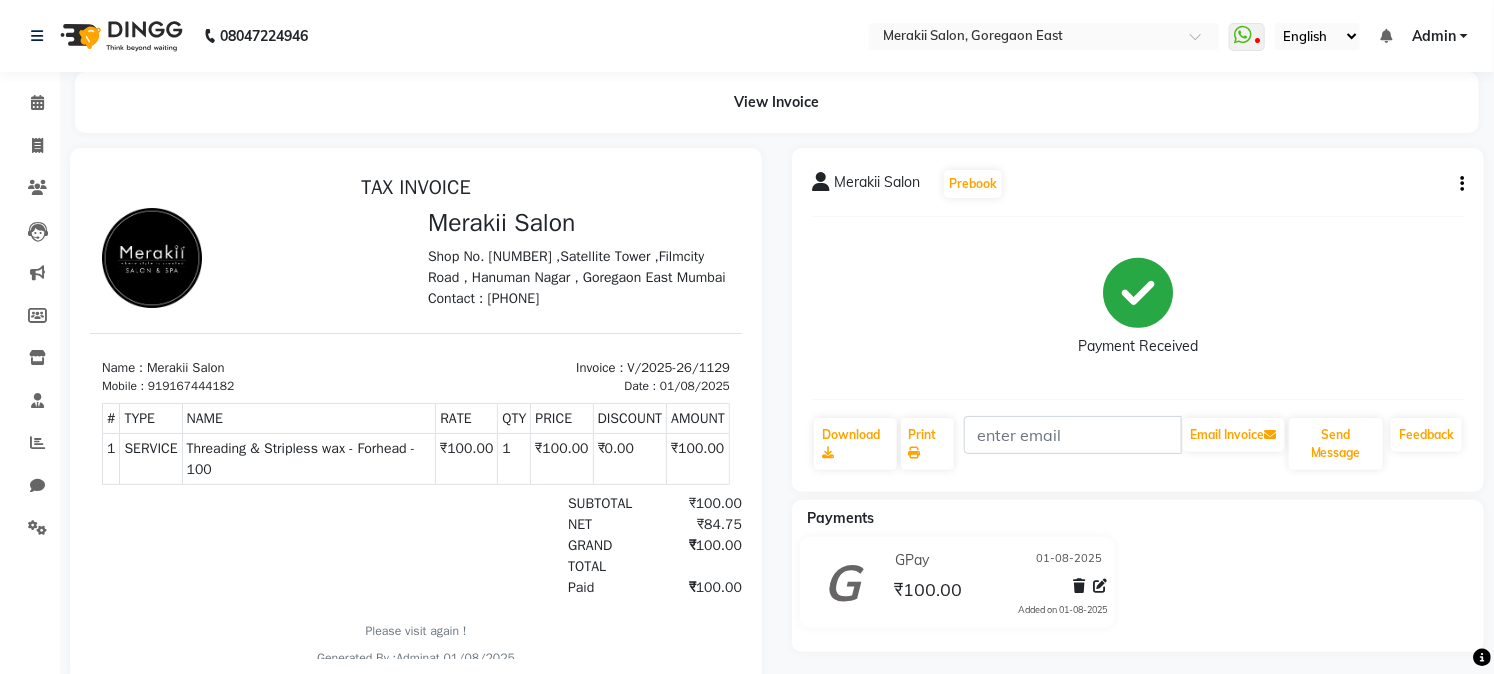 scroll, scrollTop: 0, scrollLeft: 0, axis: both 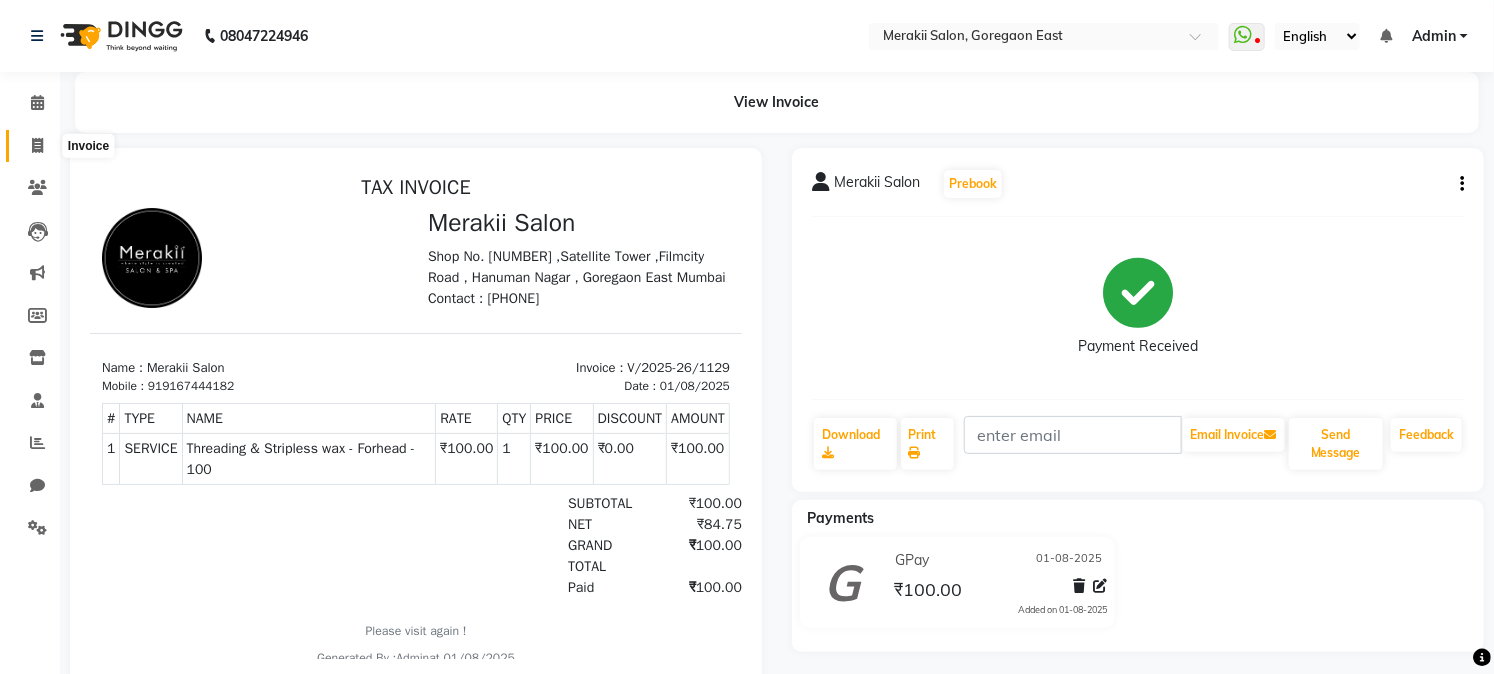 click 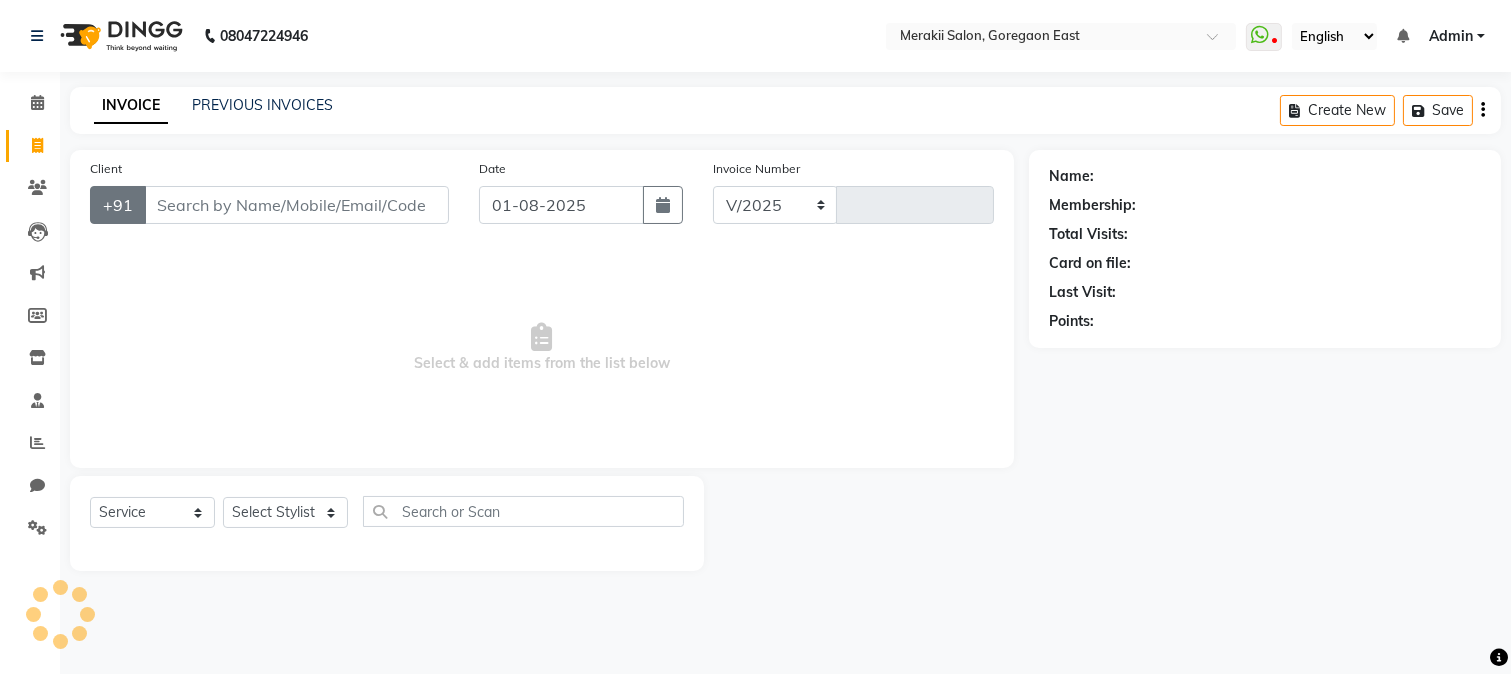 select on "7791" 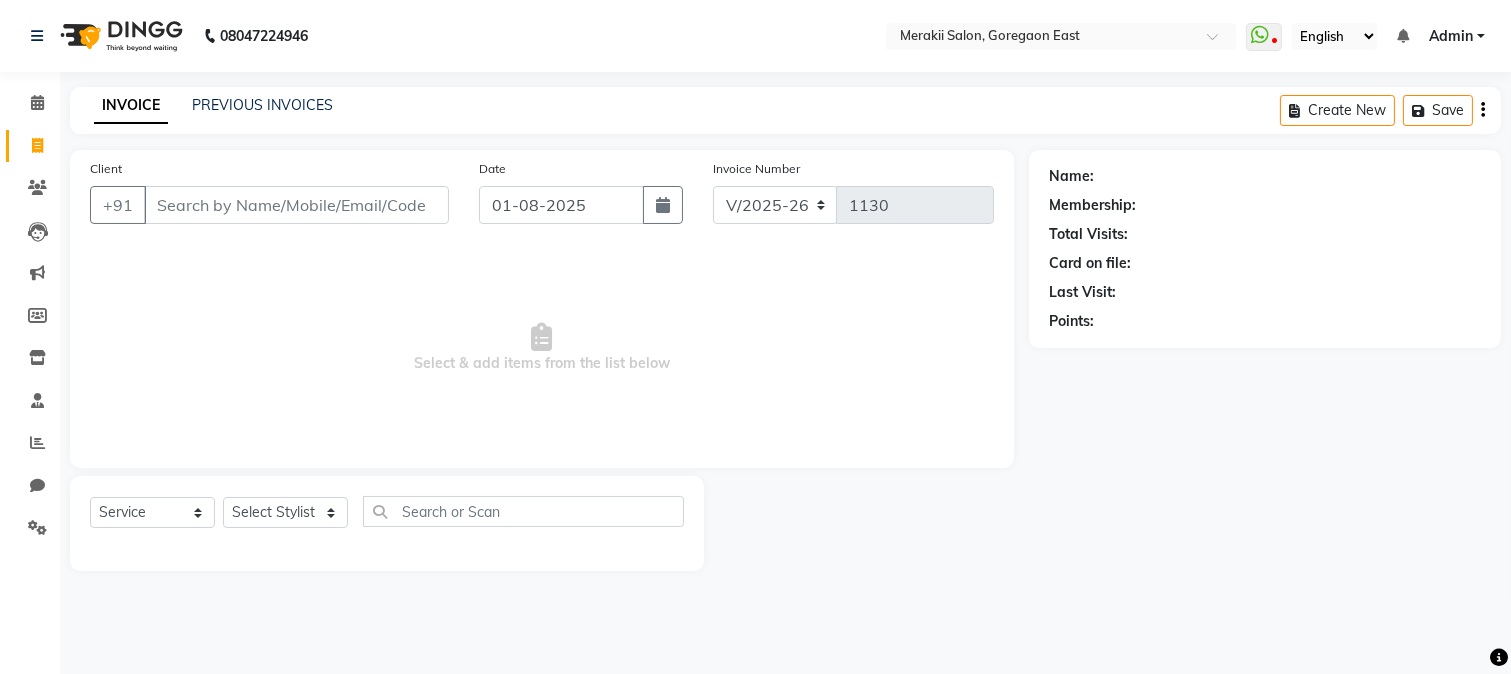 click on "Client" at bounding box center [296, 205] 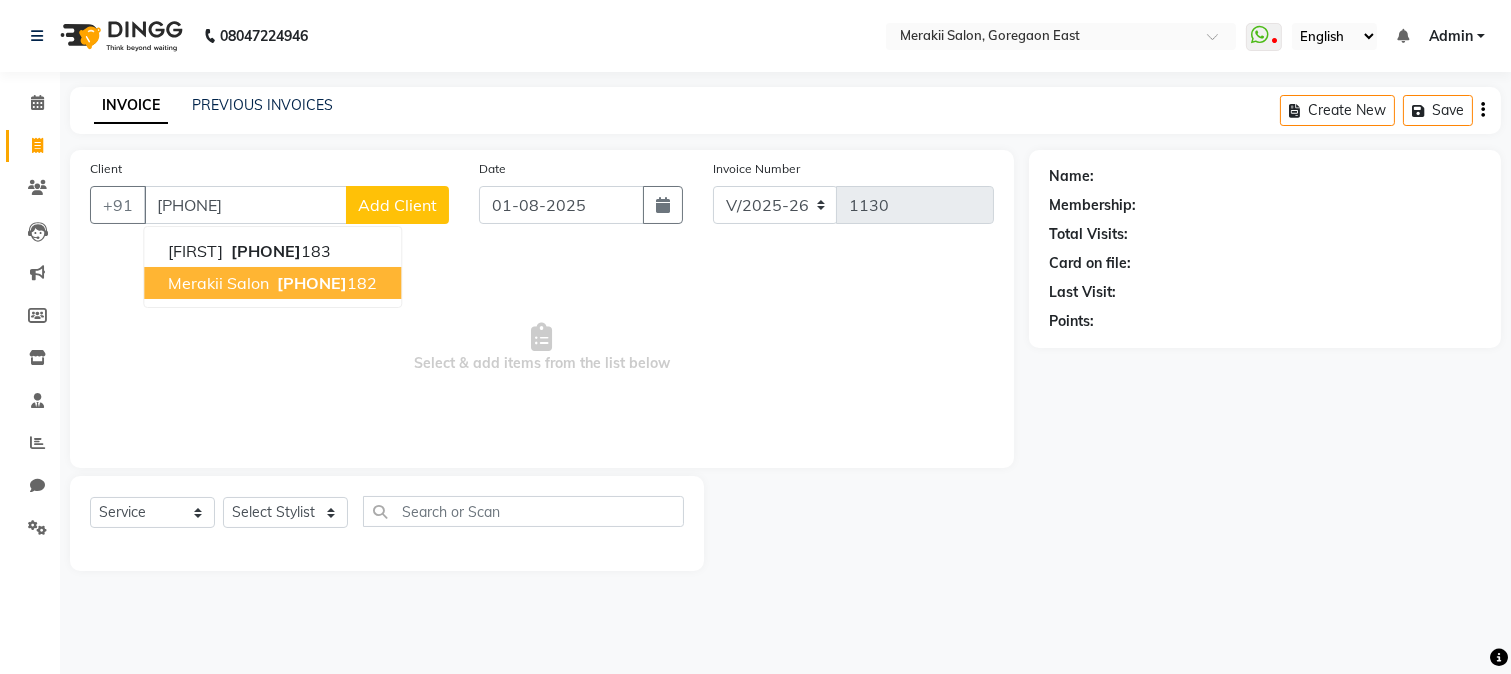 click on "Merakii Salon" at bounding box center (218, 283) 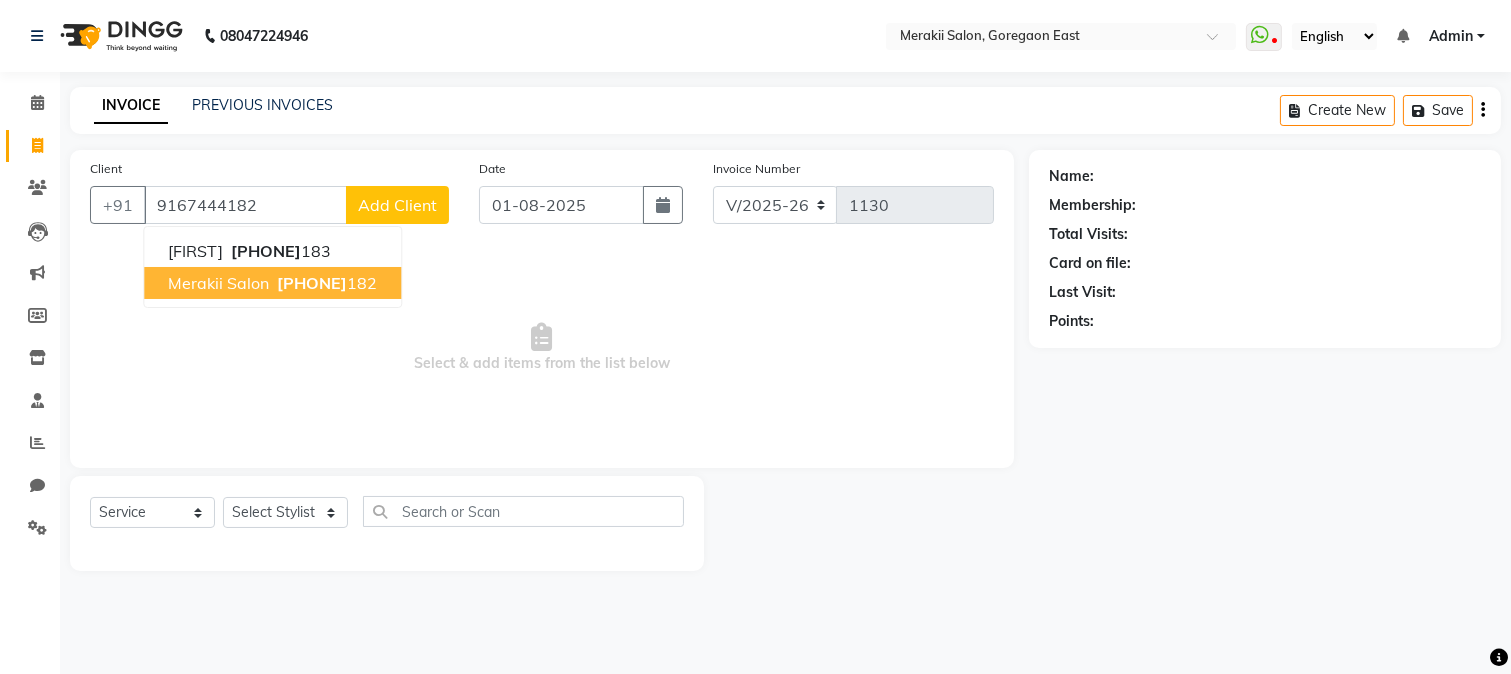 type on "9167444182" 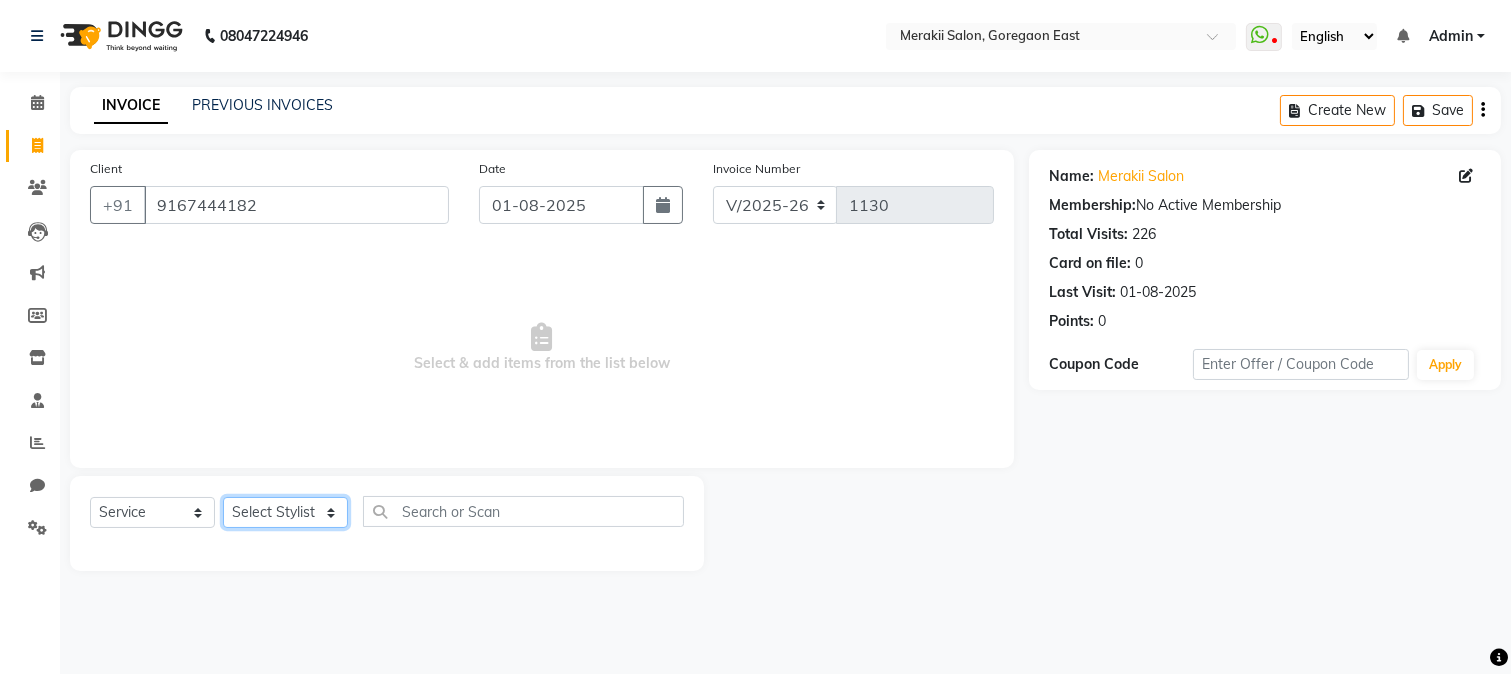 click on "Select Stylist [LAST] [LAST] [LAST] [LAST] [LAST] [LAST]" 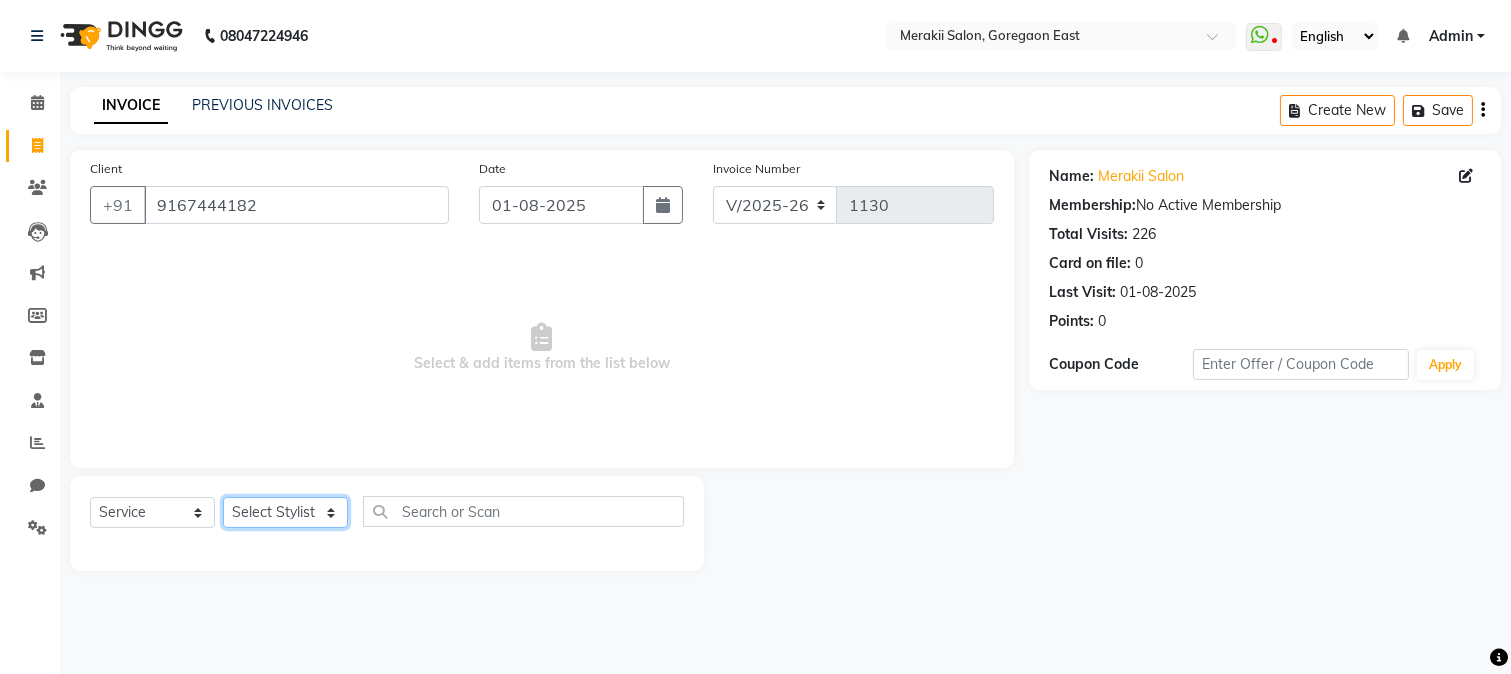 select on "69532" 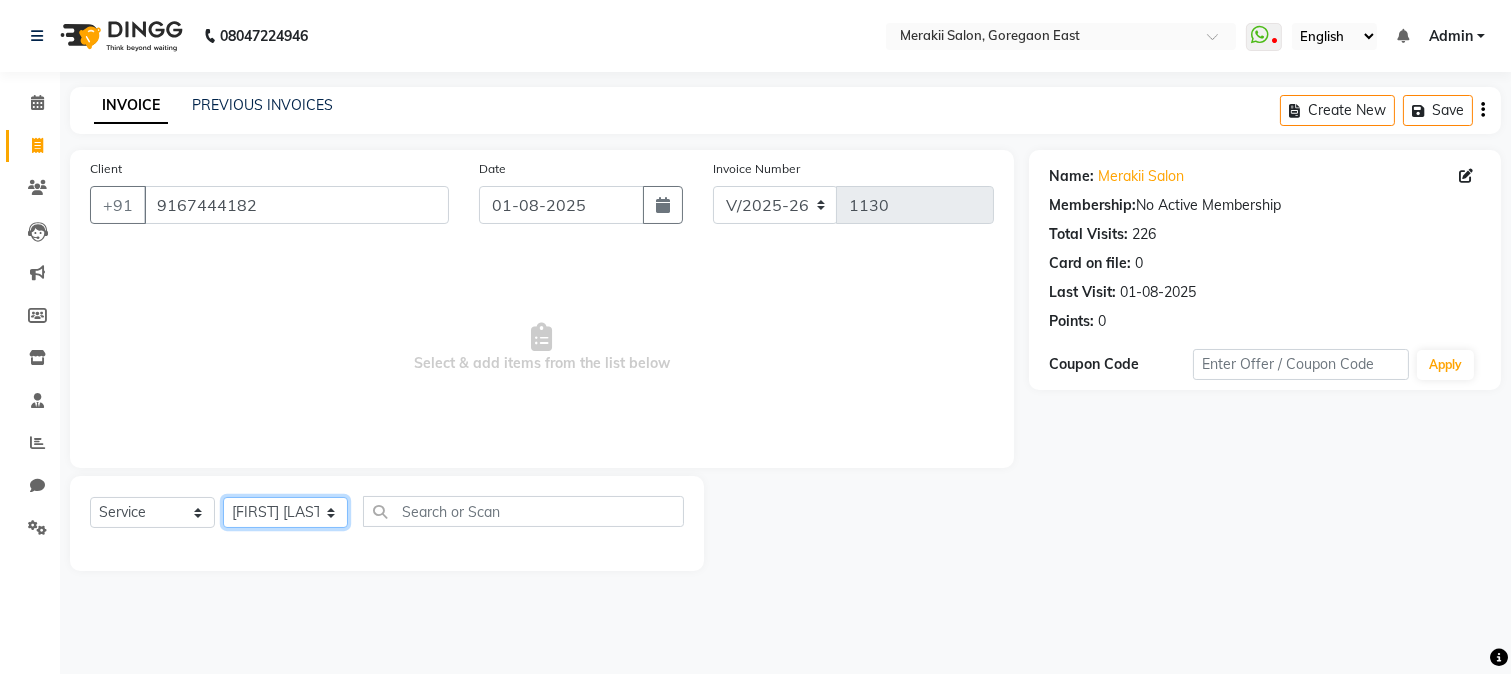 click on "Select Stylist [LAST] [LAST] [LAST] [LAST] [LAST] [LAST]" 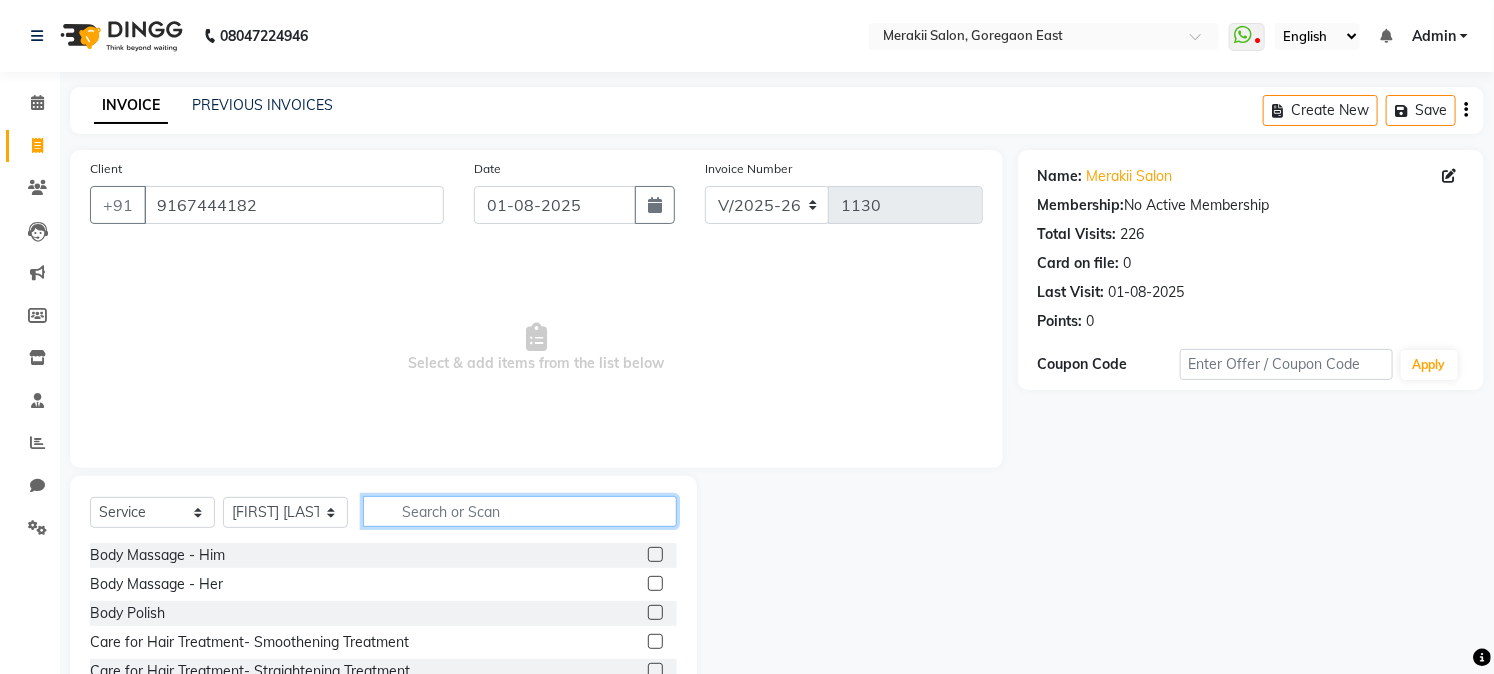 click 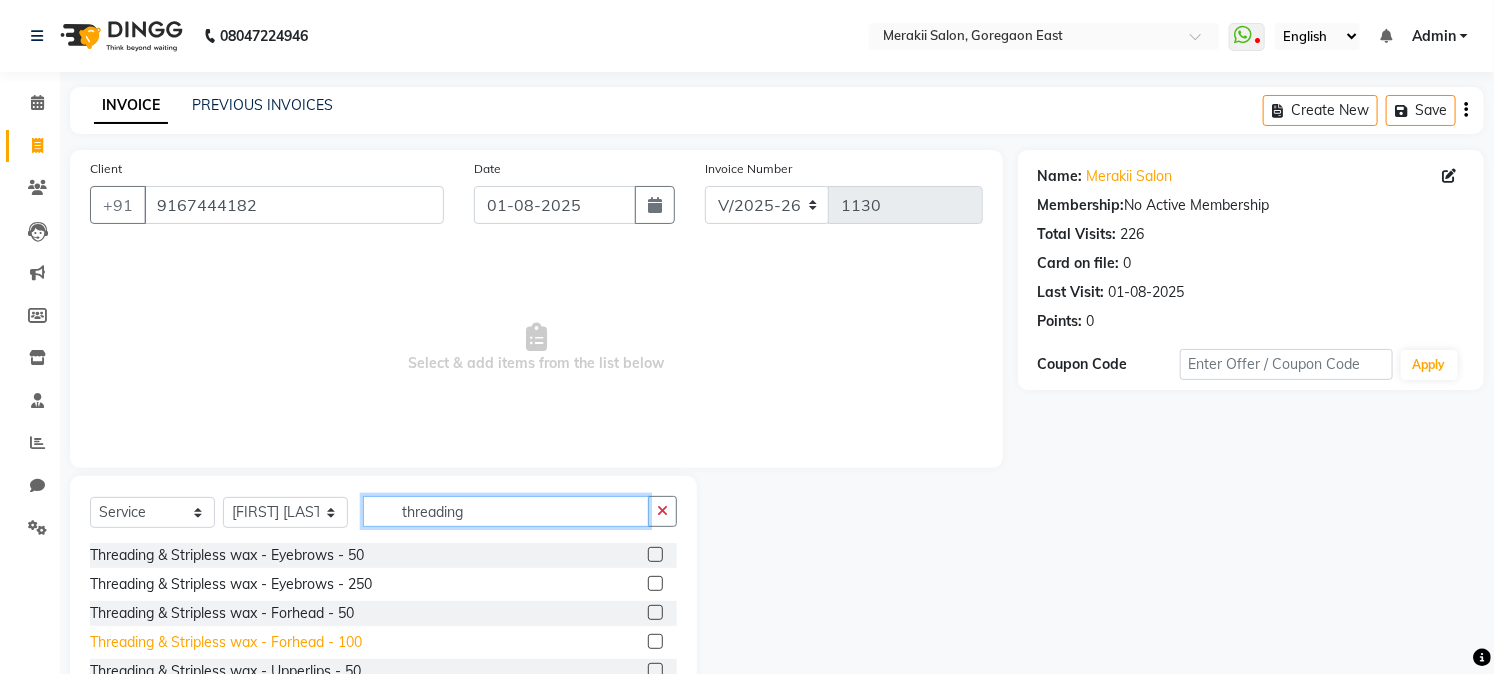 type on "threading" 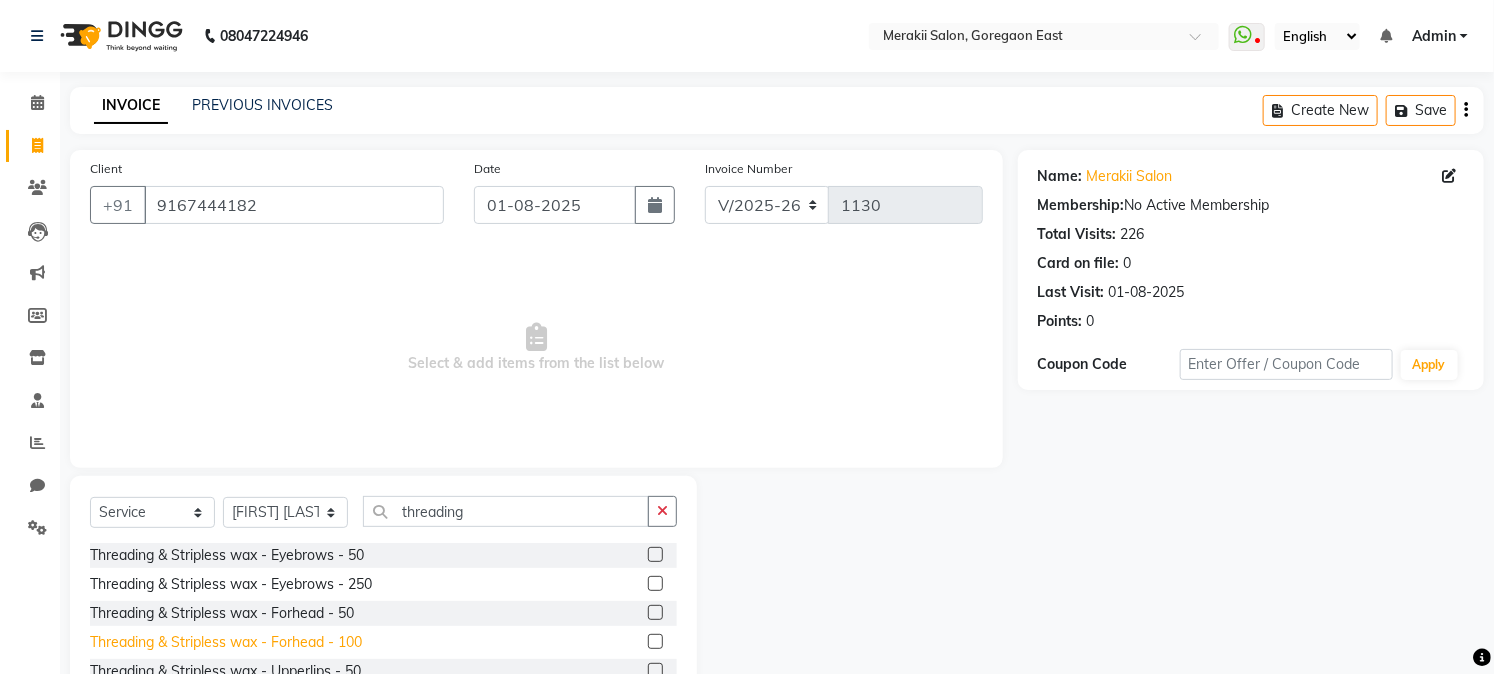 click on "Threading & Stripless wax - Forhead - 100" 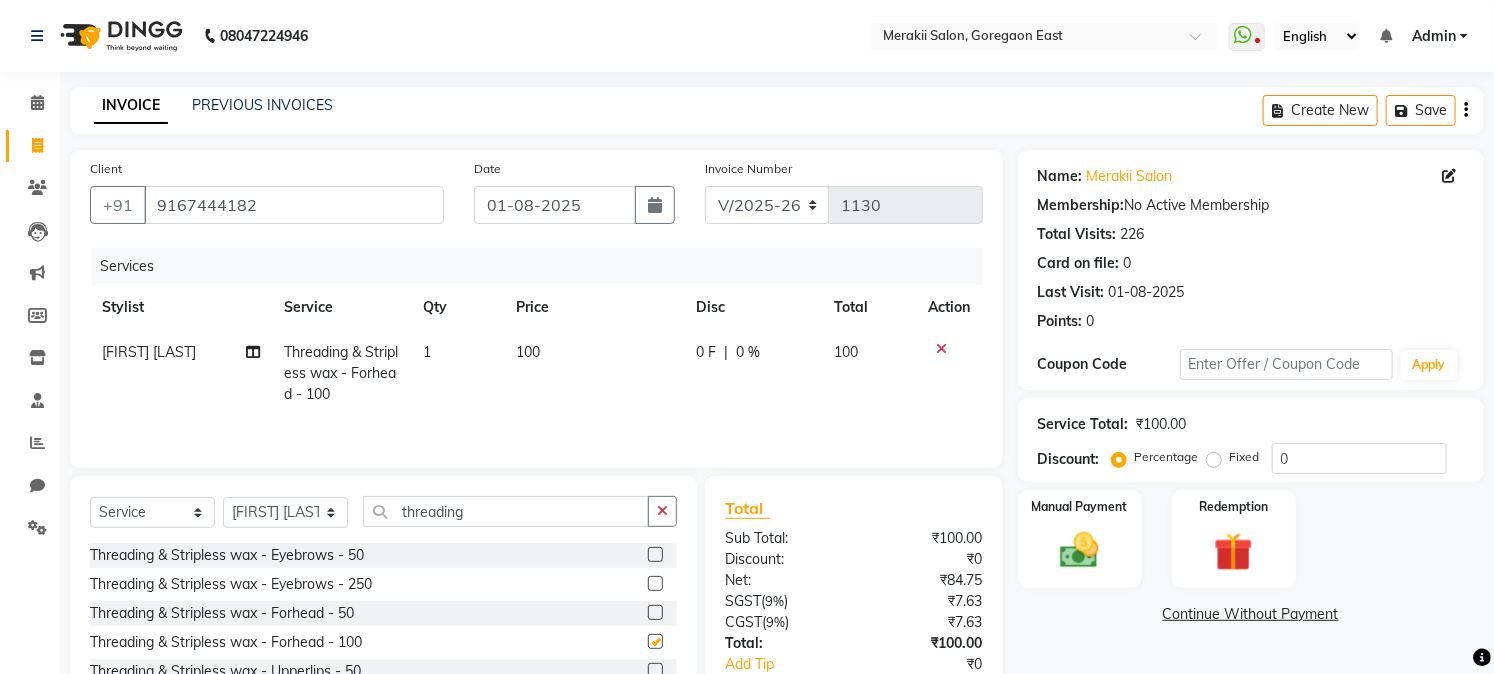 checkbox on "false" 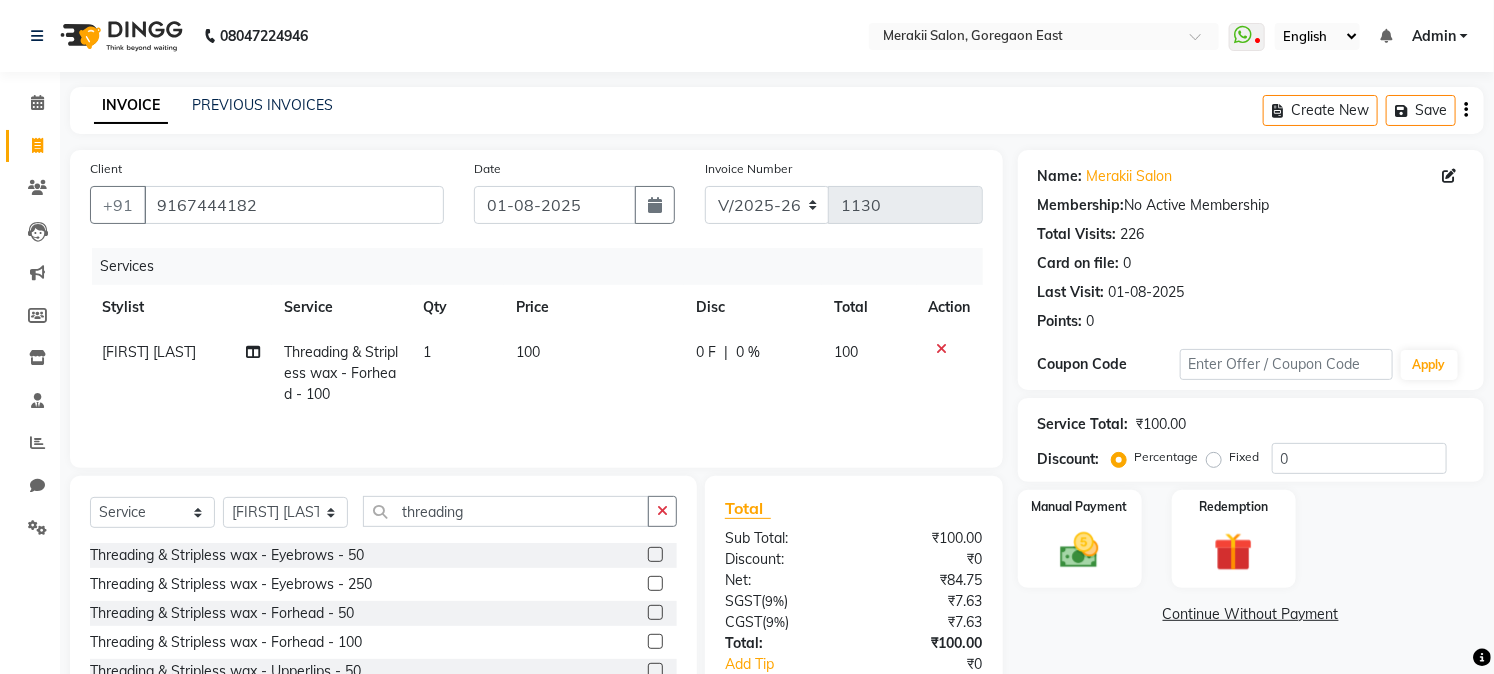 click on "Fixed" 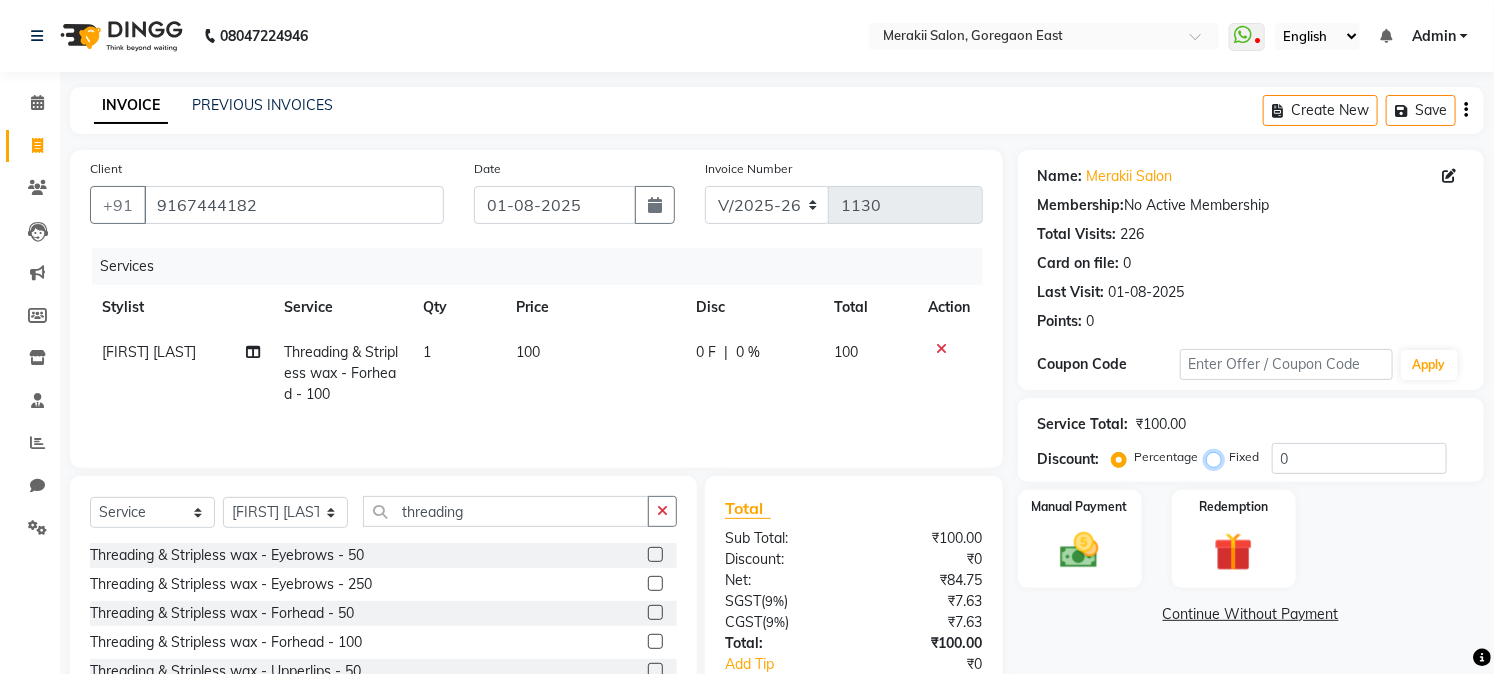 click on "Fixed" at bounding box center [1218, 457] 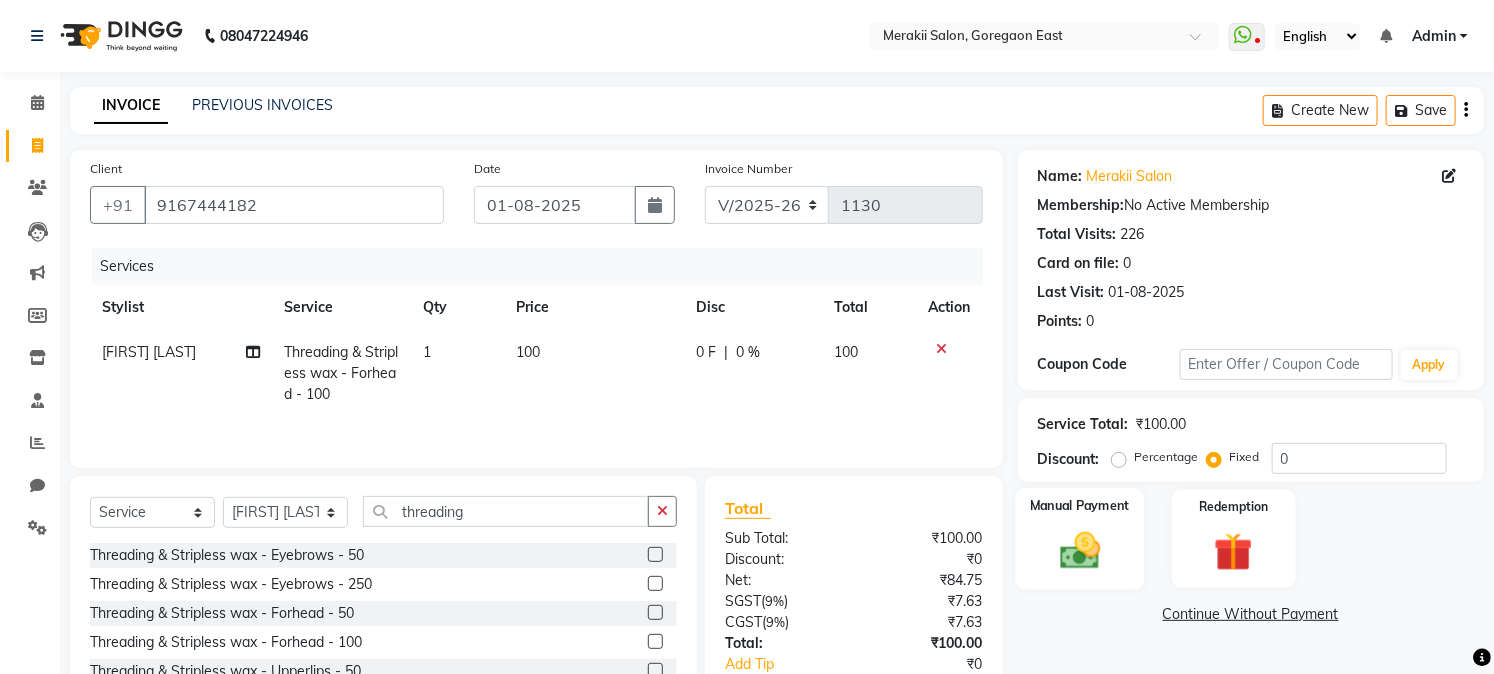 click 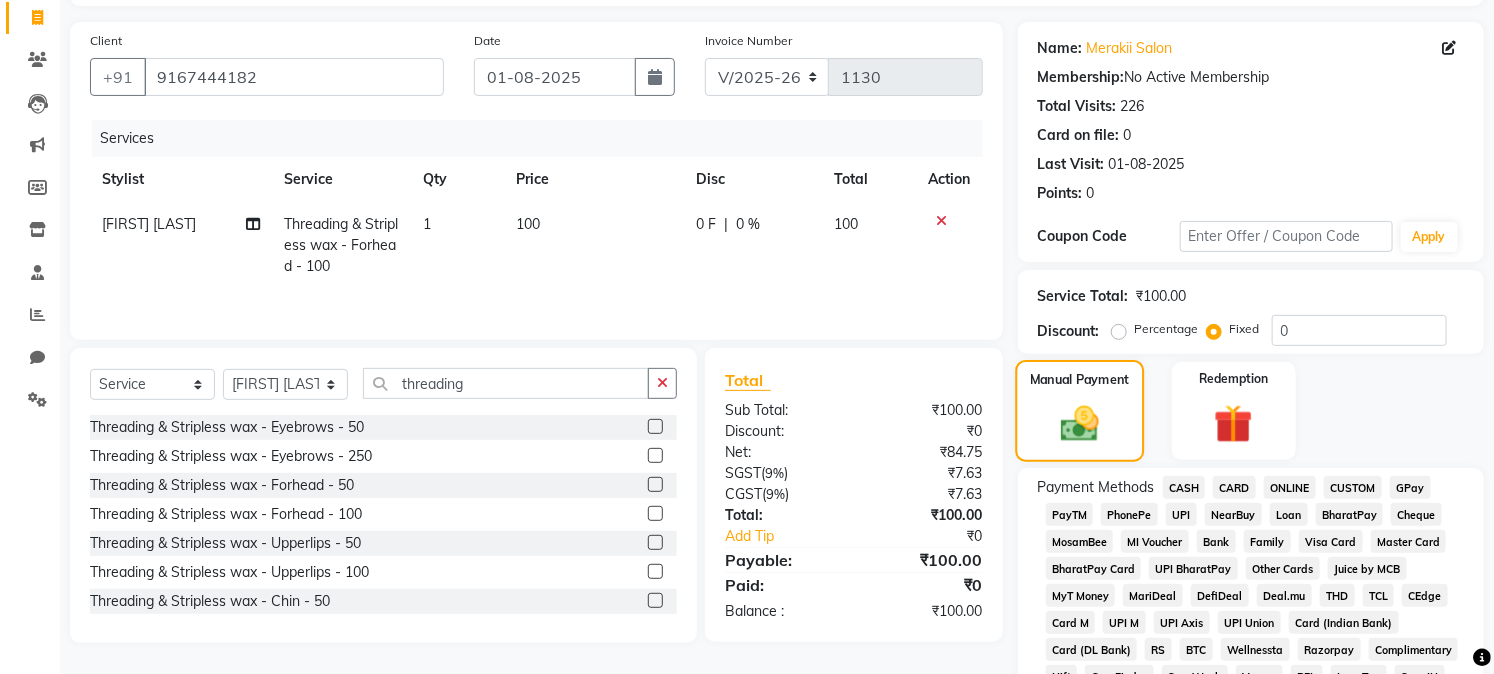 scroll, scrollTop: 148, scrollLeft: 0, axis: vertical 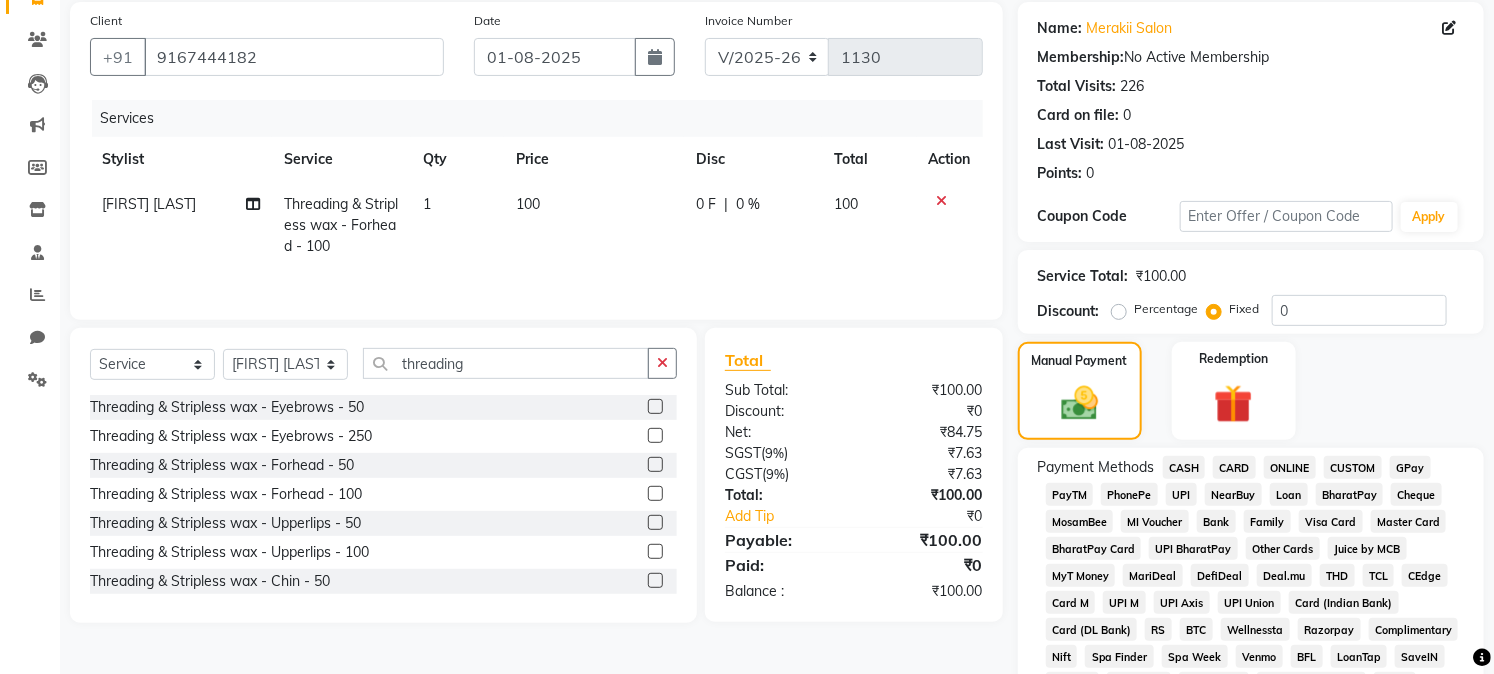 click on "CASH" 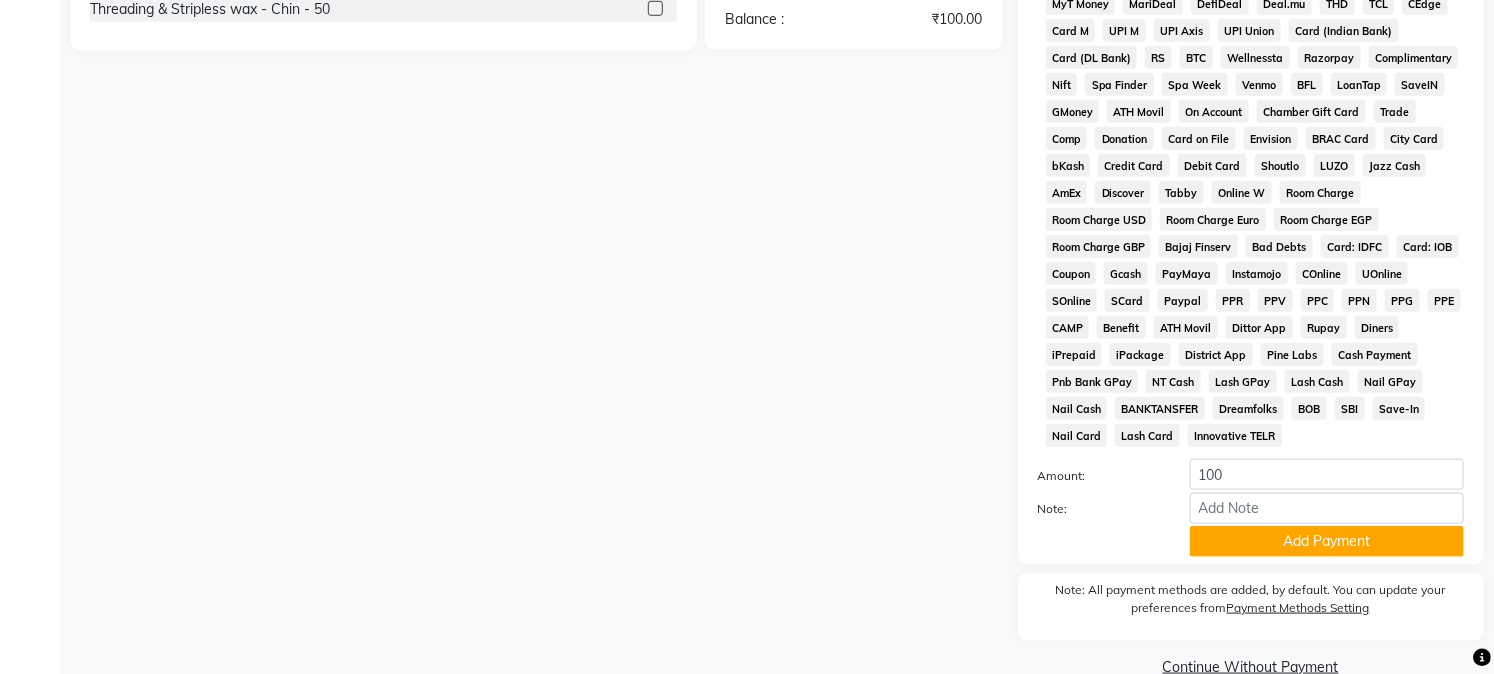 scroll, scrollTop: 763, scrollLeft: 0, axis: vertical 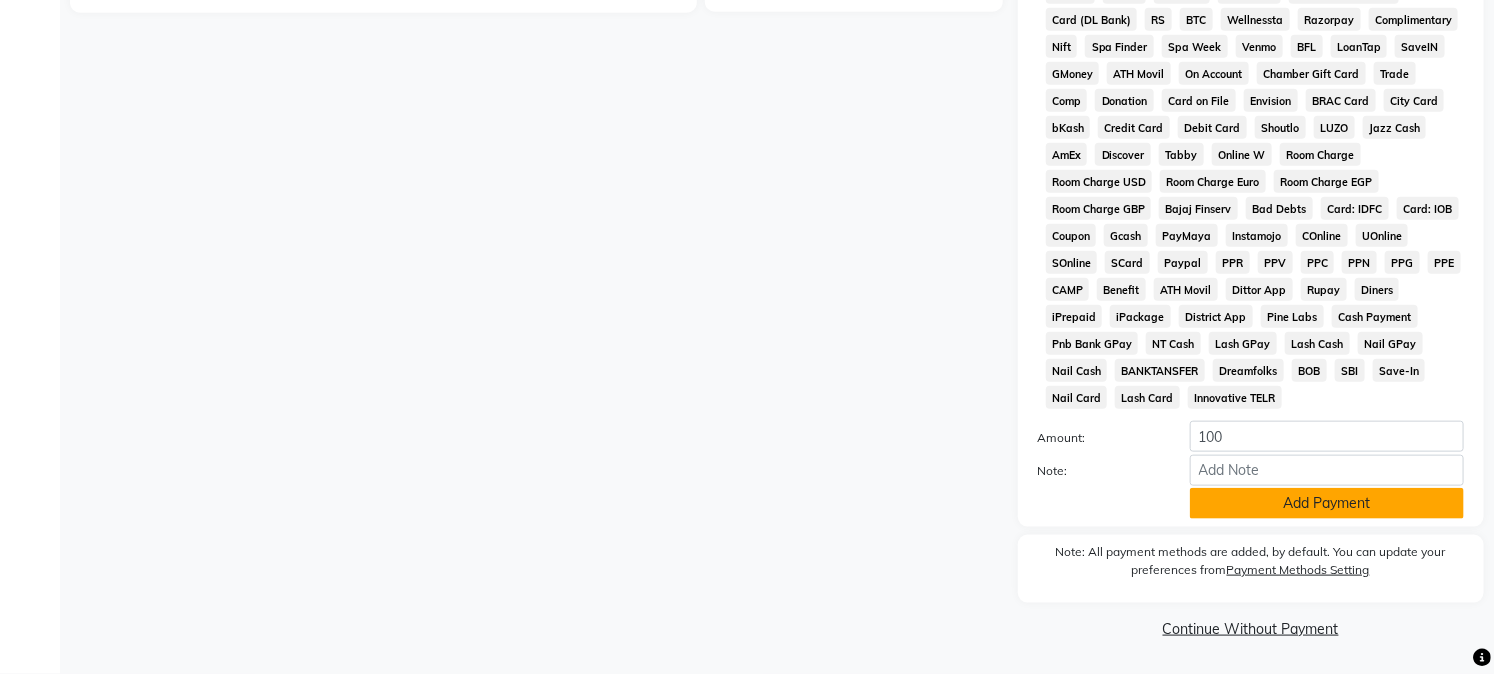 click on "Add Payment" 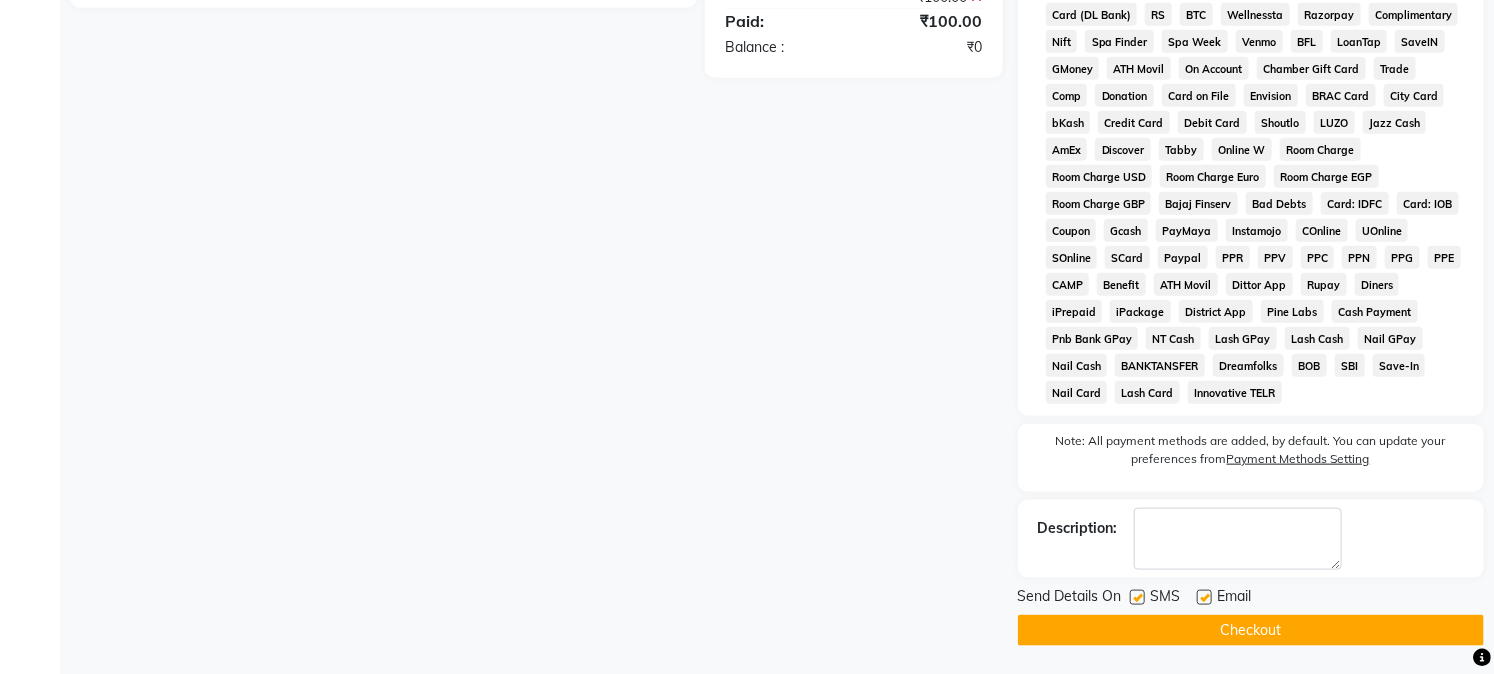 scroll, scrollTop: 770, scrollLeft: 0, axis: vertical 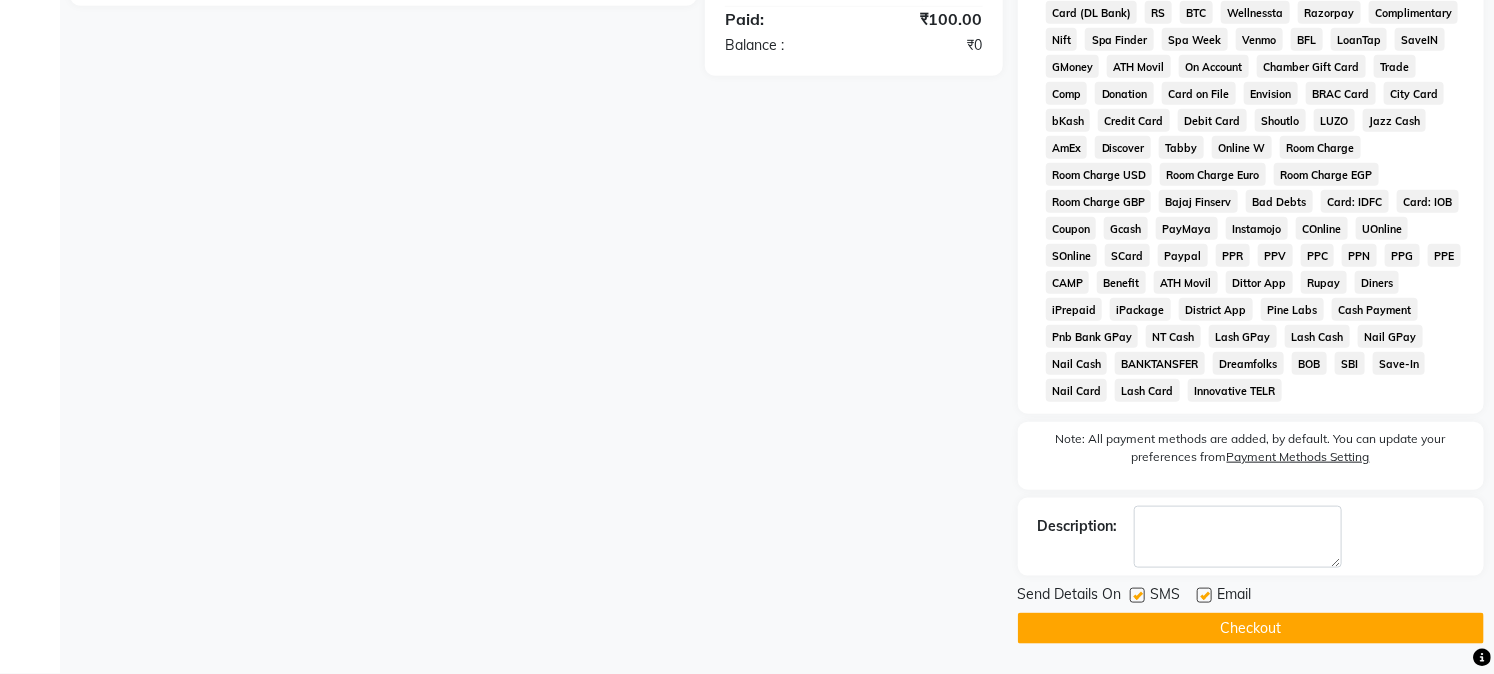 click on "Checkout" 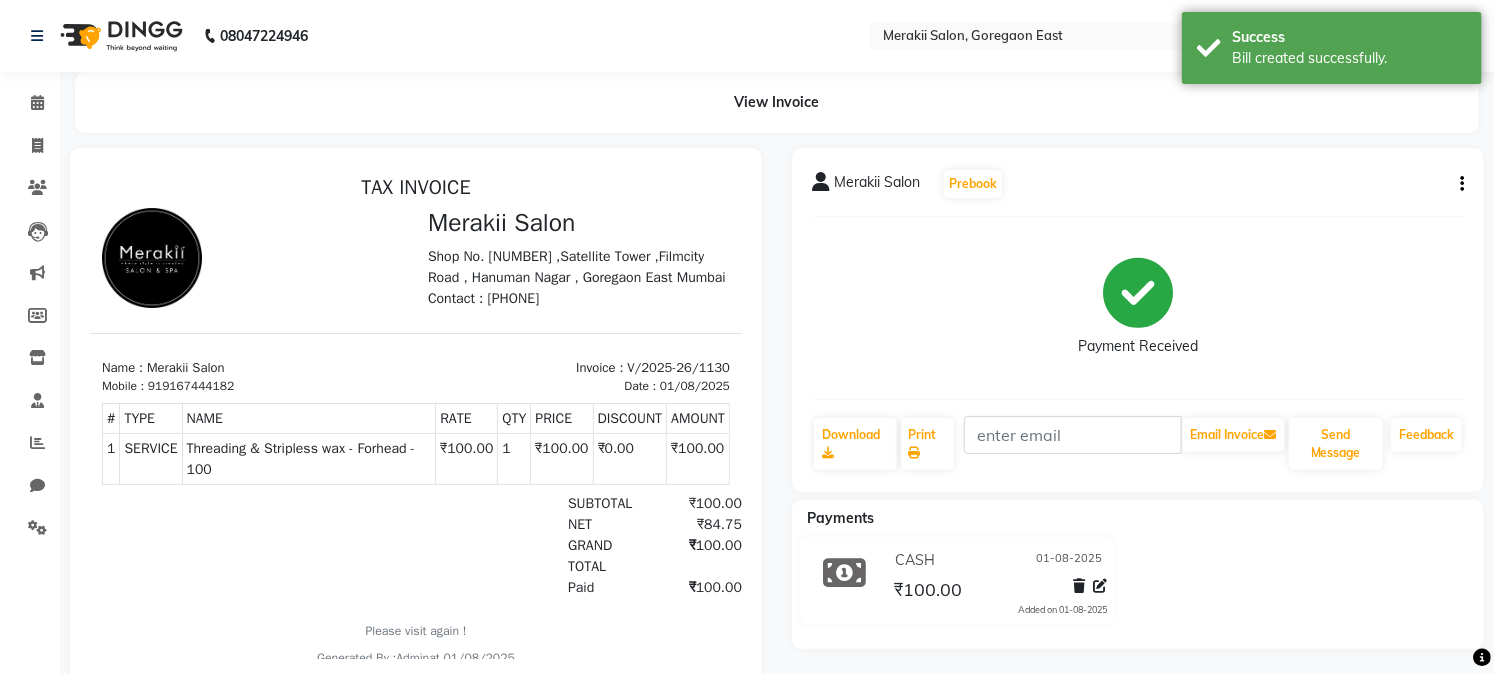 scroll, scrollTop: 0, scrollLeft: 0, axis: both 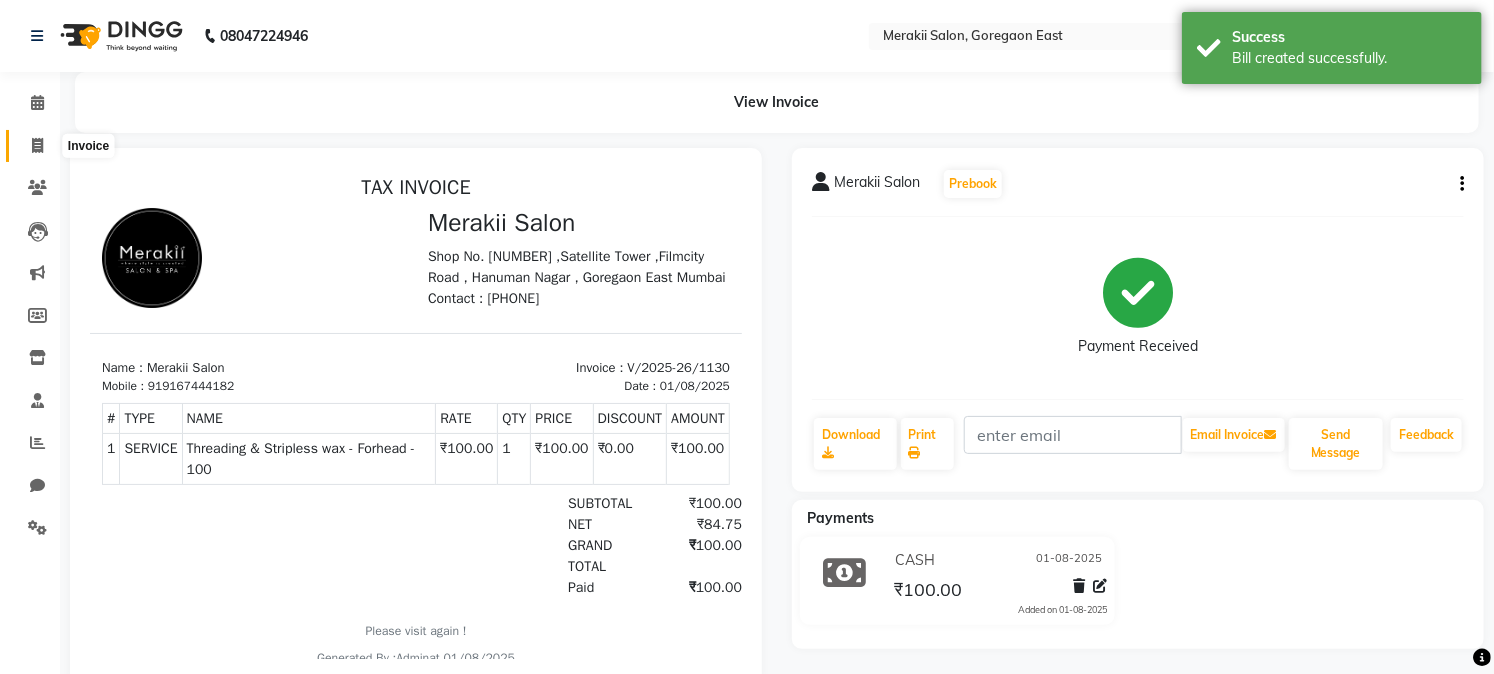 click 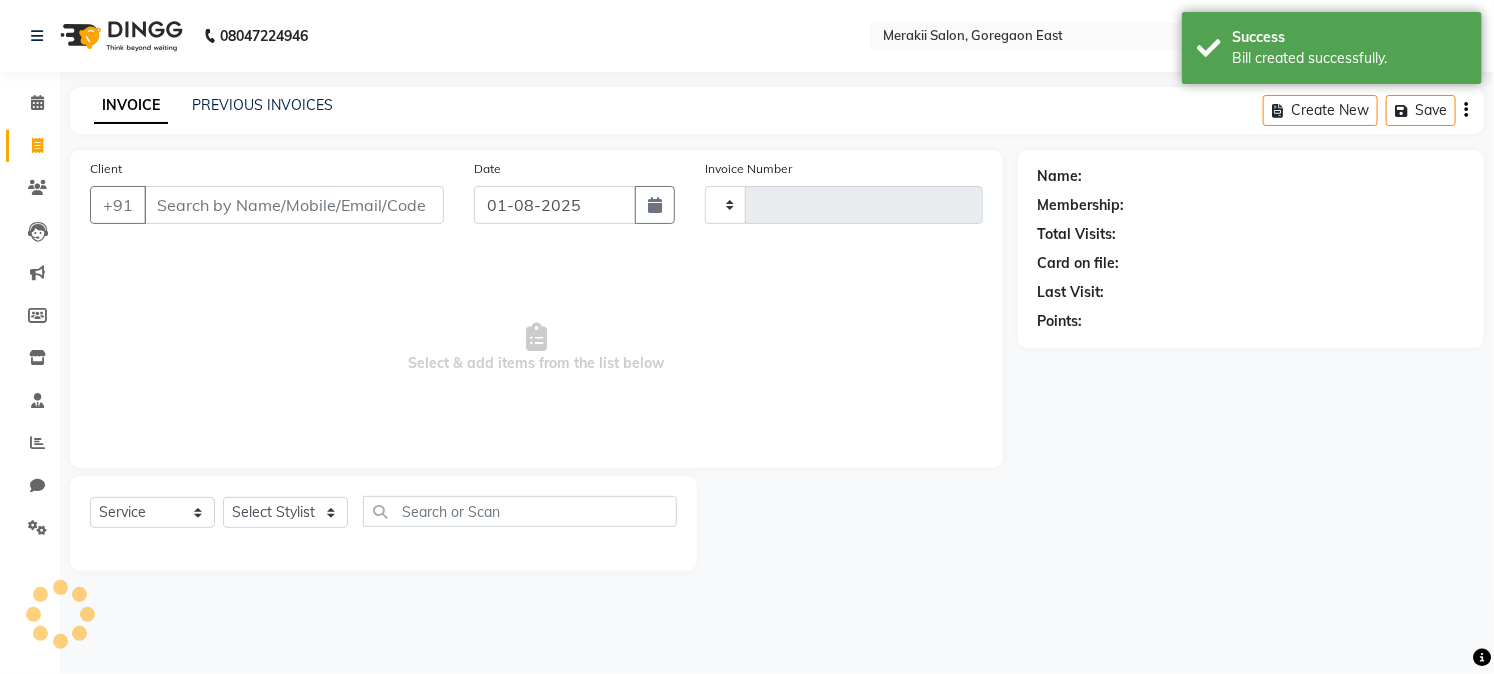 type on "1131" 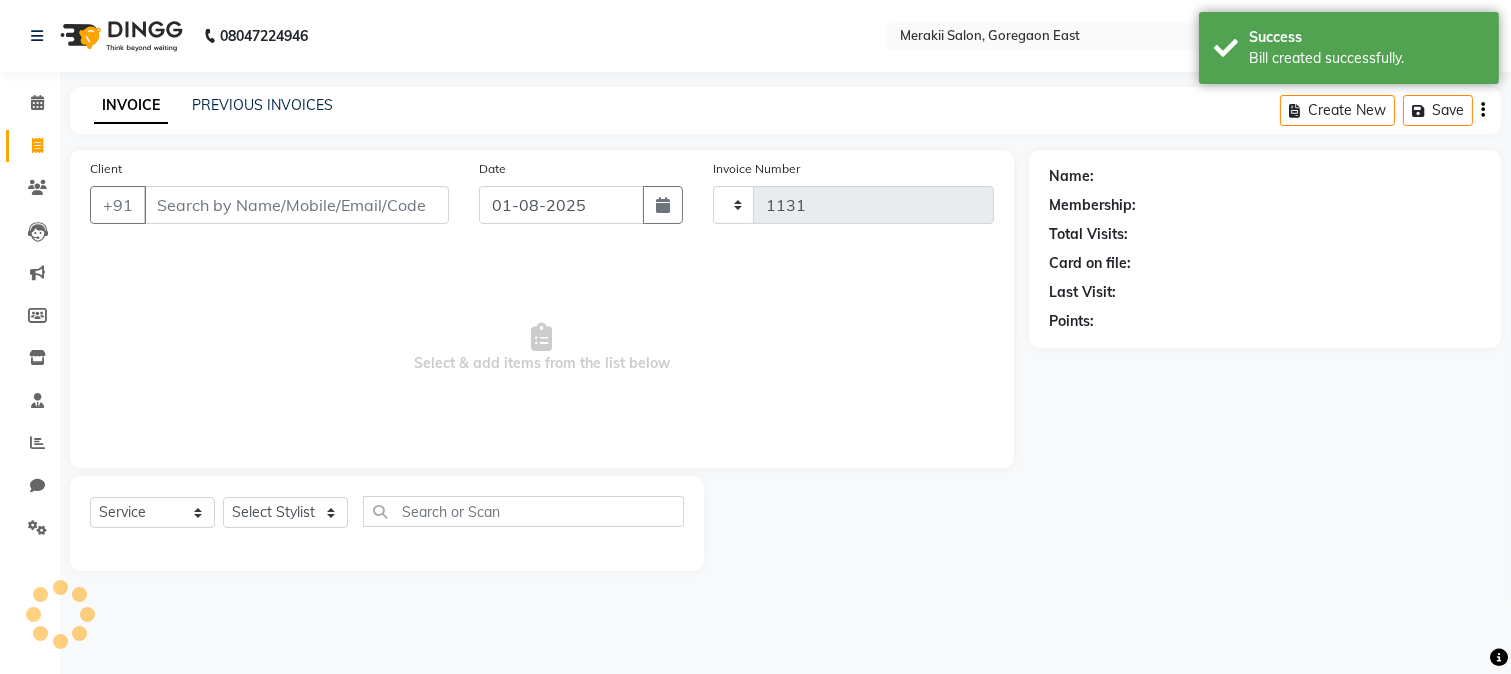 select on "7791" 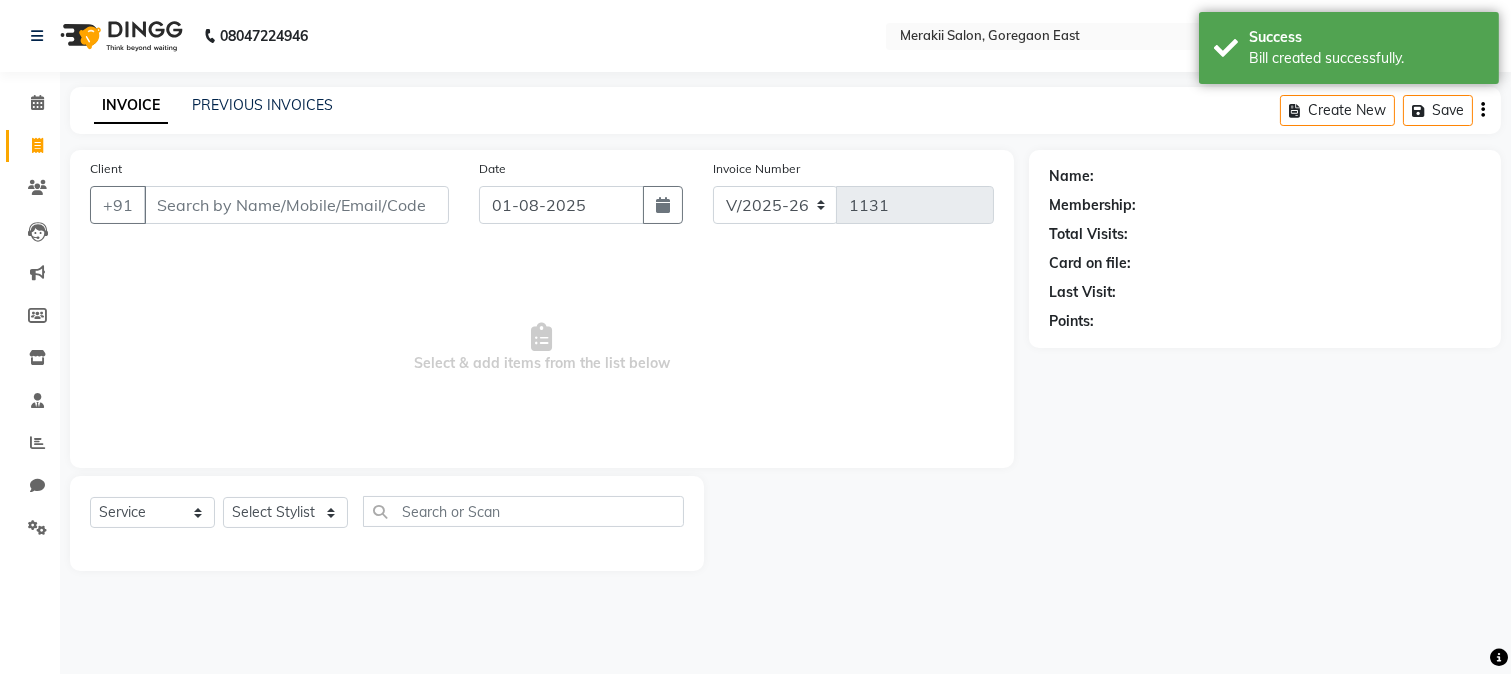 click on "Client" at bounding box center (296, 205) 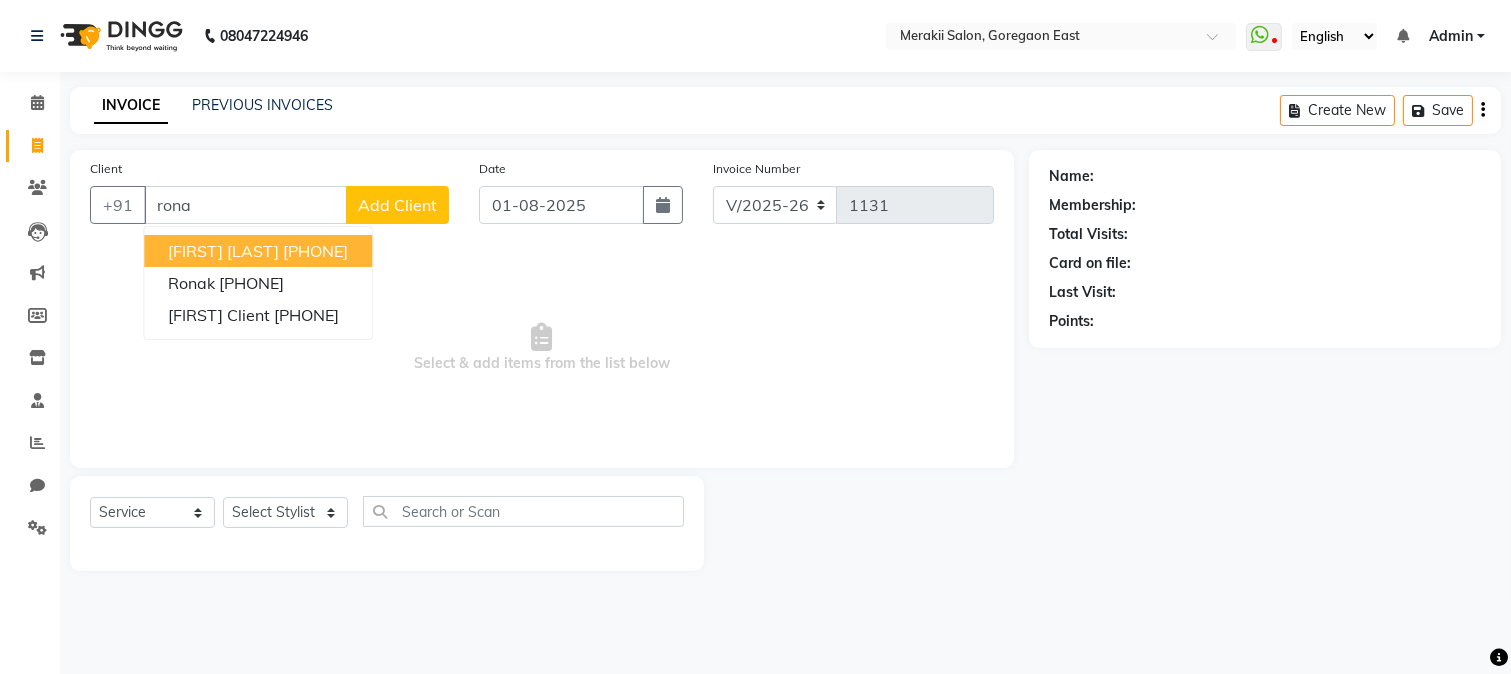 click on "ronald fonseca" at bounding box center [223, 251] 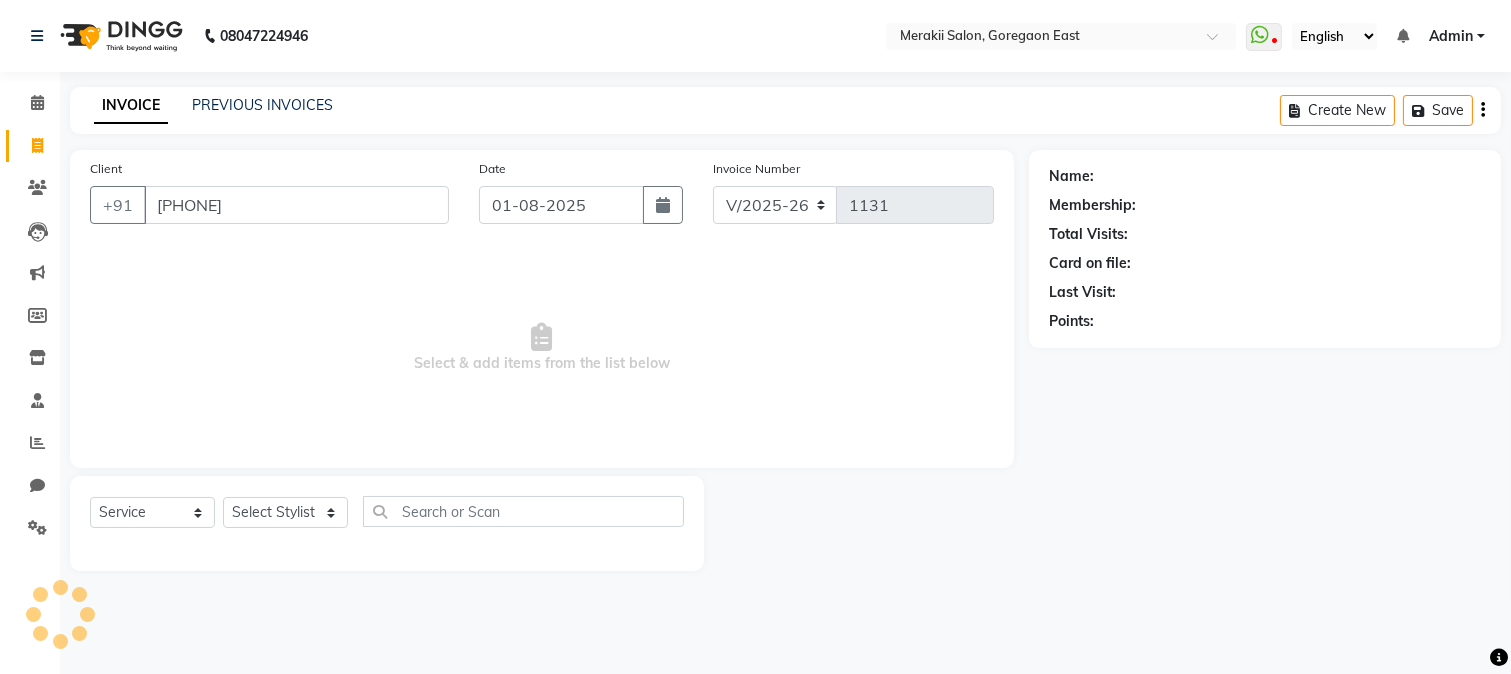 type on "9930322084" 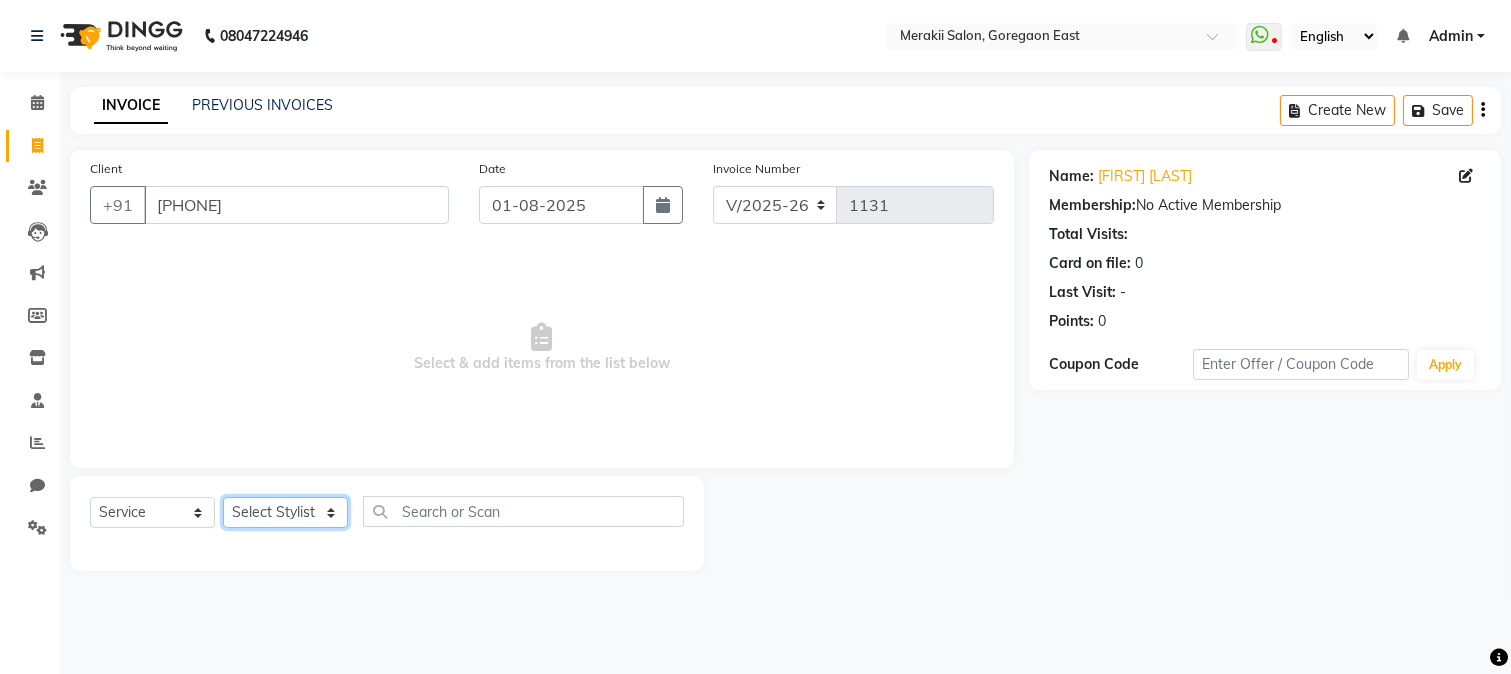 click on "Select Service Product Membership Package Voucher Prepaid Gift Card Select Stylist [FIRST] [LAST] [FIRST] [LAST] [FIRST] [LAST] [FIRST] [LAST] [FIRST] waxing" 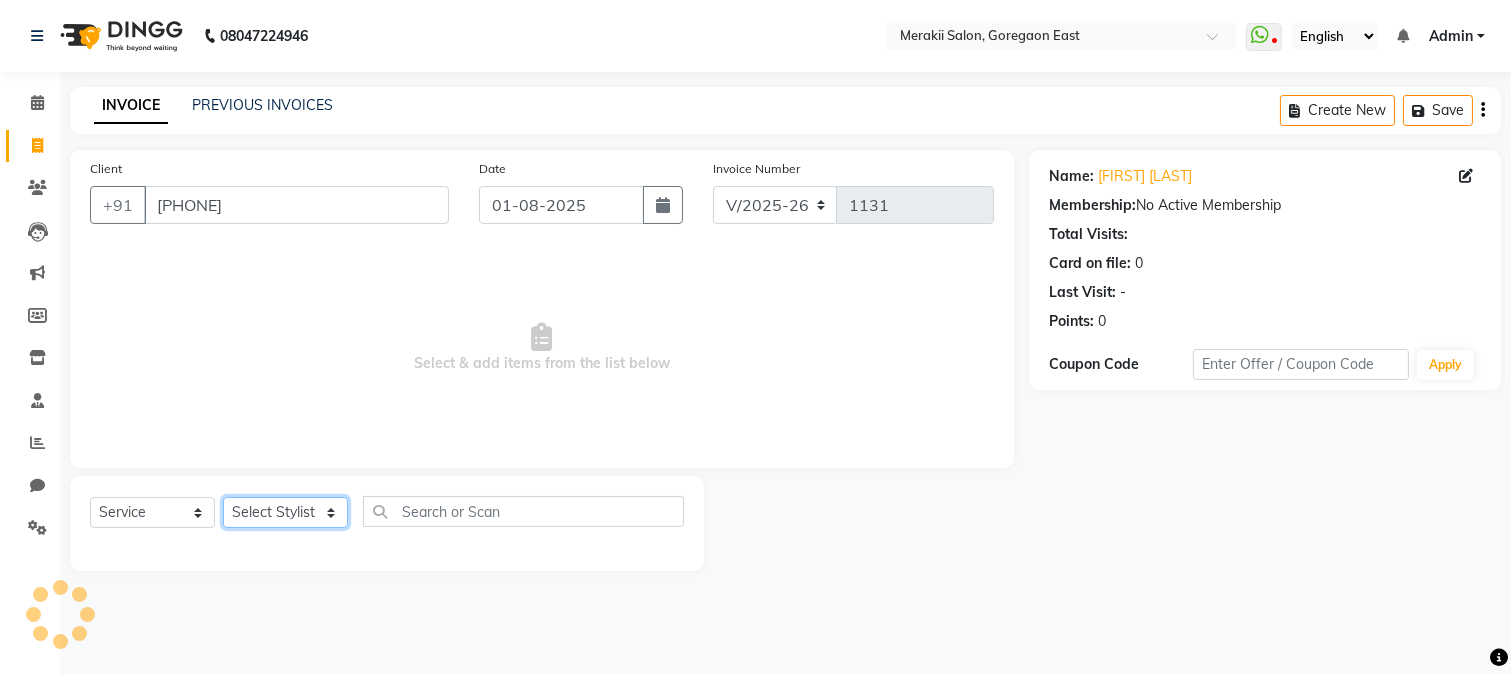 select on "74822" 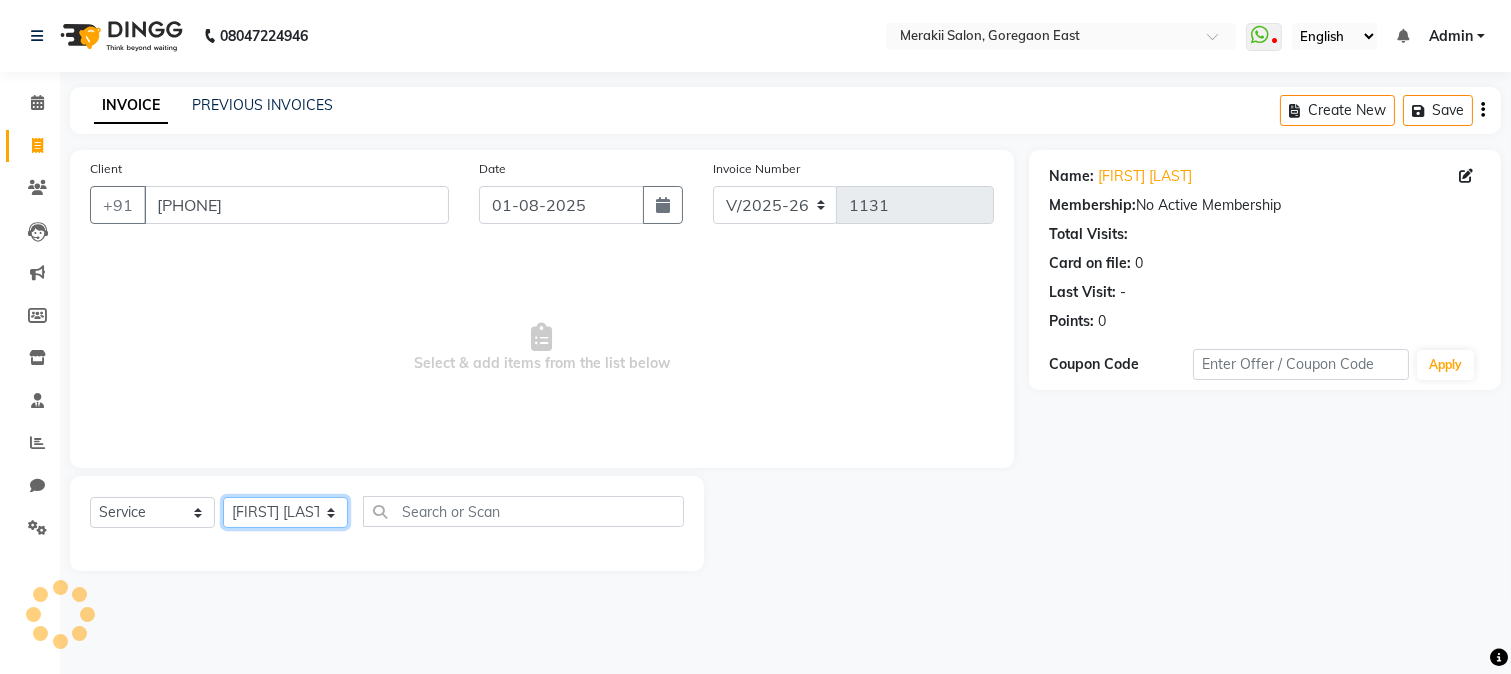 click on "Select Service Product Membership Package Voucher Prepaid Gift Card Select Stylist [FIRST] [LAST] [FIRST] [LAST] [FIRST] [LAST] [FIRST] [LAST] [FIRST] waxing" 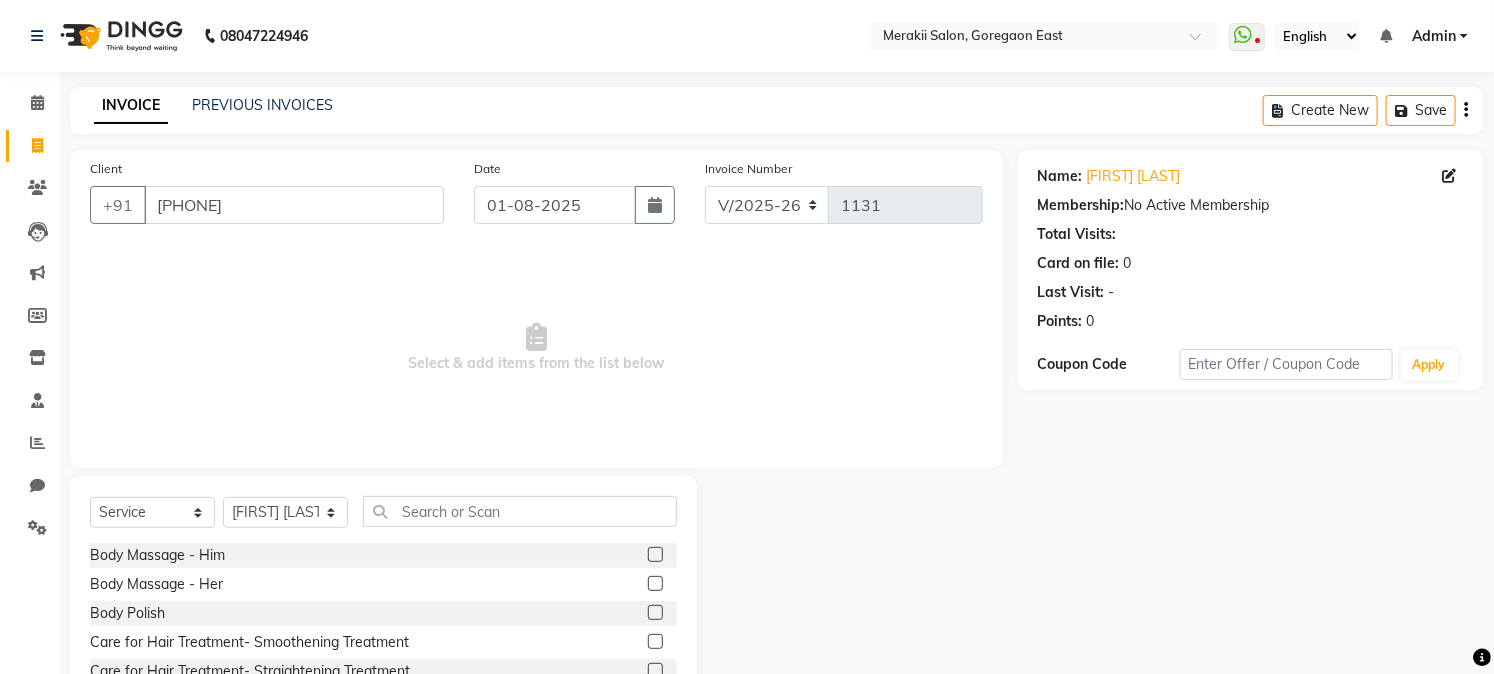 click on "Select & add items from the list below" at bounding box center (536, 348) 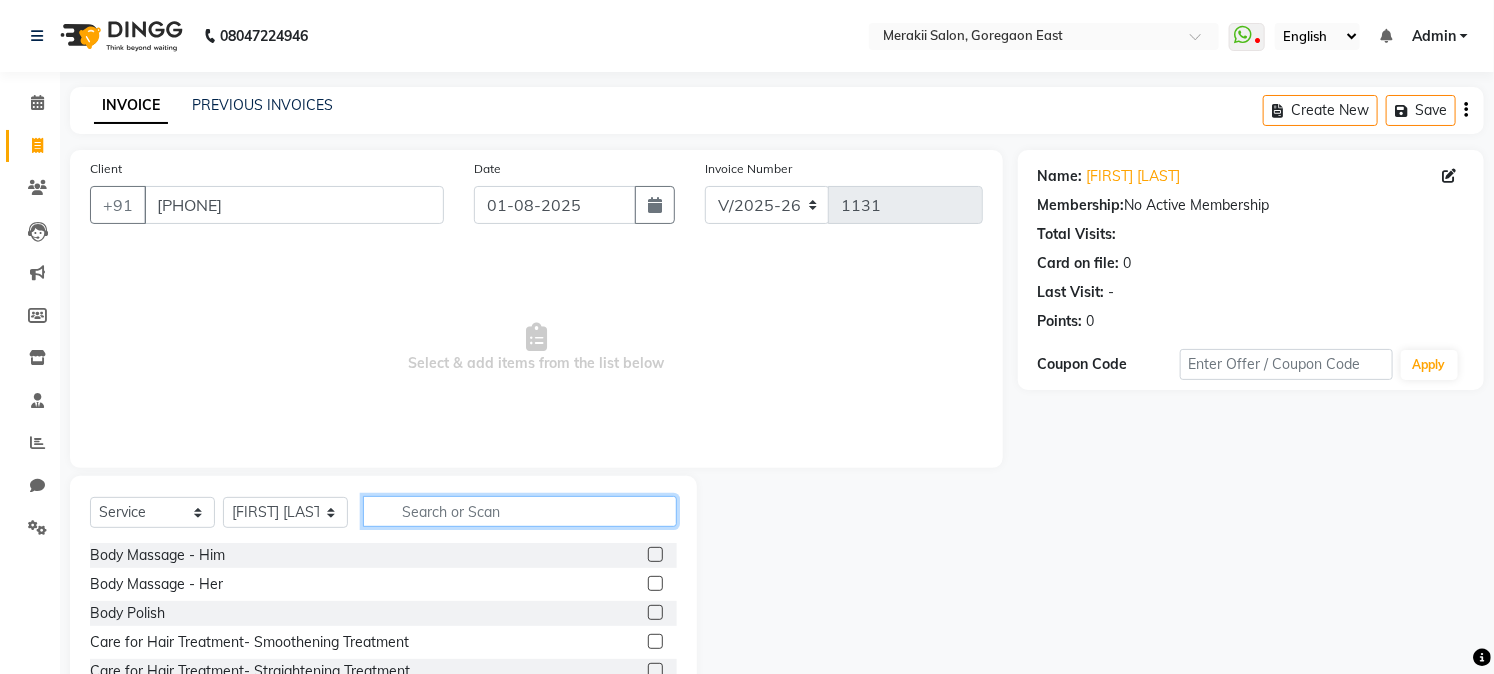 click 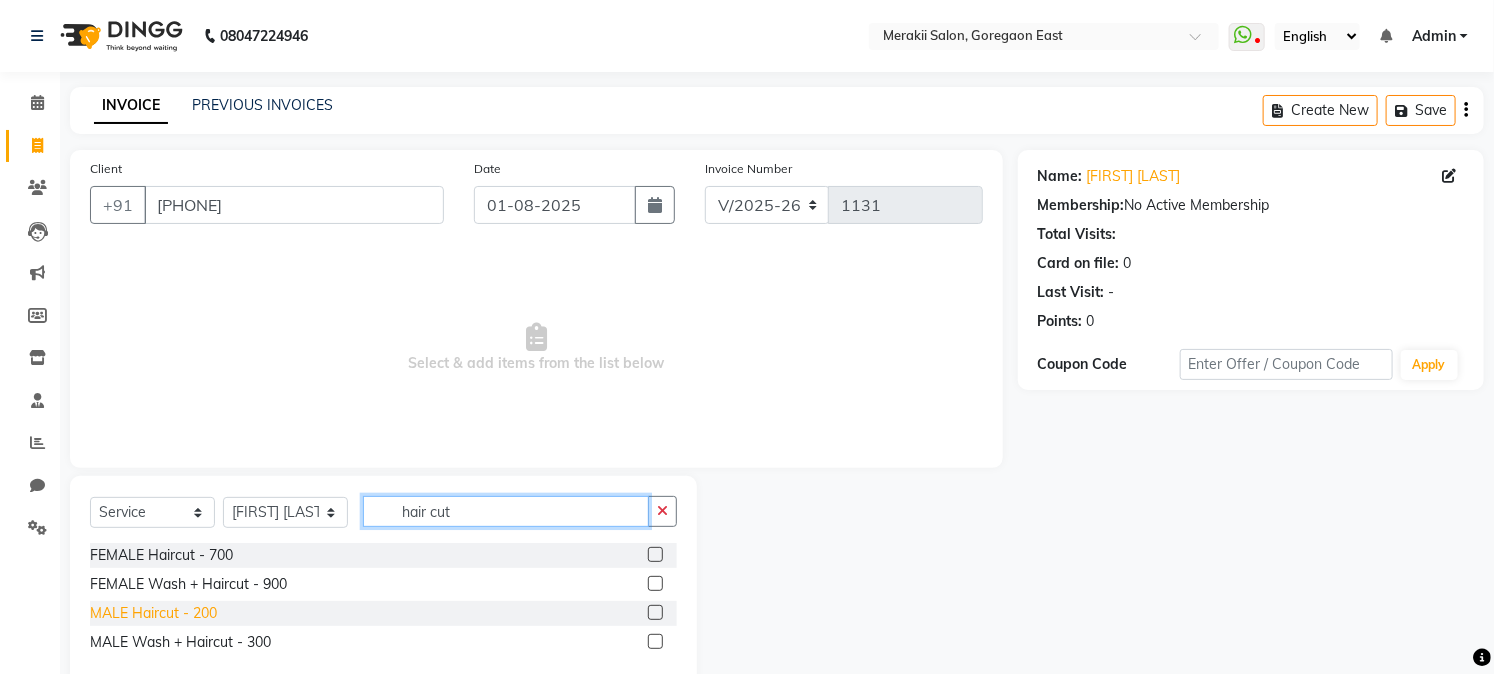 type on "hair cut" 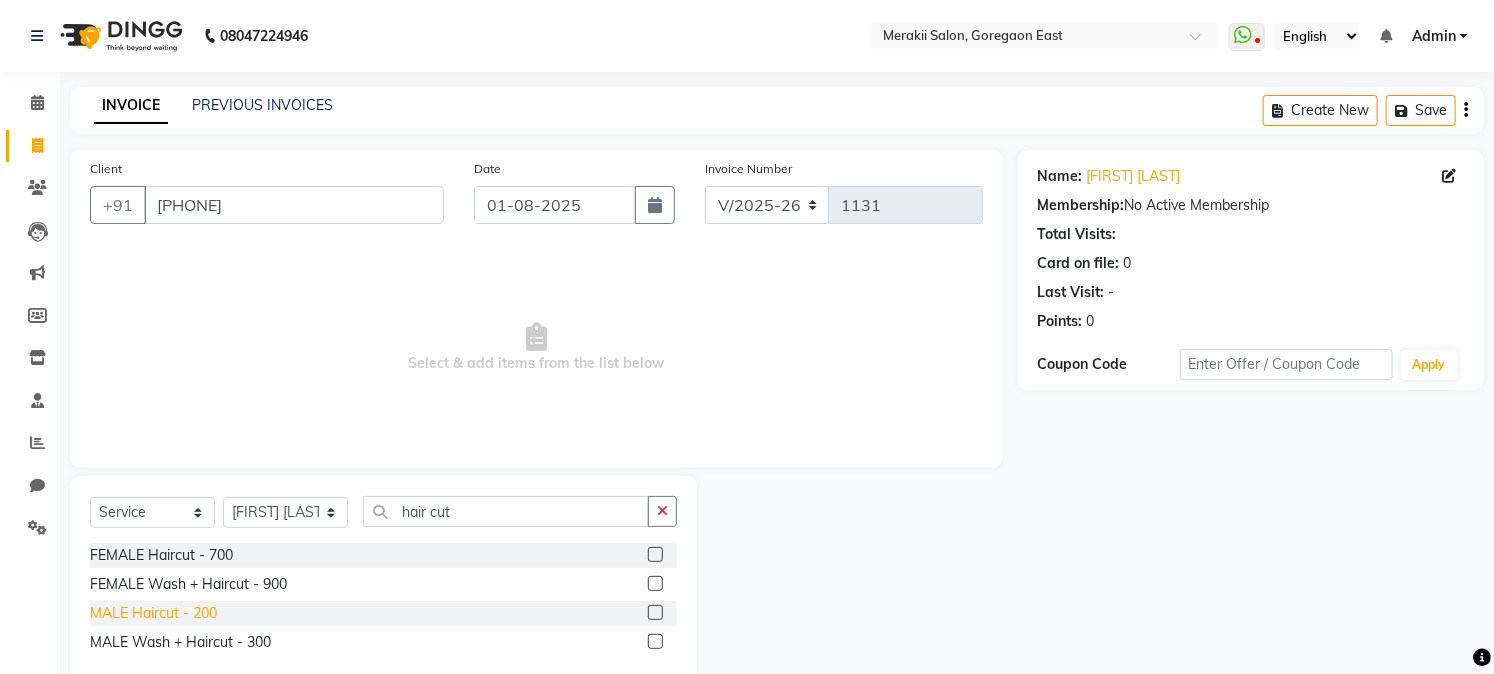 click on "MALE Haircut - 200" 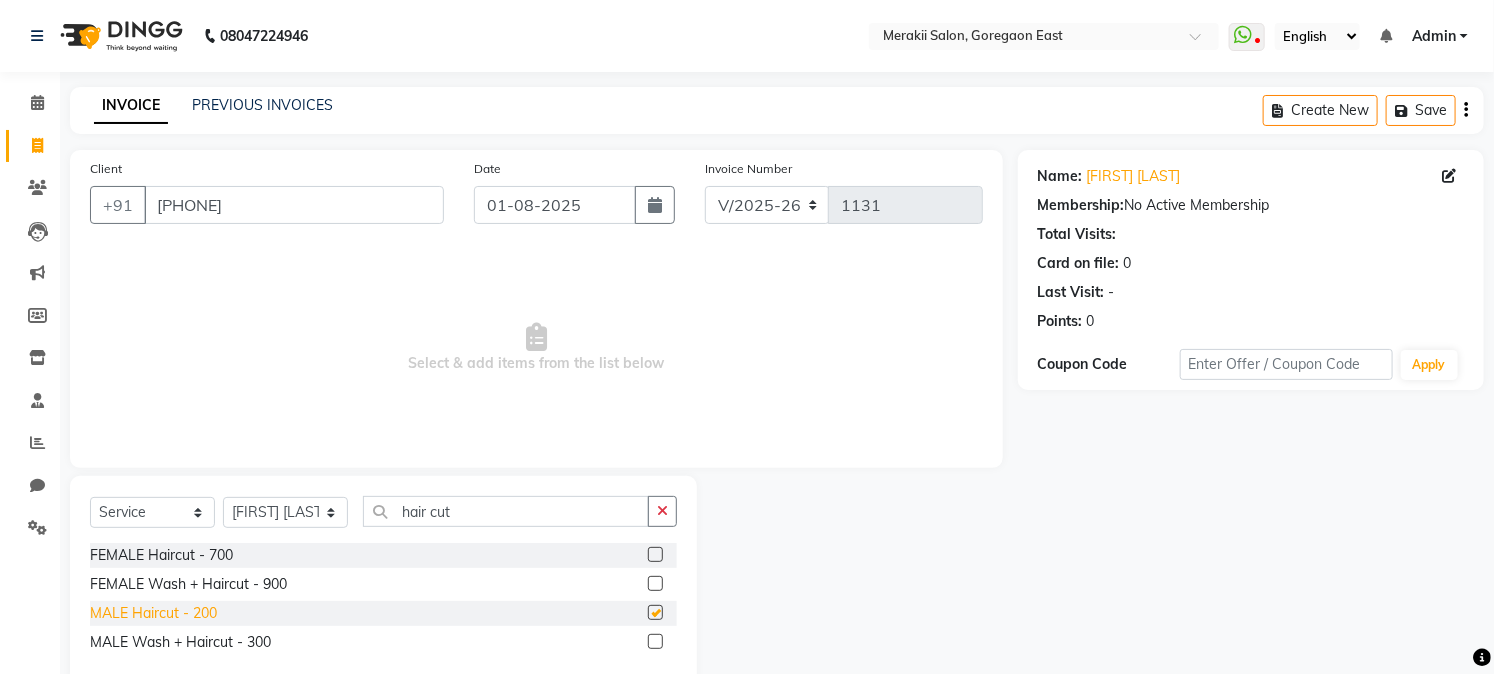 checkbox on "false" 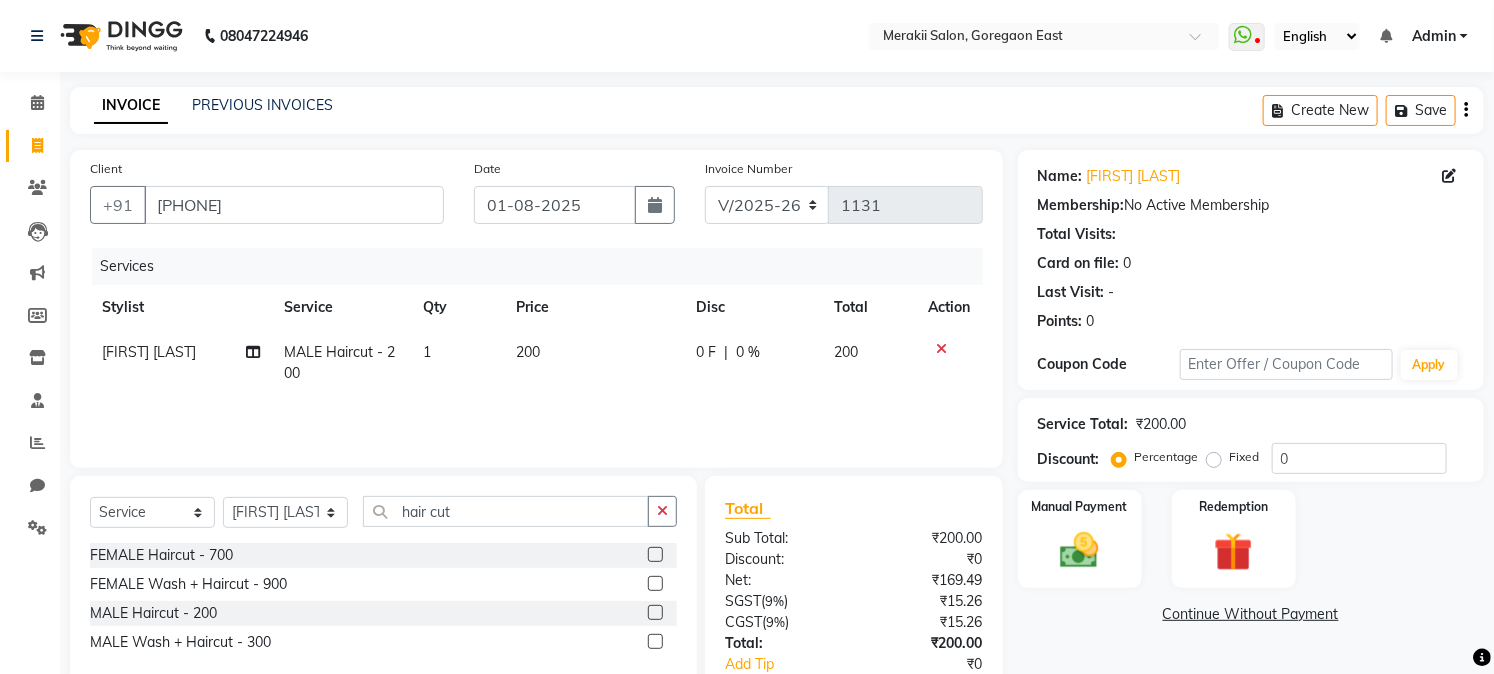 click on "Fixed" 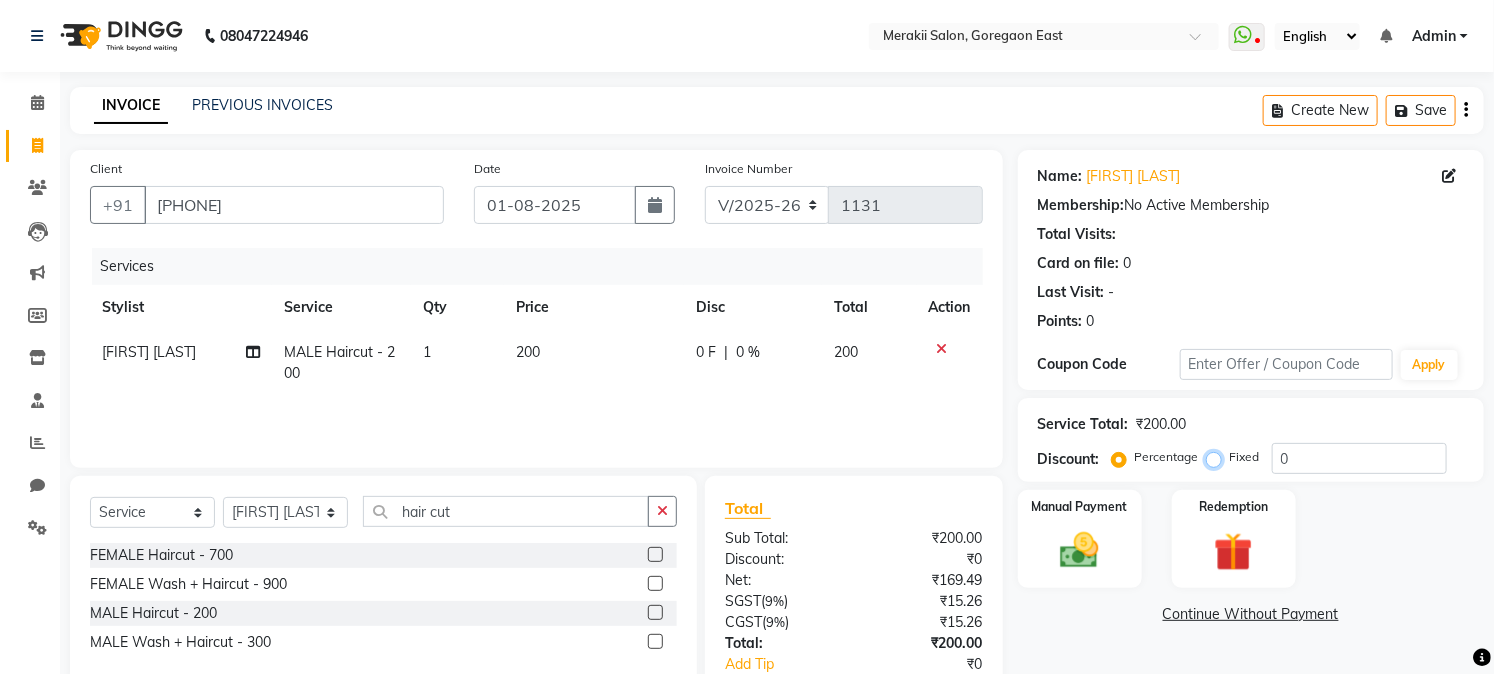 click on "Fixed" at bounding box center (1218, 457) 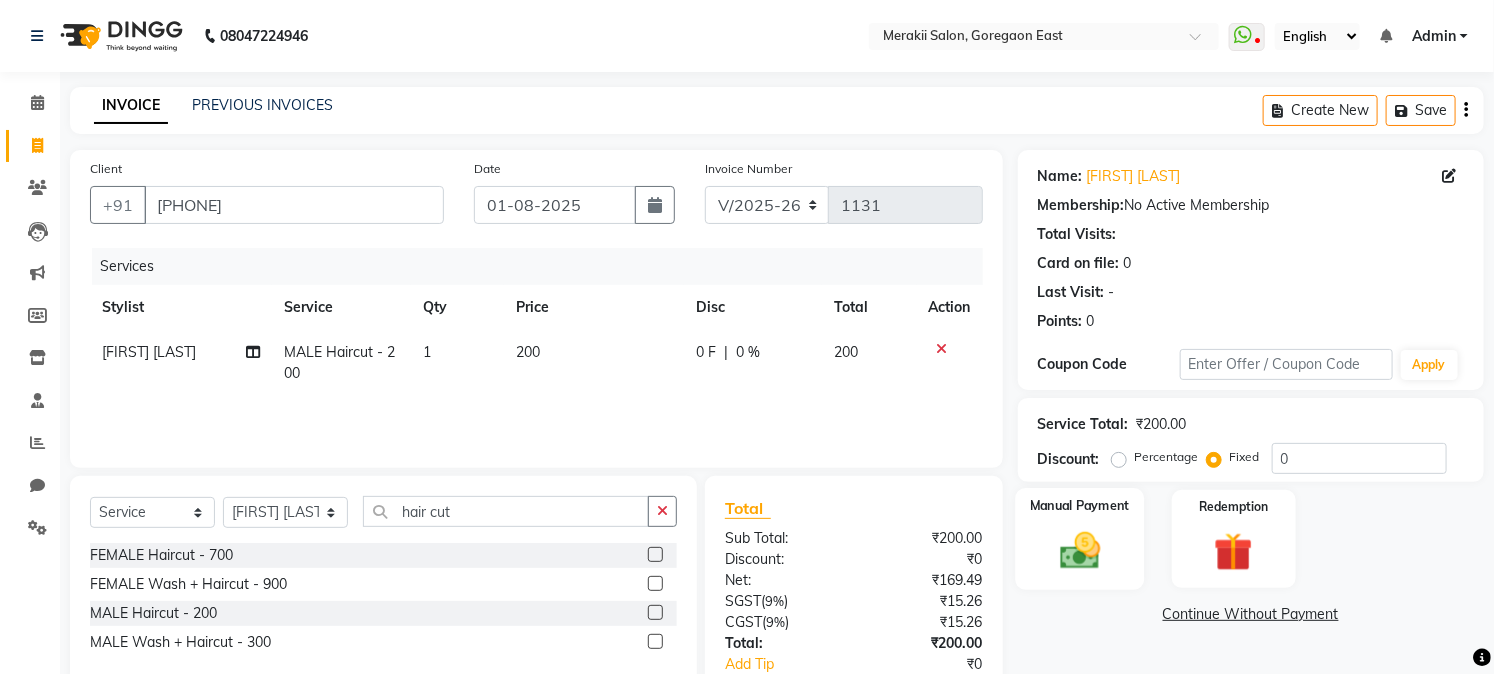 click on "Manual Payment" 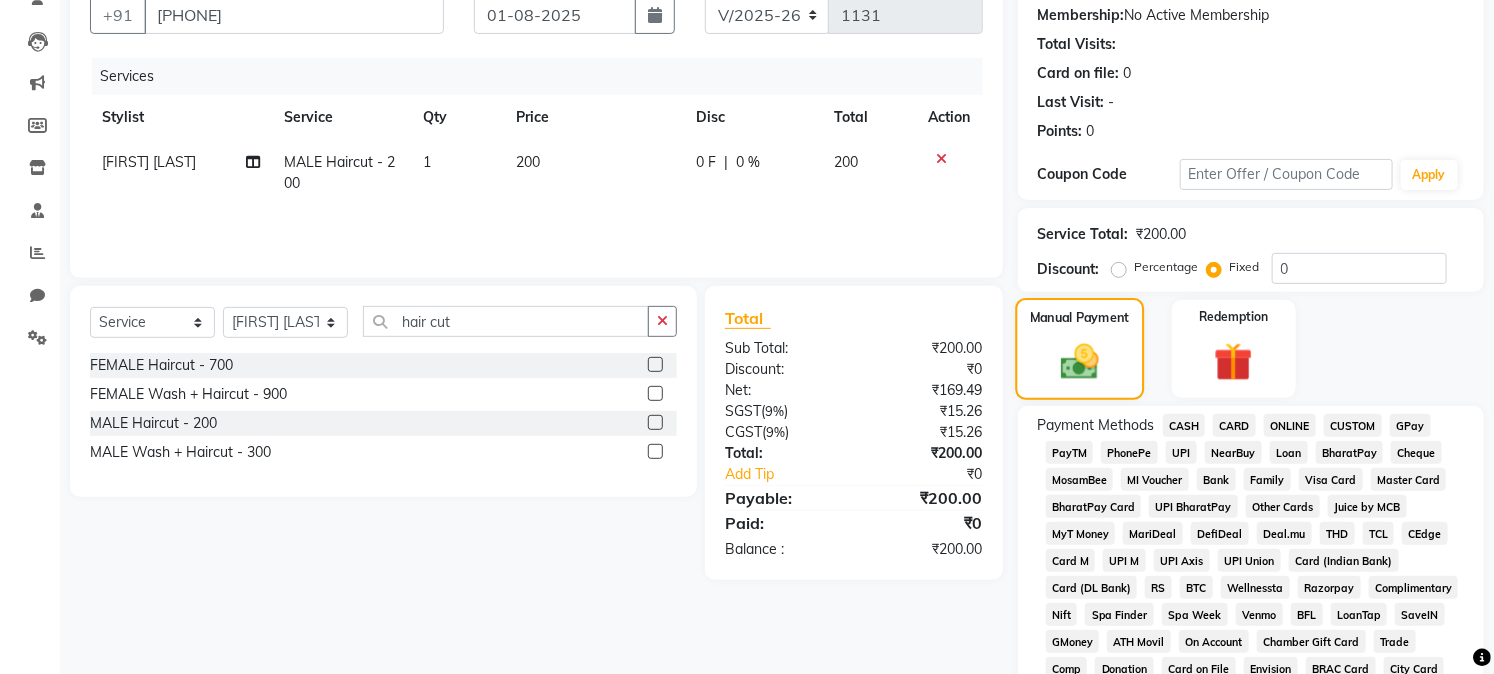 scroll, scrollTop: 192, scrollLeft: 0, axis: vertical 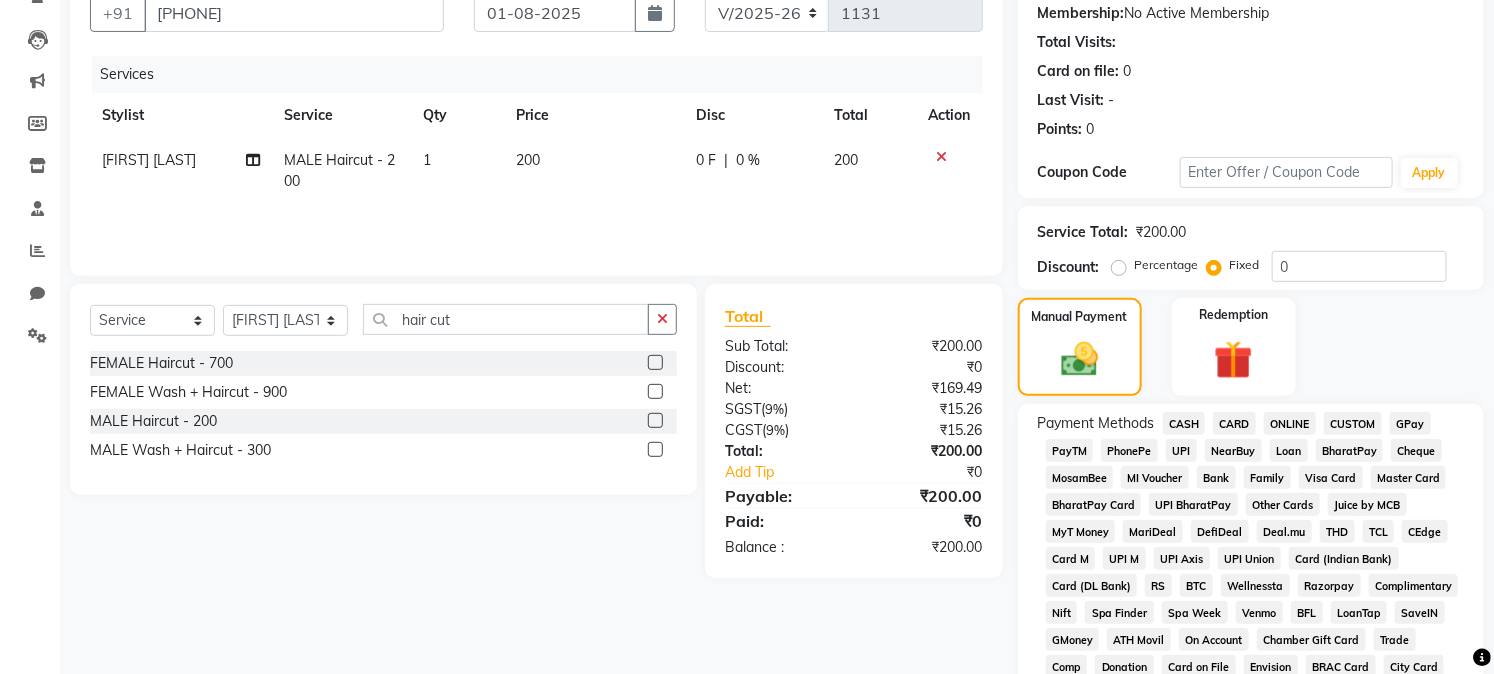 click on "GPay" 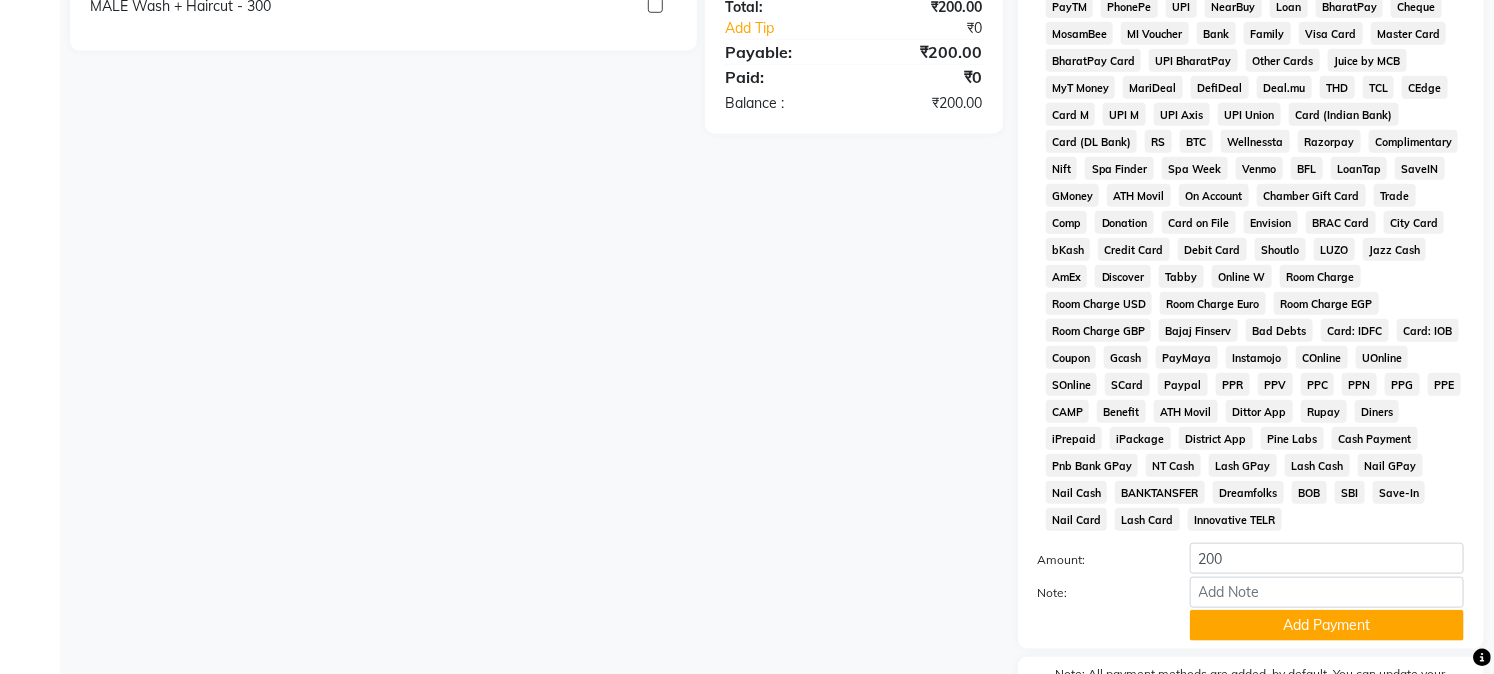 scroll, scrollTop: 763, scrollLeft: 0, axis: vertical 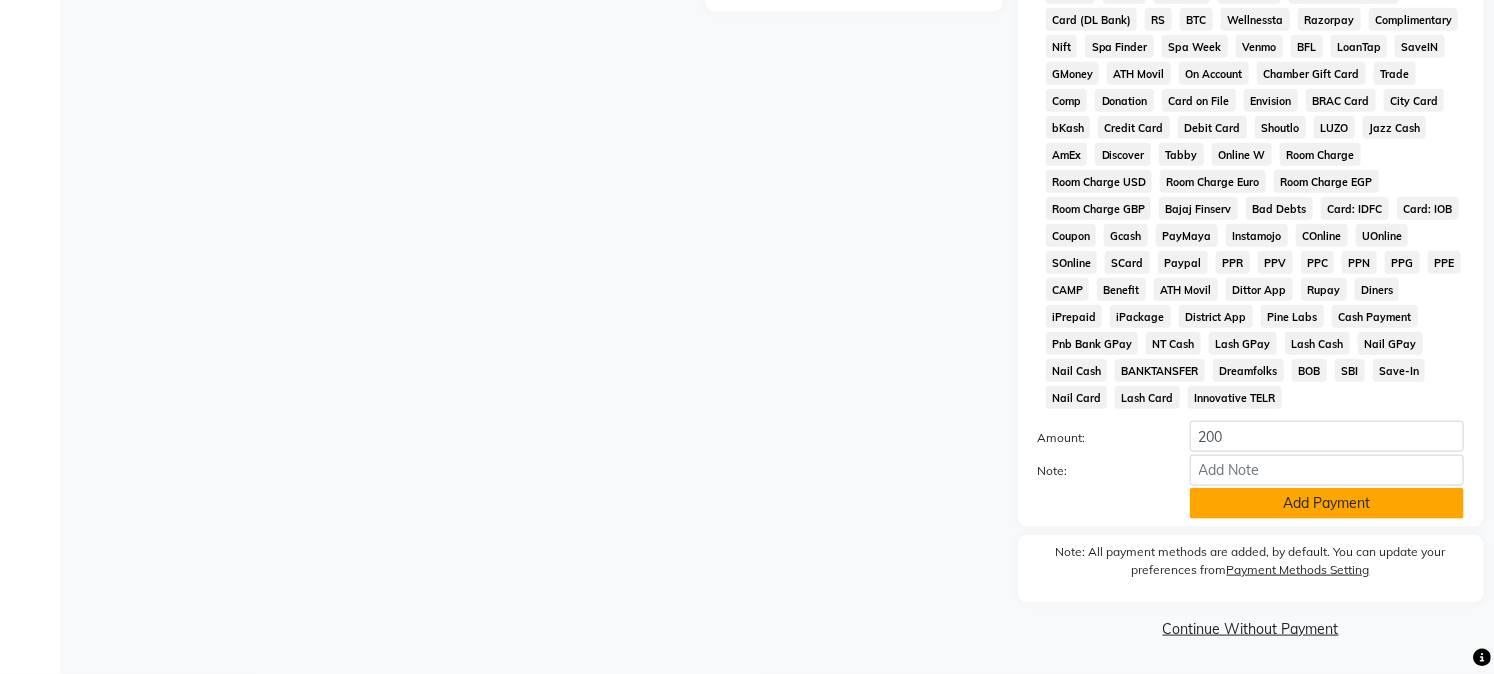 click on "Add Payment" 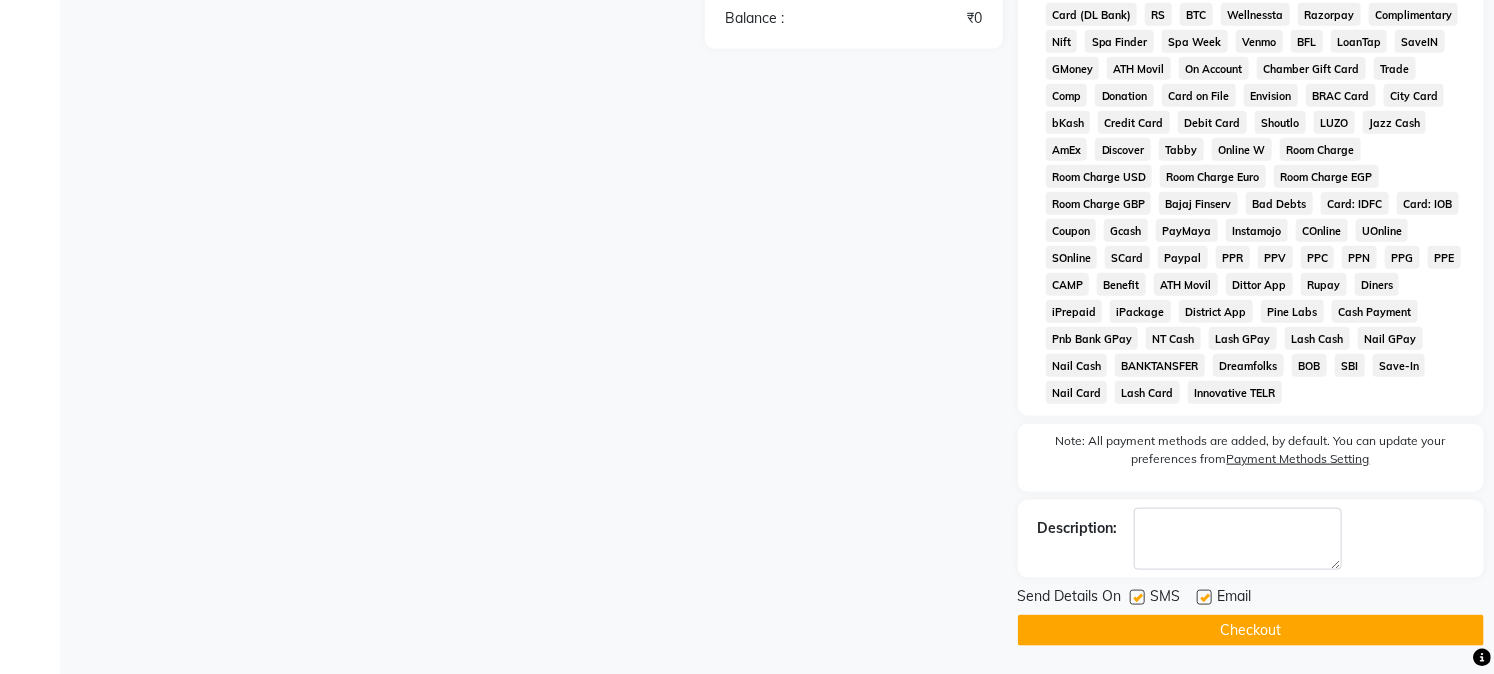 scroll, scrollTop: 770, scrollLeft: 0, axis: vertical 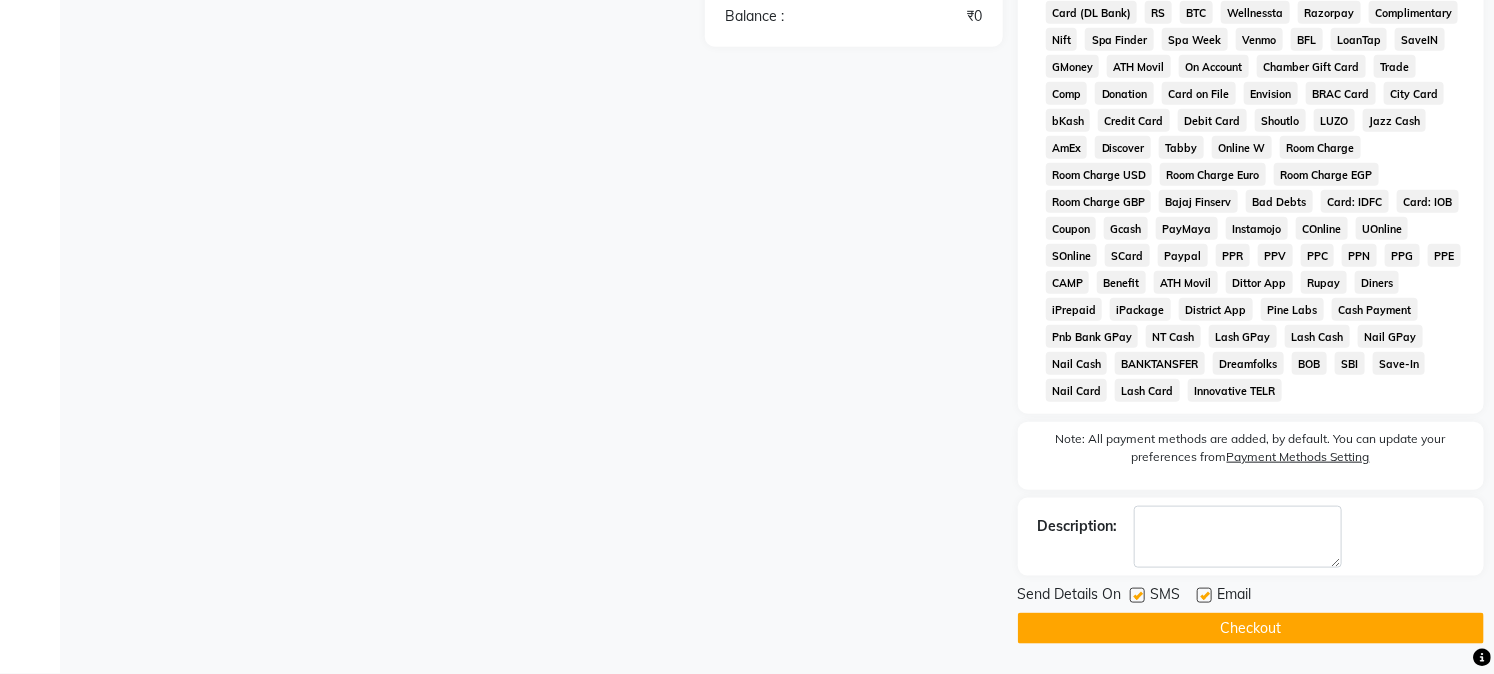 click on "Checkout" 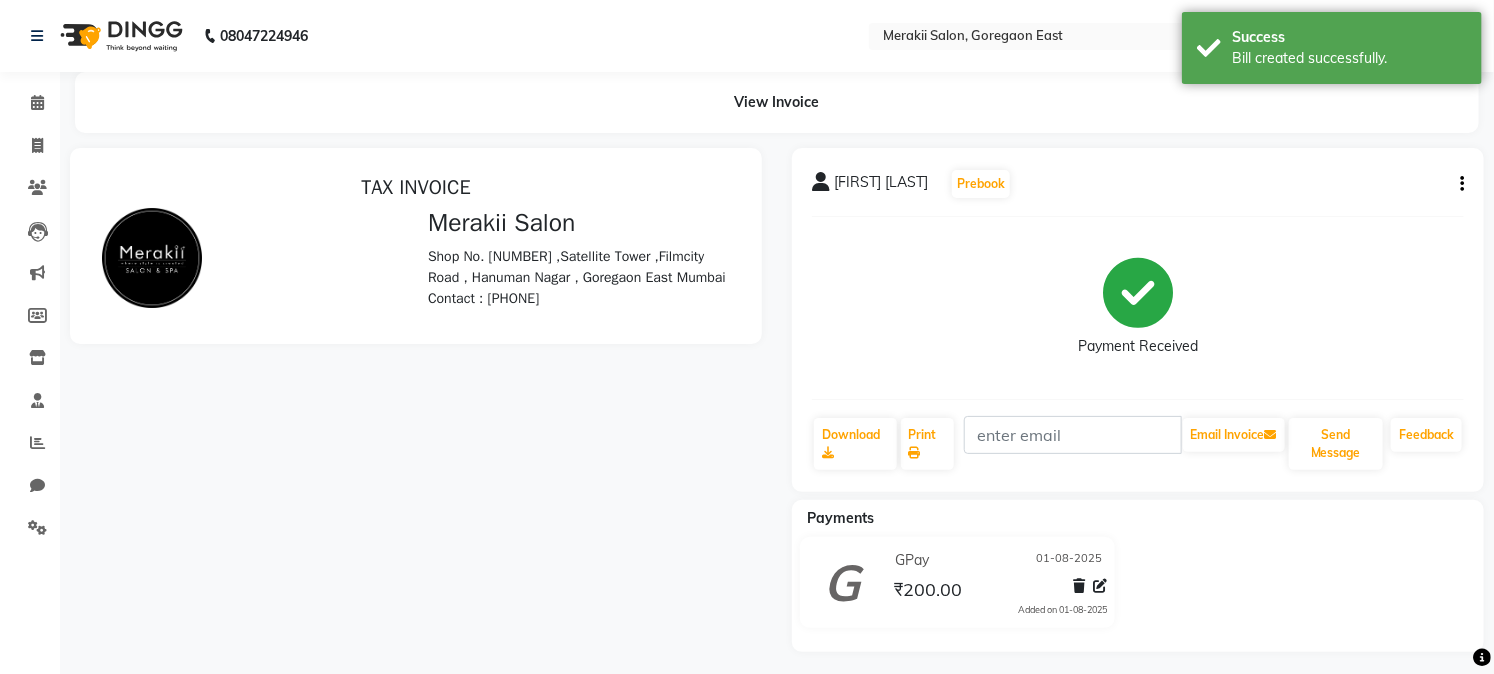 scroll, scrollTop: 0, scrollLeft: 0, axis: both 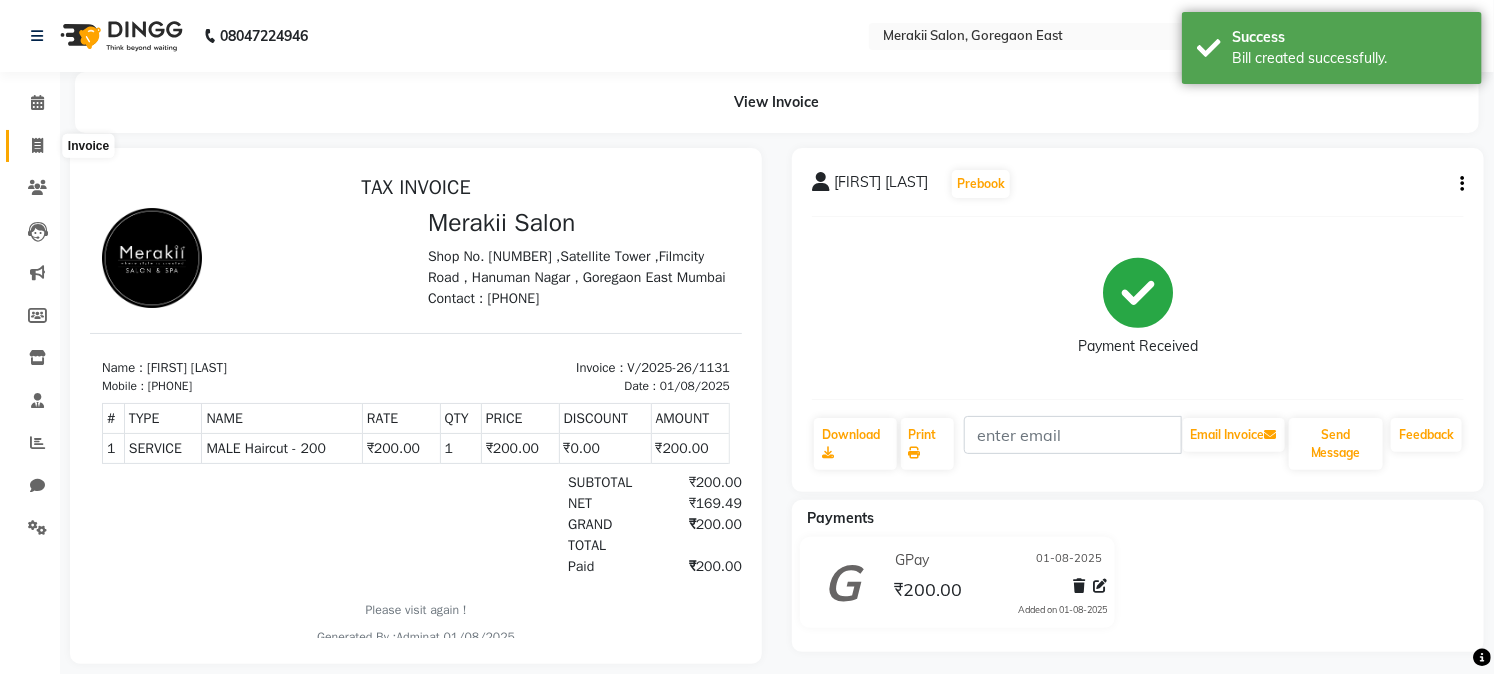 click 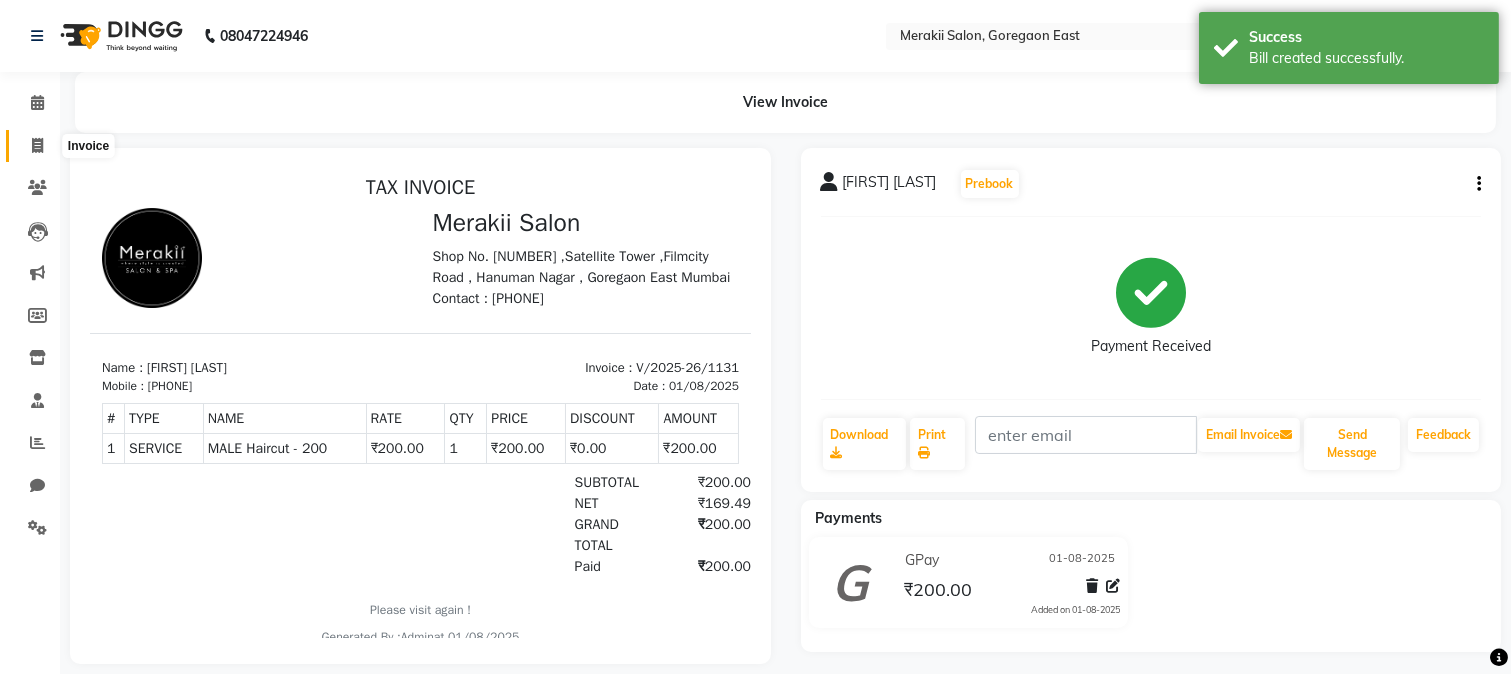 select on "7791" 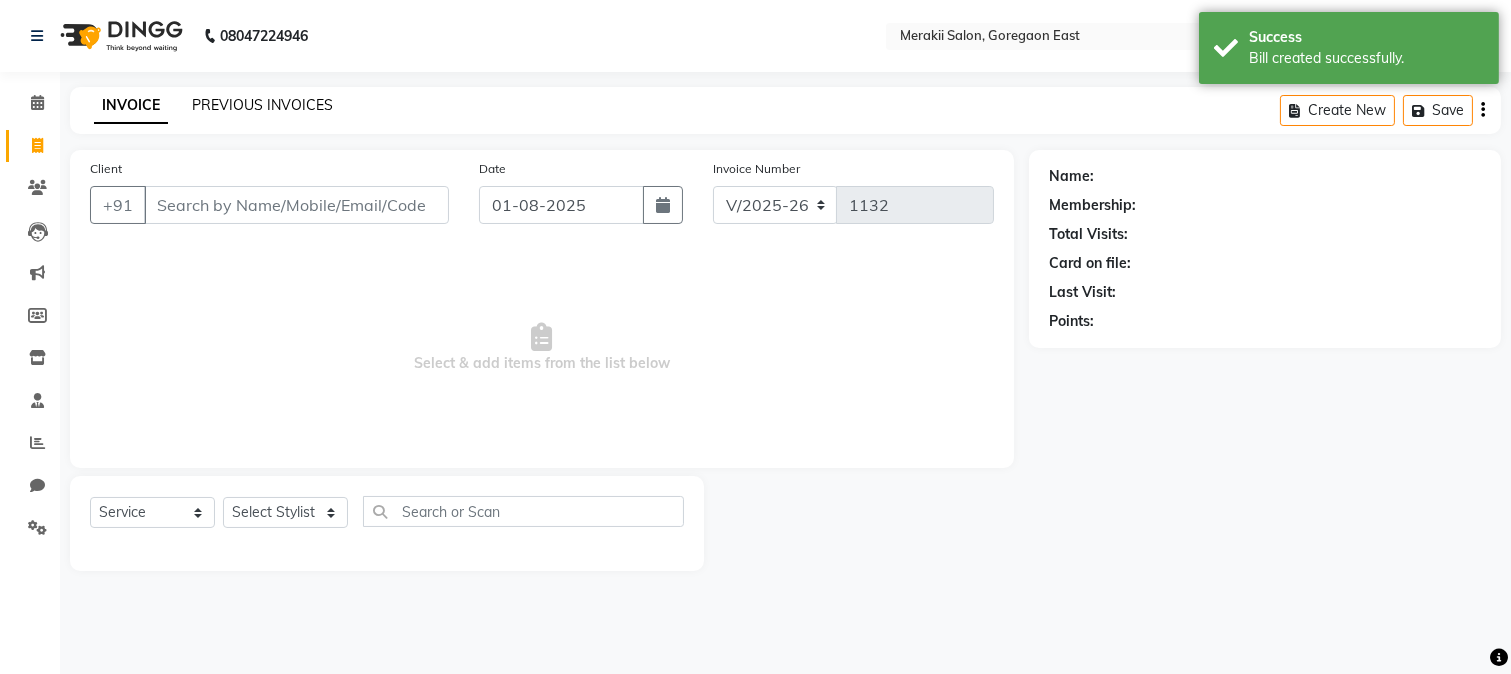 click on "PREVIOUS INVOICES" 